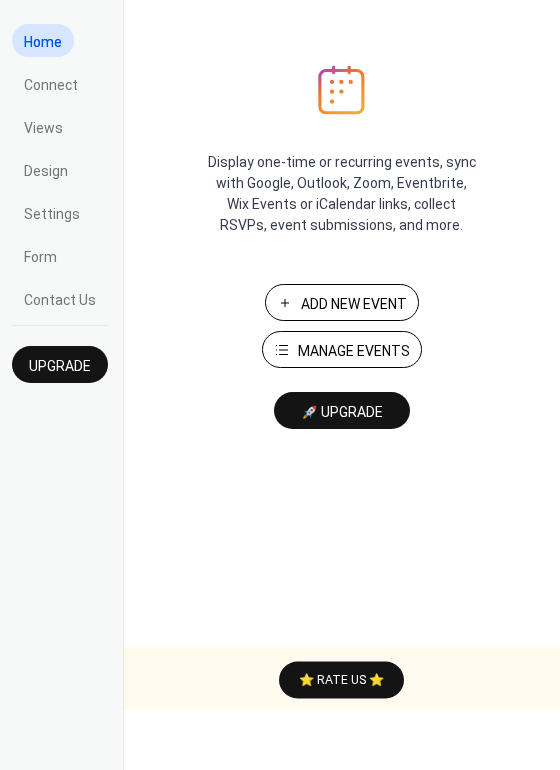scroll, scrollTop: 0, scrollLeft: 0, axis: both 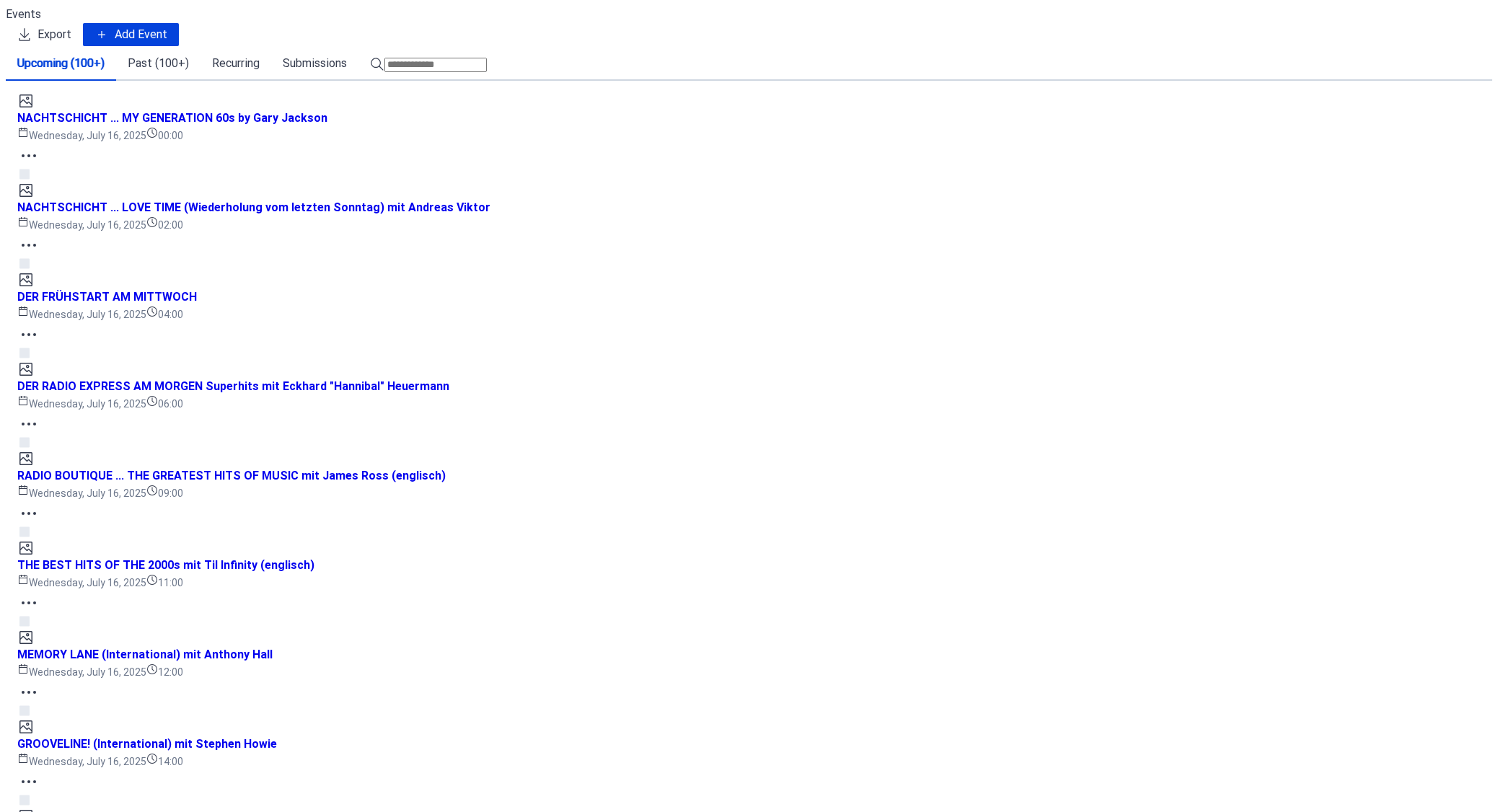click on "GROOVELINE! (International) mit Stephen Howie" at bounding box center (162, 3511) 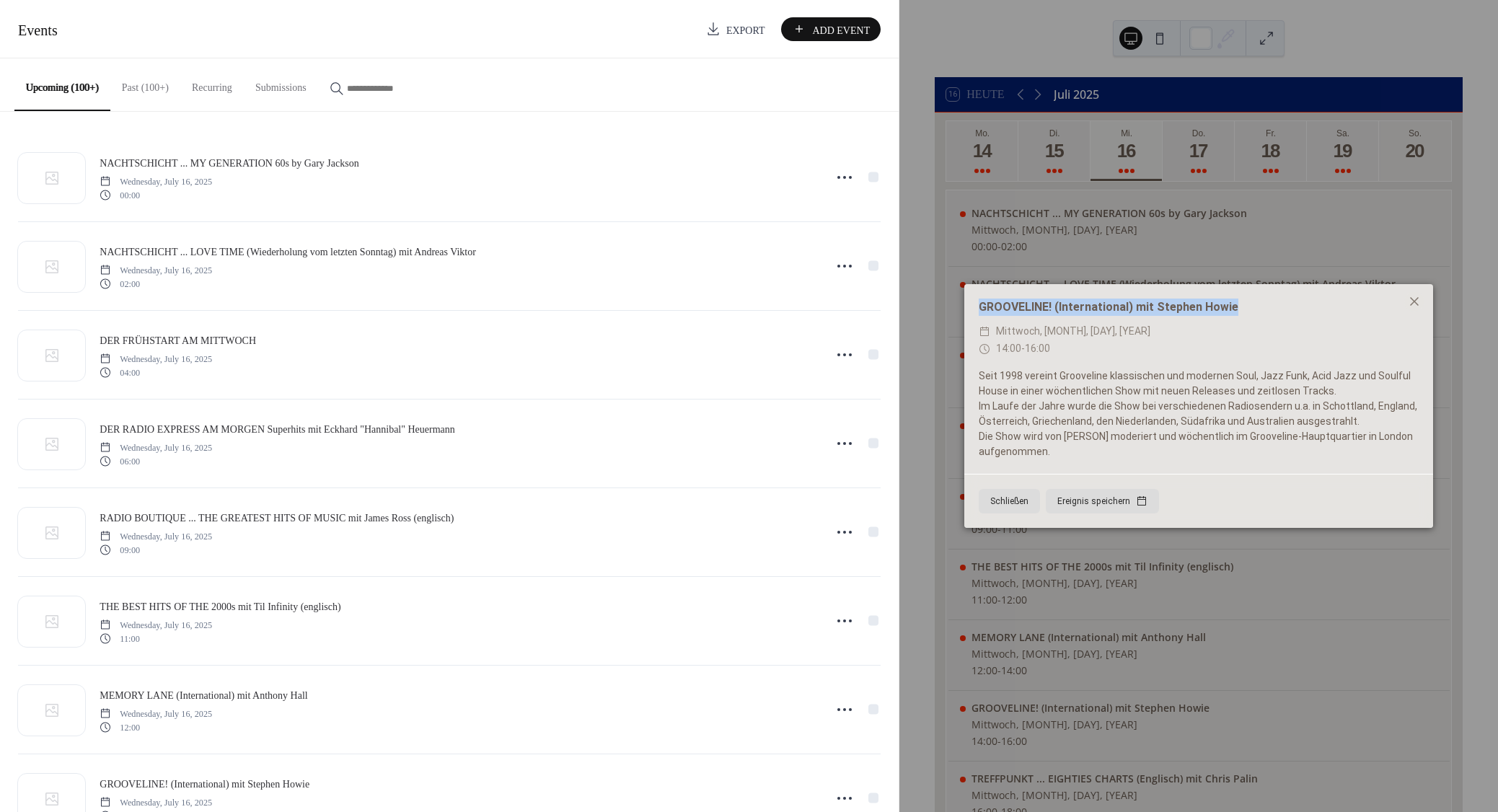 copy on "GROOVELINE! (International) mit Stephen Howie" 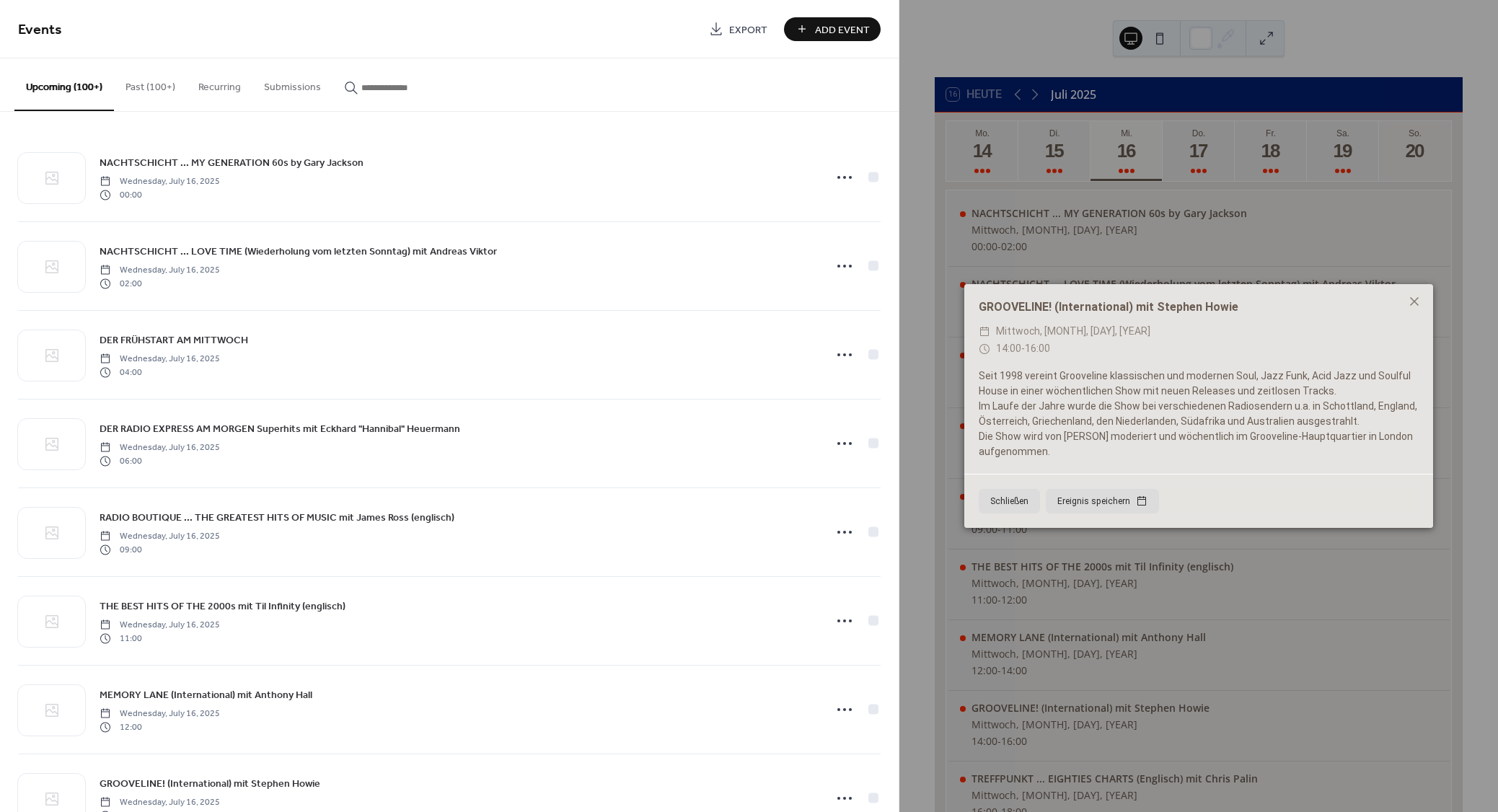 paste on "**********" 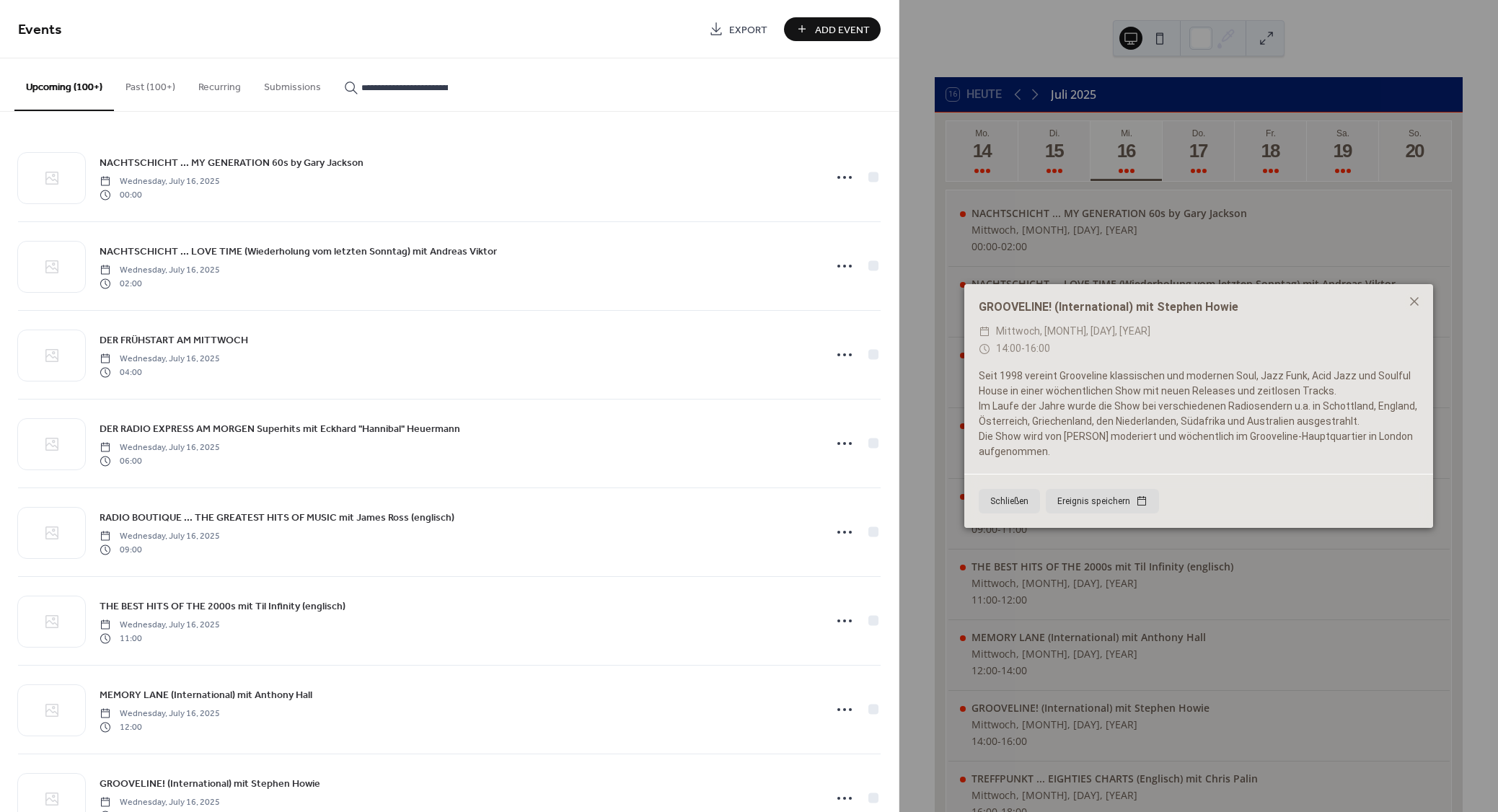 scroll, scrollTop: 0, scrollLeft: 99, axis: horizontal 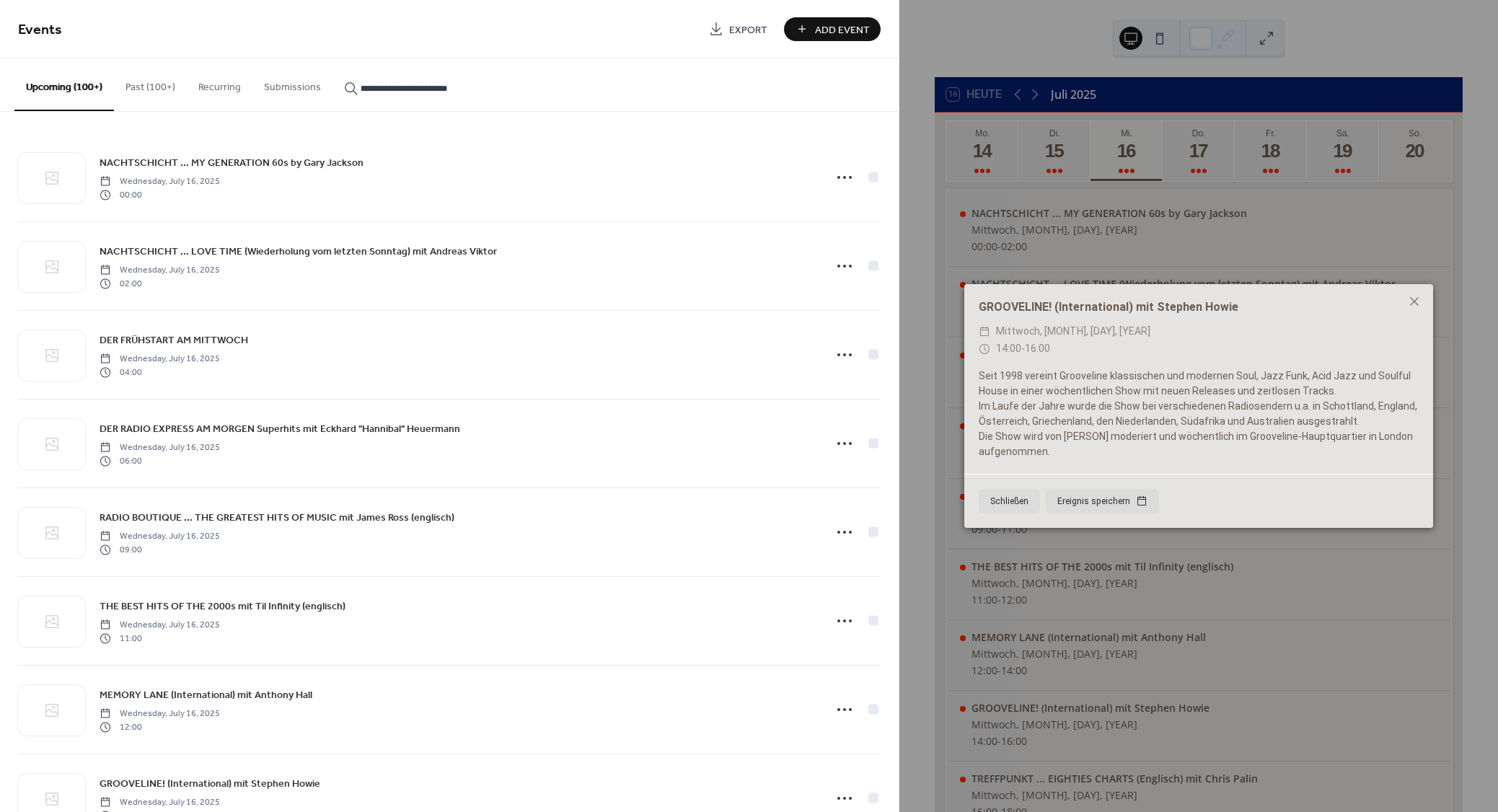 type on "**********" 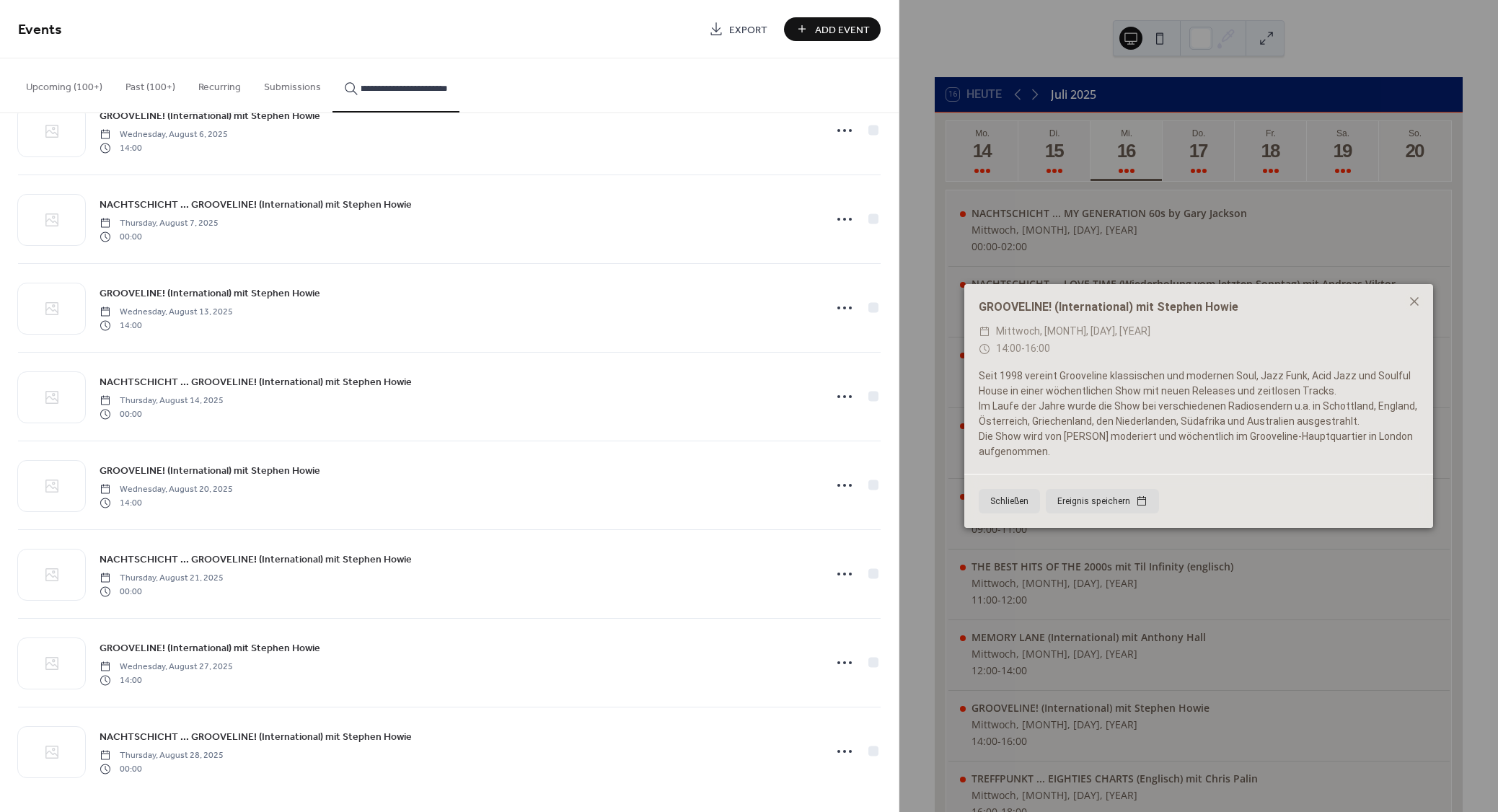 scroll, scrollTop: 2448, scrollLeft: 0, axis: vertical 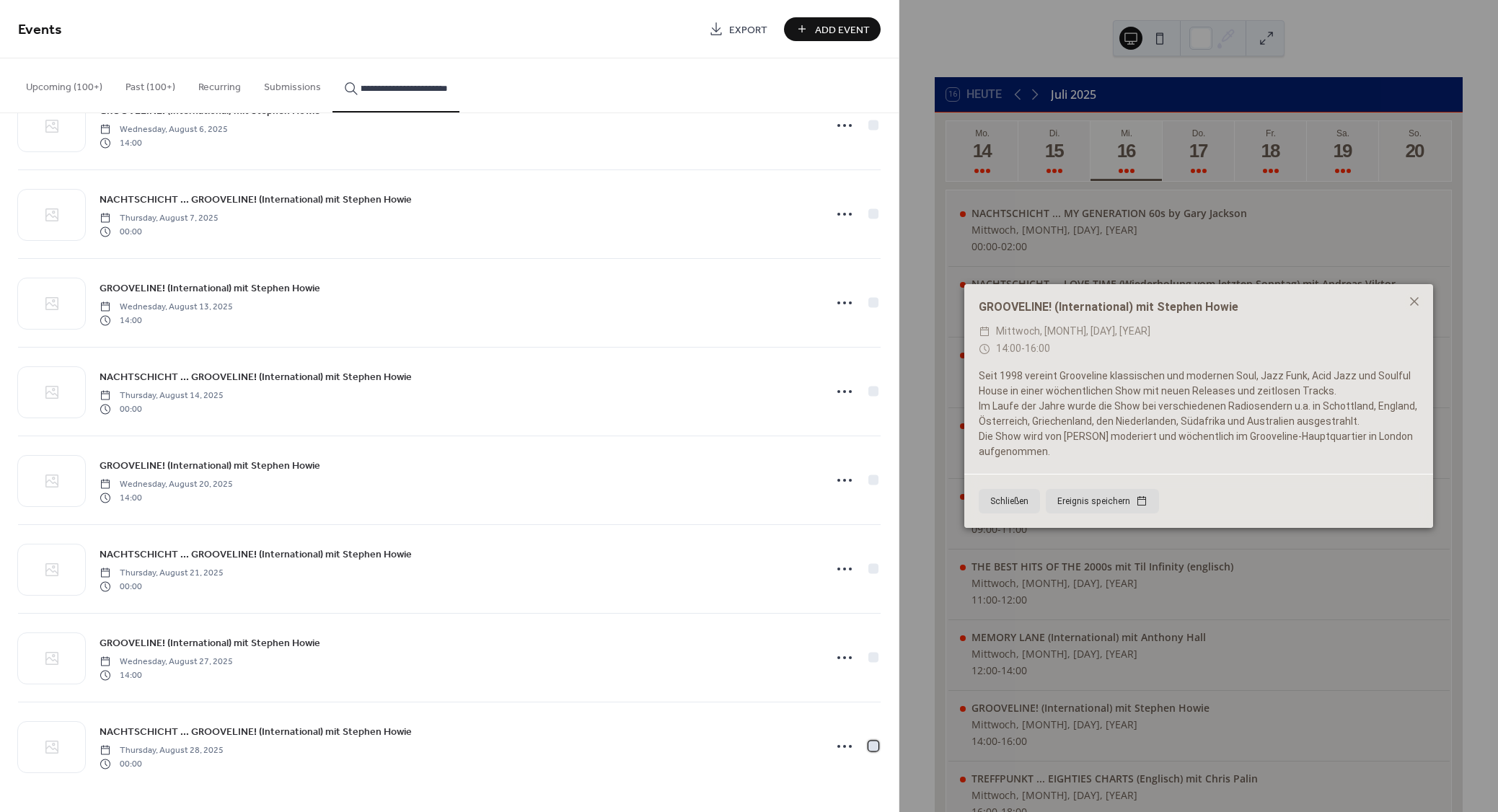 click at bounding box center (873, 746) 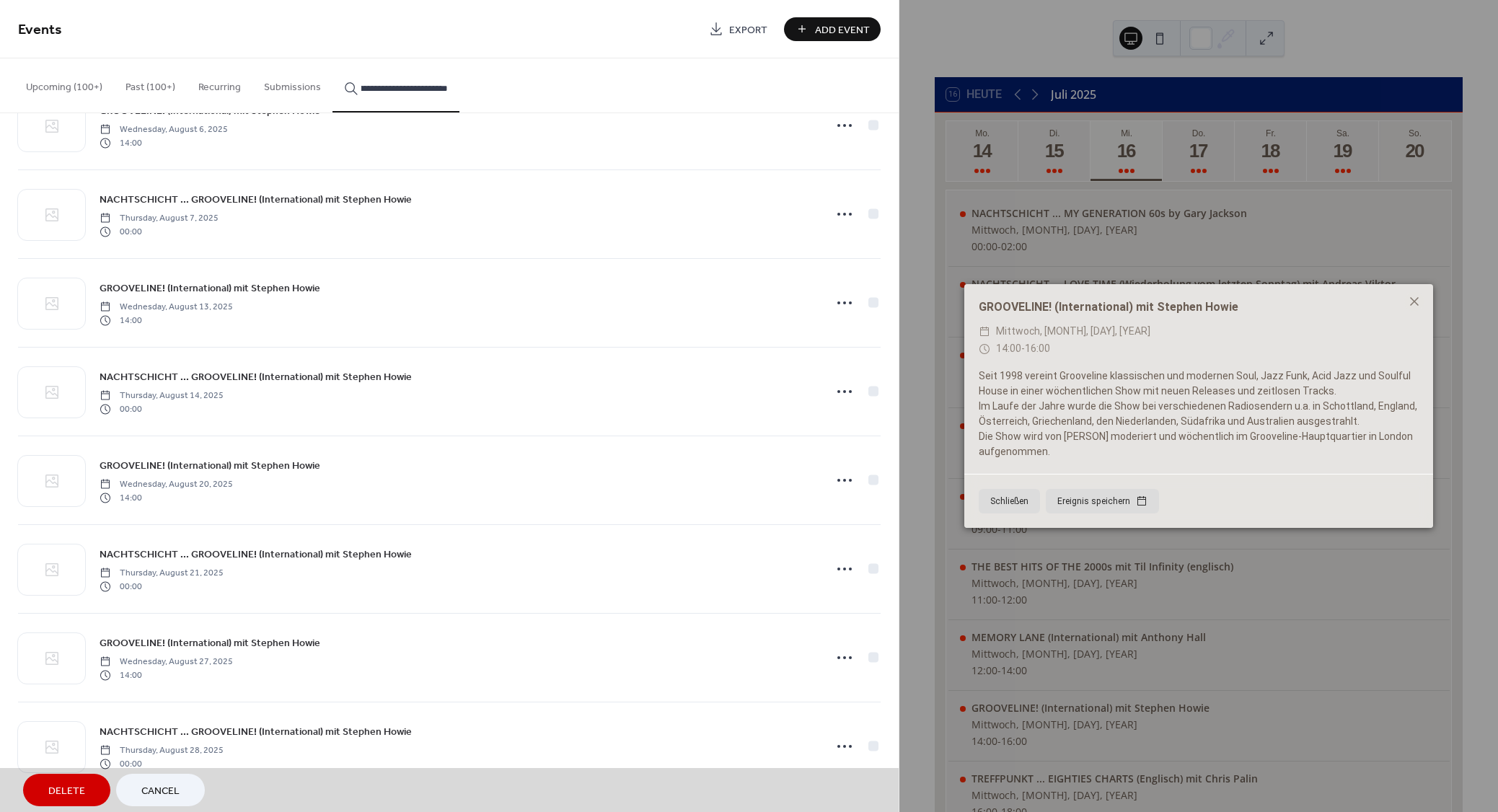 click on "NACHTSCHICHT ... GROOVELINE! (International) mit Stephen Howie Thursday, August 21, 2025 00:00" at bounding box center (449, 568) 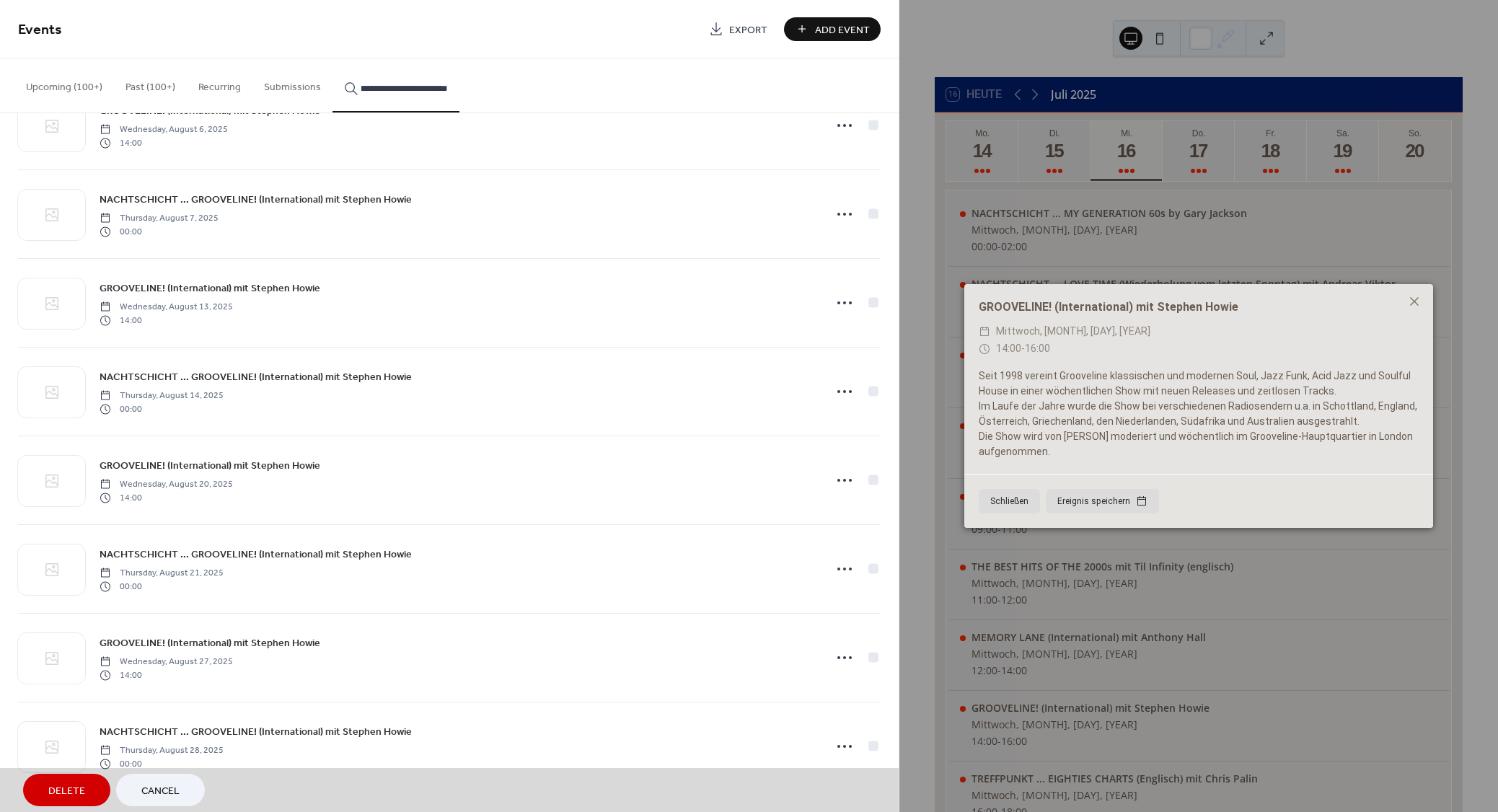 click on "Delete" at bounding box center (66, 791) 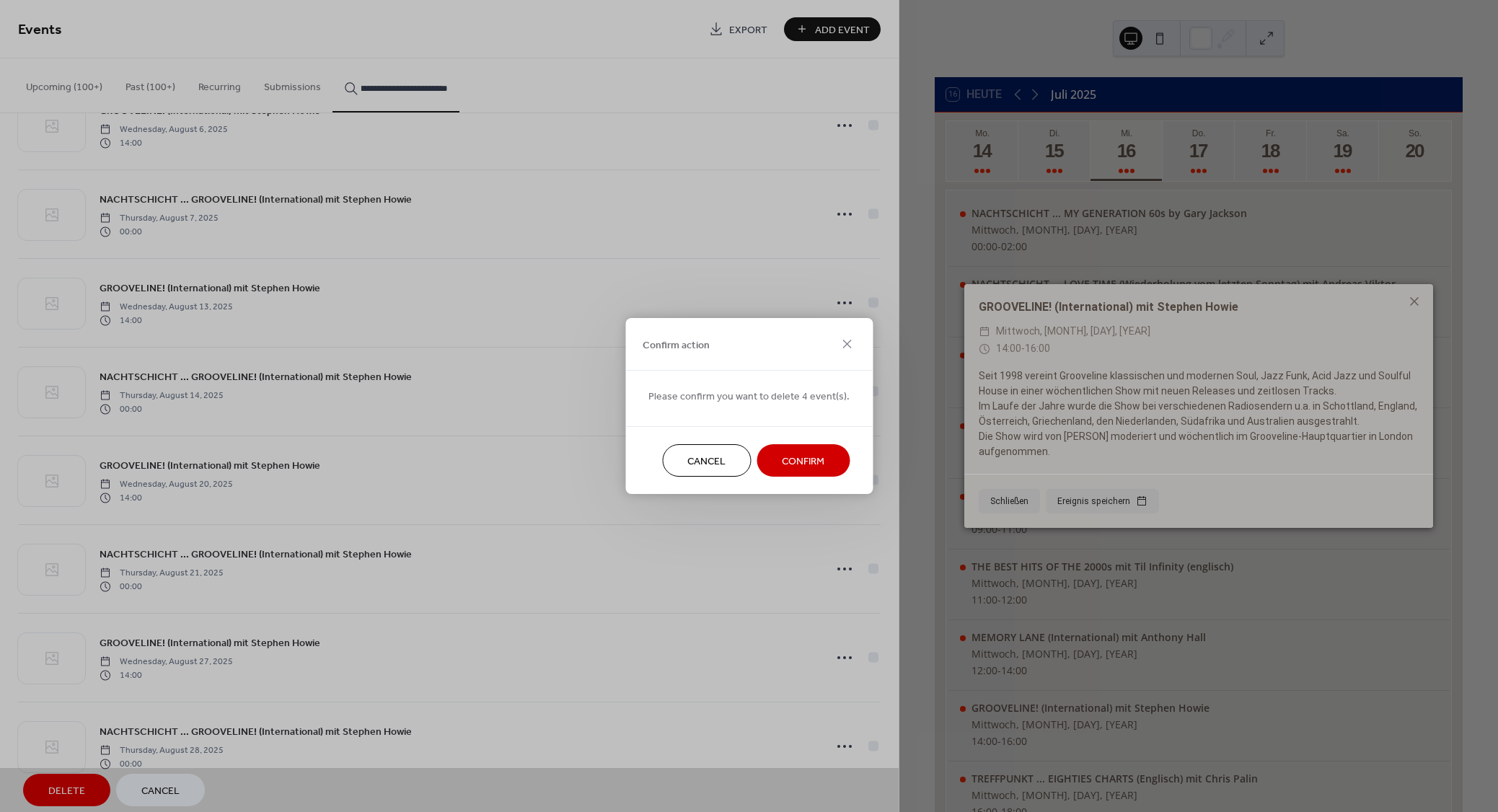 click on "Confirm" at bounding box center (803, 462) 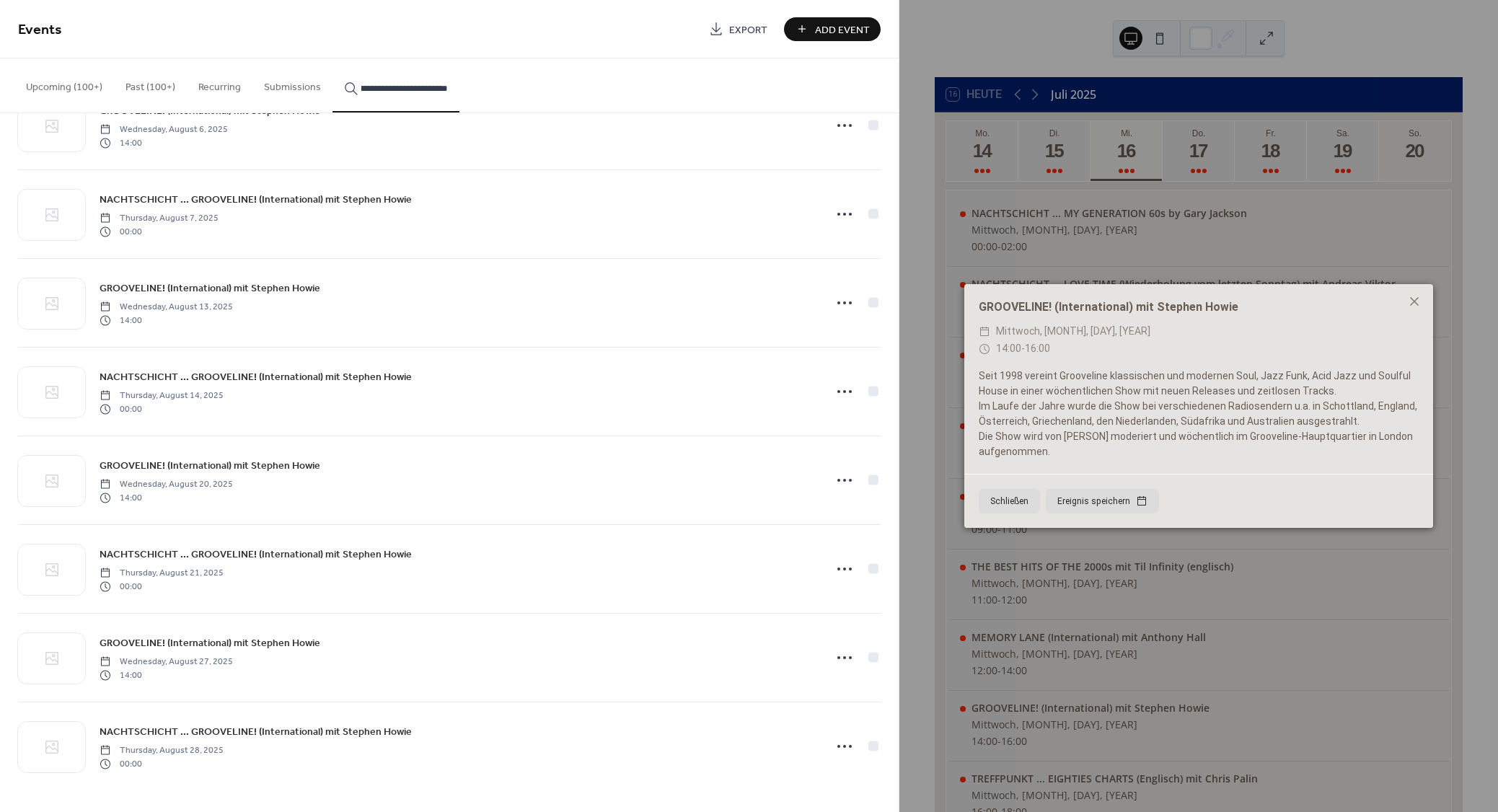 click 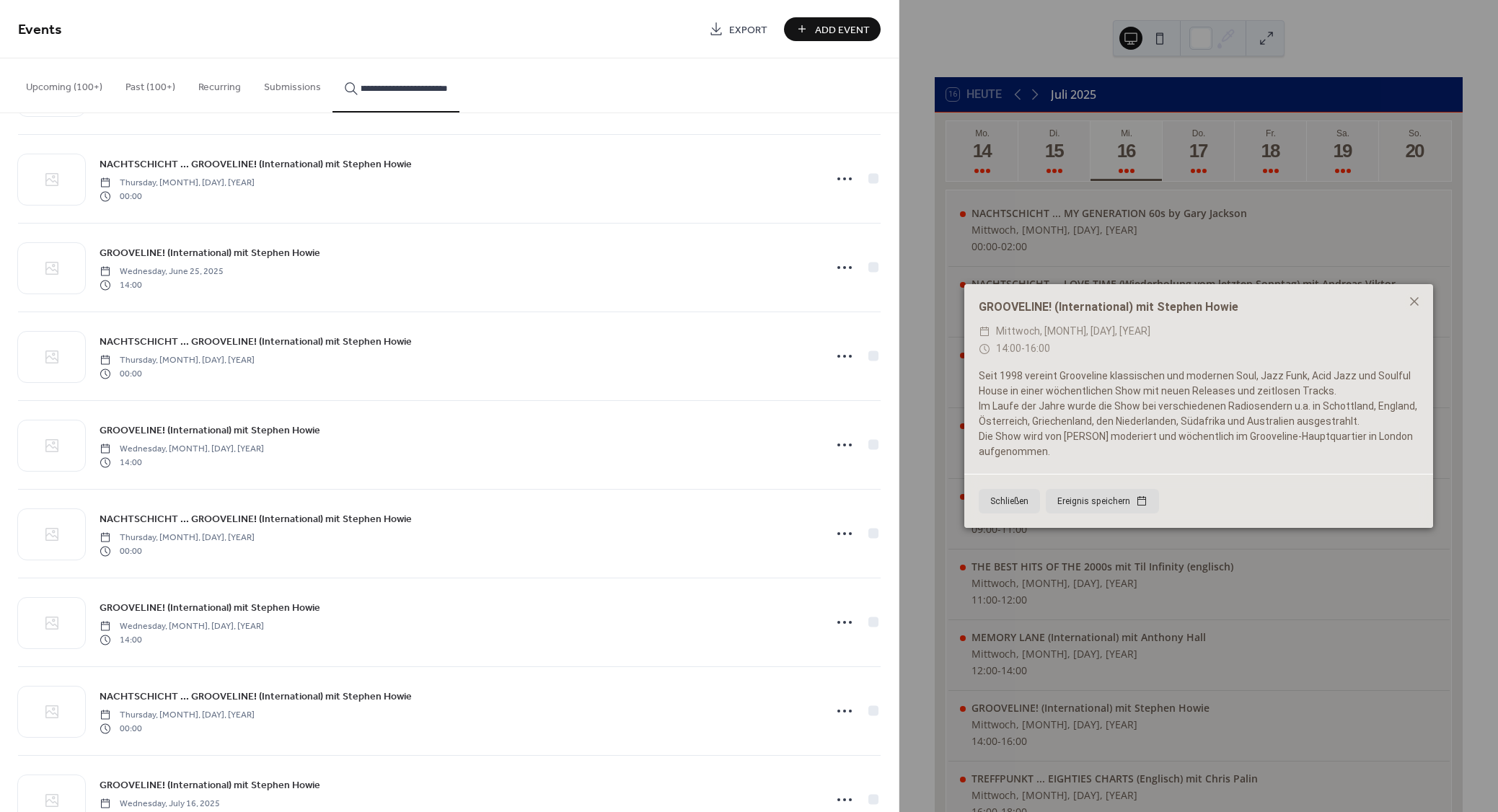 scroll, scrollTop: 1255, scrollLeft: 0, axis: vertical 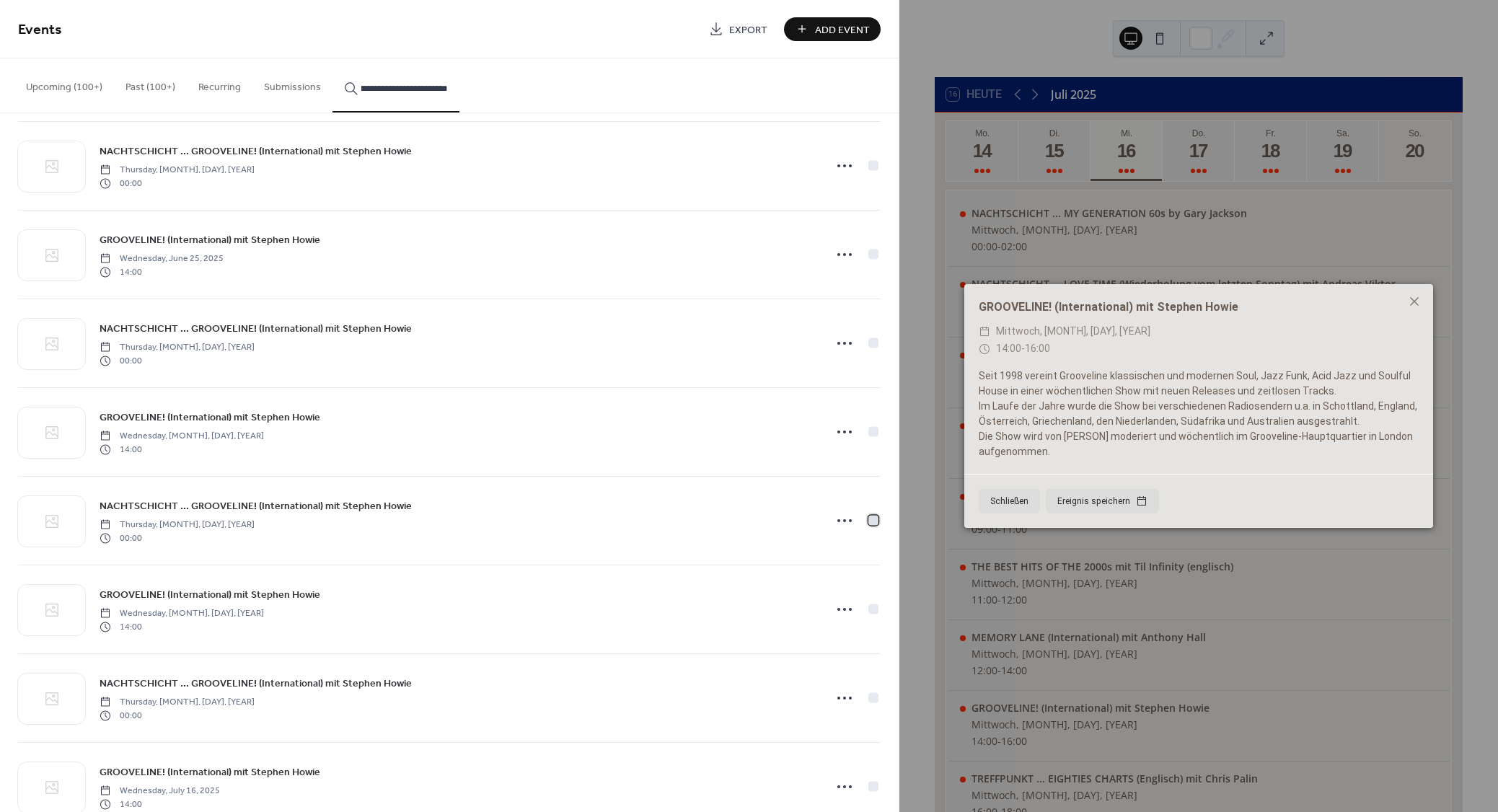 click at bounding box center [873, 520] 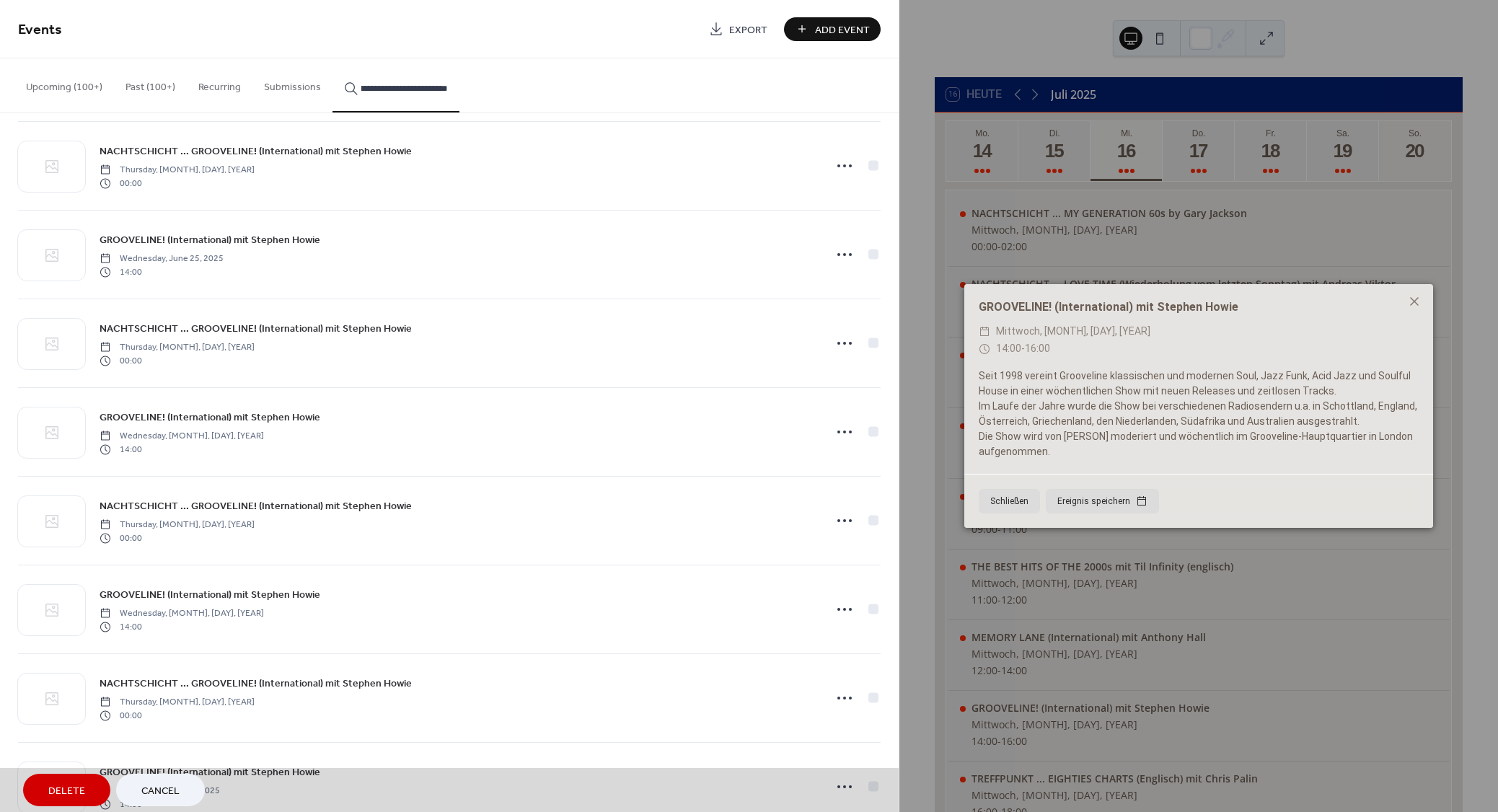 click on "NACHTSCHICHT ... GROOVELINE! (International) mit Stephen Howie Thursday, July 10, 2025 00:00" at bounding box center [449, 697] 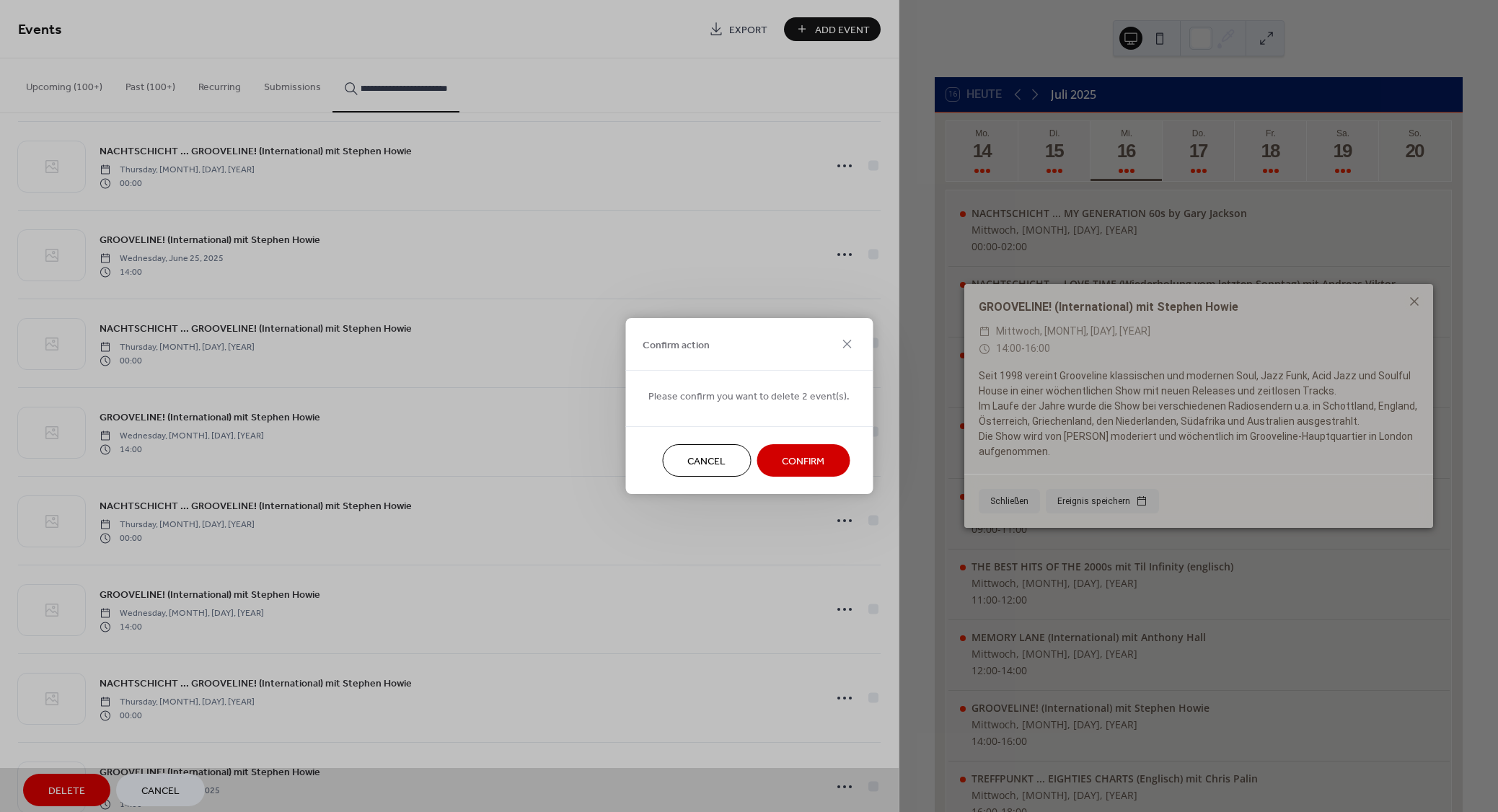 click on "Confirm" at bounding box center (803, 462) 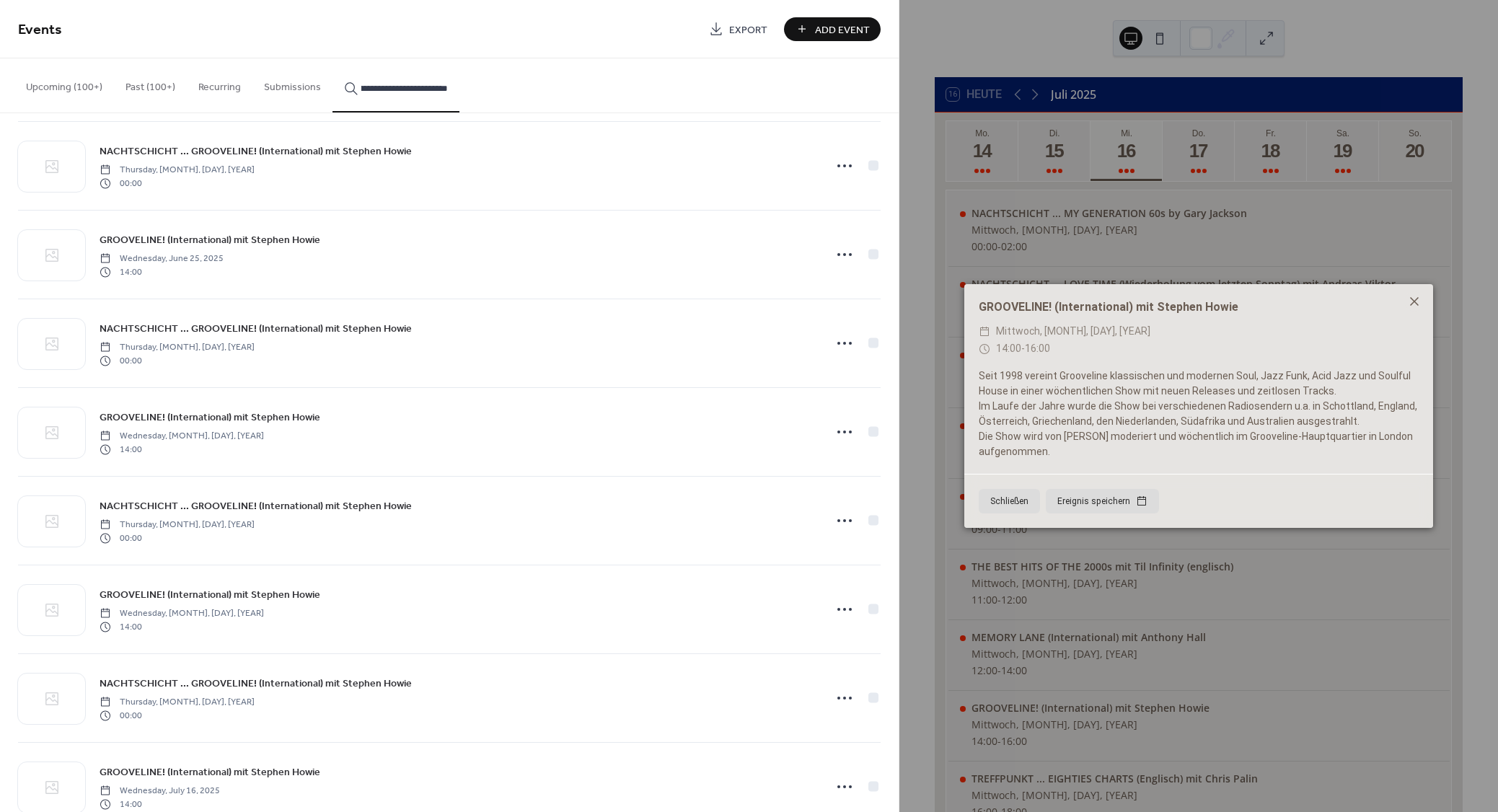 click 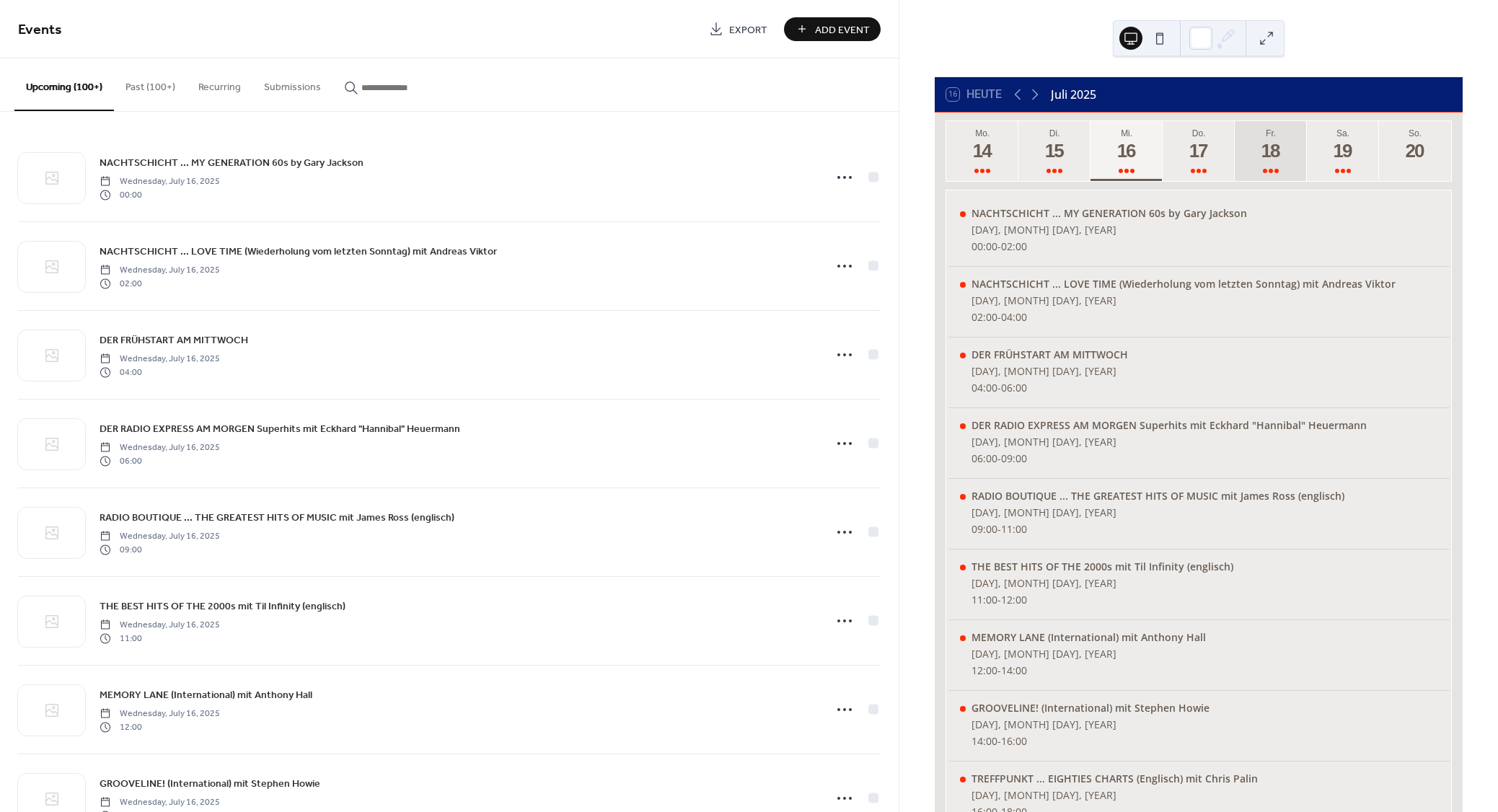 scroll, scrollTop: 0, scrollLeft: 0, axis: both 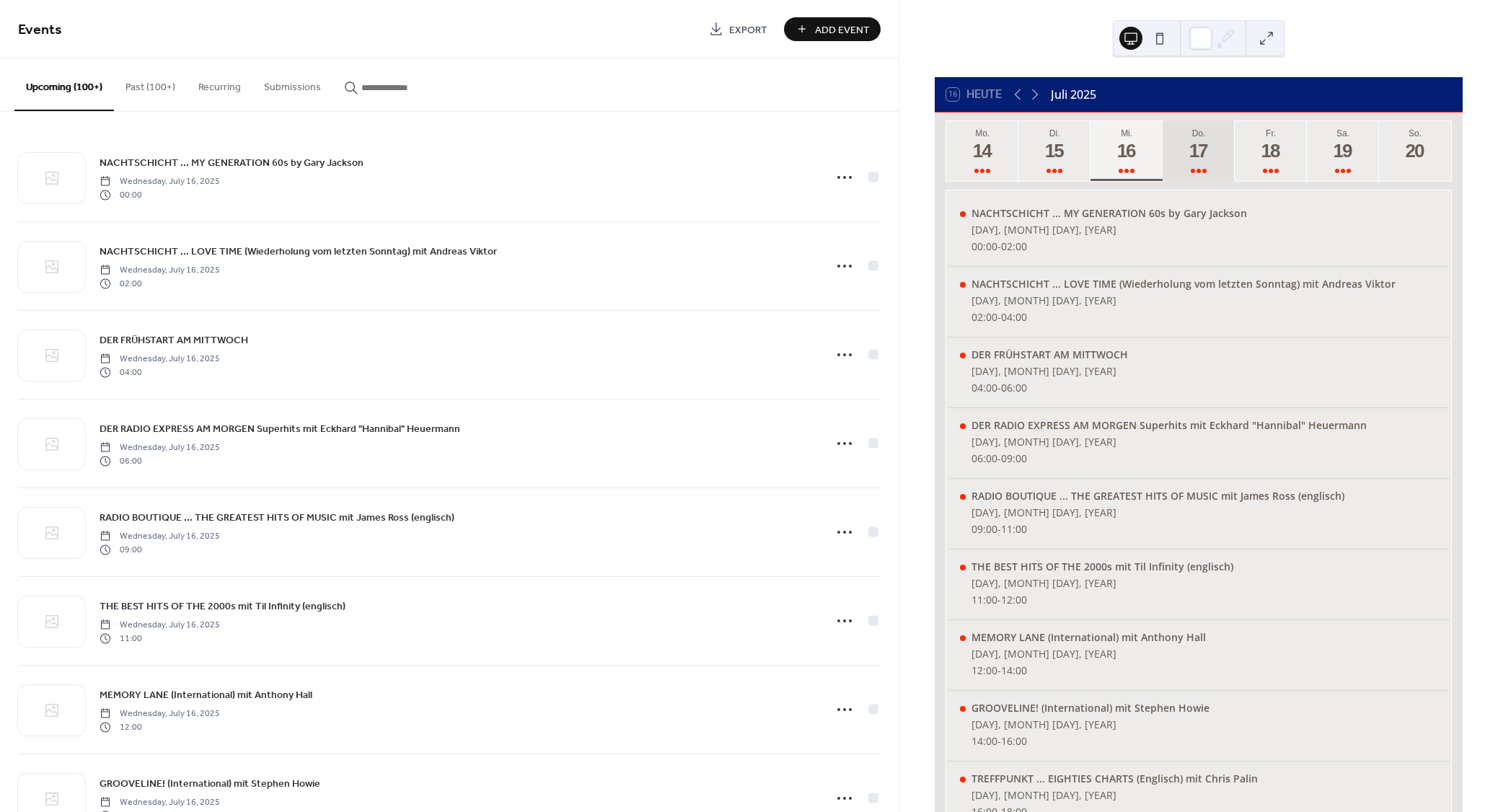 click on "17" at bounding box center [1198, 151] 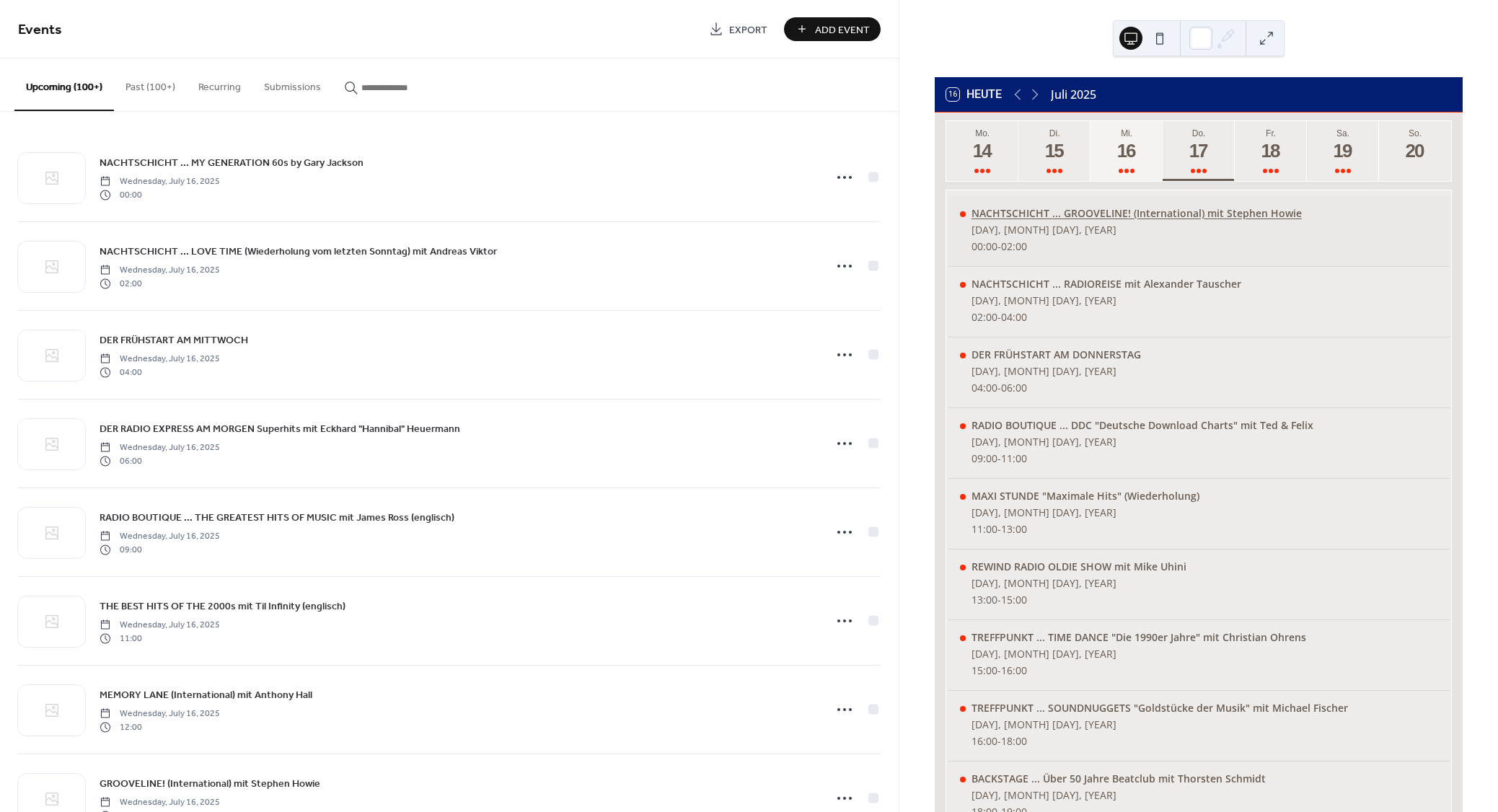 click on "NACHTSCHICHT ... GROOVELINE! (International) mit Stephen Howie" at bounding box center [1137, 213] 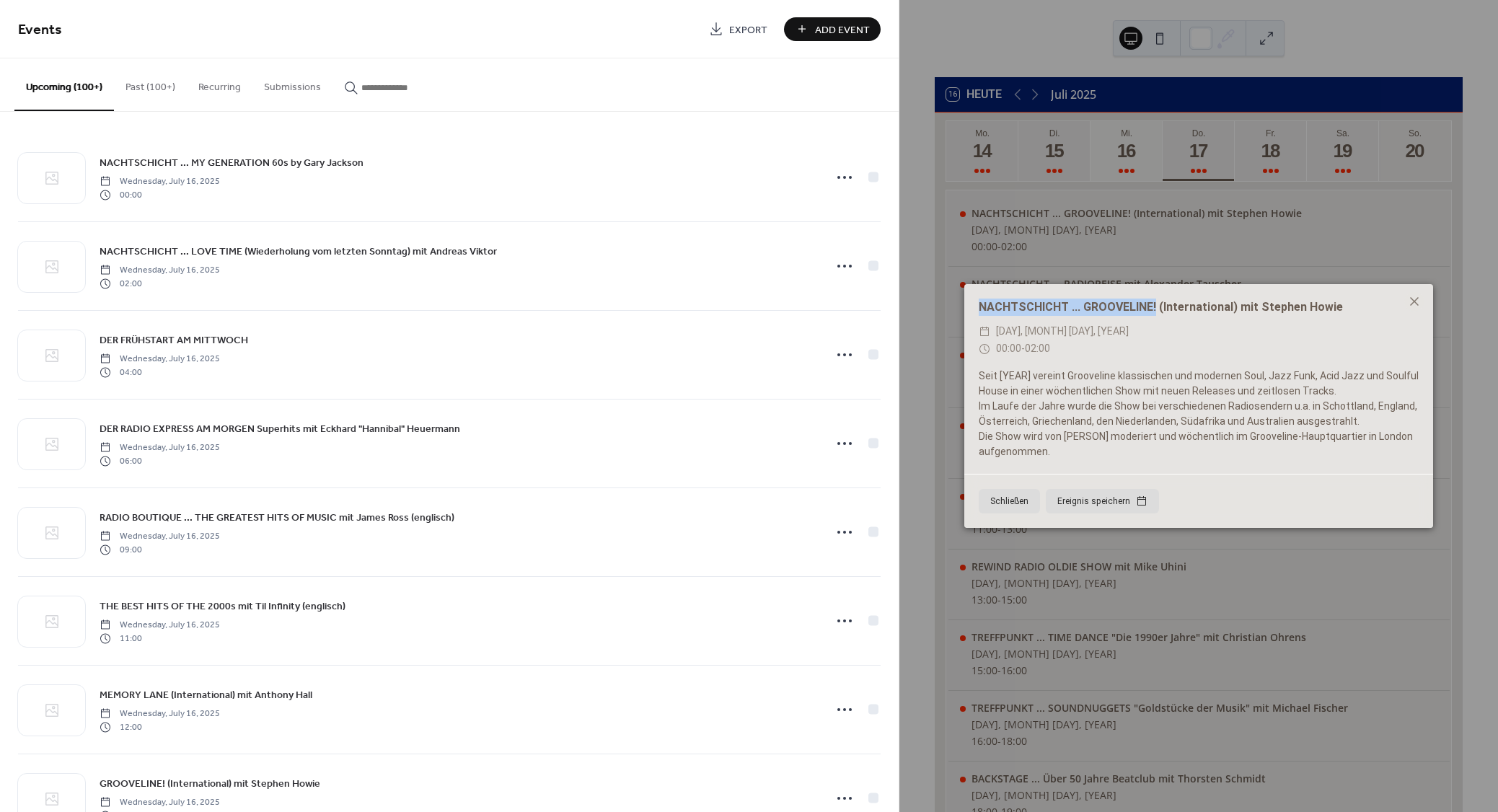 drag, startPoint x: 1155, startPoint y: 307, endPoint x: 979, endPoint y: 301, distance: 176.10224 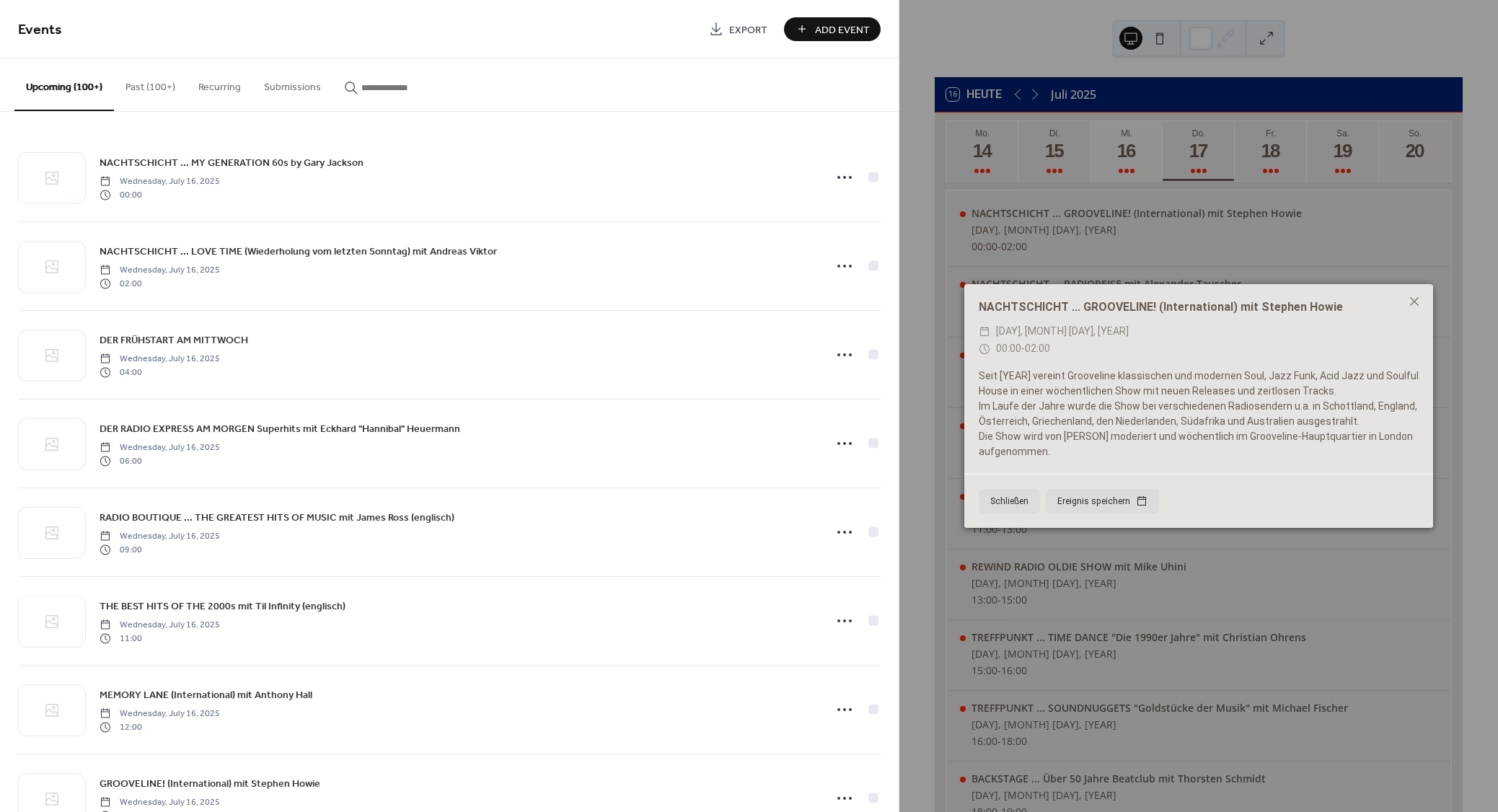 paste on "**********" 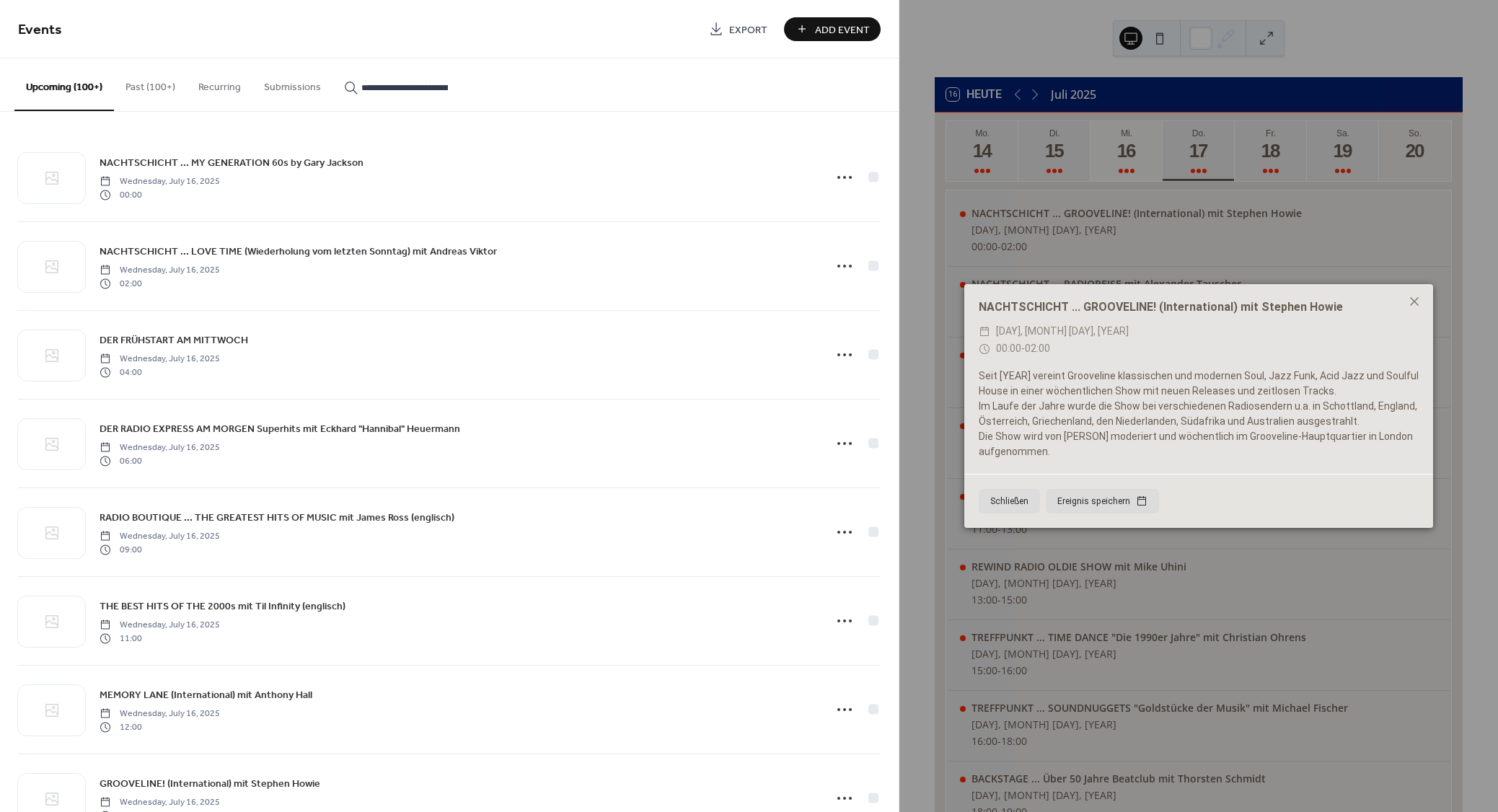 scroll, scrollTop: 0, scrollLeft: 45, axis: horizontal 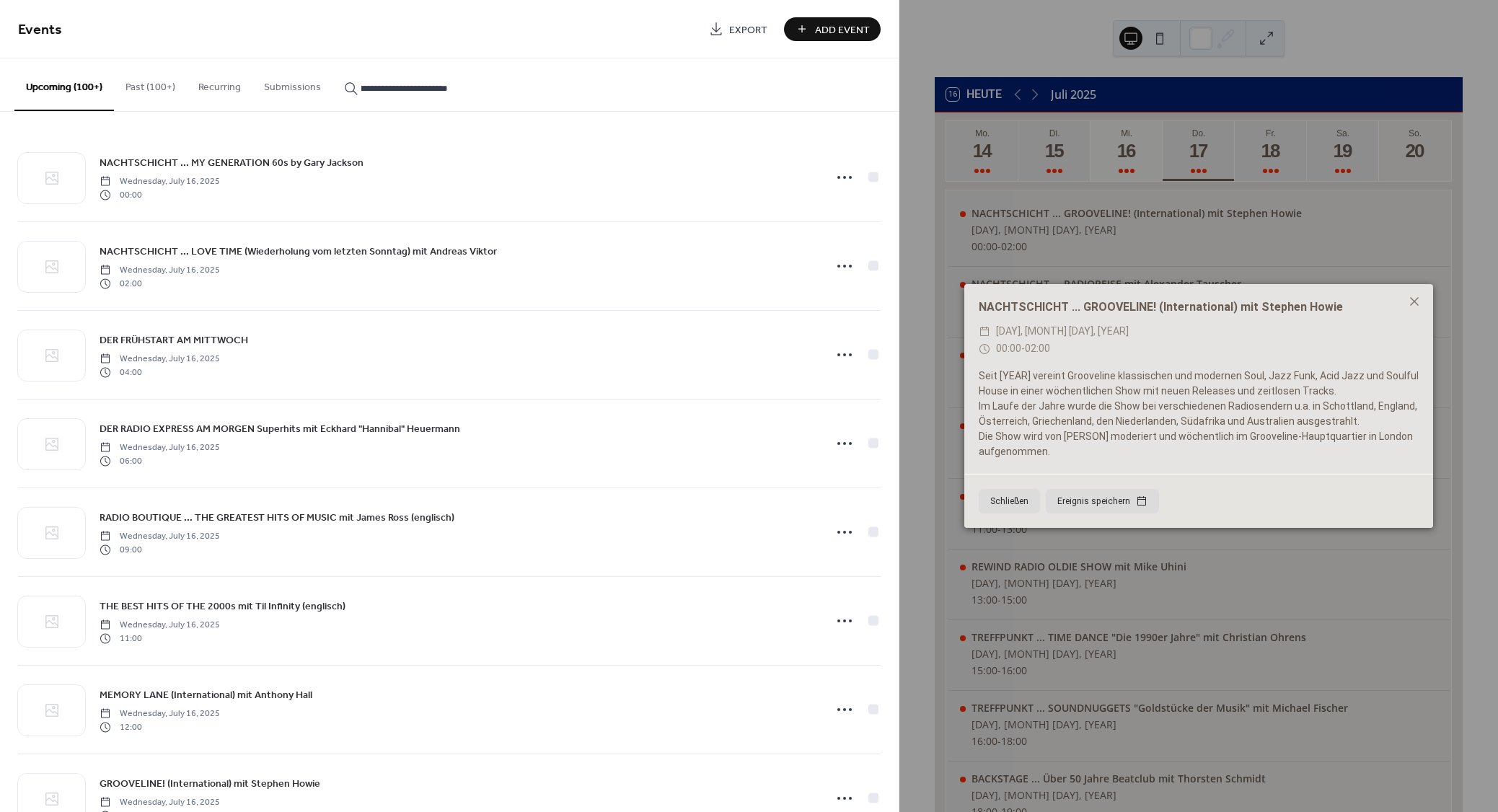 type on "**********" 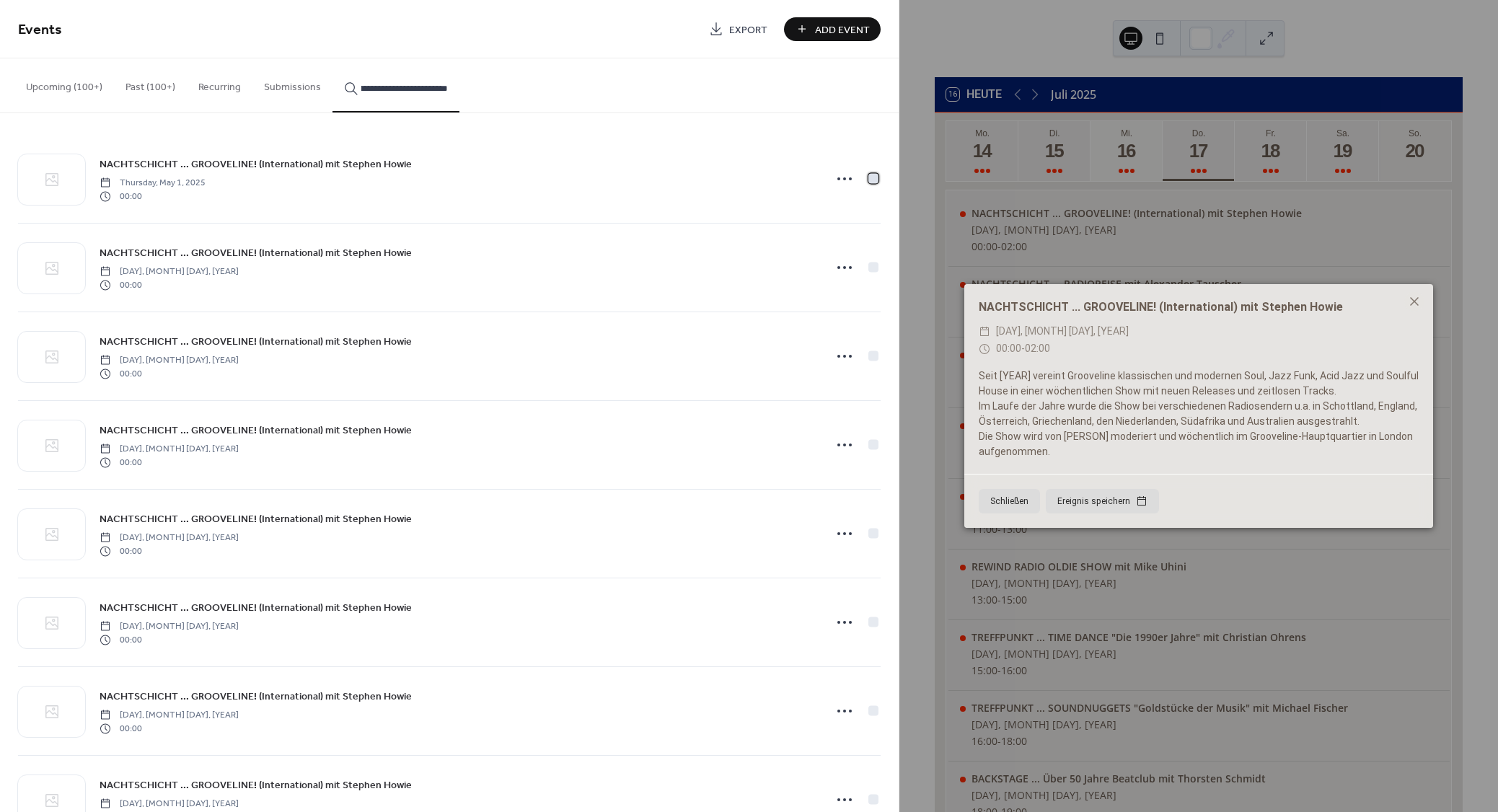 click at bounding box center [873, 178] 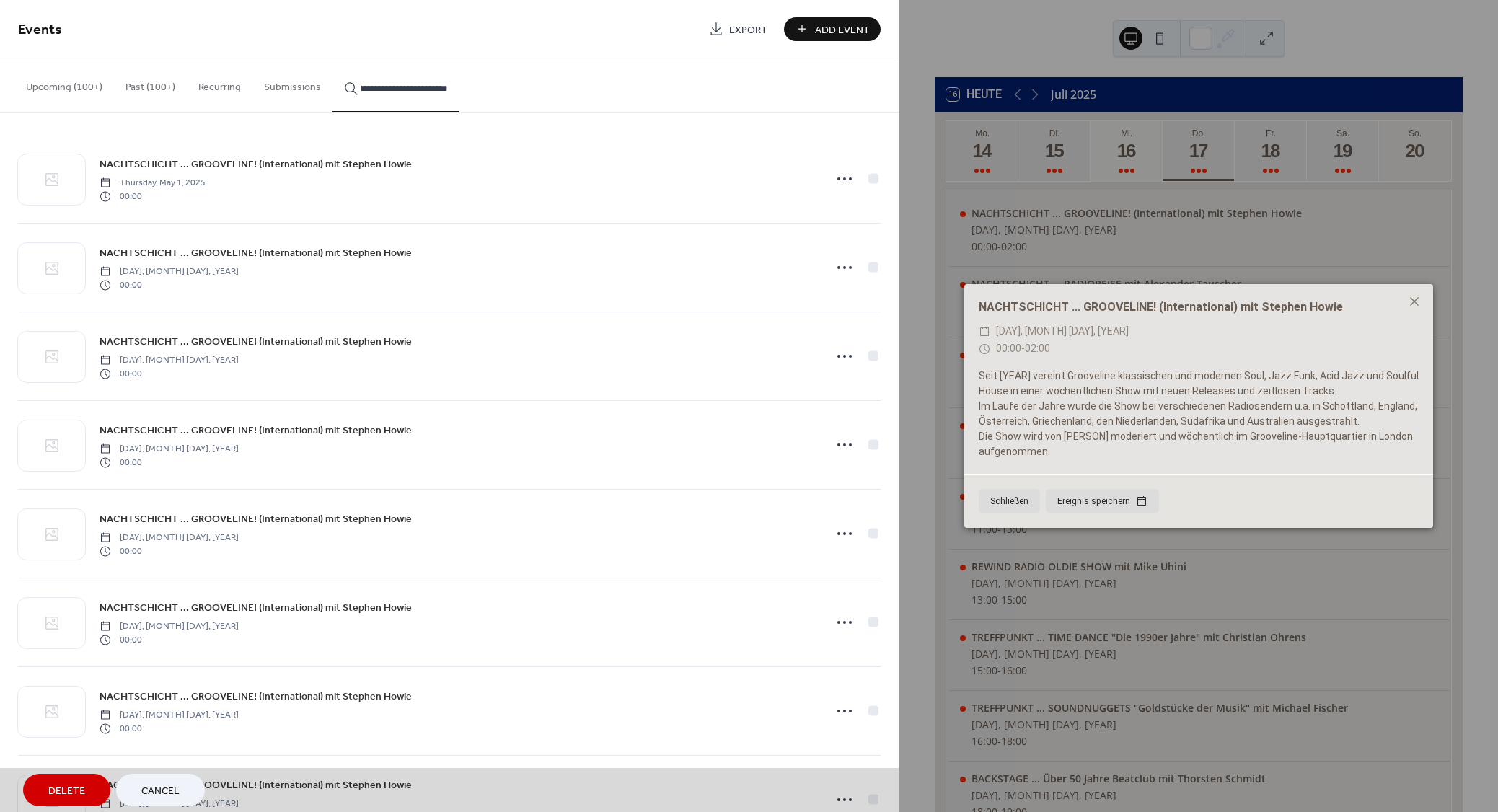 click on "NACHTSCHICHT ... GROOVELINE! (International) mit Stephen Howie Thursday, May 8, 2025 00:00" at bounding box center [449, 267] 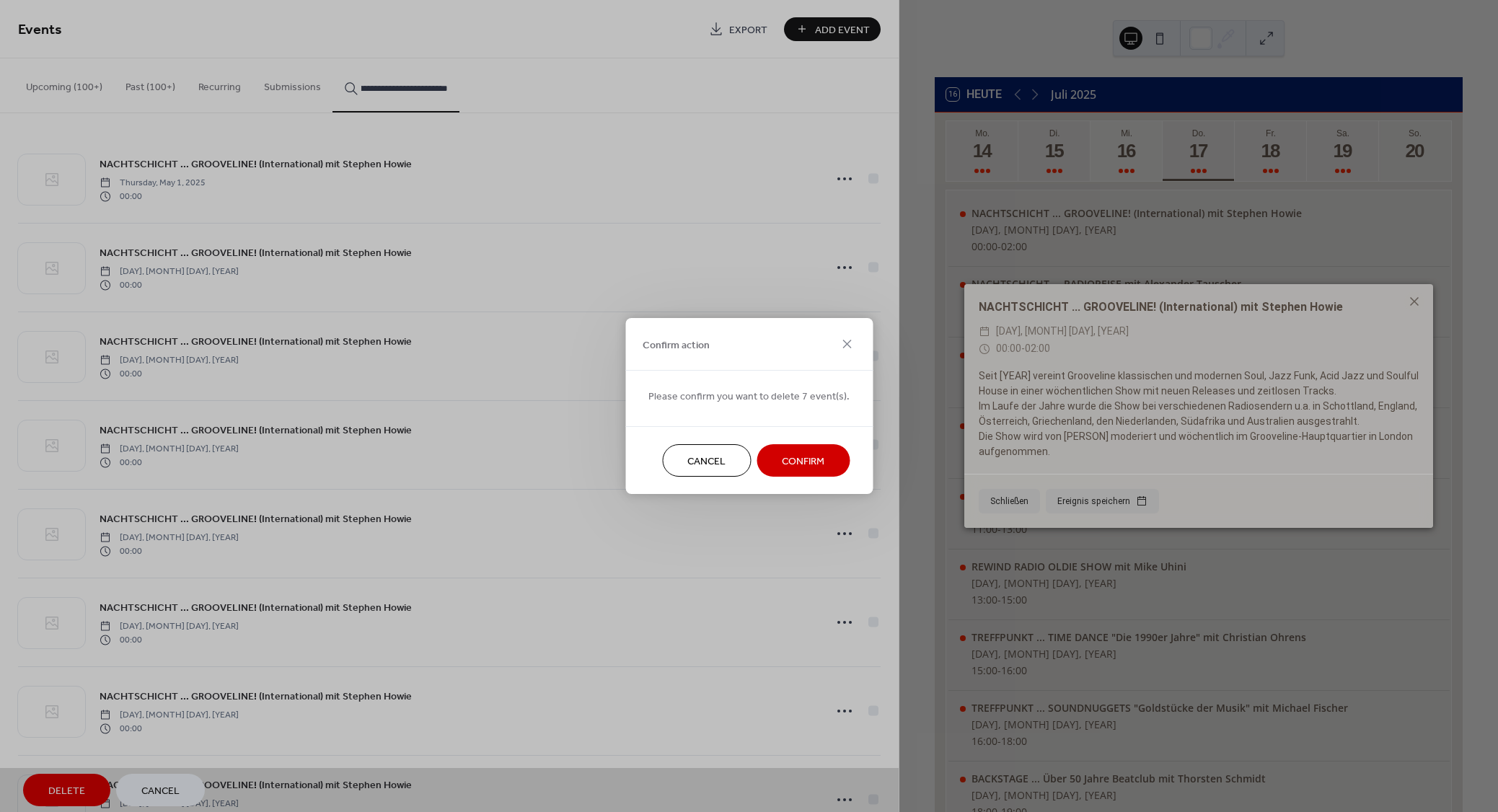 click on "Confirm" at bounding box center [803, 462] 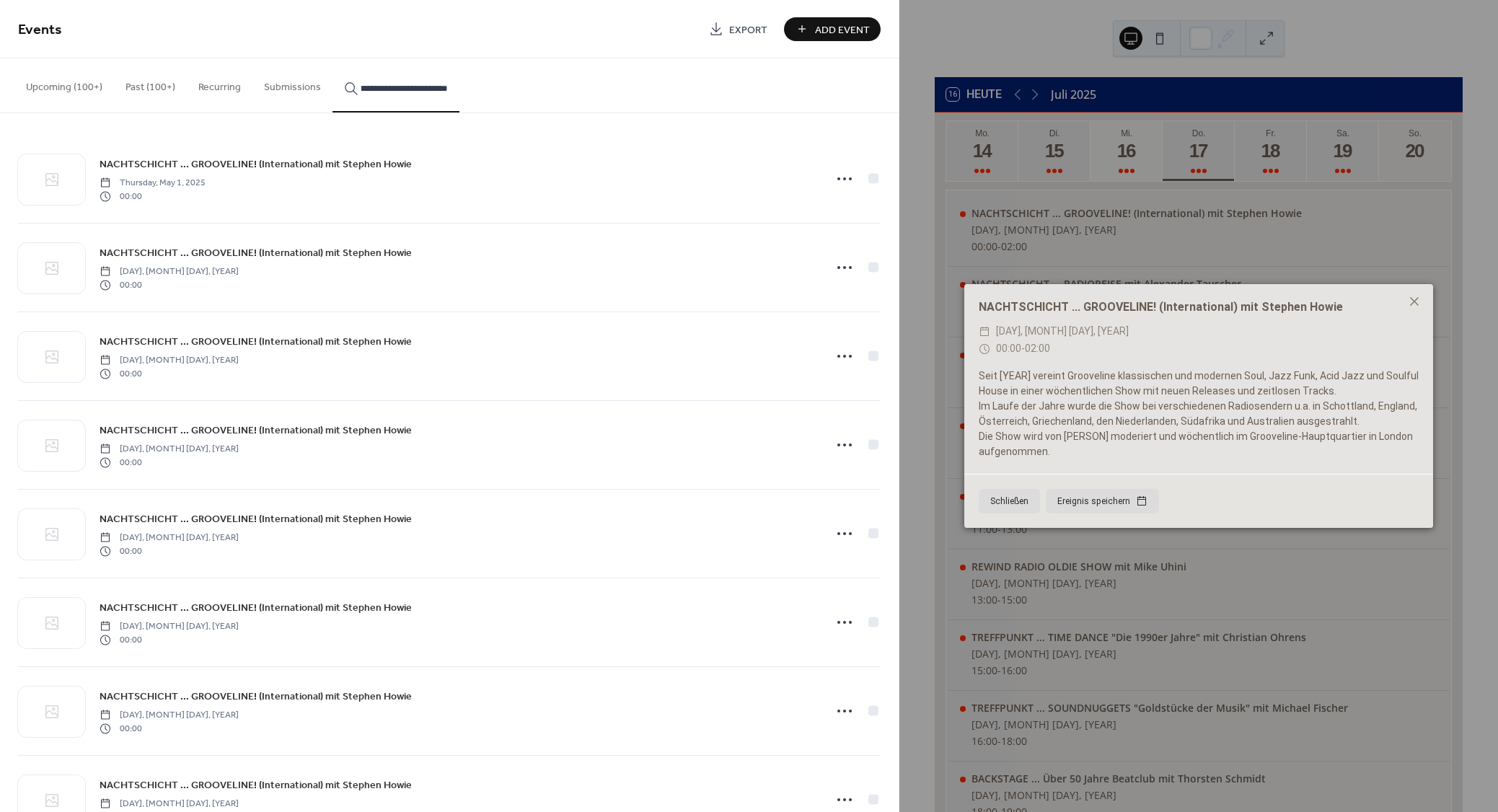 click 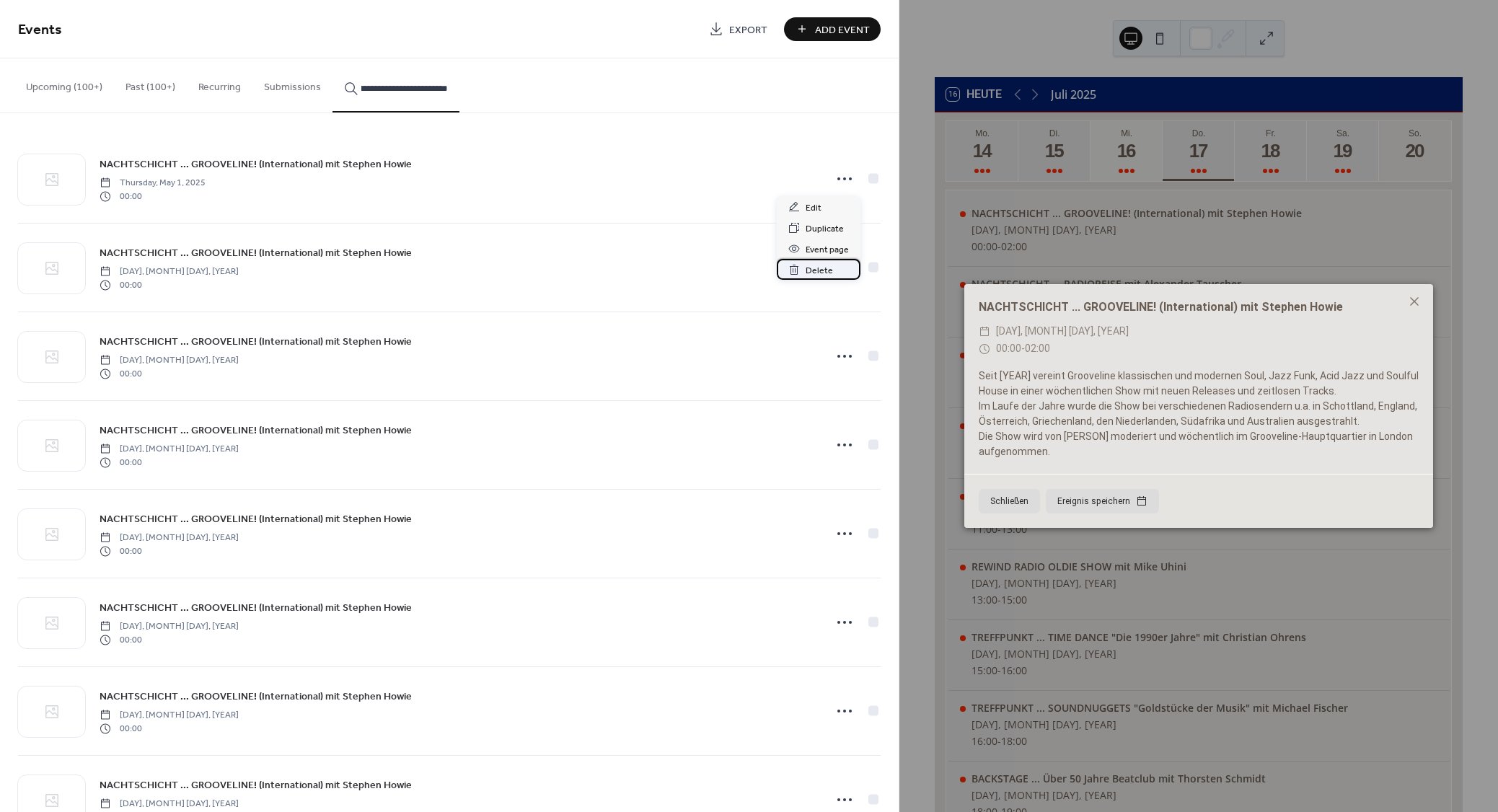 click on "Delete" at bounding box center [819, 270] 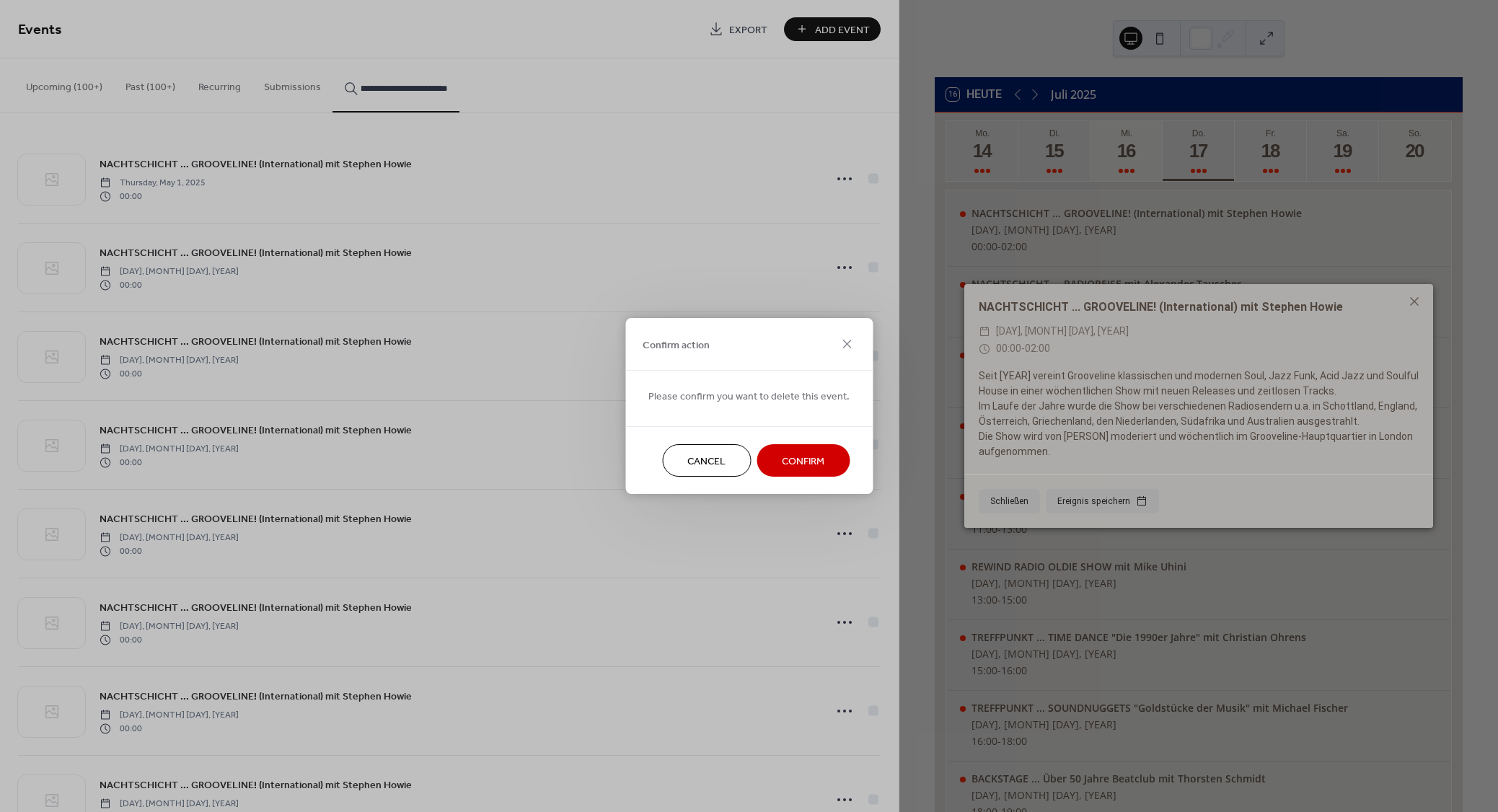 click on "Confirm" at bounding box center [803, 462] 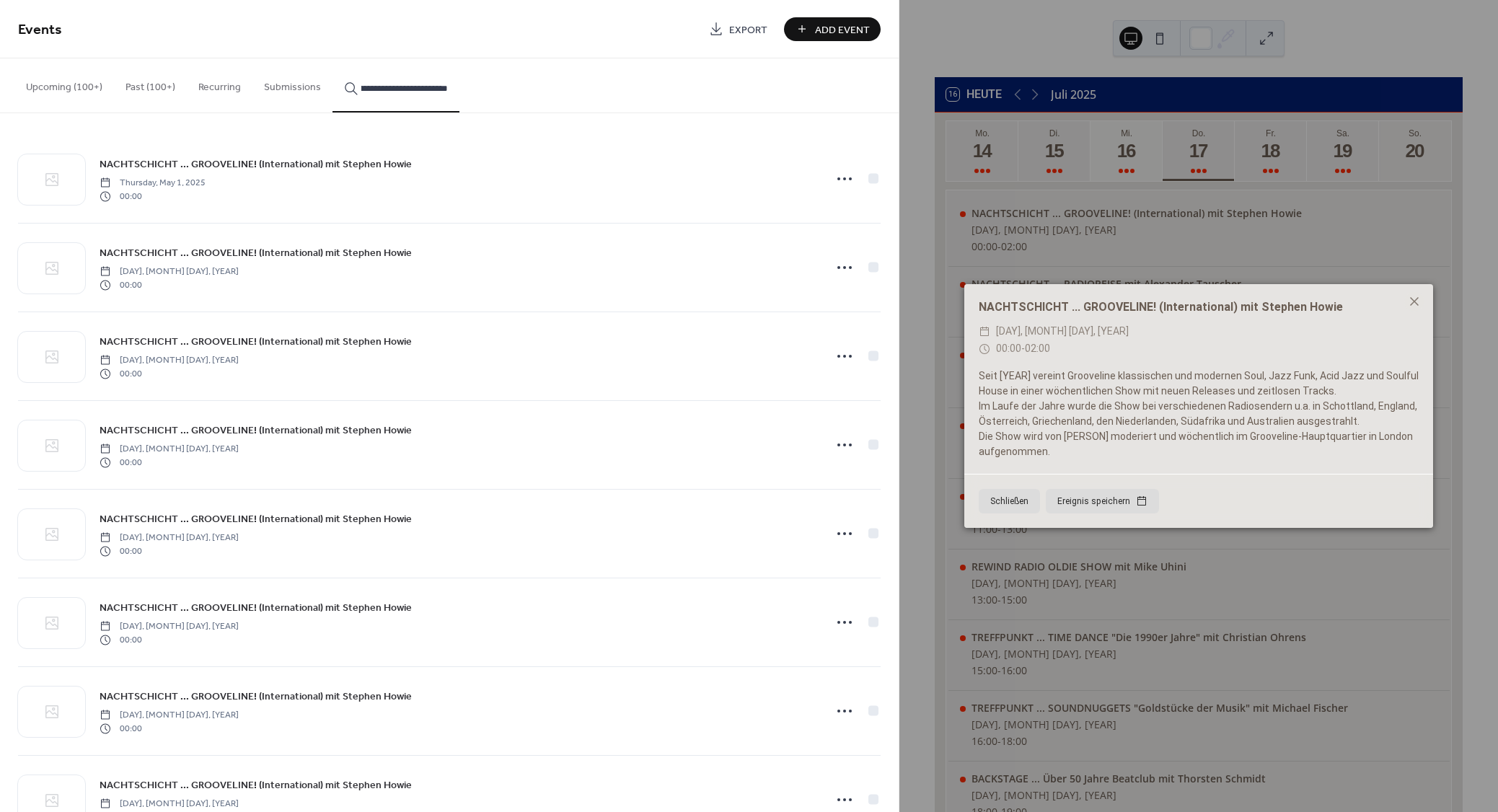 click on "Submissions" at bounding box center [292, 84] 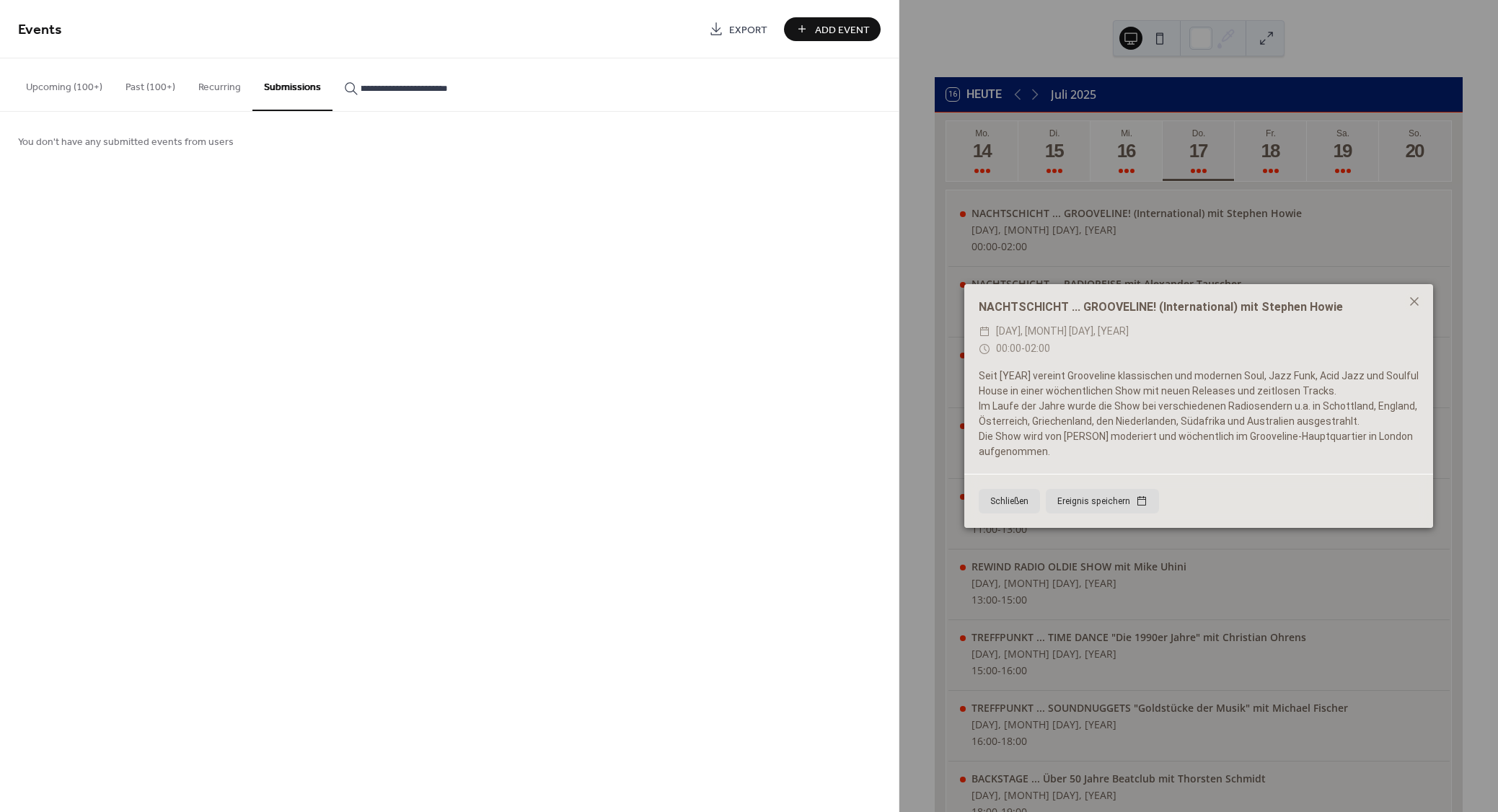 click 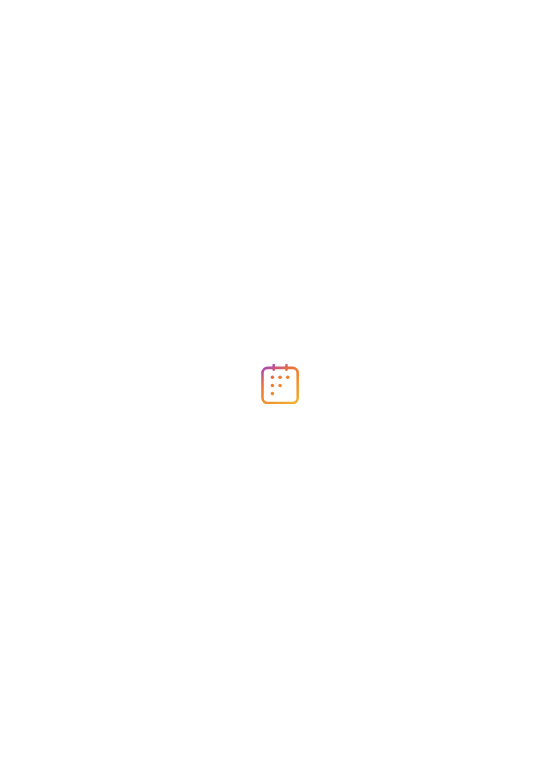 scroll, scrollTop: 0, scrollLeft: 0, axis: both 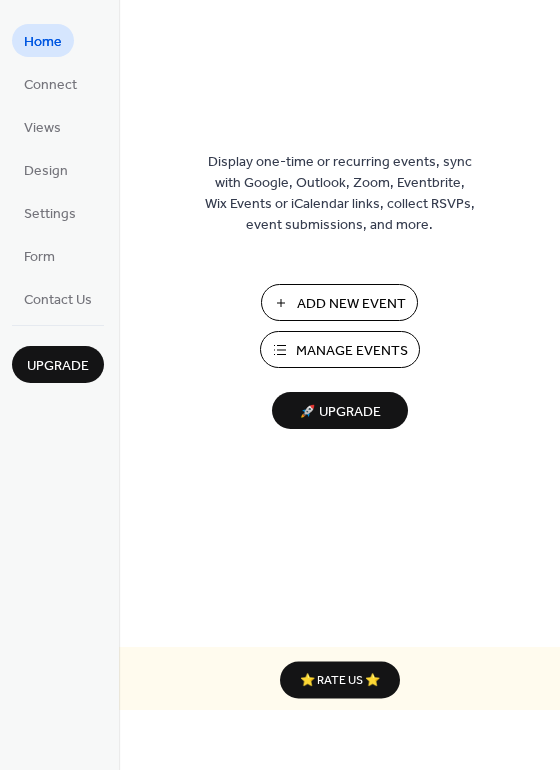 click on "Manage Events" at bounding box center [352, 351] 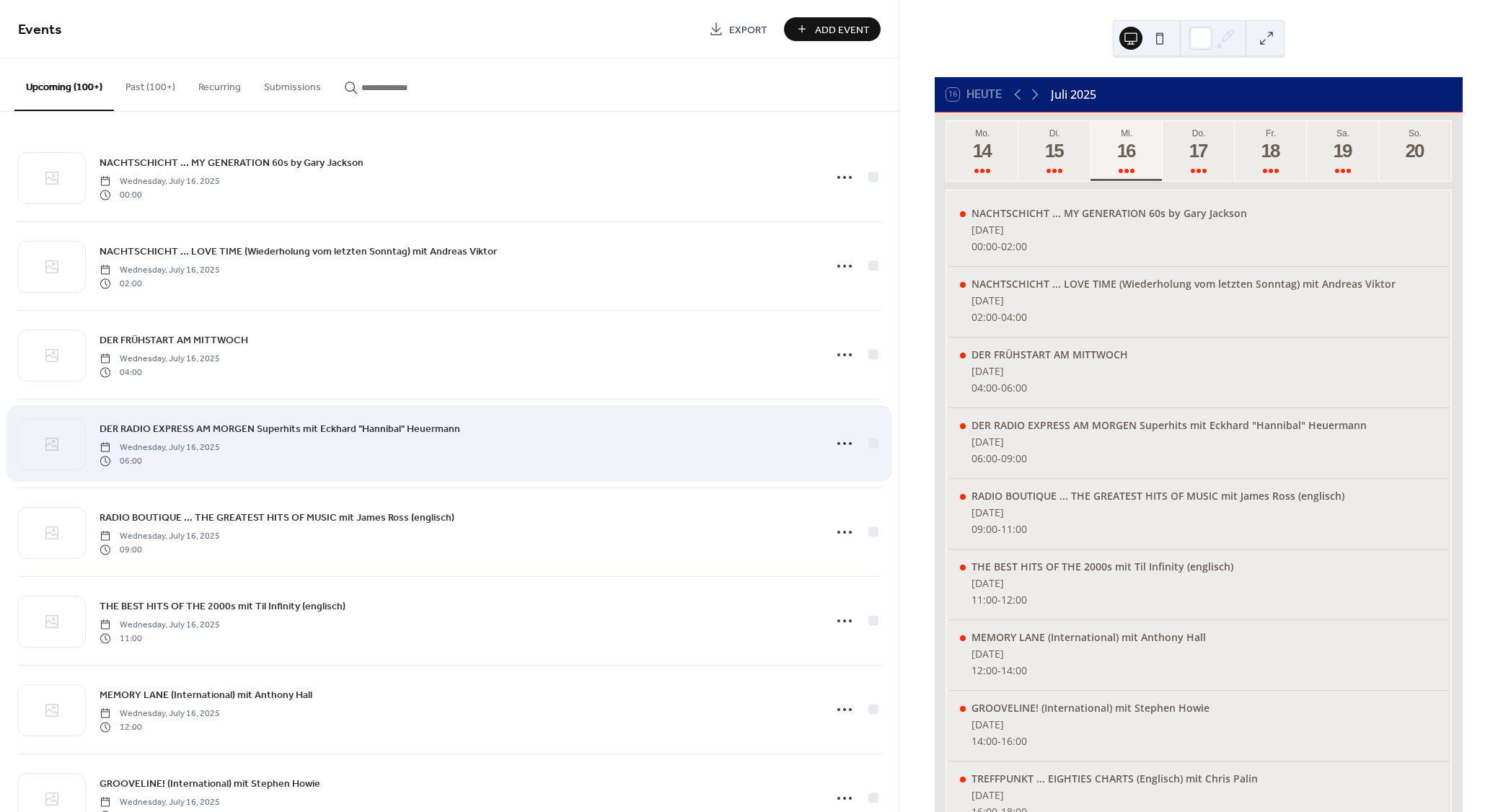 scroll, scrollTop: 0, scrollLeft: 0, axis: both 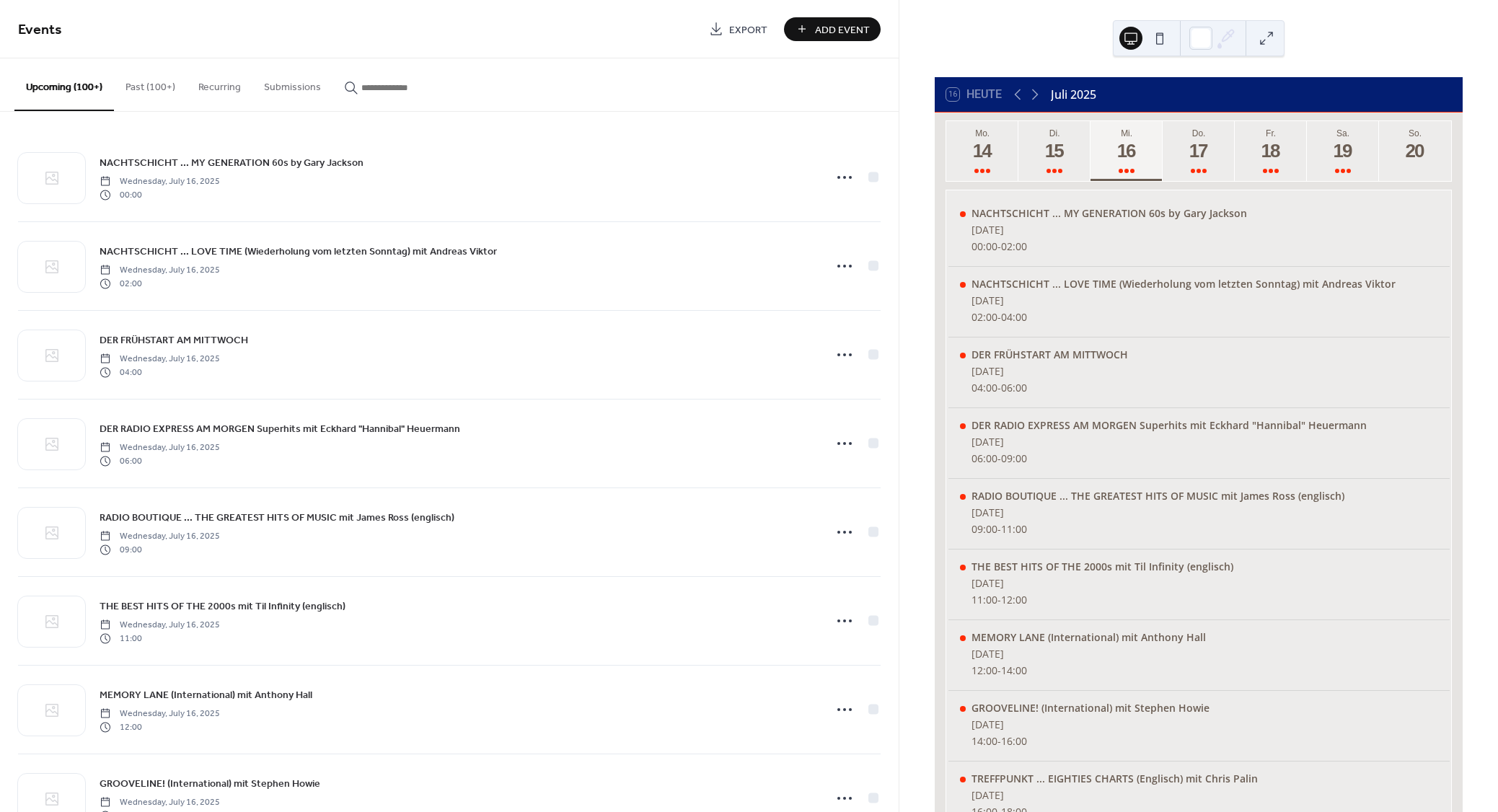 paste on "**********" 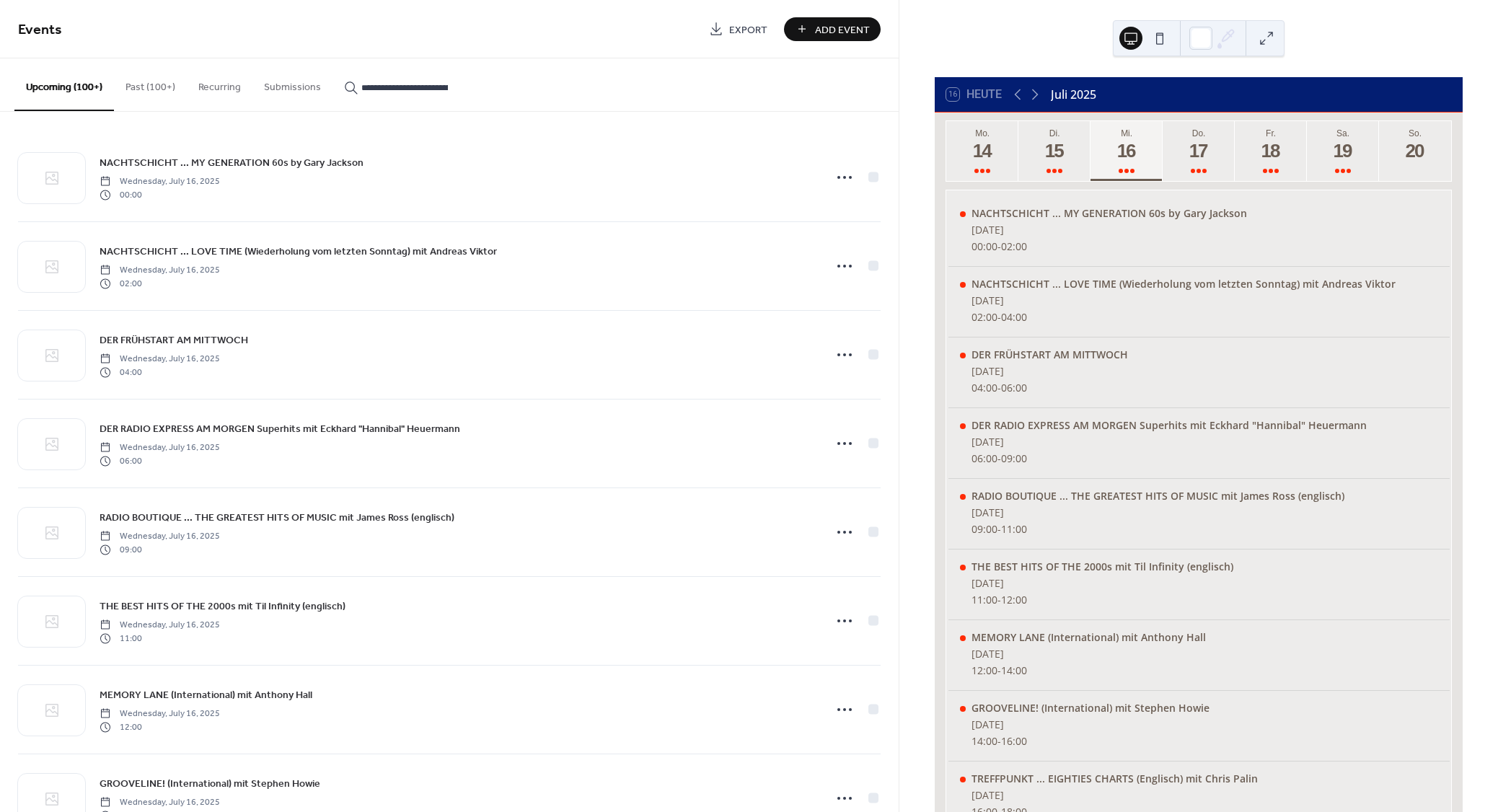 scroll, scrollTop: 0, scrollLeft: 45, axis: horizontal 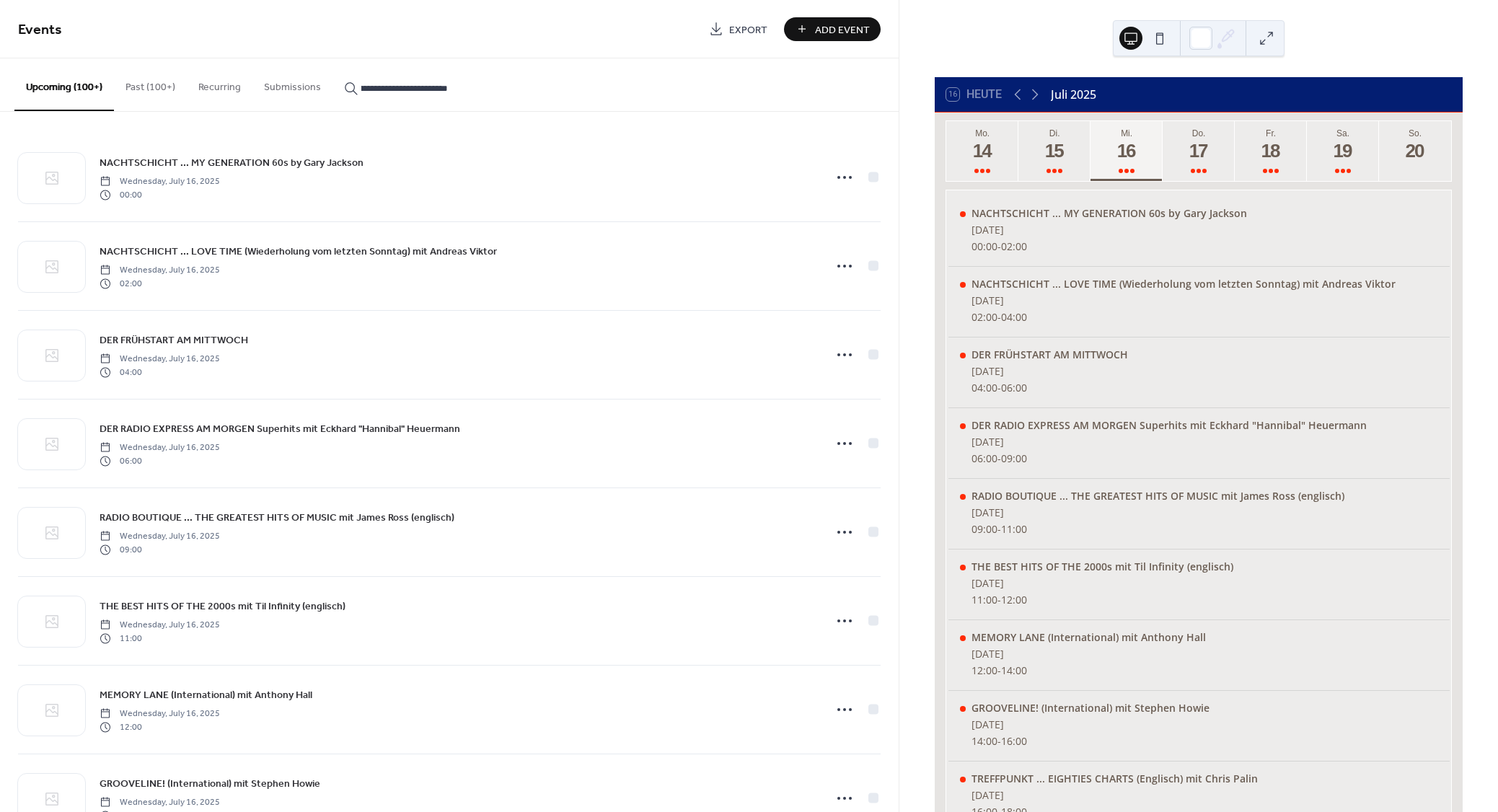 click 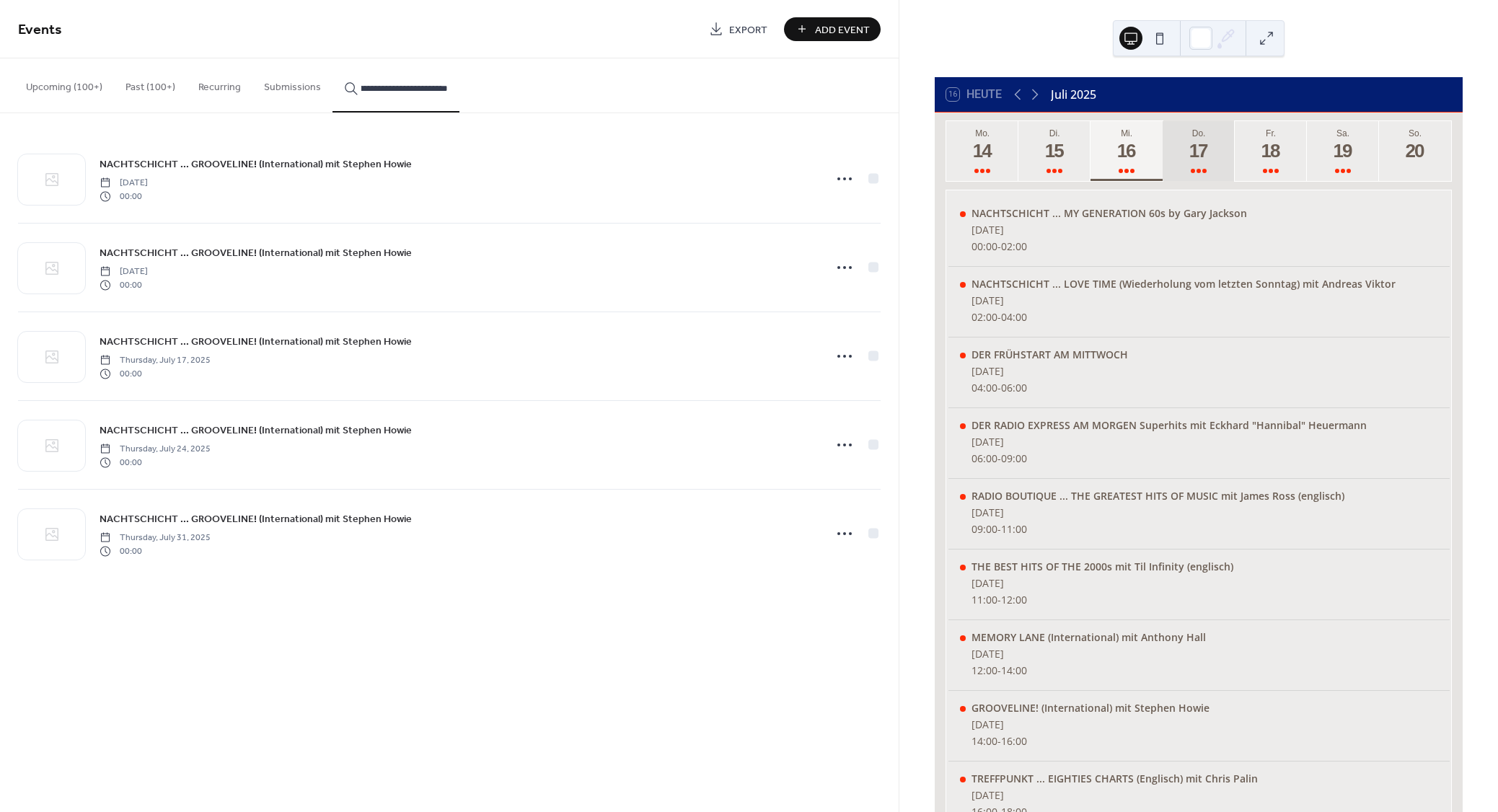 click on "17" at bounding box center (1198, 151) 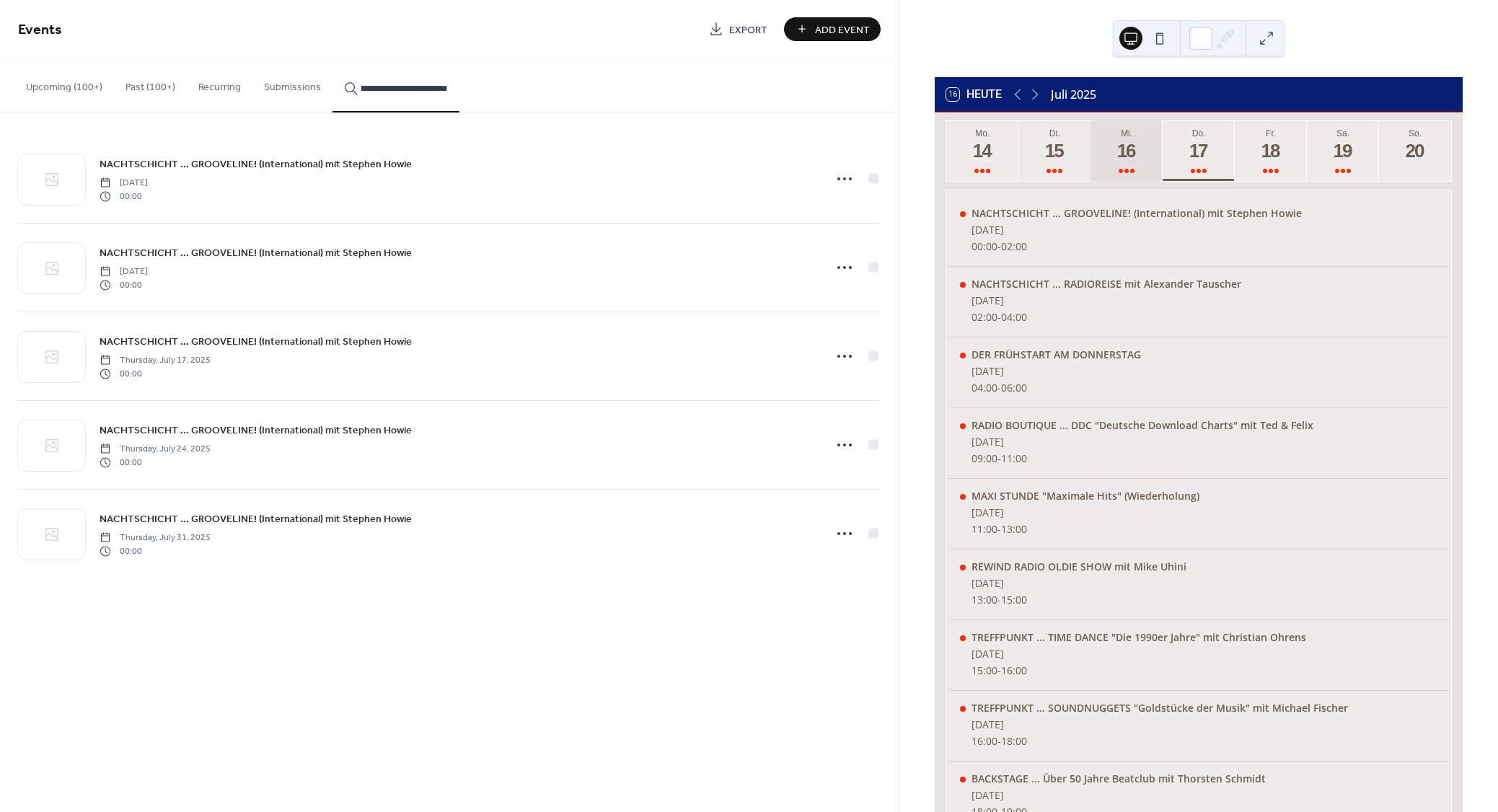 click on "16" at bounding box center (1126, 151) 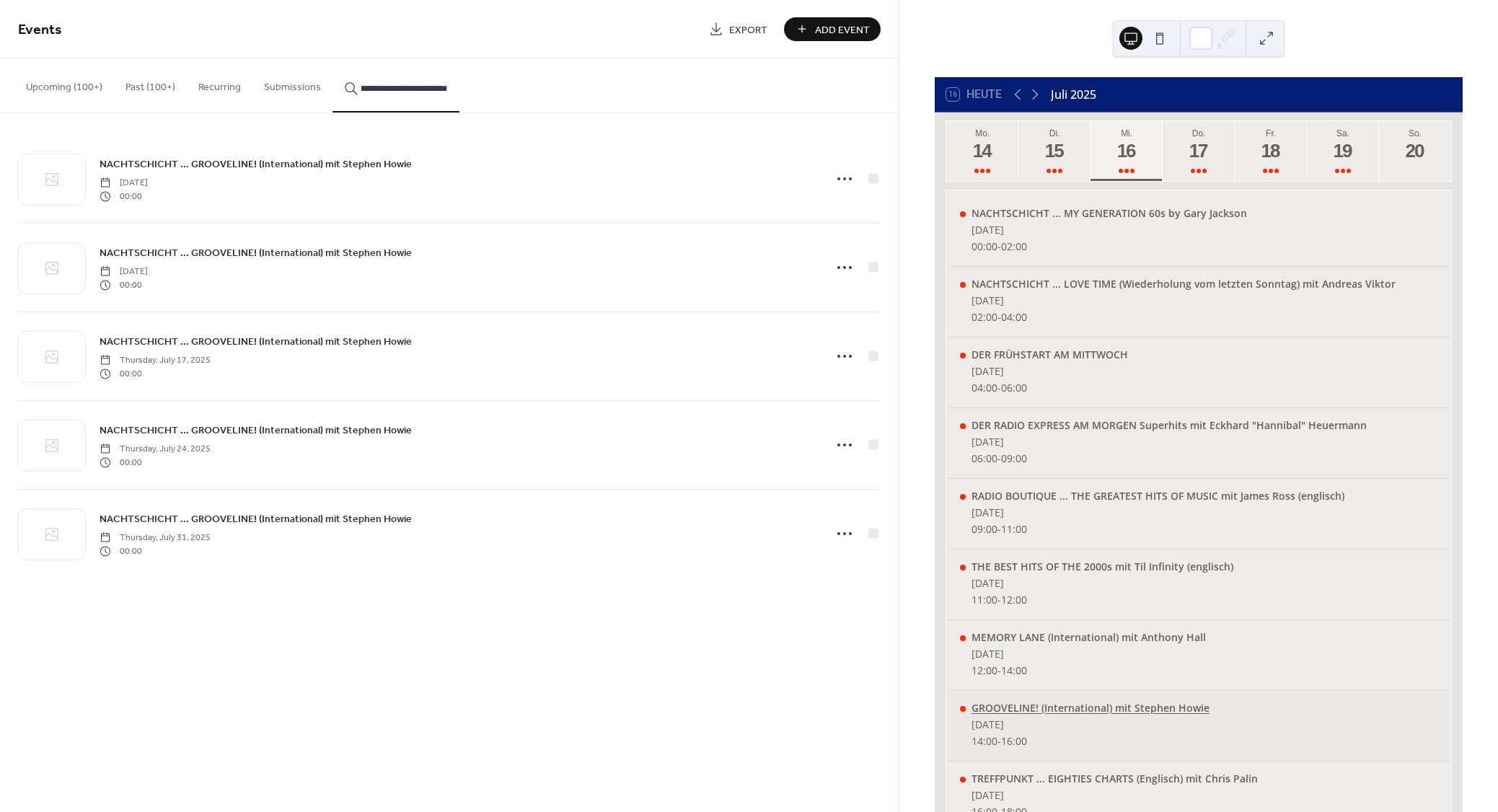 click on "GROOVELINE! (International) mit Stephen Howie" at bounding box center [1091, 707] 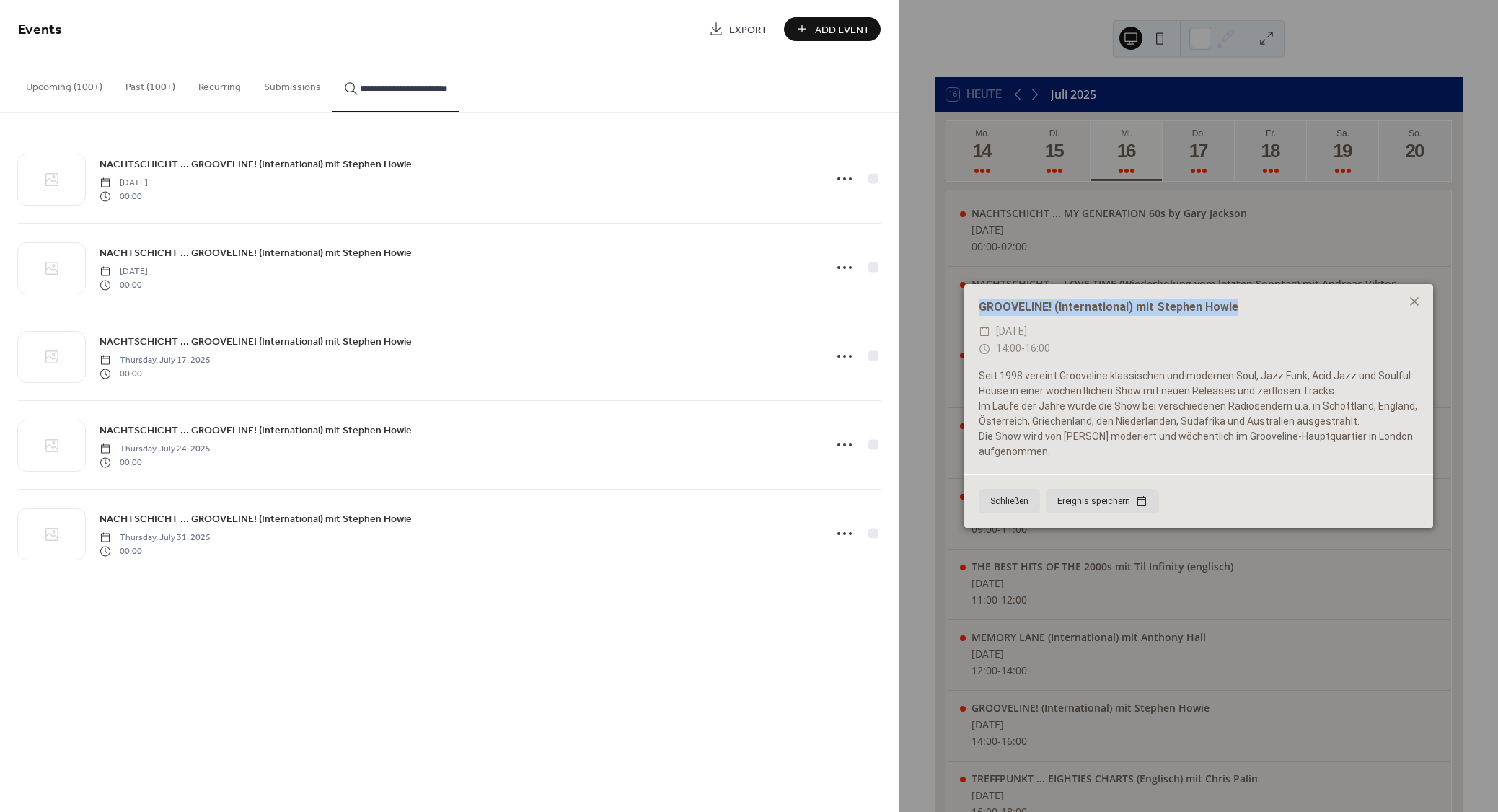 drag, startPoint x: 1242, startPoint y: 311, endPoint x: 978, endPoint y: 306, distance: 264.04734 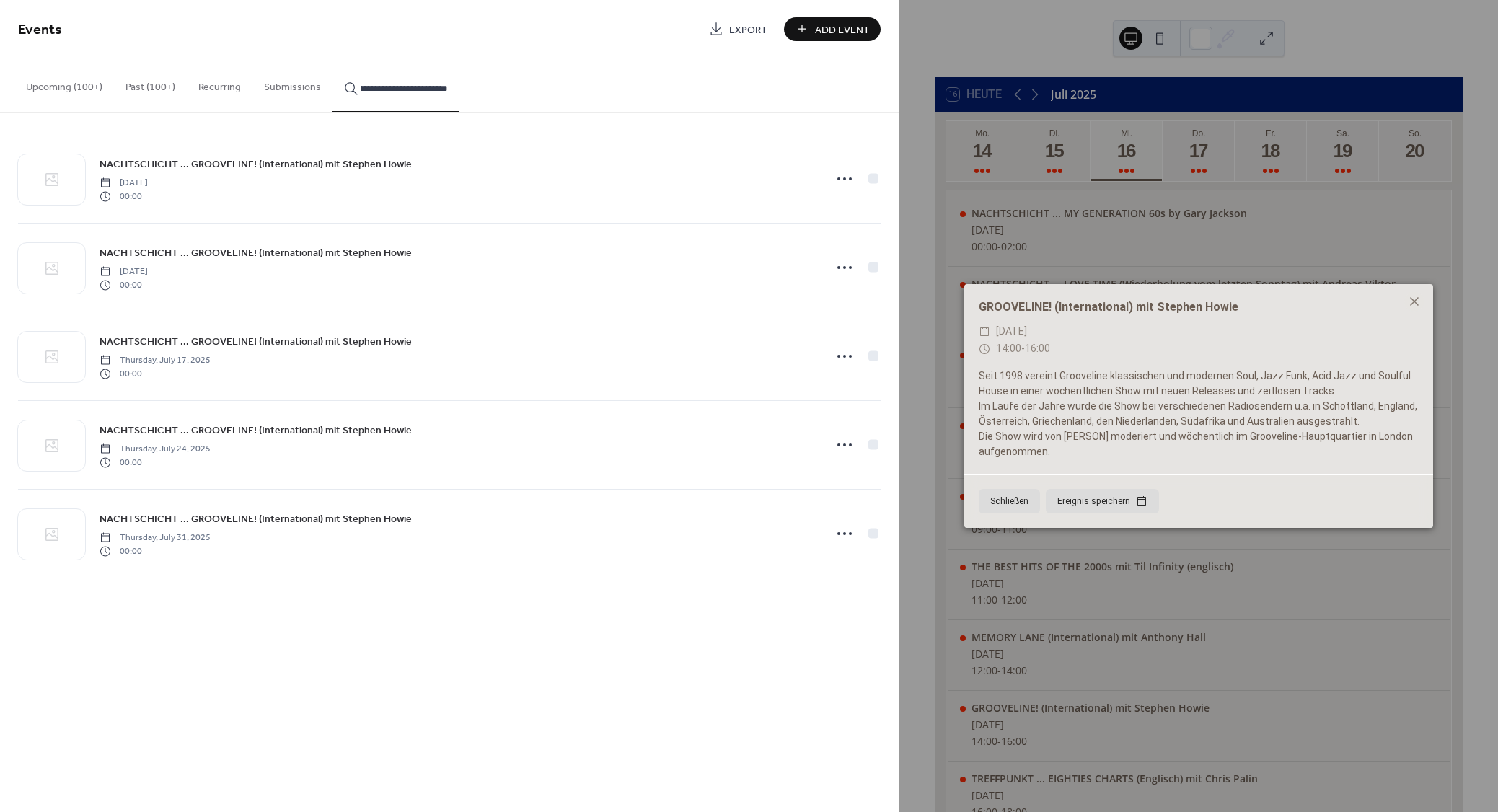 click on "**********" at bounding box center [405, 88] 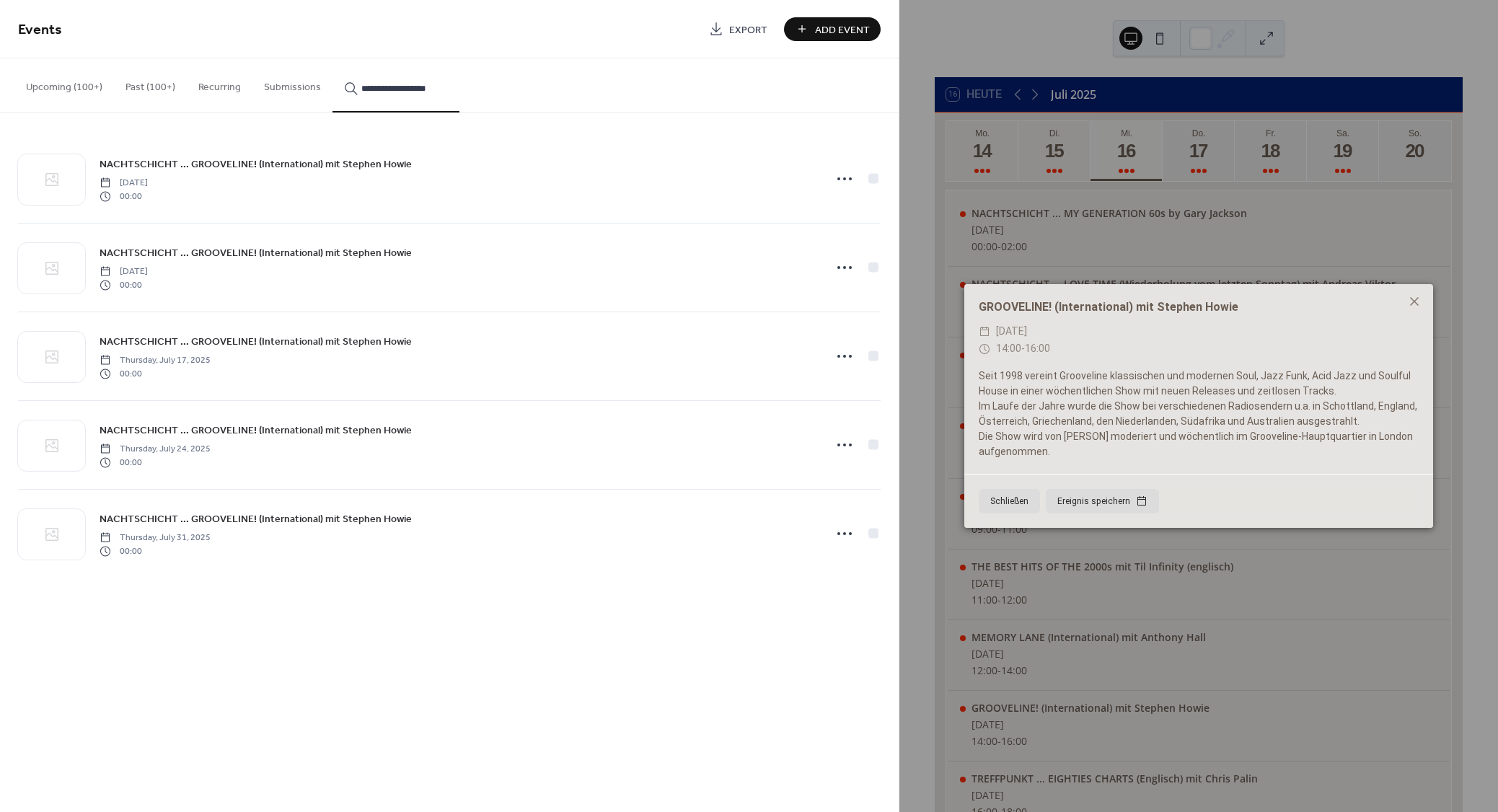 scroll, scrollTop: 0, scrollLeft: 0, axis: both 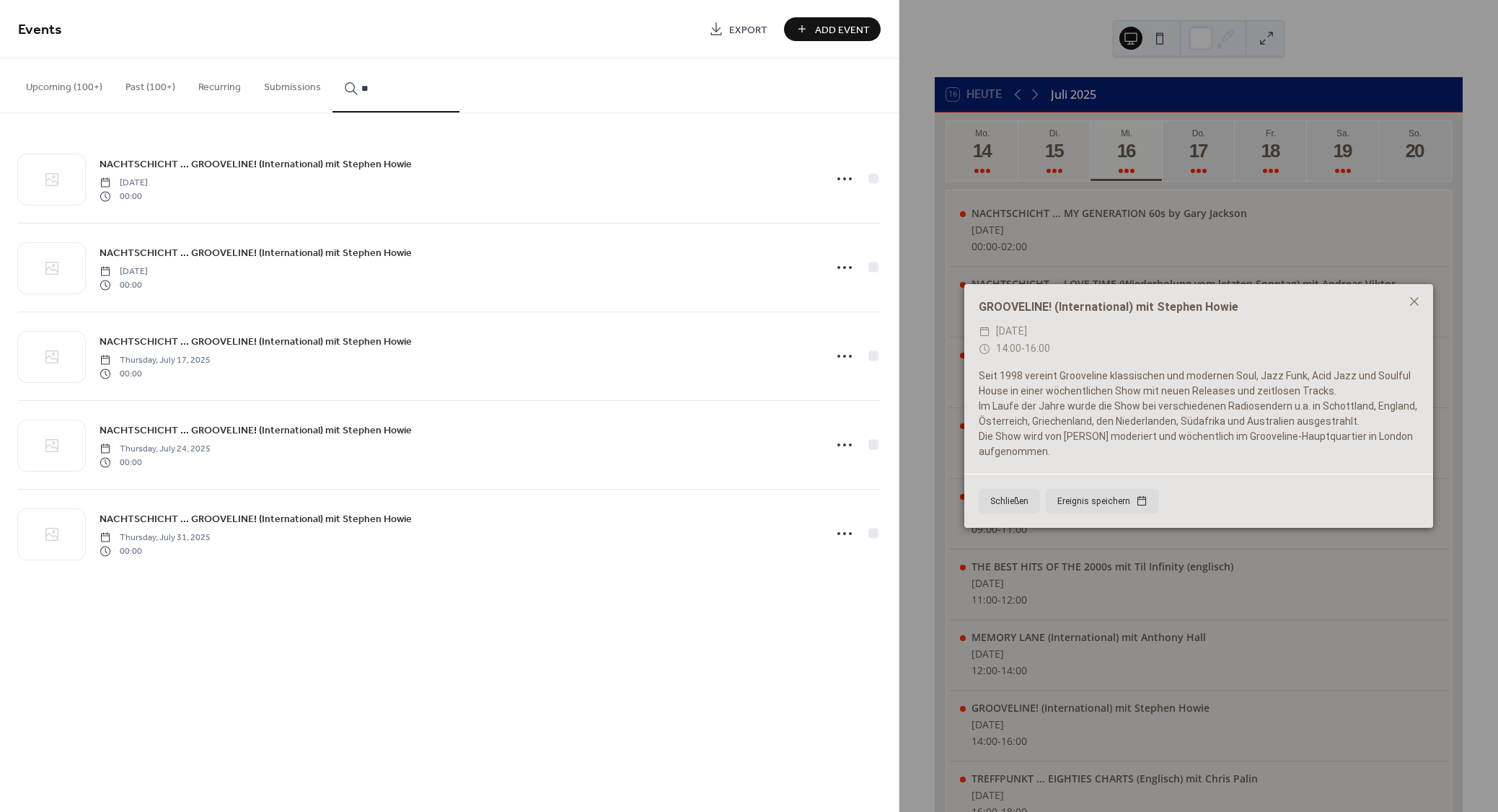 type on "*" 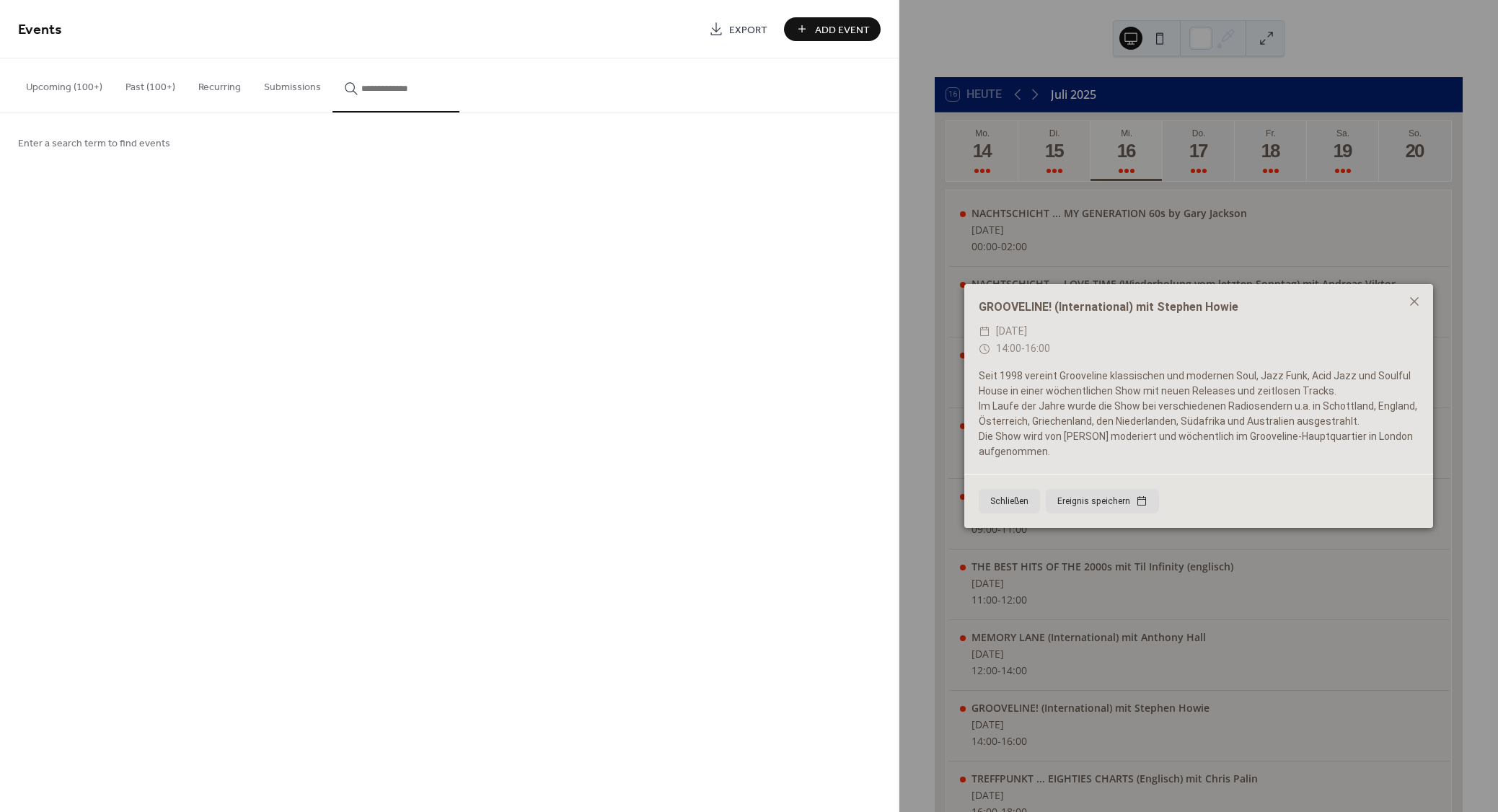 paste on "**********" 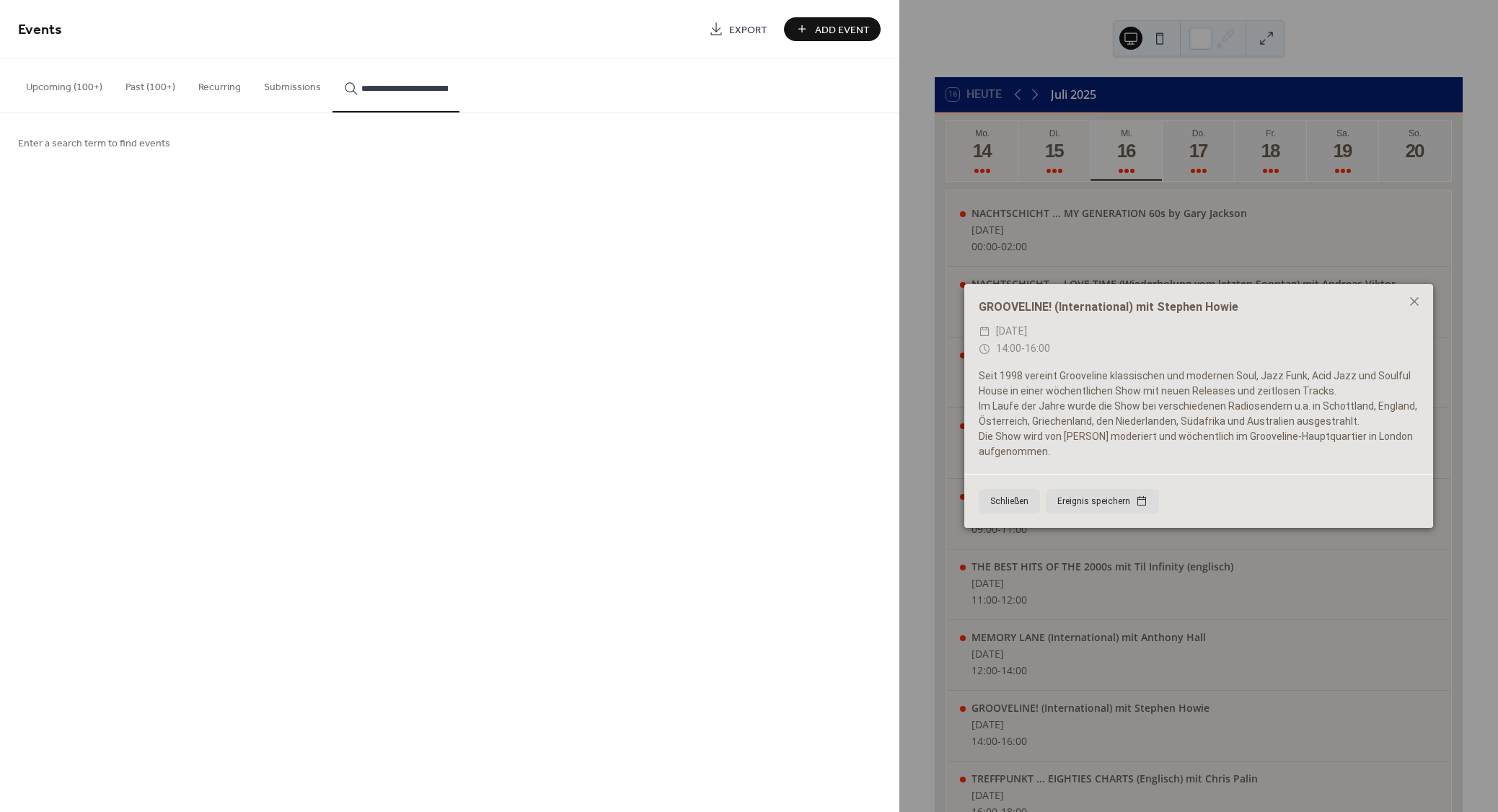 scroll, scrollTop: 0, scrollLeft: 99, axis: horizontal 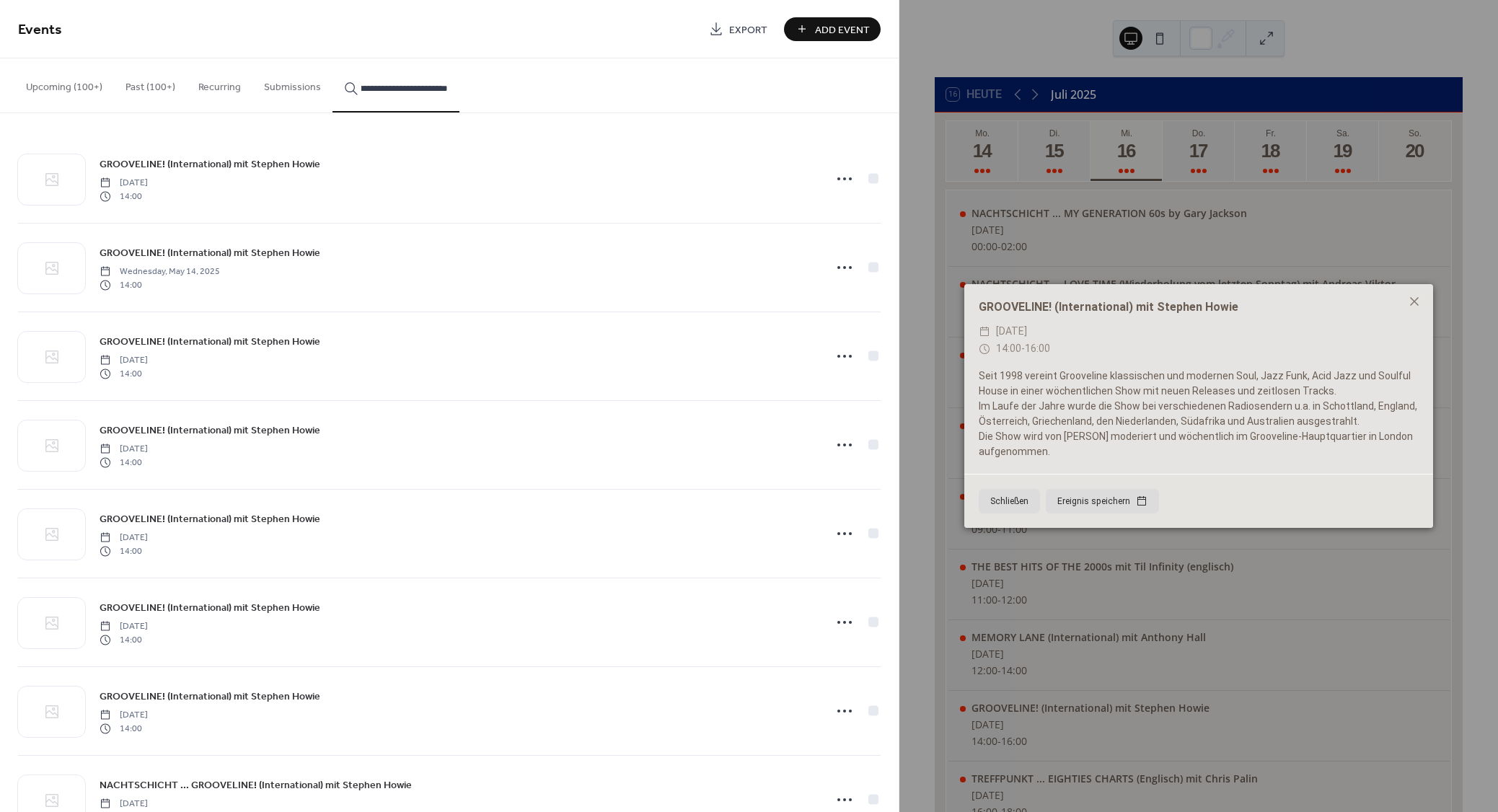 type on "**********" 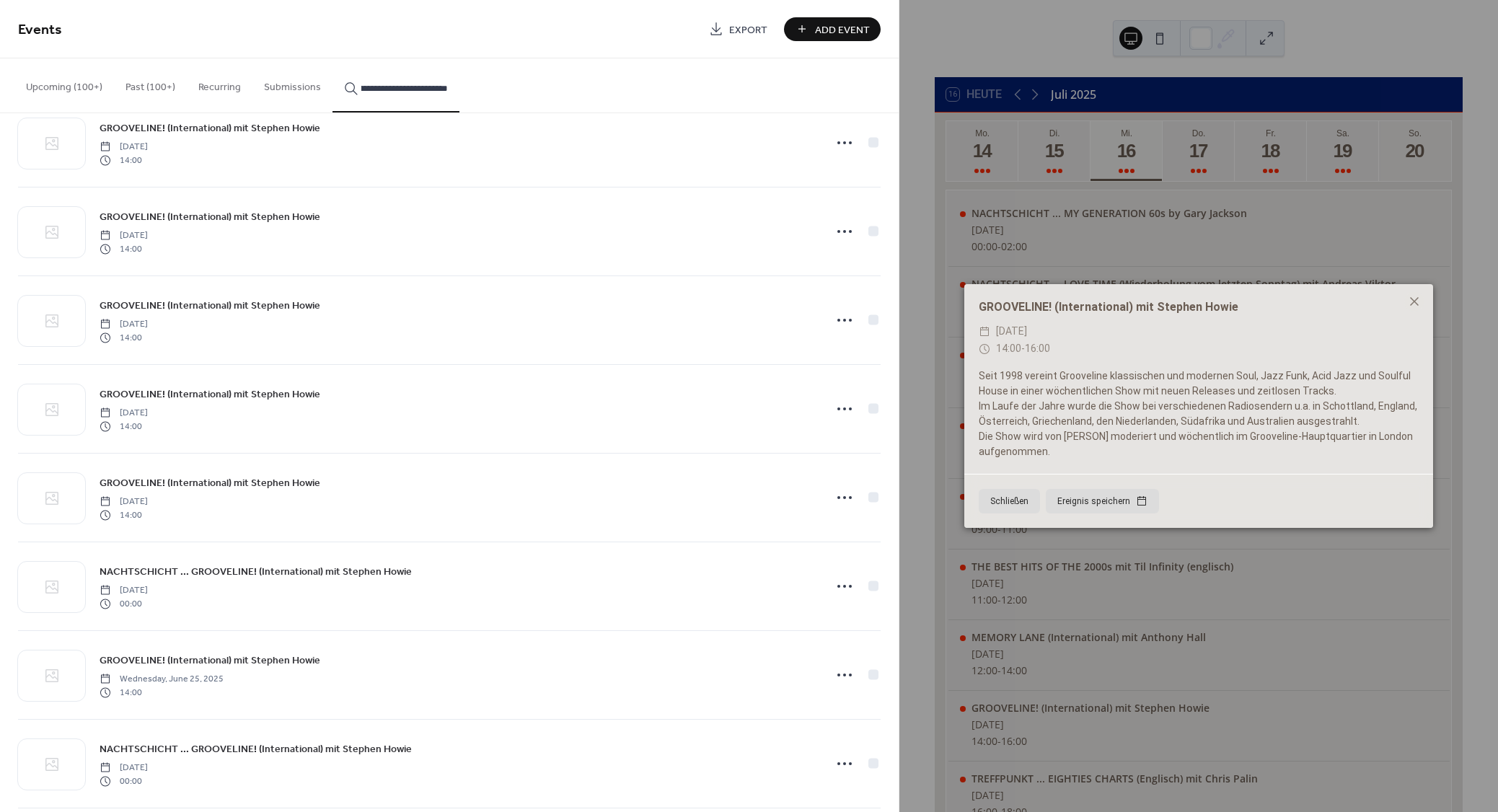 scroll, scrollTop: 0, scrollLeft: 0, axis: both 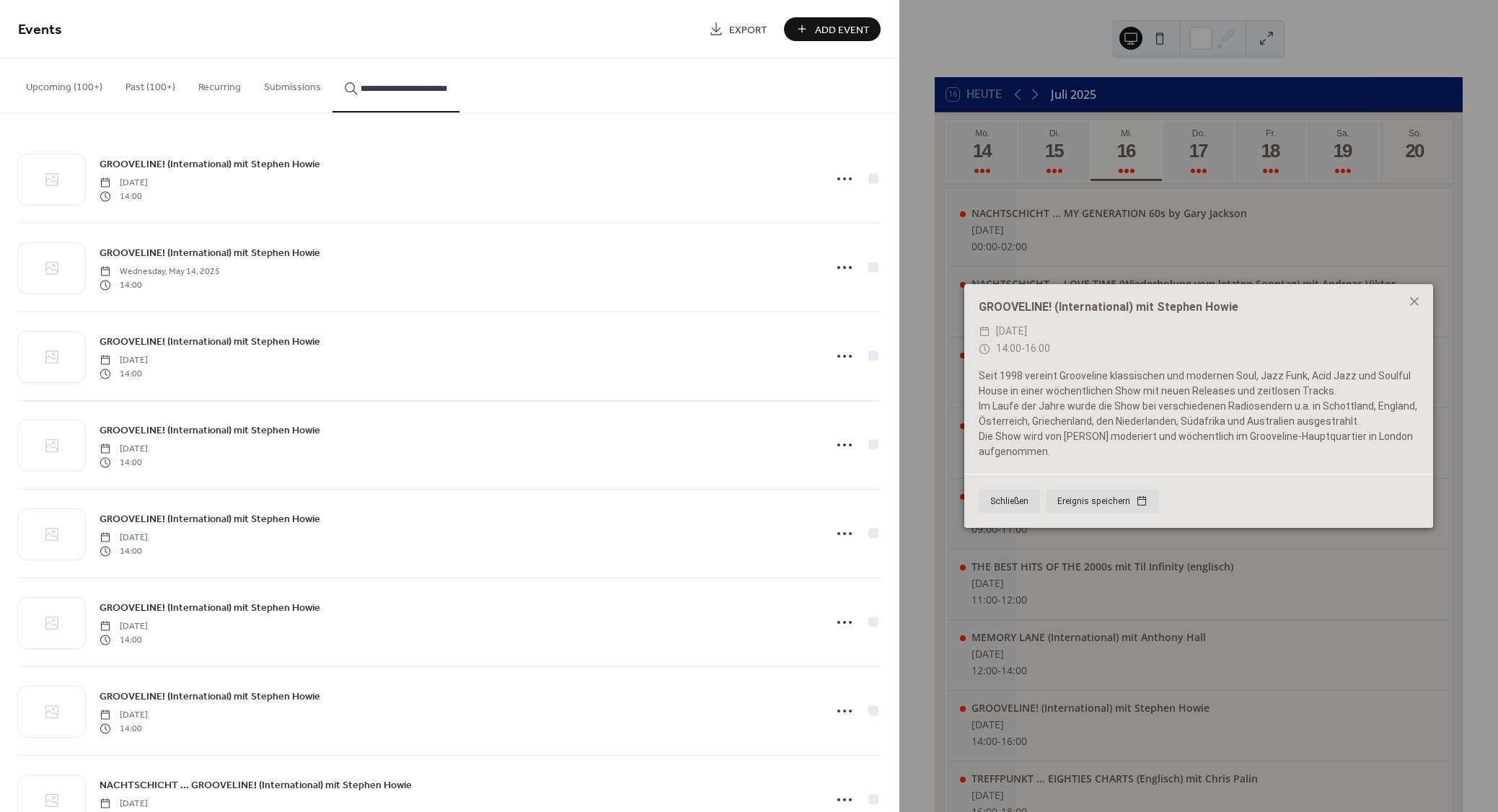 click on "GROOVELINE! (International) mit Stephen Howie" at bounding box center (210, 164) 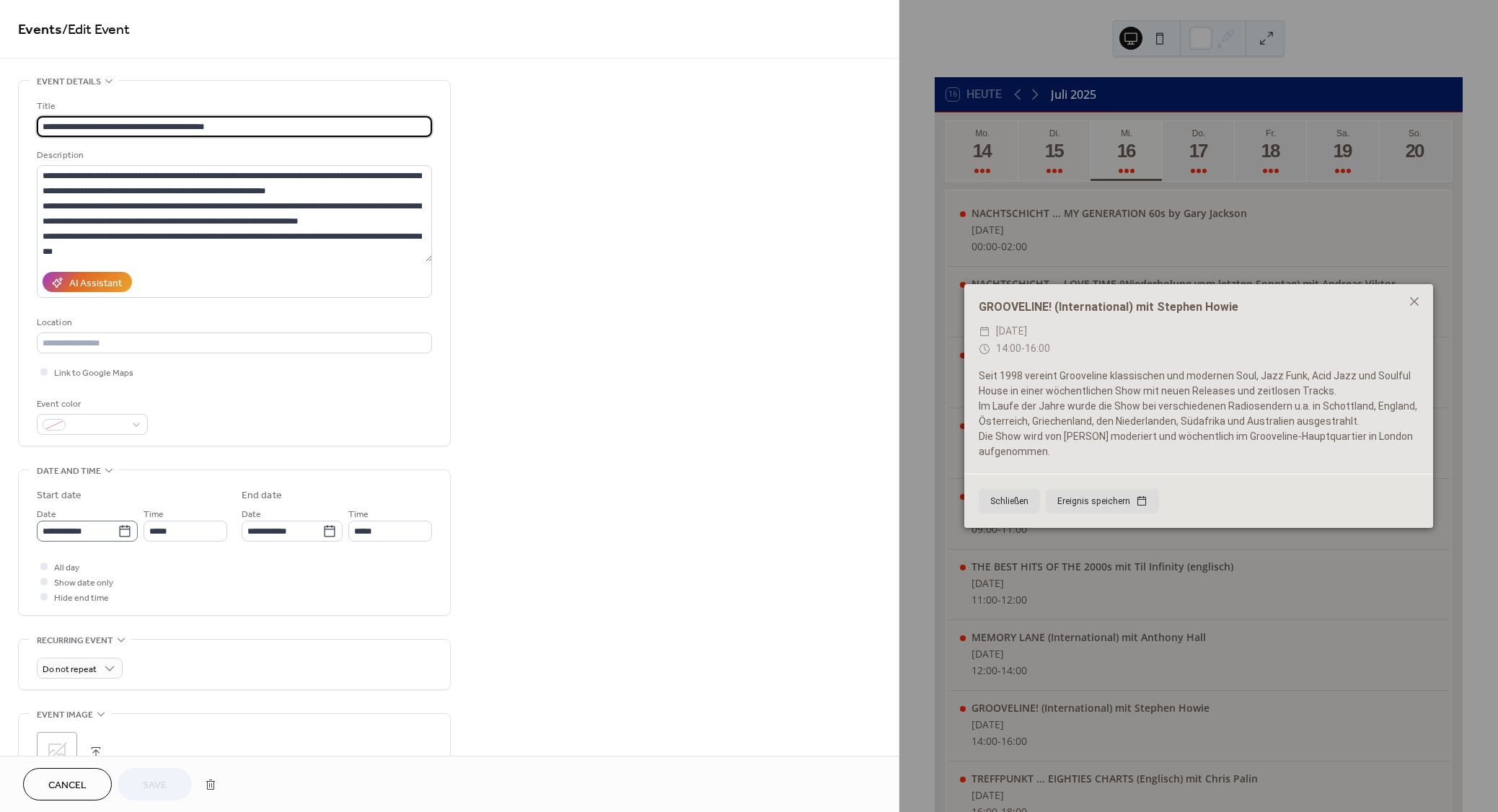 click 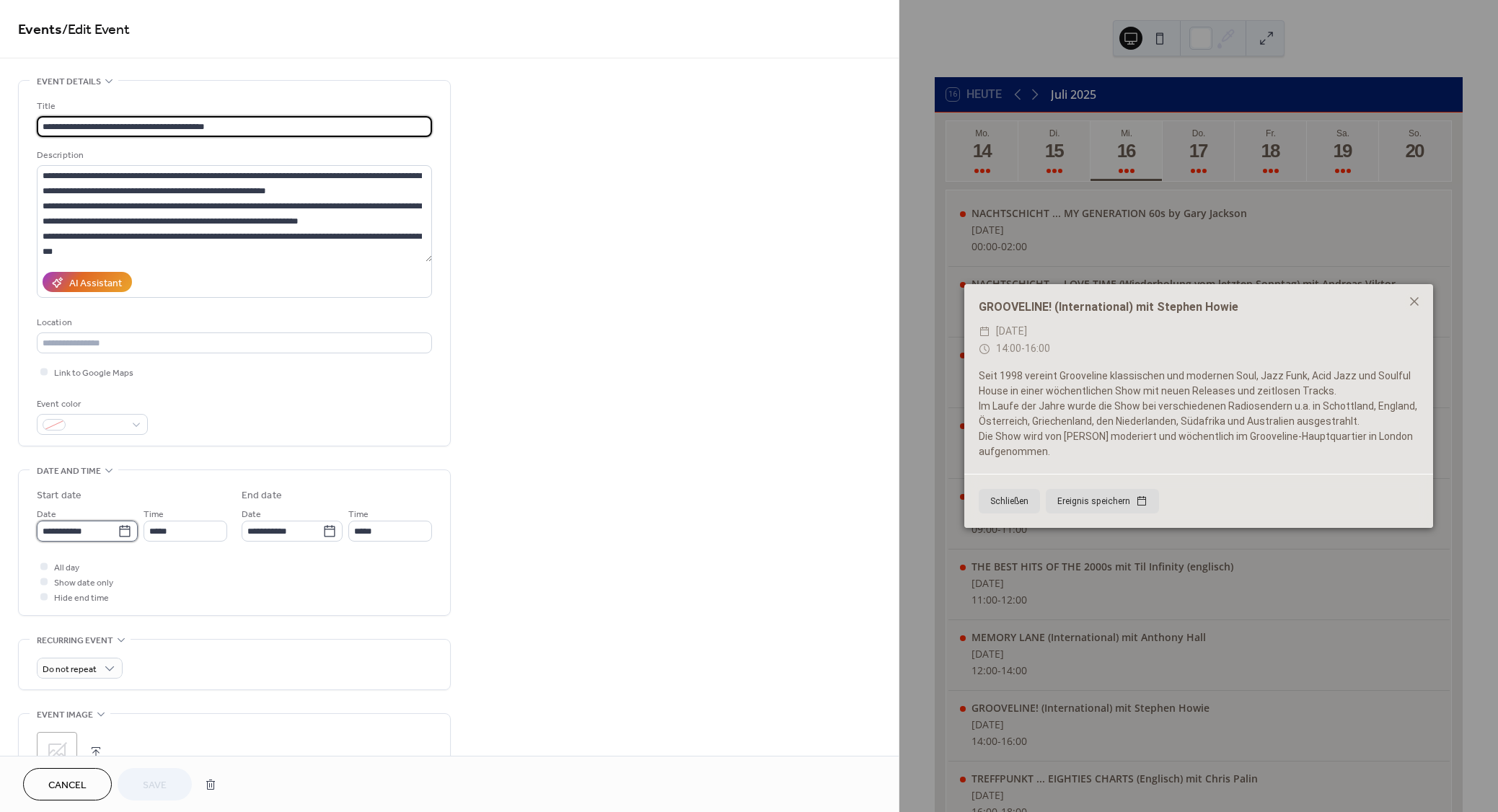 click on "**********" at bounding box center (77, 531) 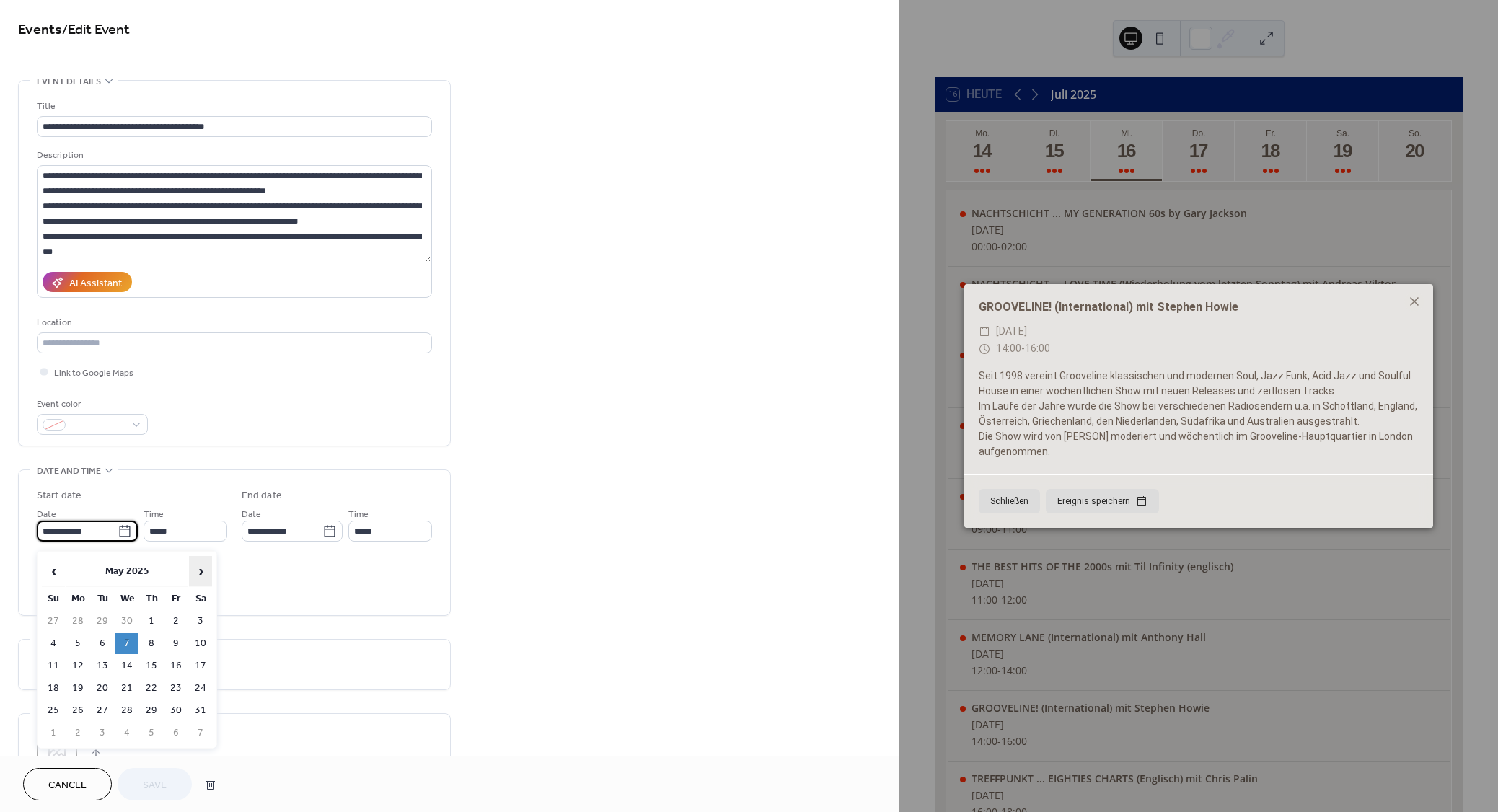click on "›" at bounding box center [201, 571] 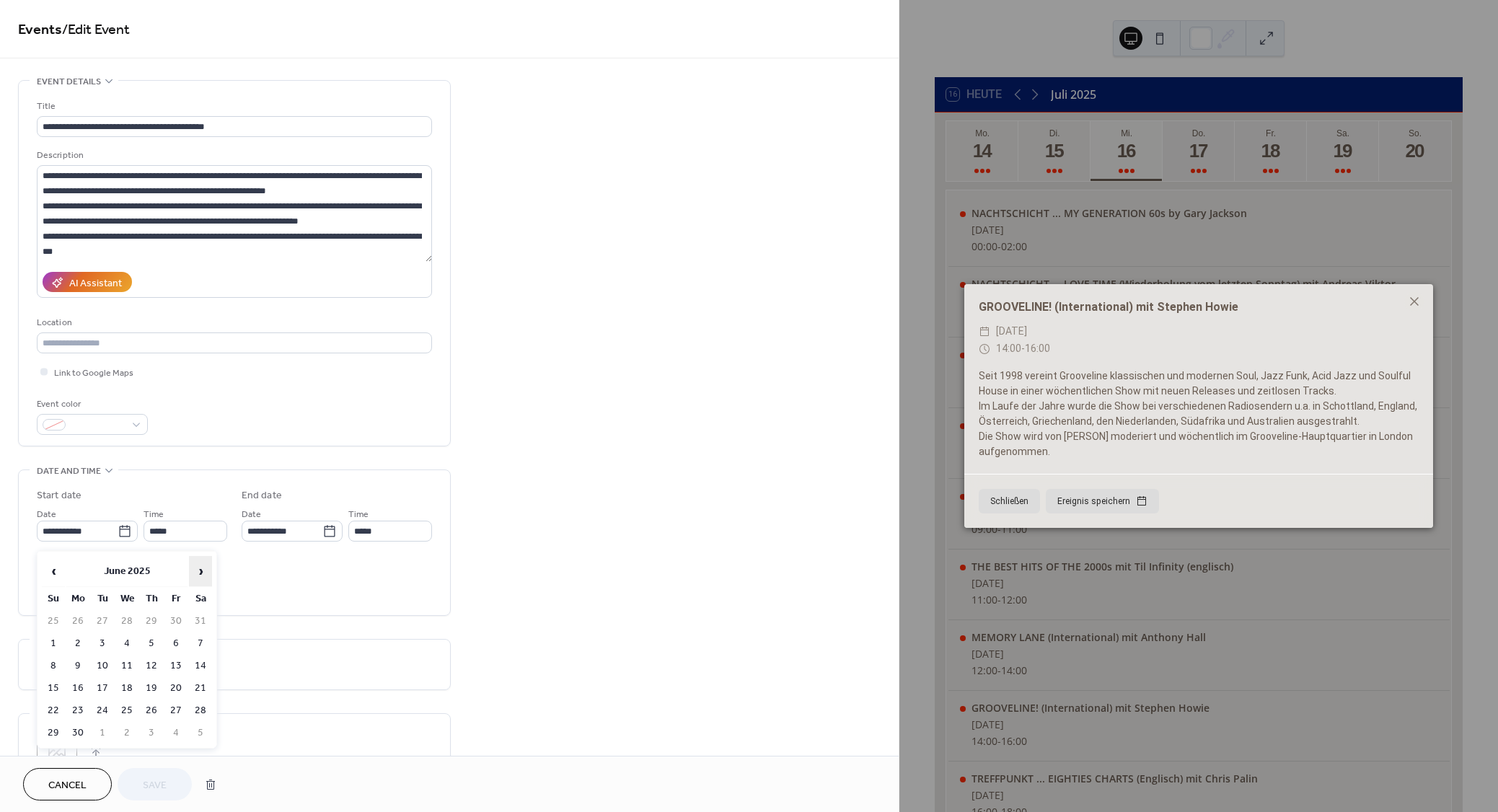 click on "›" at bounding box center [201, 571] 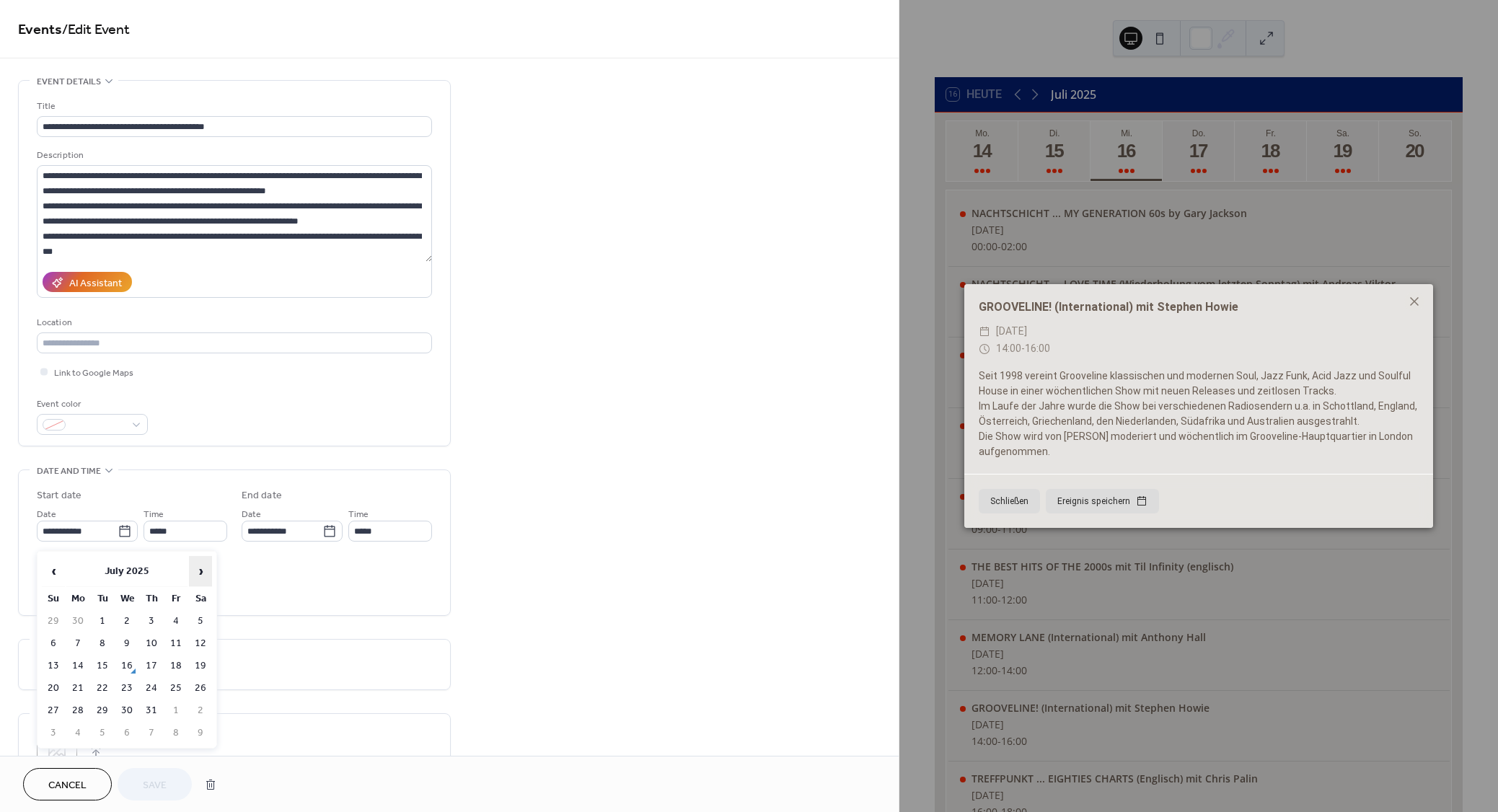 click on "›" at bounding box center (201, 571) 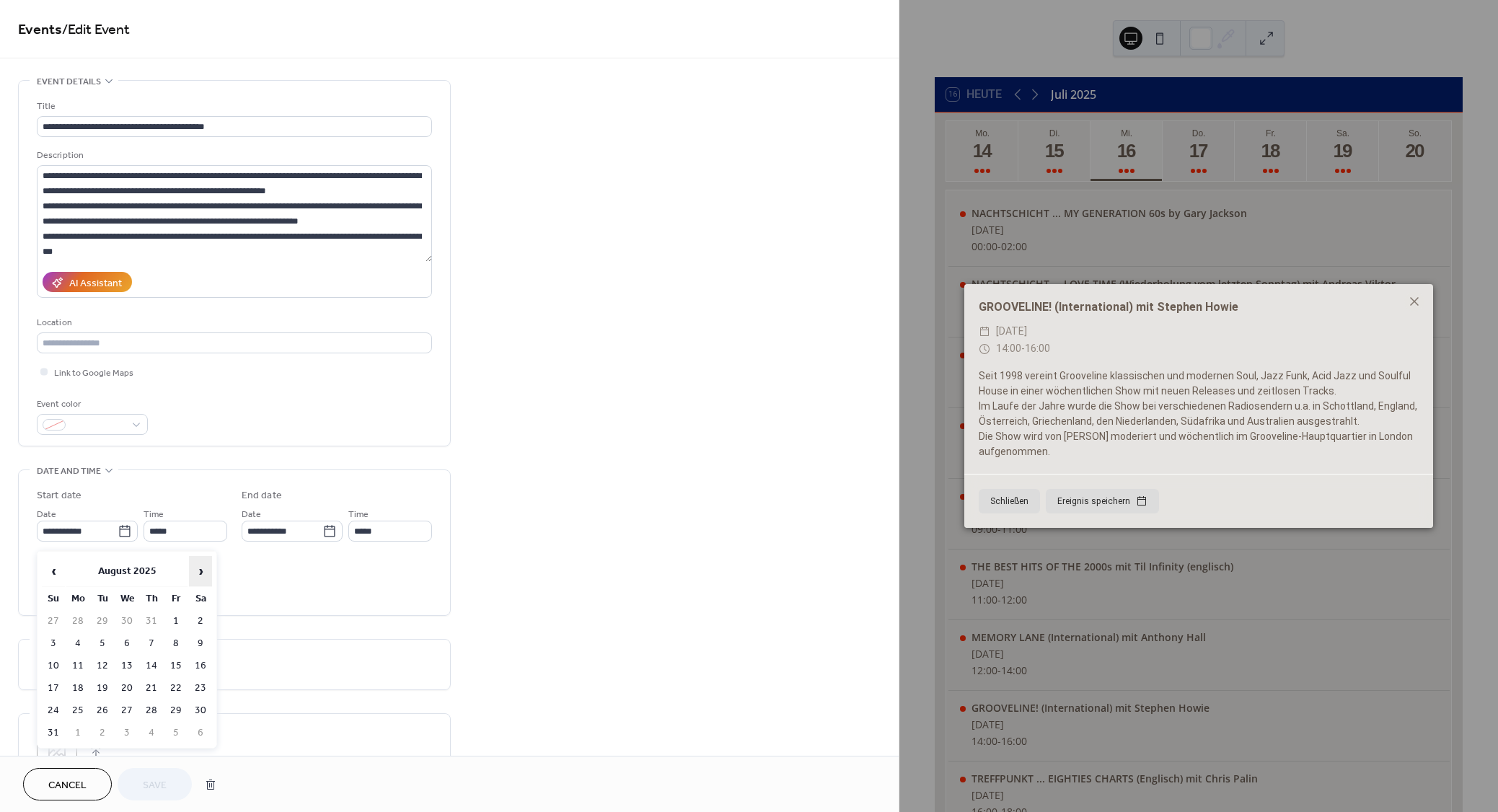 click on "›" at bounding box center (201, 571) 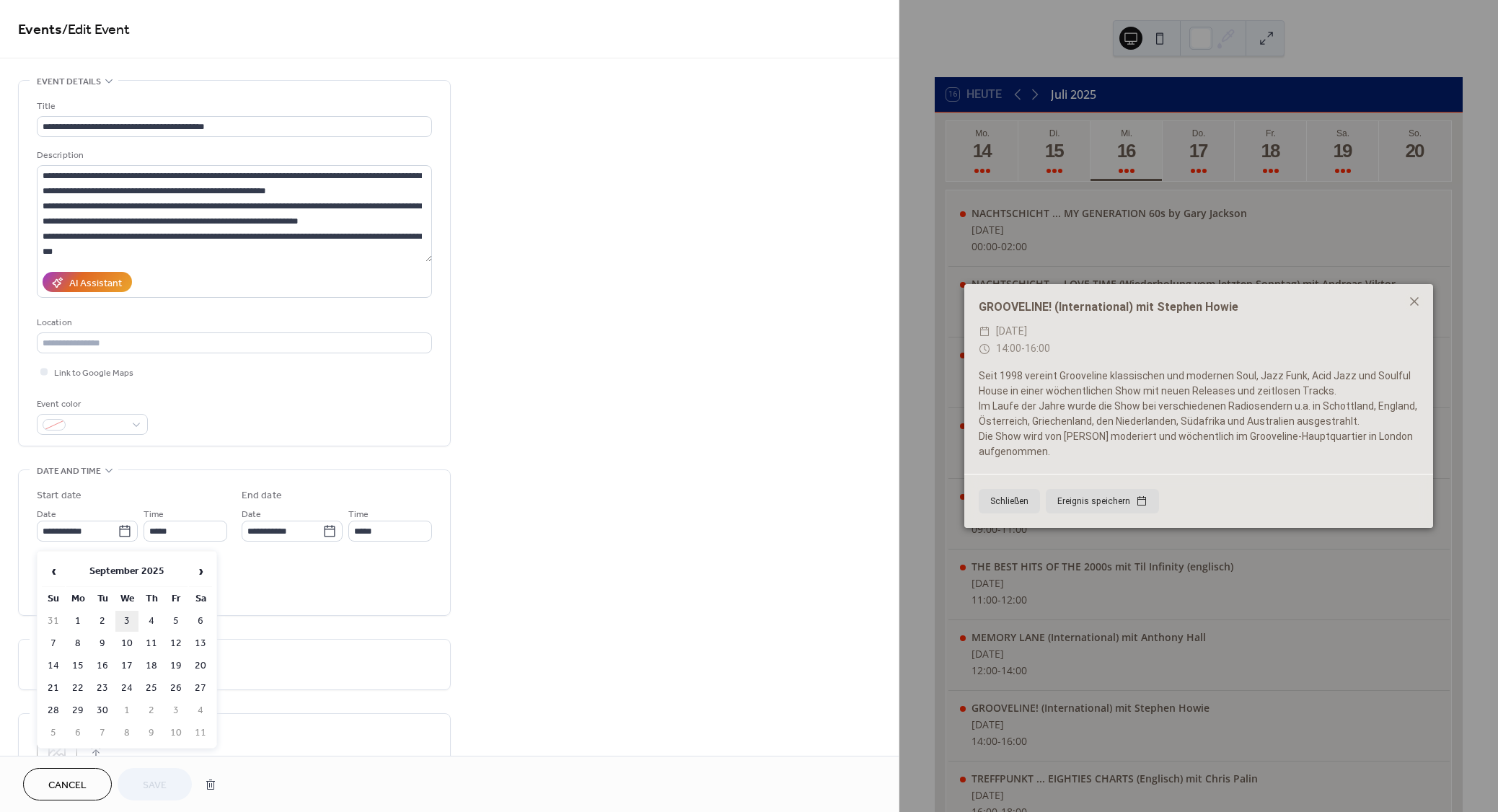 click on "3" at bounding box center (127, 621) 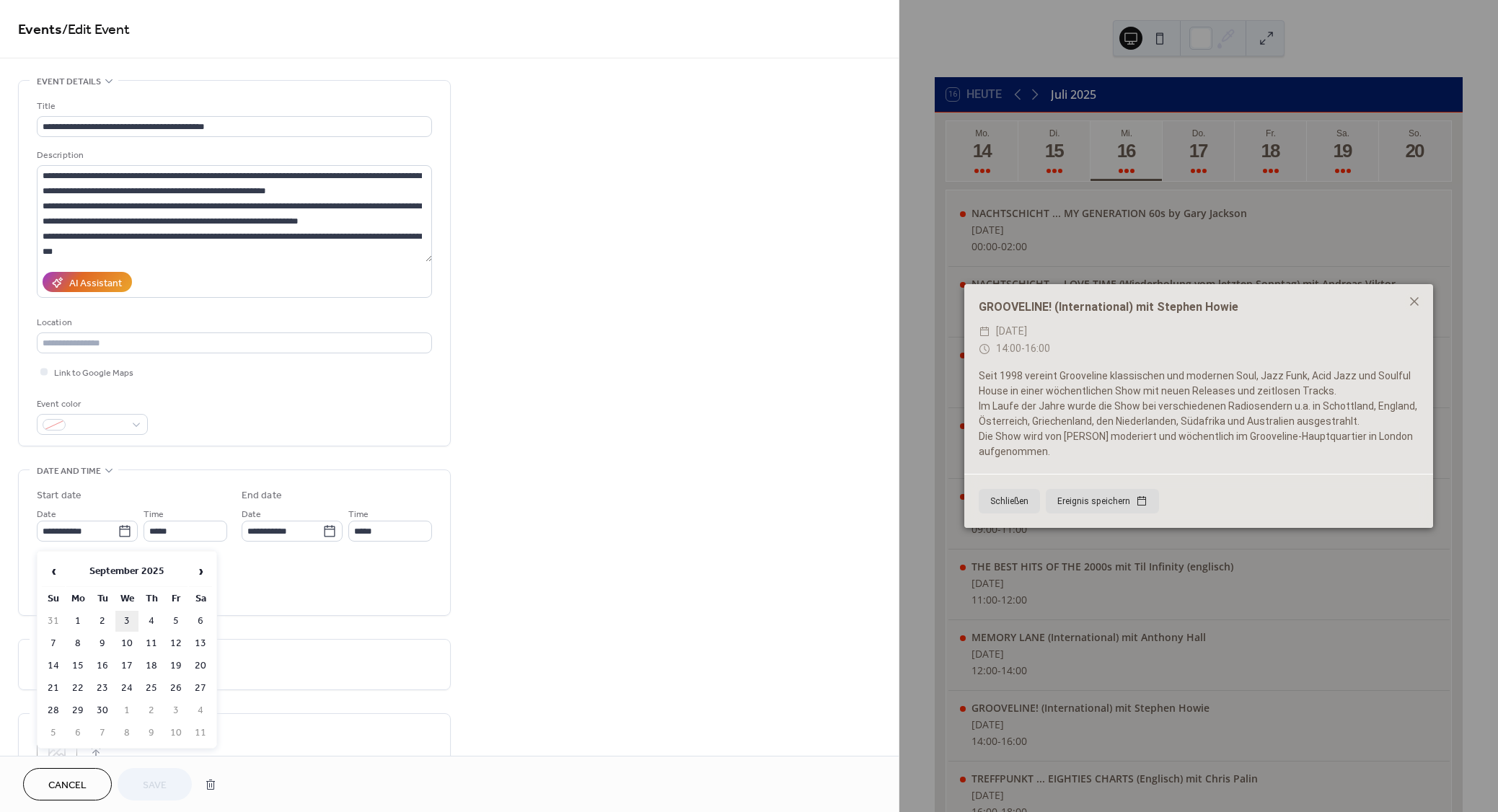 type on "**********" 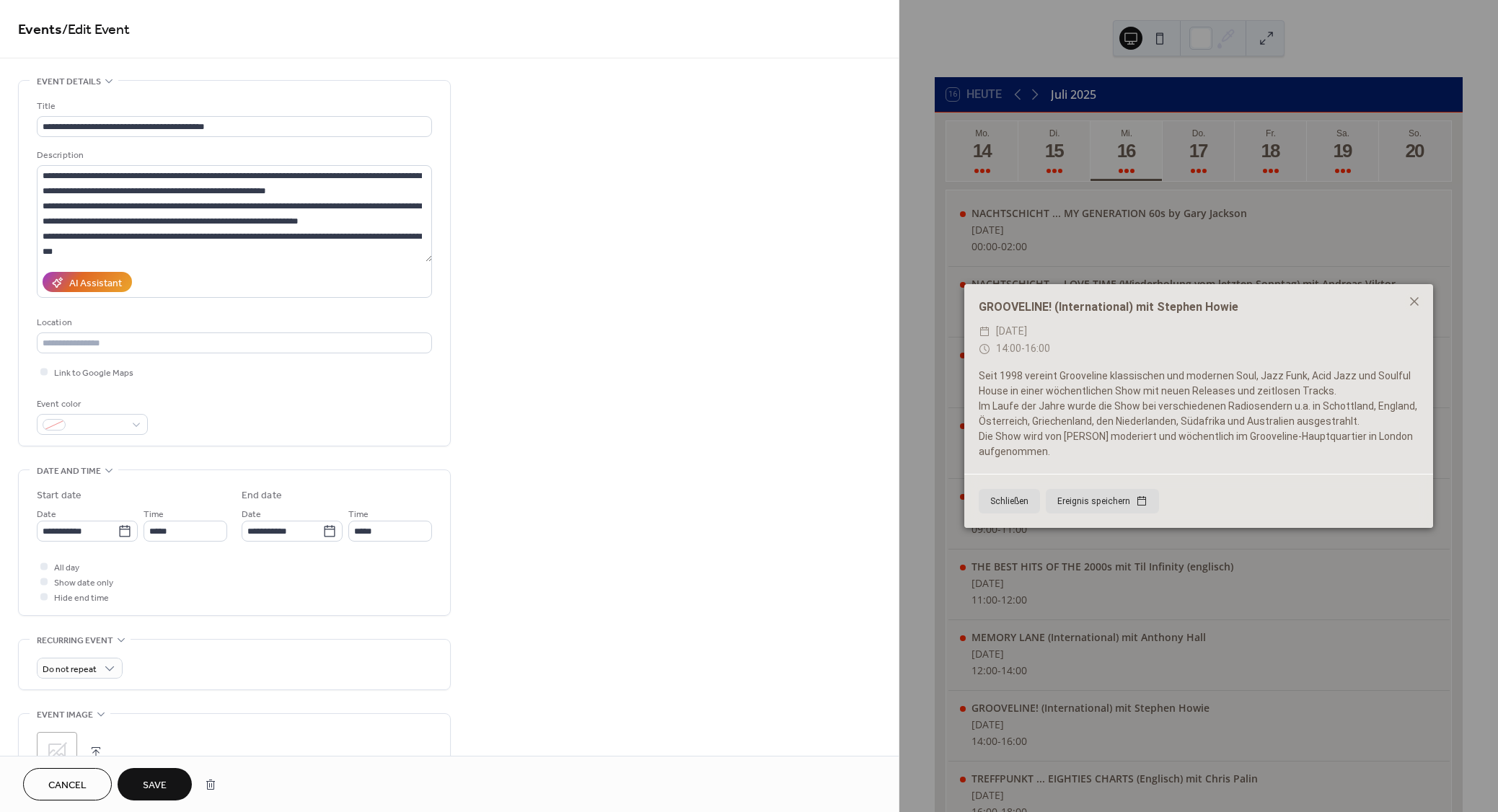 click on "Save" at bounding box center (154, 785) 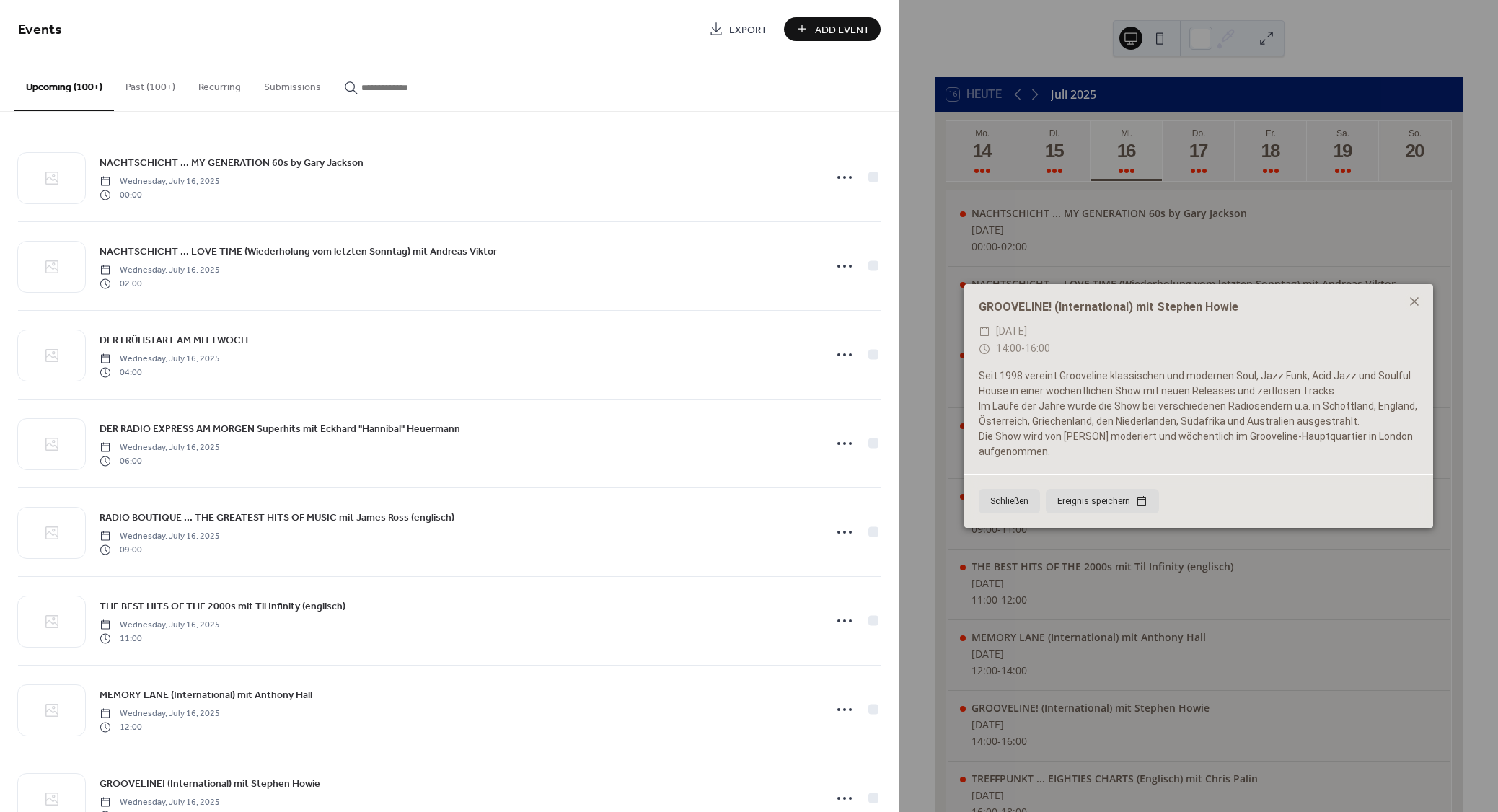paste on "**********" 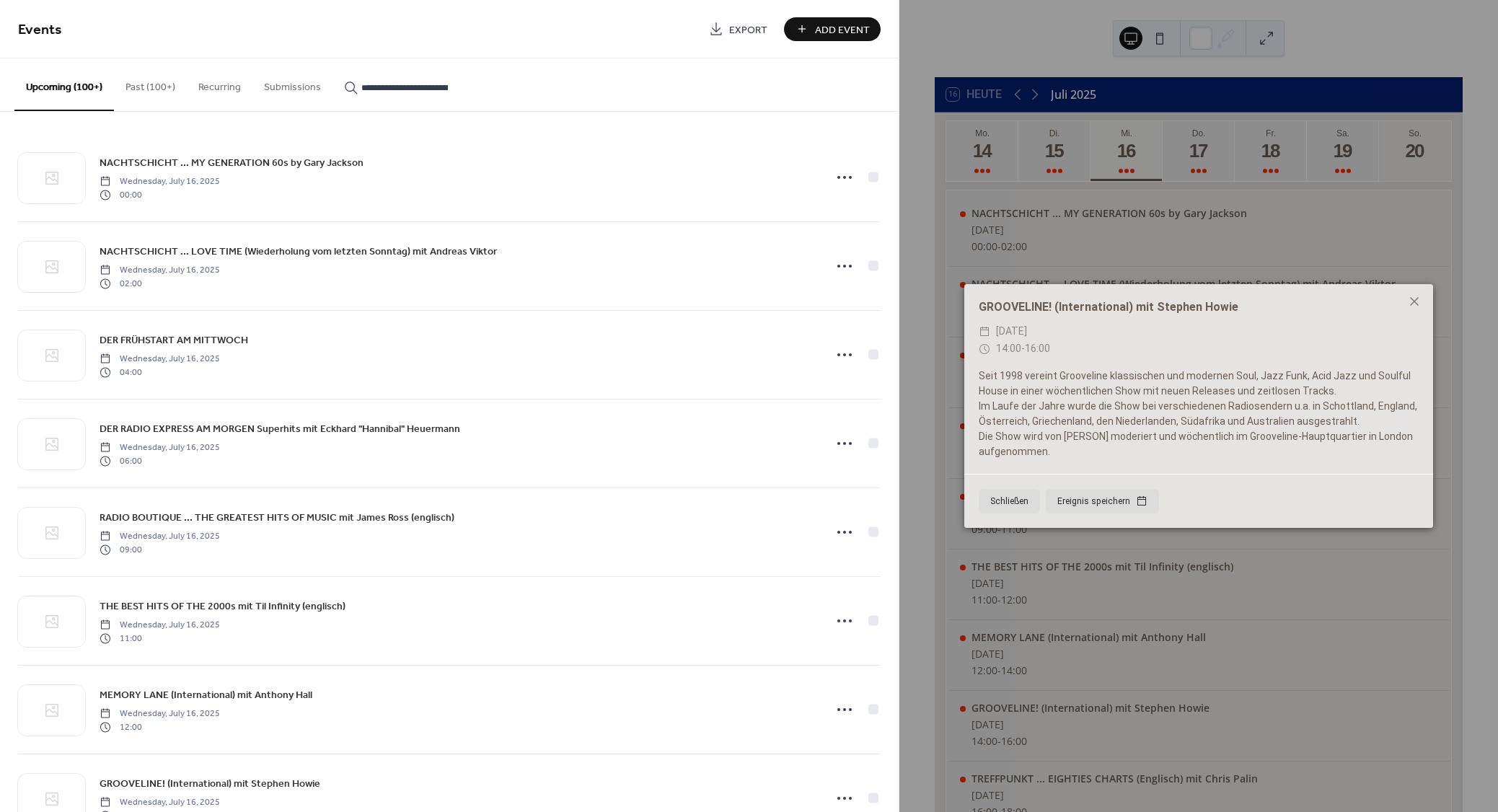 scroll, scrollTop: 0, scrollLeft: 99, axis: horizontal 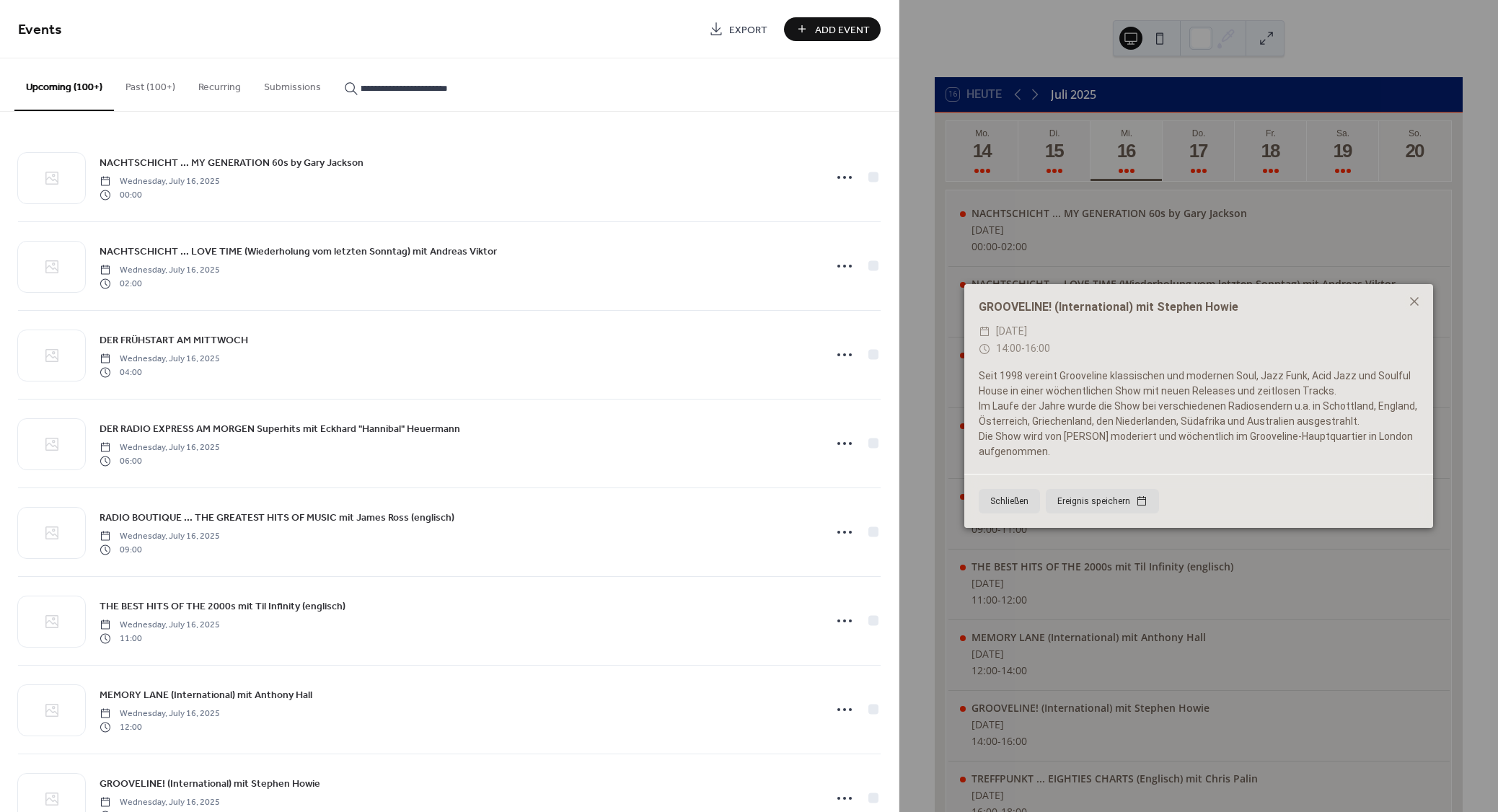 type on "**********" 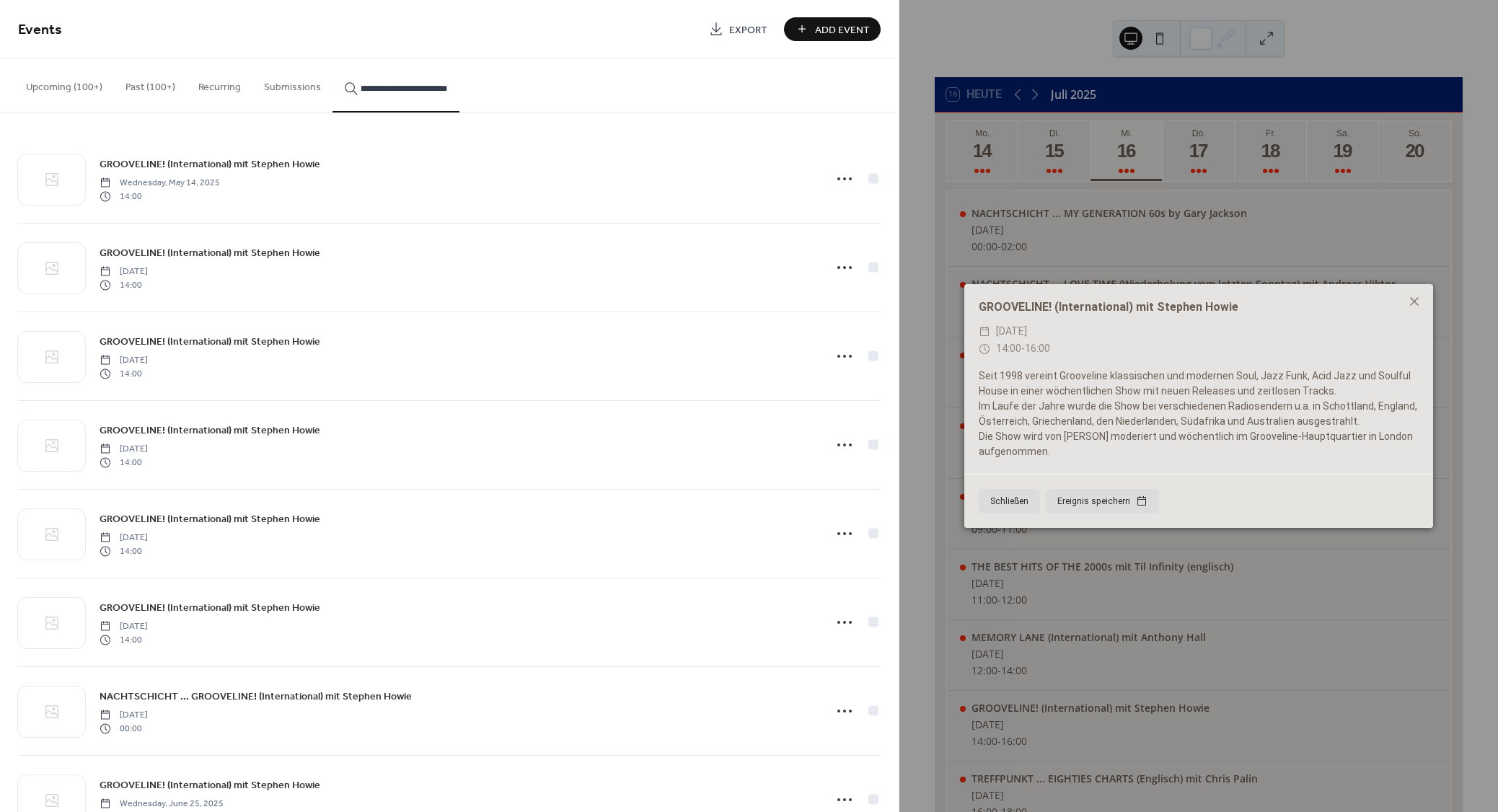 click on "GROOVELINE! (International) mit Stephen Howie" at bounding box center (210, 164) 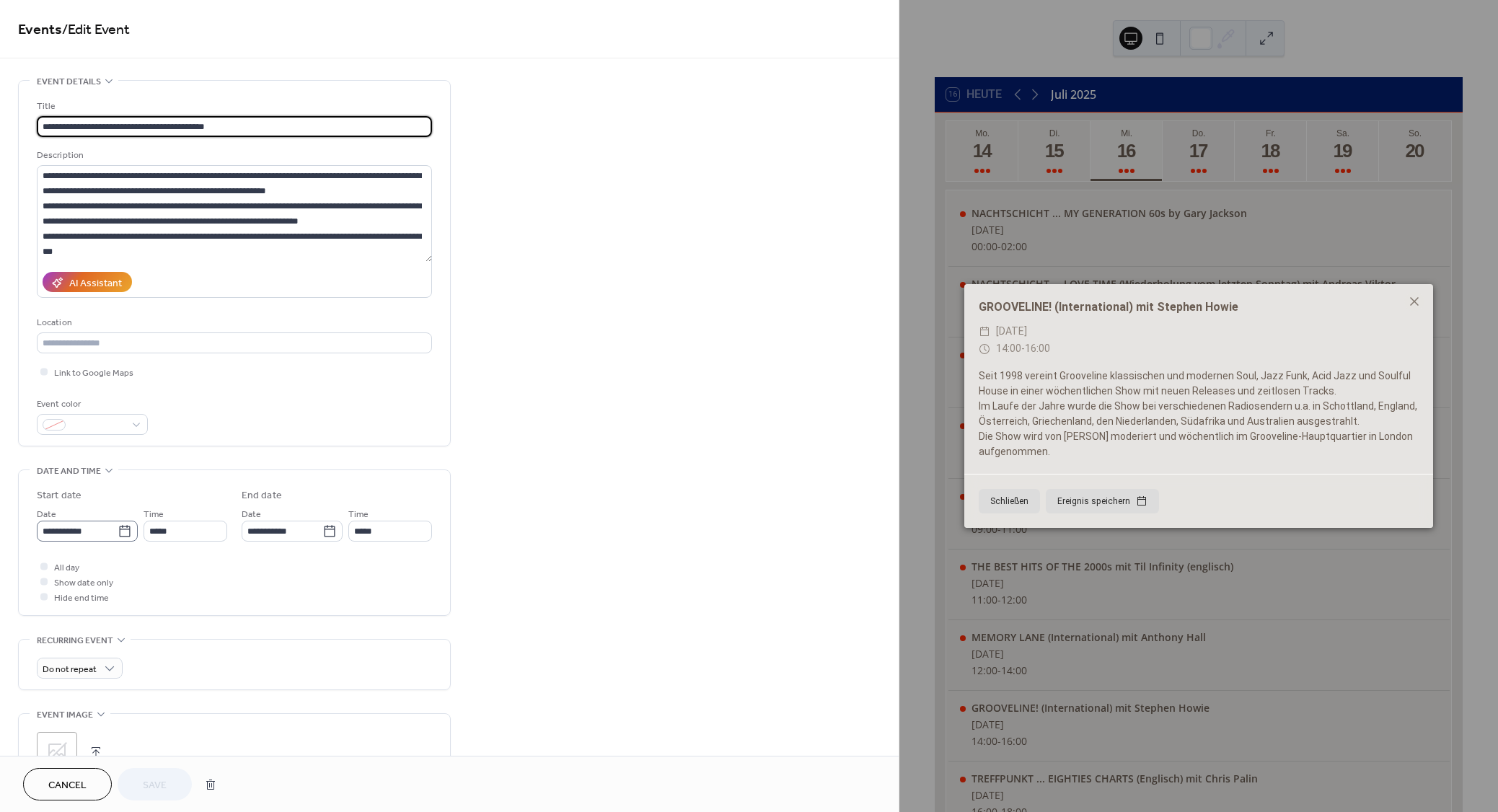 click 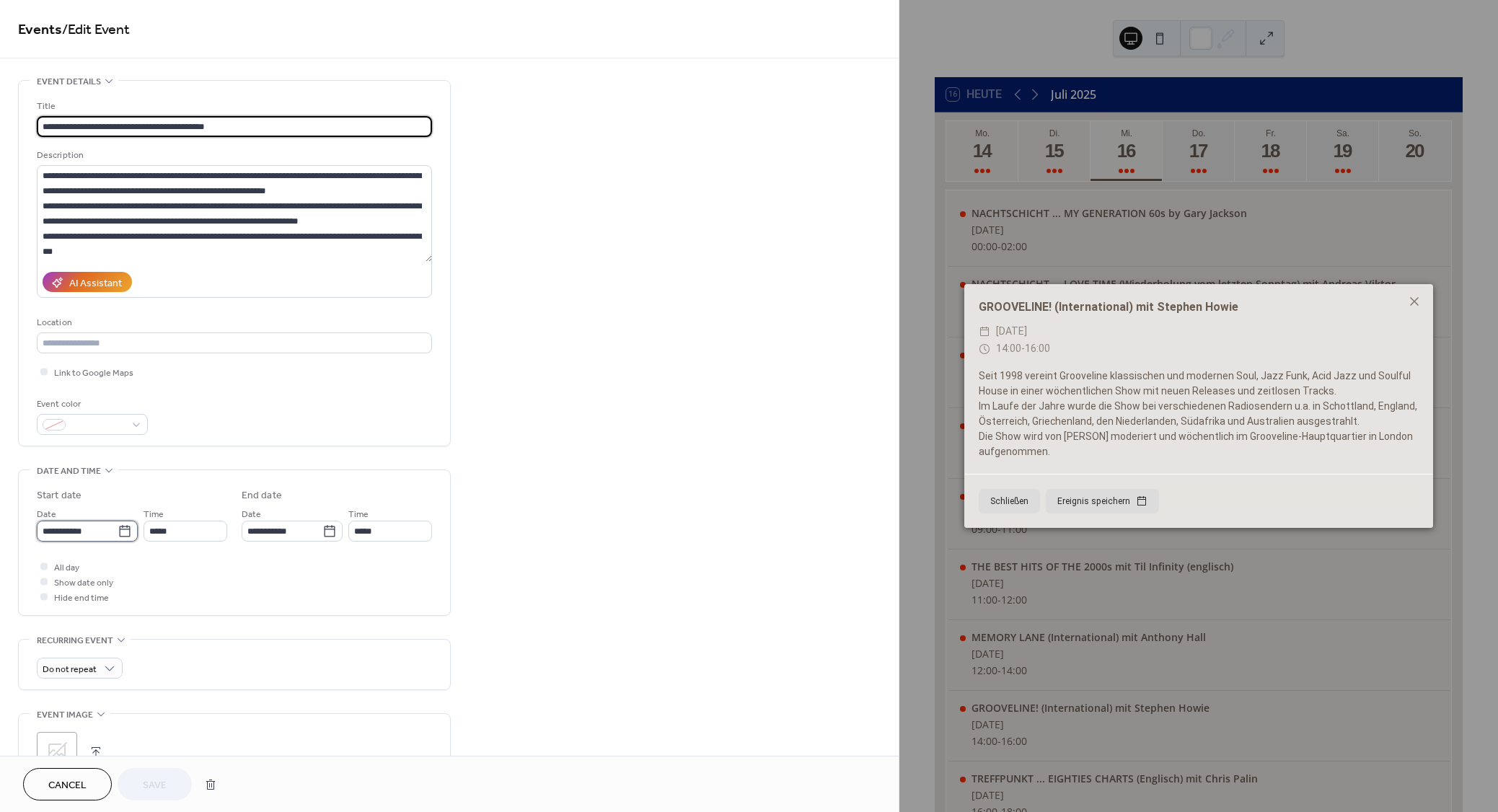 click on "**********" at bounding box center [77, 531] 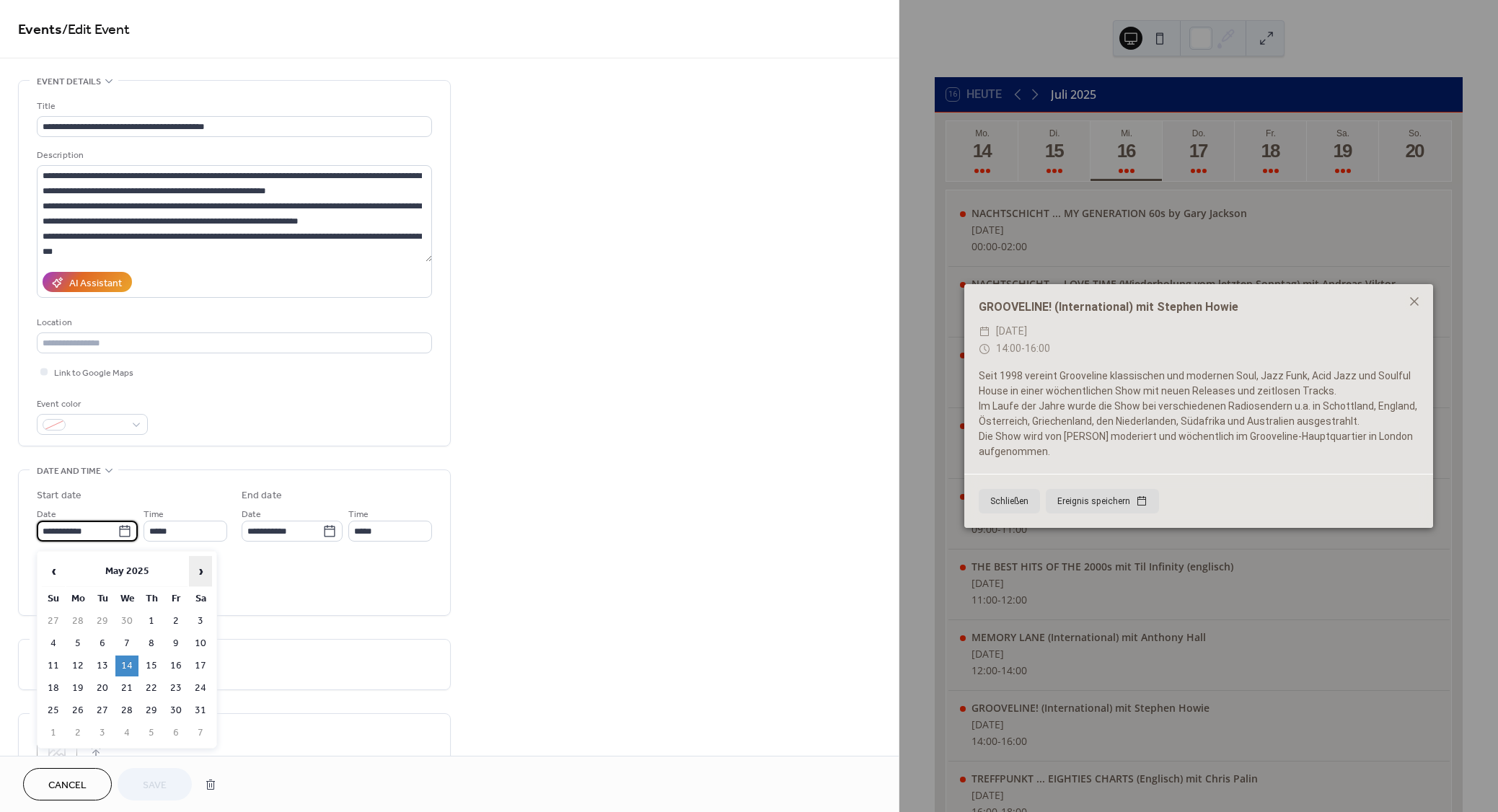 click on "›" at bounding box center (201, 571) 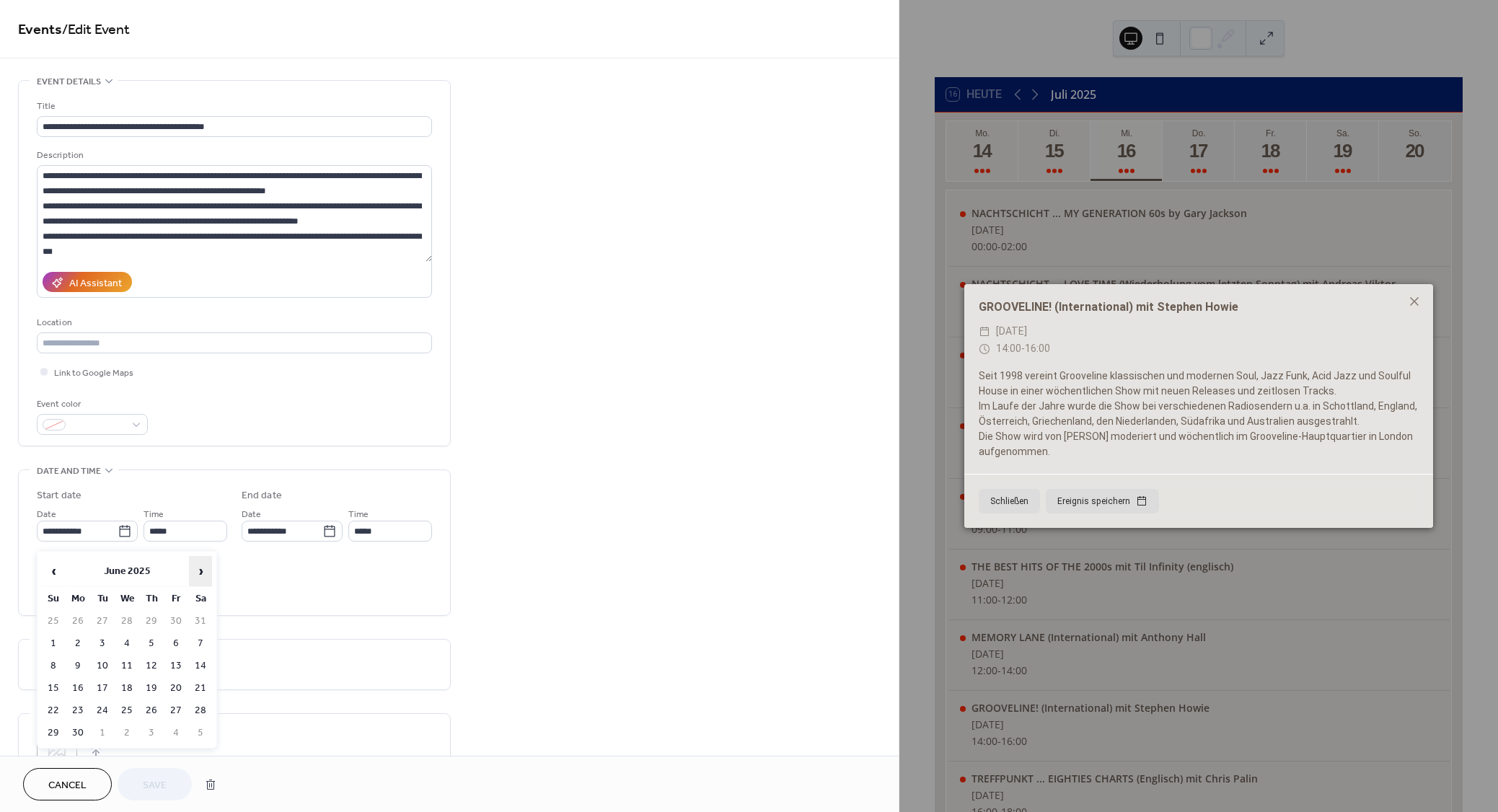 click on "›" at bounding box center (201, 571) 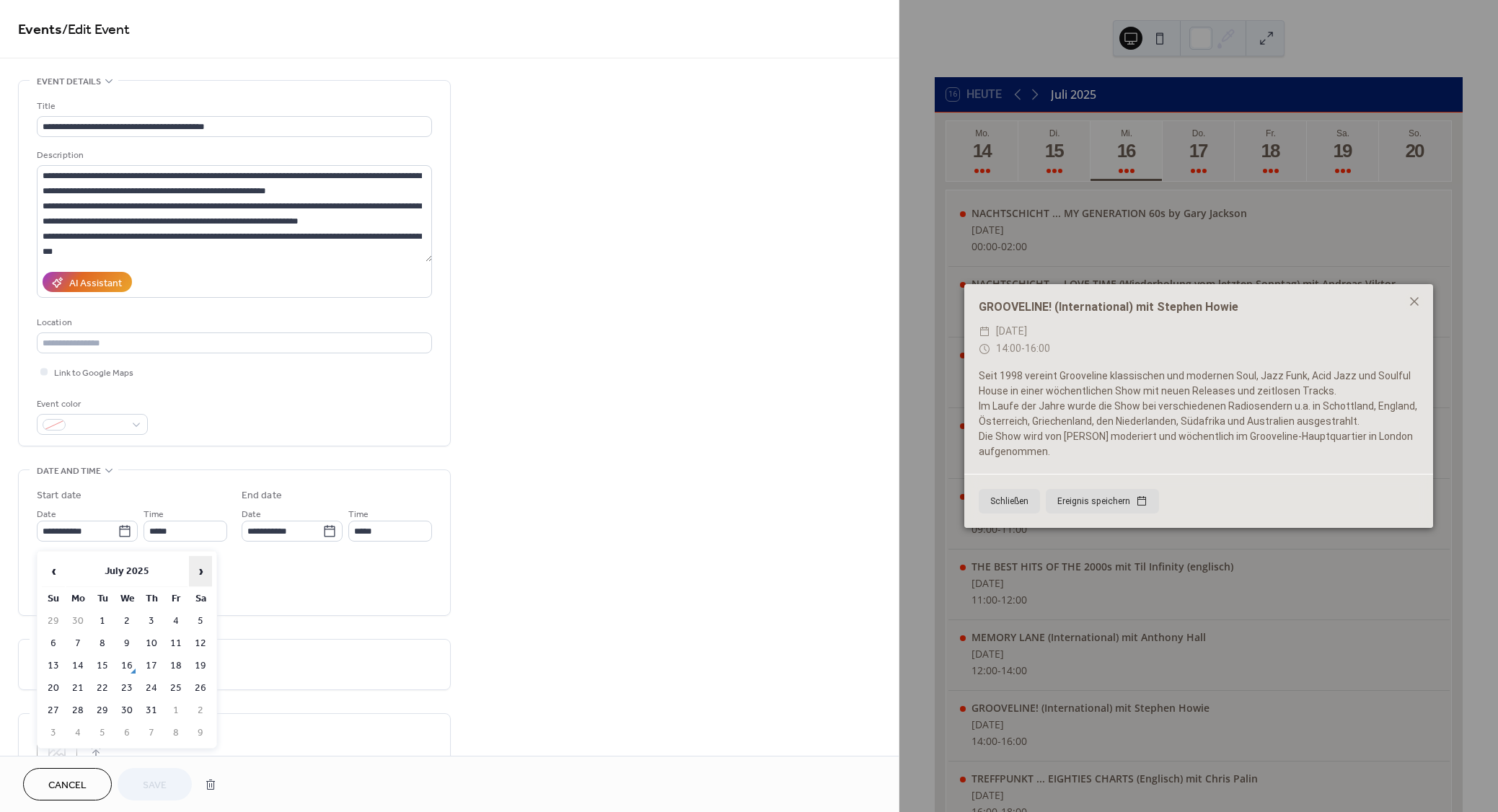 click on "›" at bounding box center (201, 571) 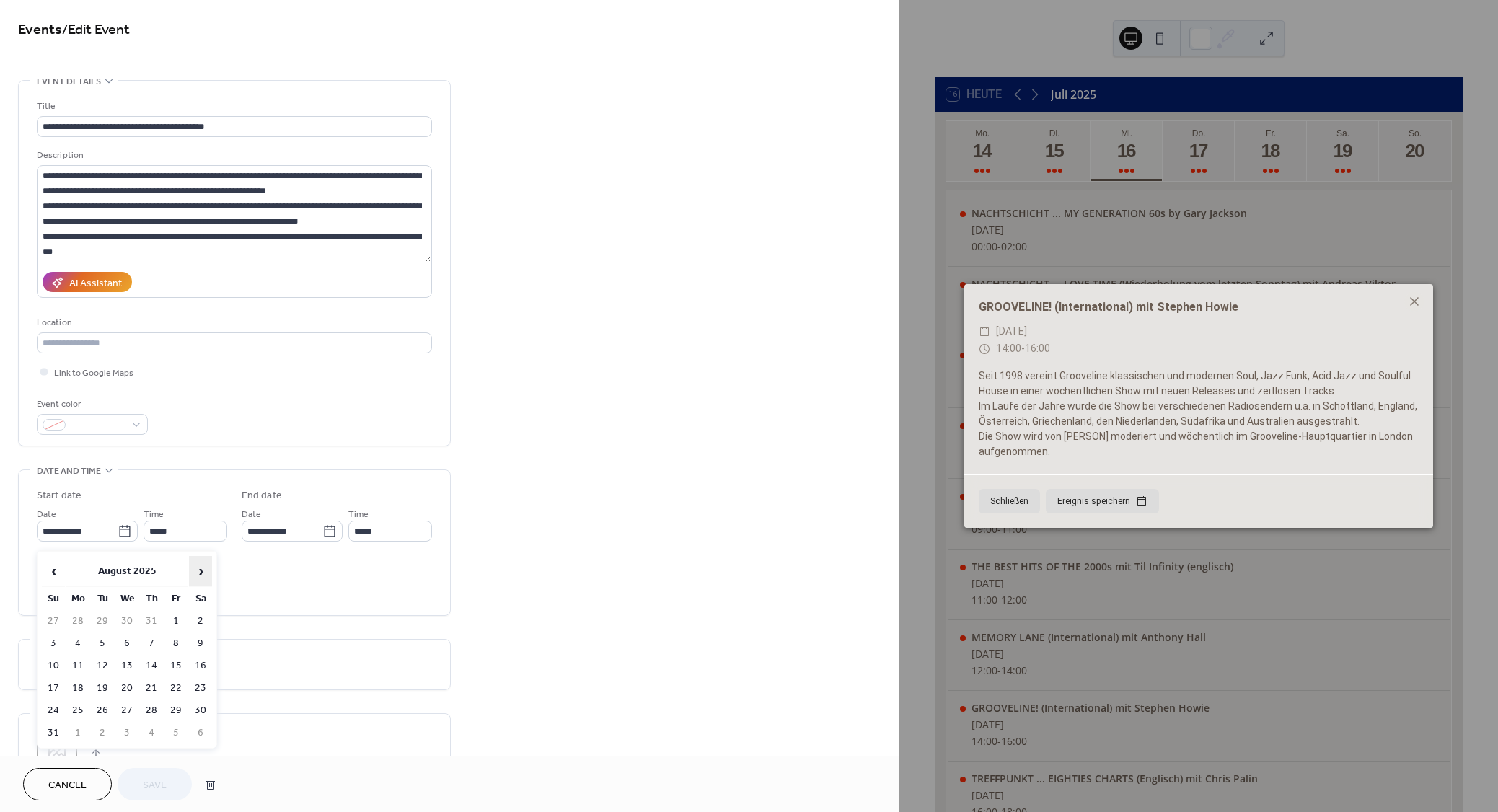 click on "›" at bounding box center [201, 571] 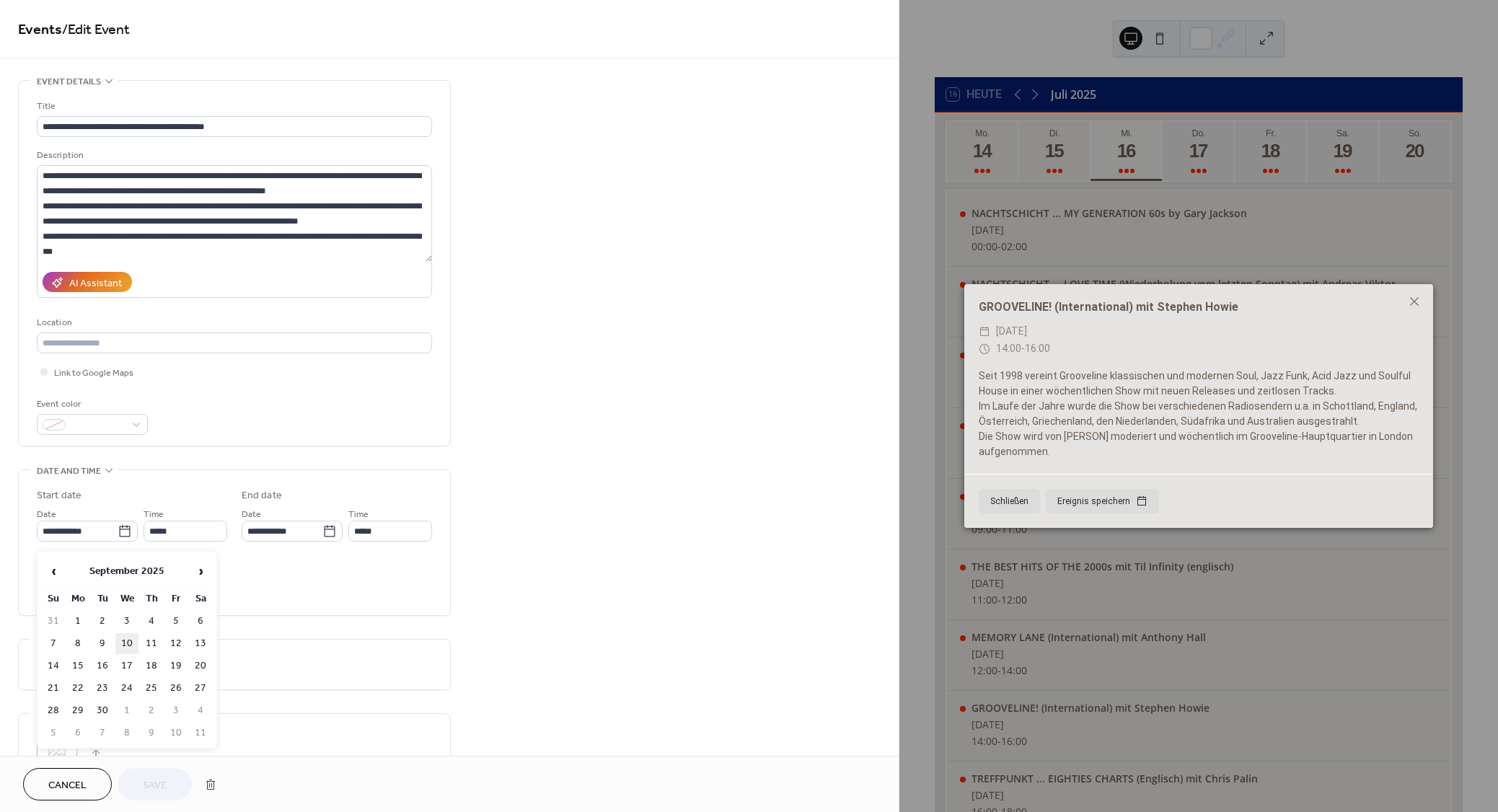 click on "10" at bounding box center (127, 643) 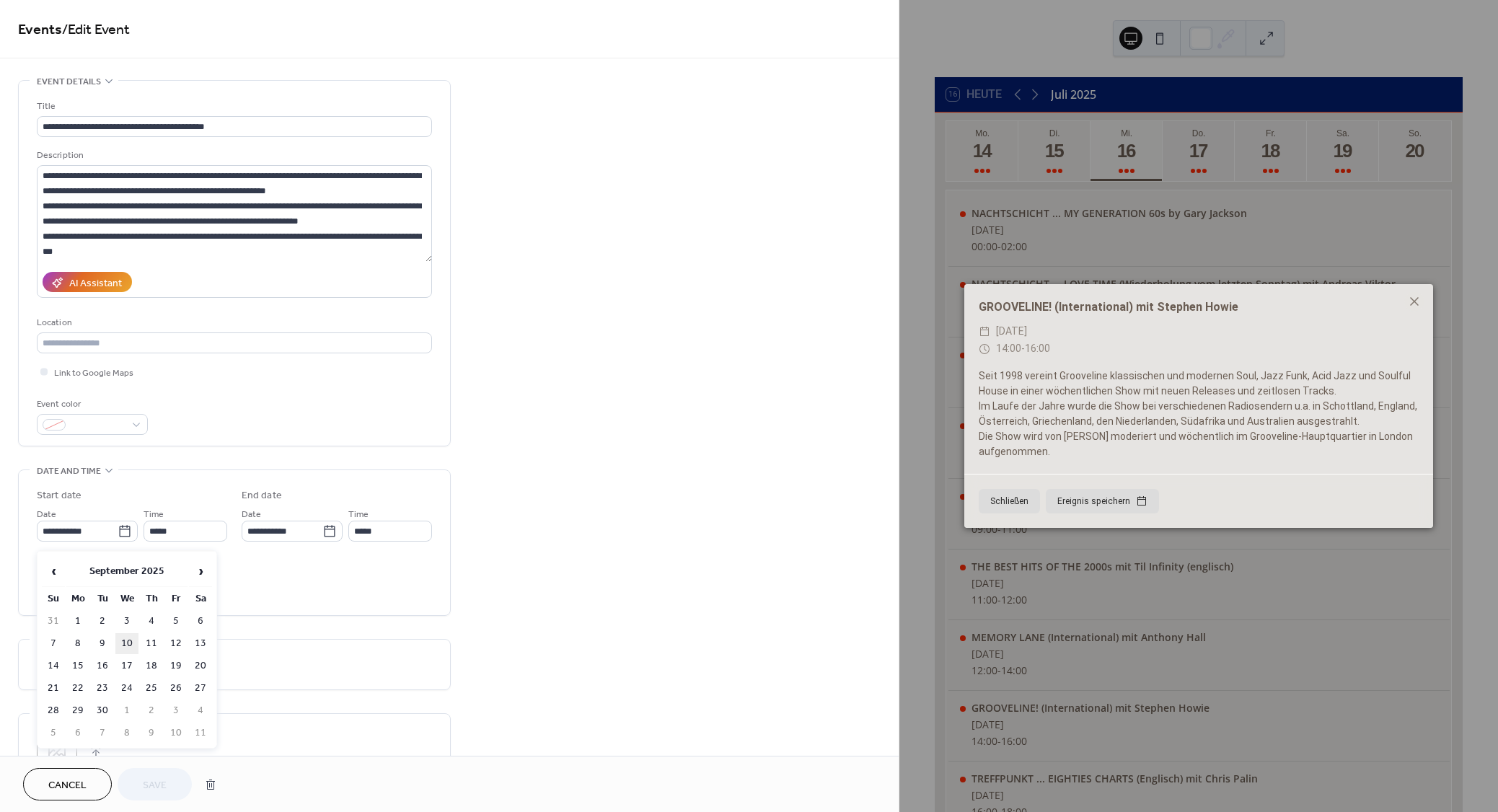 type on "**********" 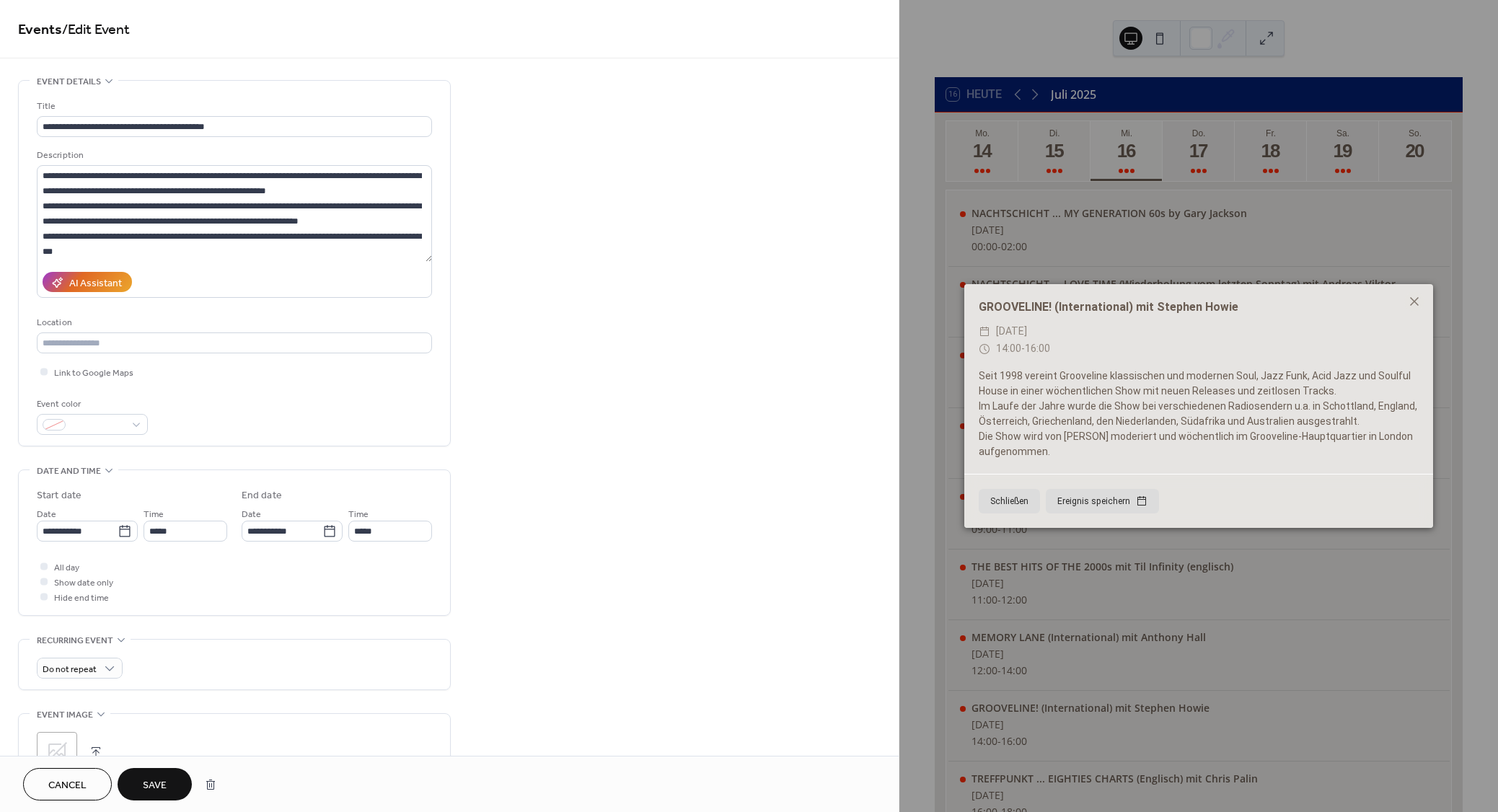 click on "Save" at bounding box center (154, 784) 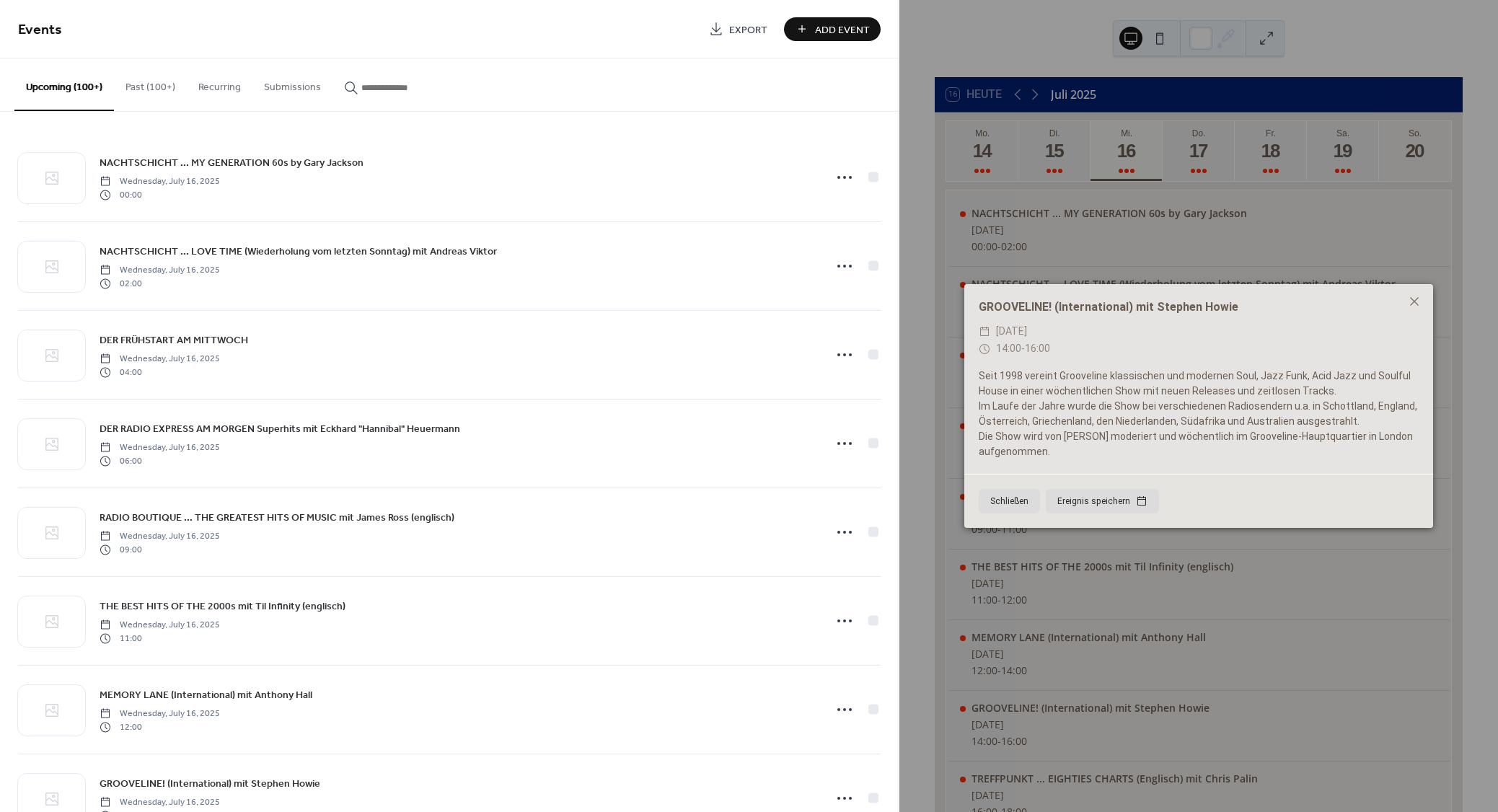 paste on "**********" 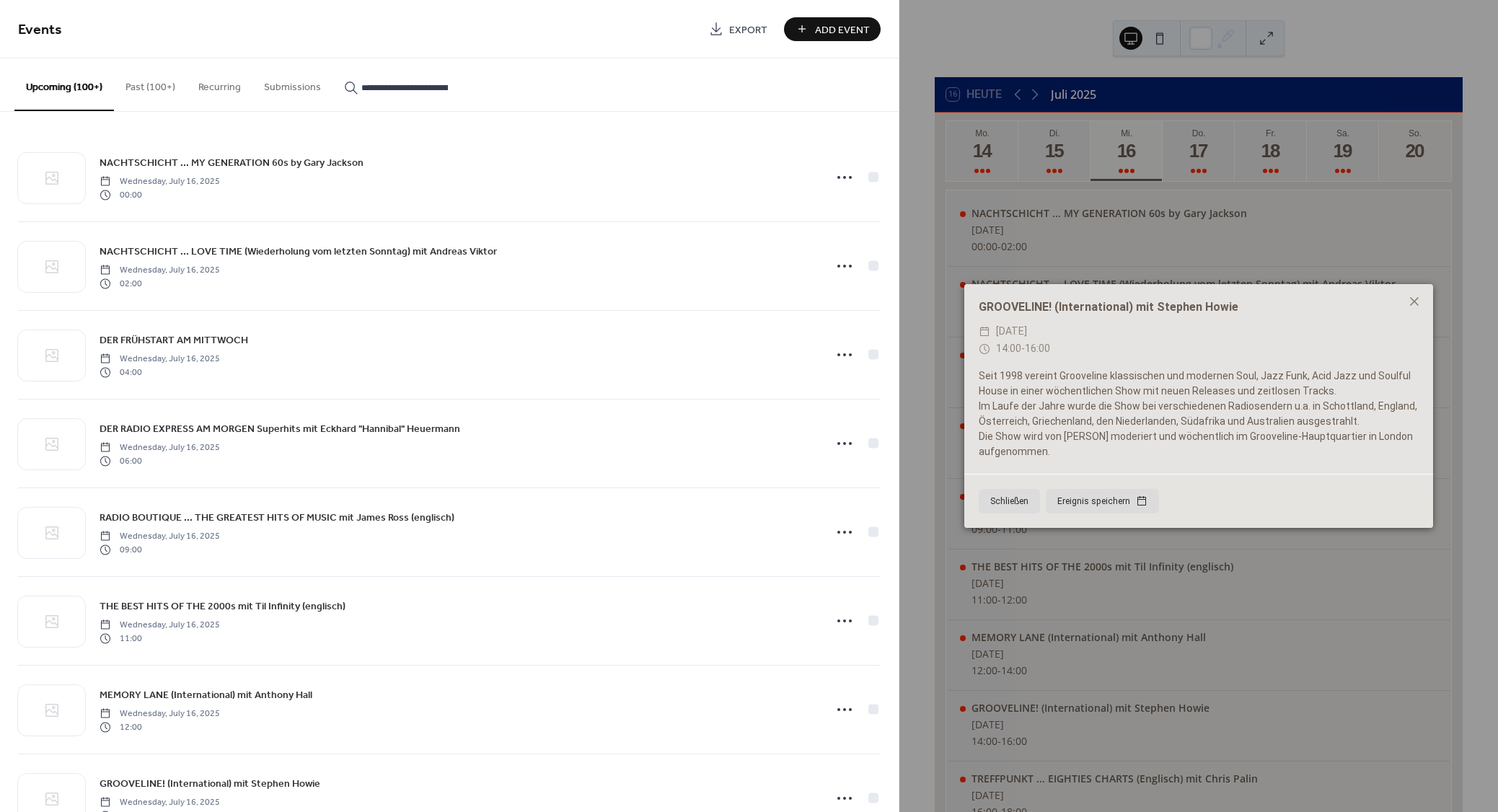 scroll, scrollTop: 0, scrollLeft: 99, axis: horizontal 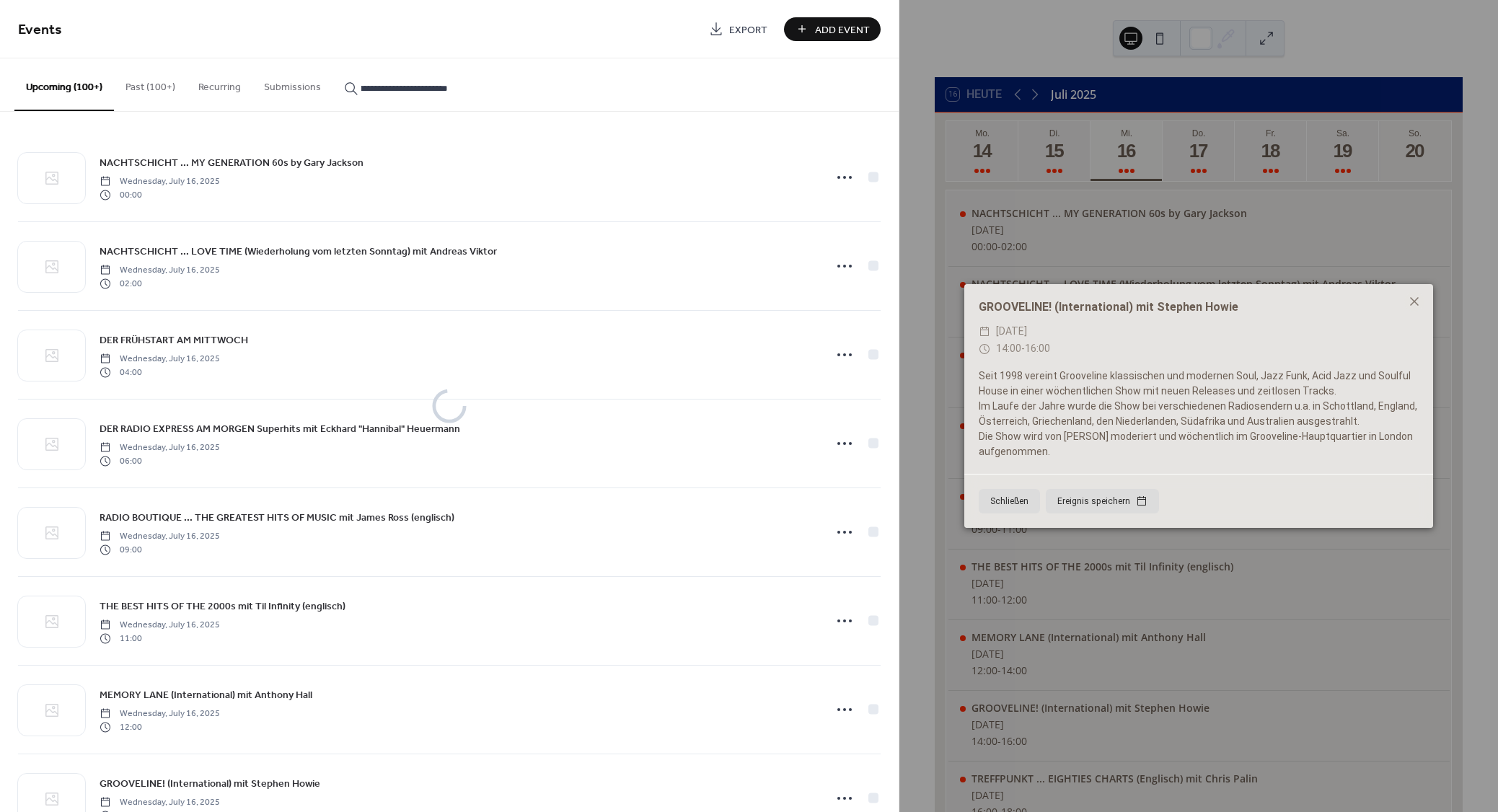 type on "**********" 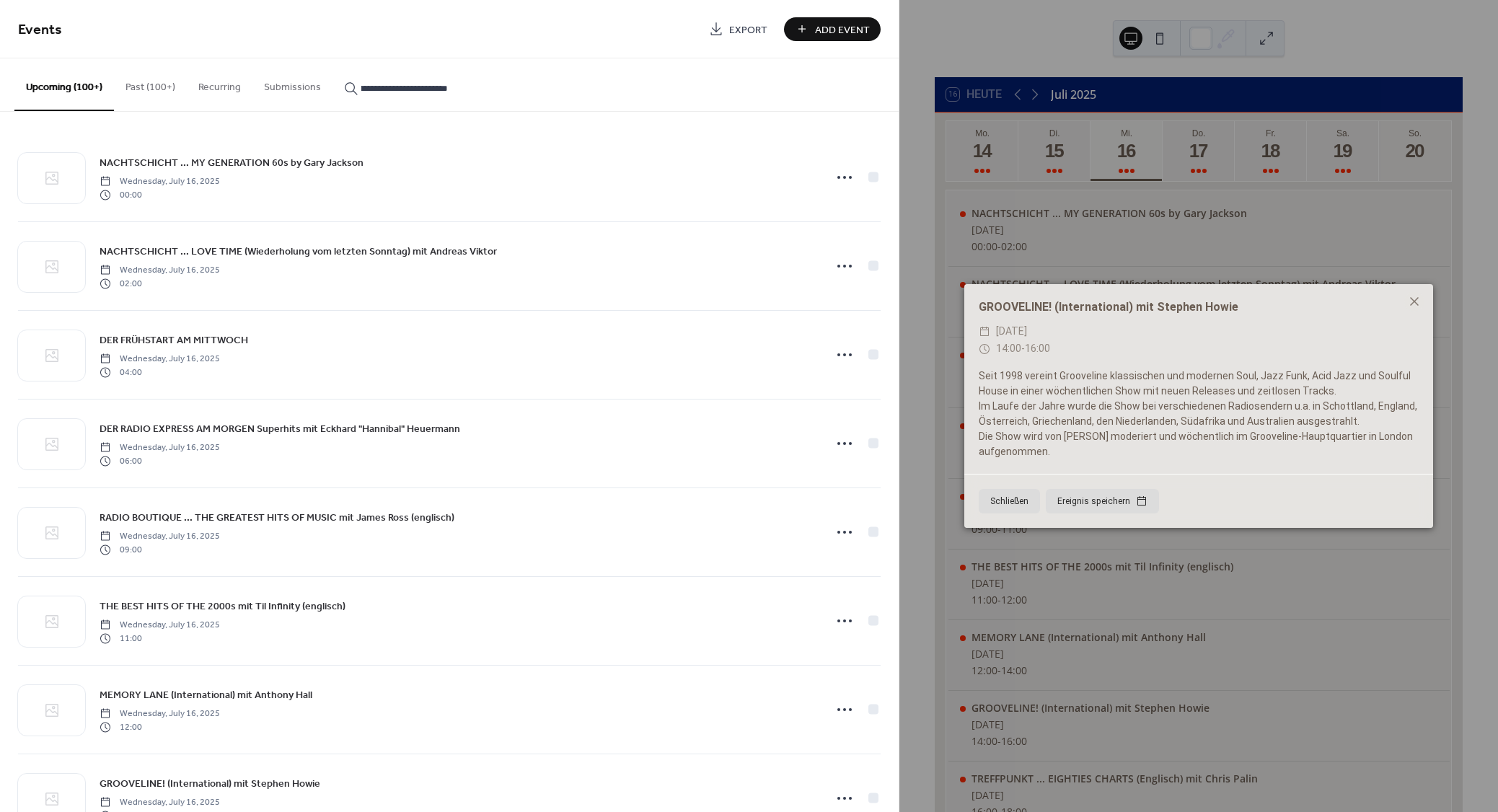 click 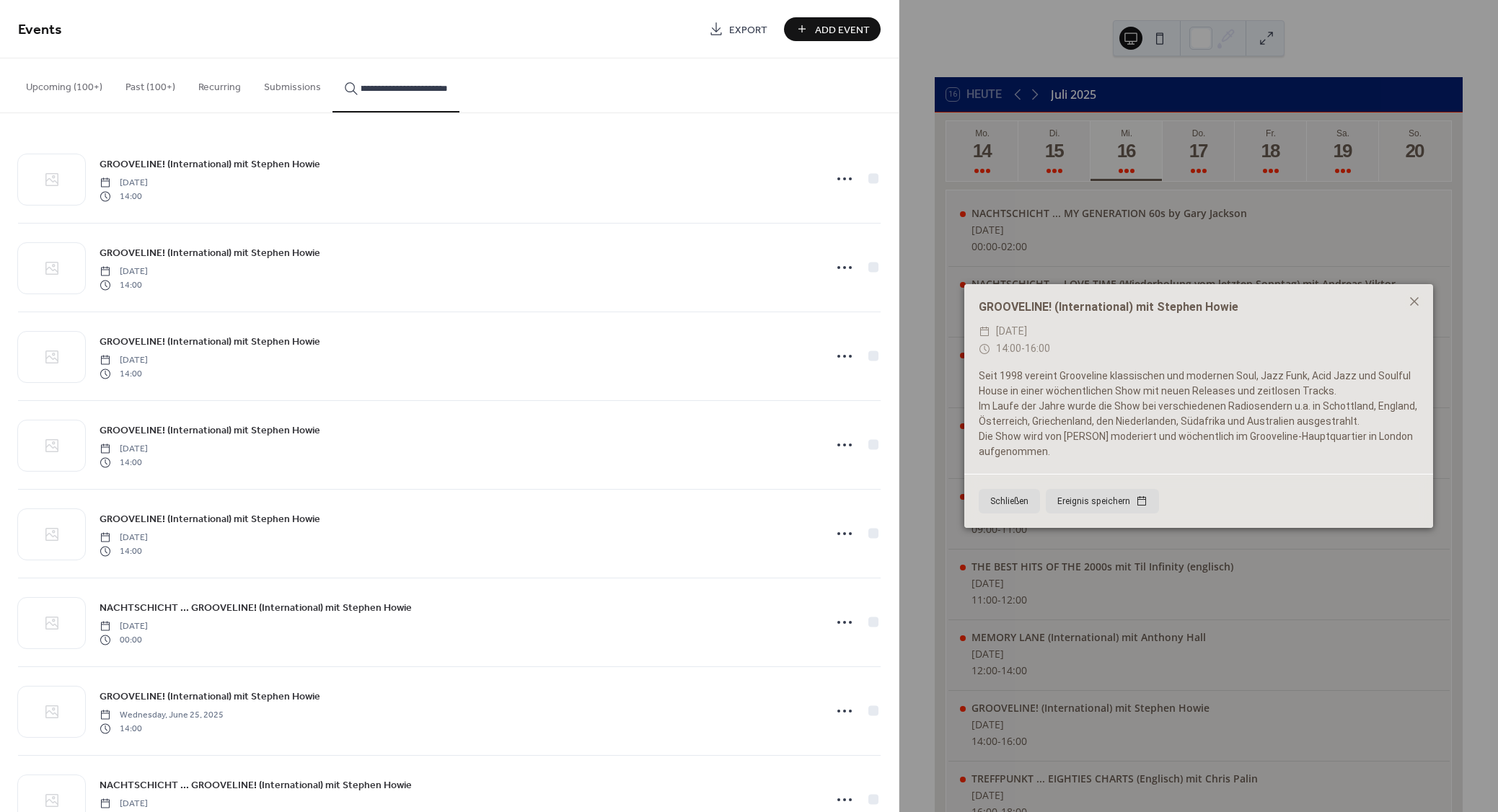 click on "GROOVELINE! (International) mit Stephen Howie" at bounding box center [210, 164] 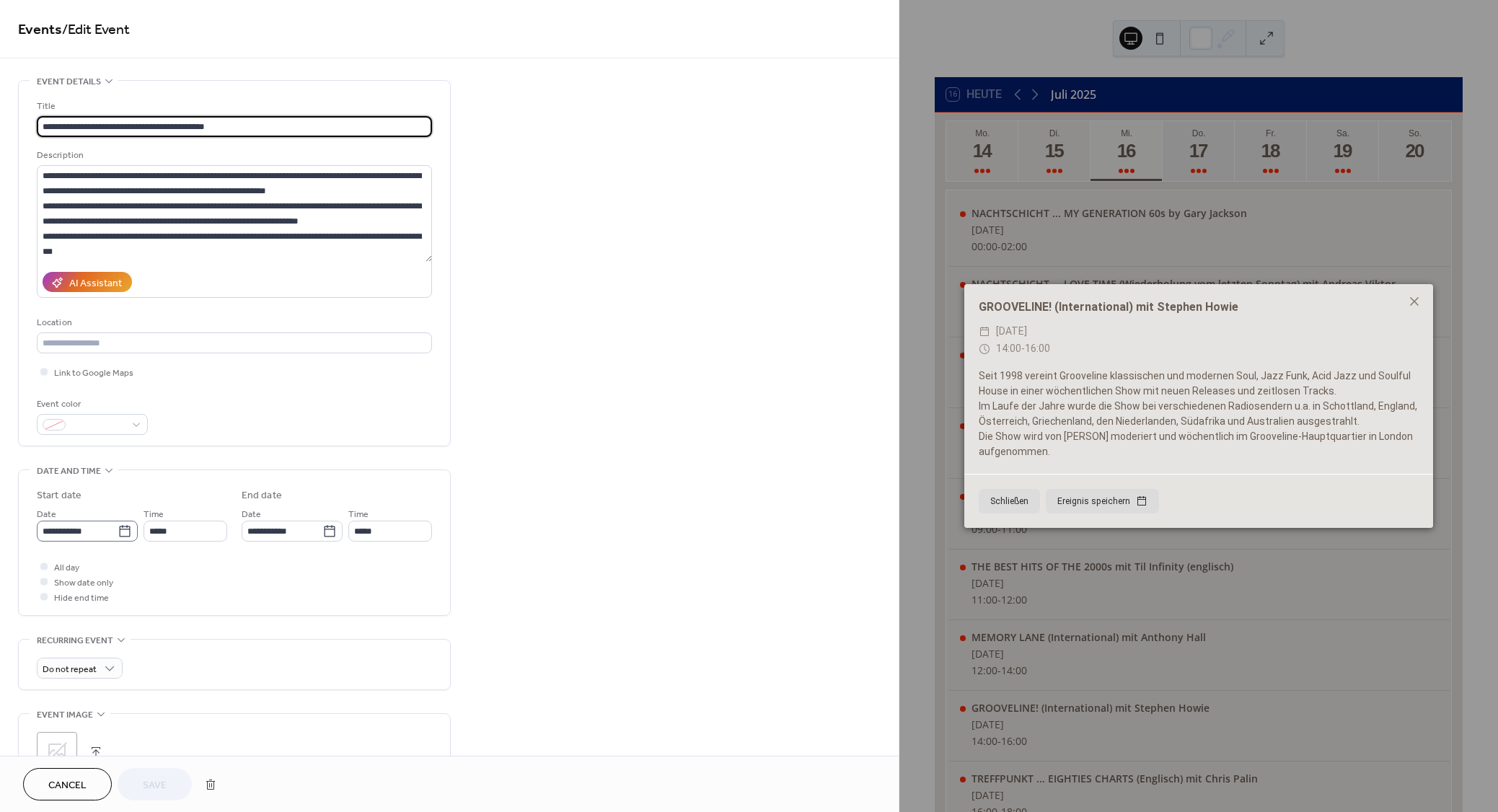 click 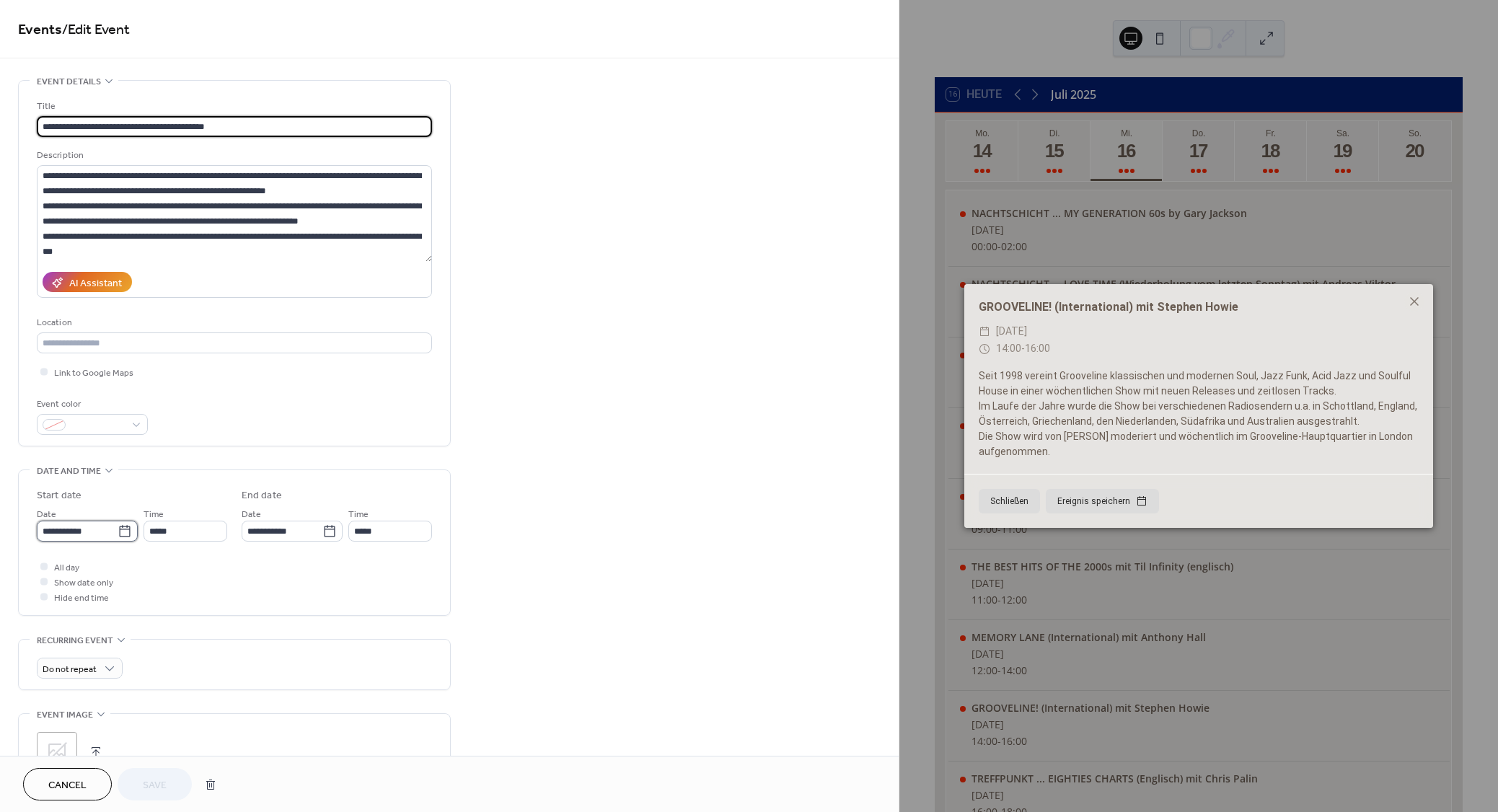 click on "**********" at bounding box center (77, 531) 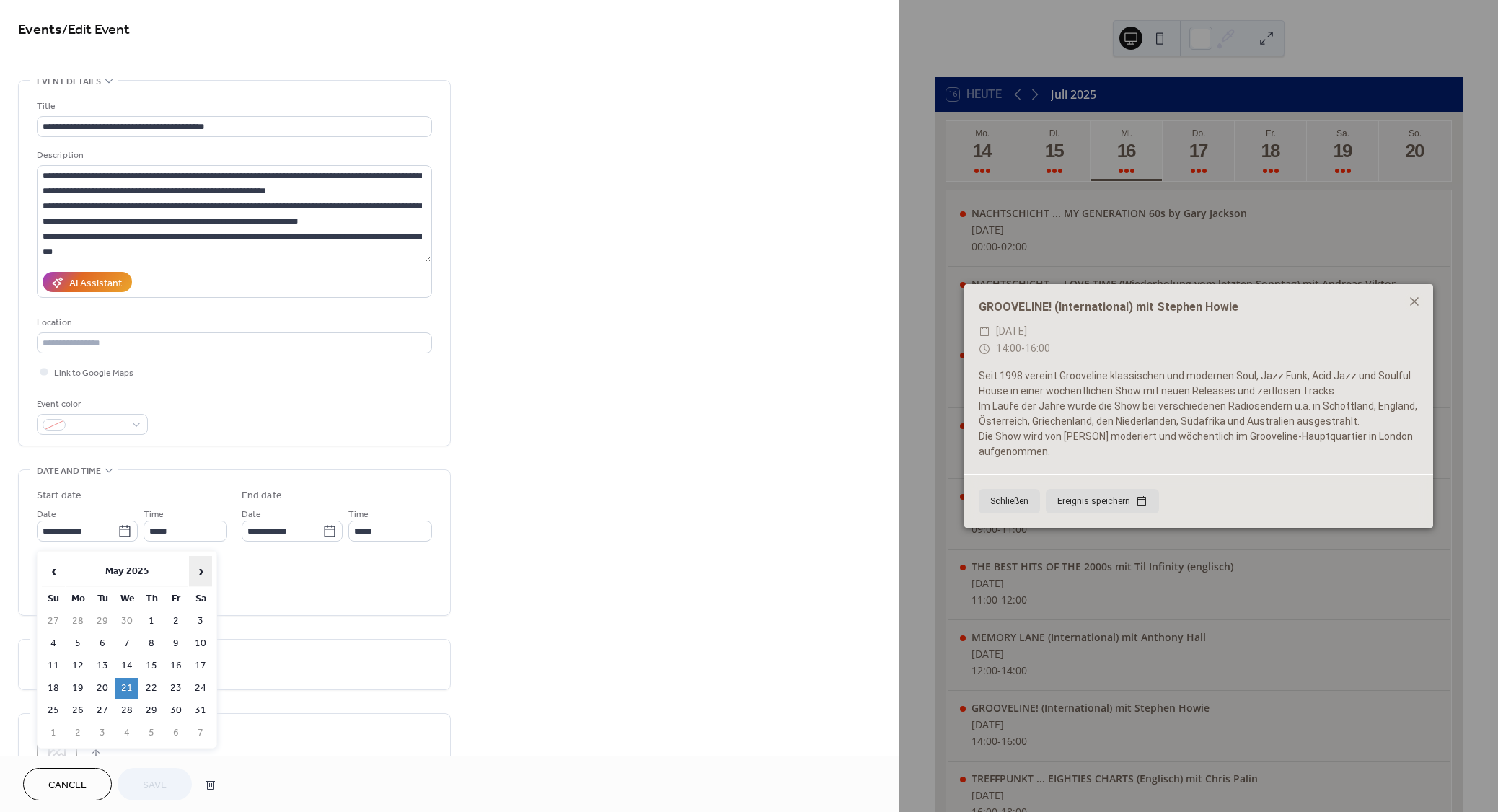 click on "›" at bounding box center (201, 571) 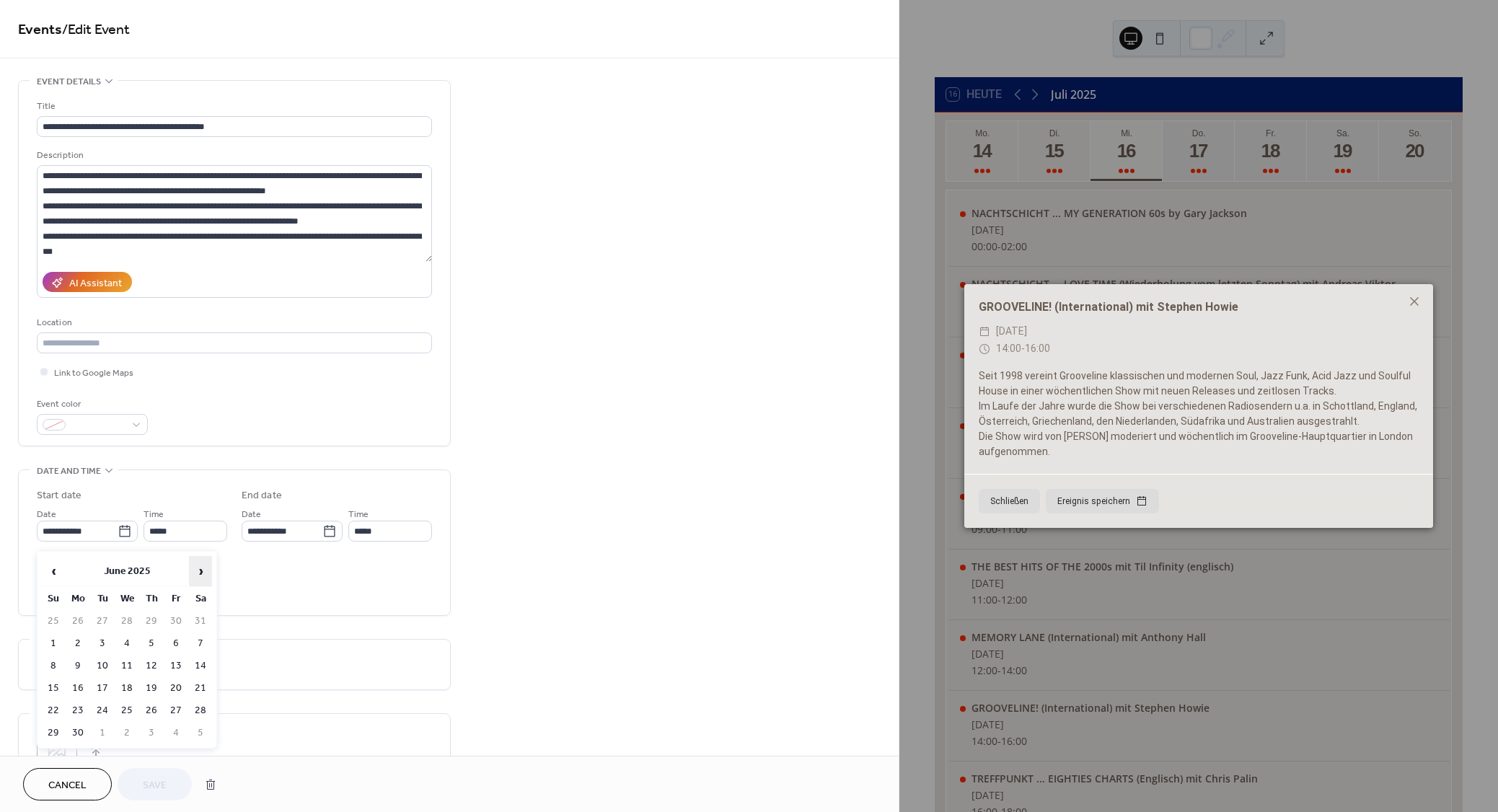 click on "›" at bounding box center [201, 571] 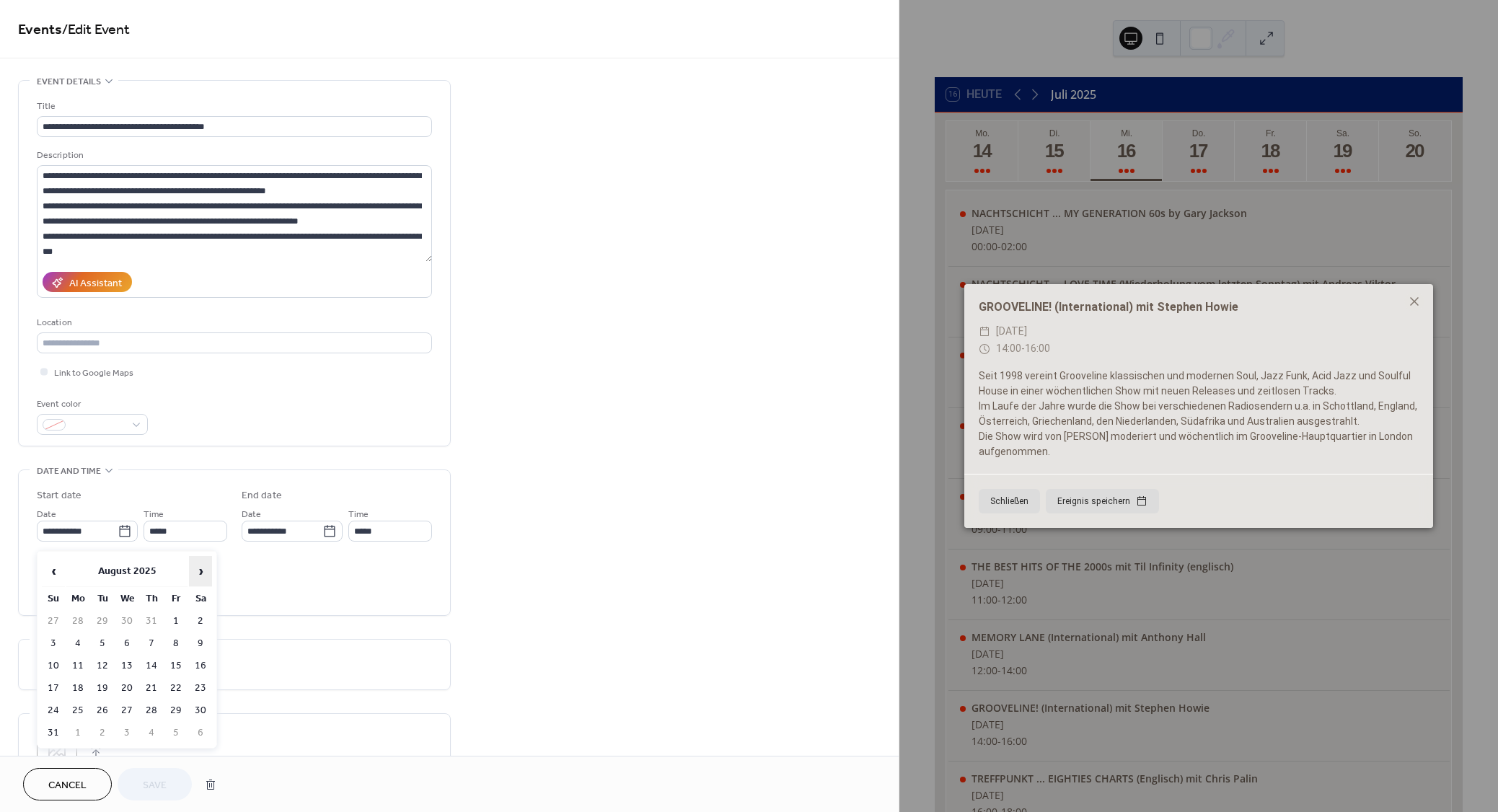 click on "›" at bounding box center (201, 571) 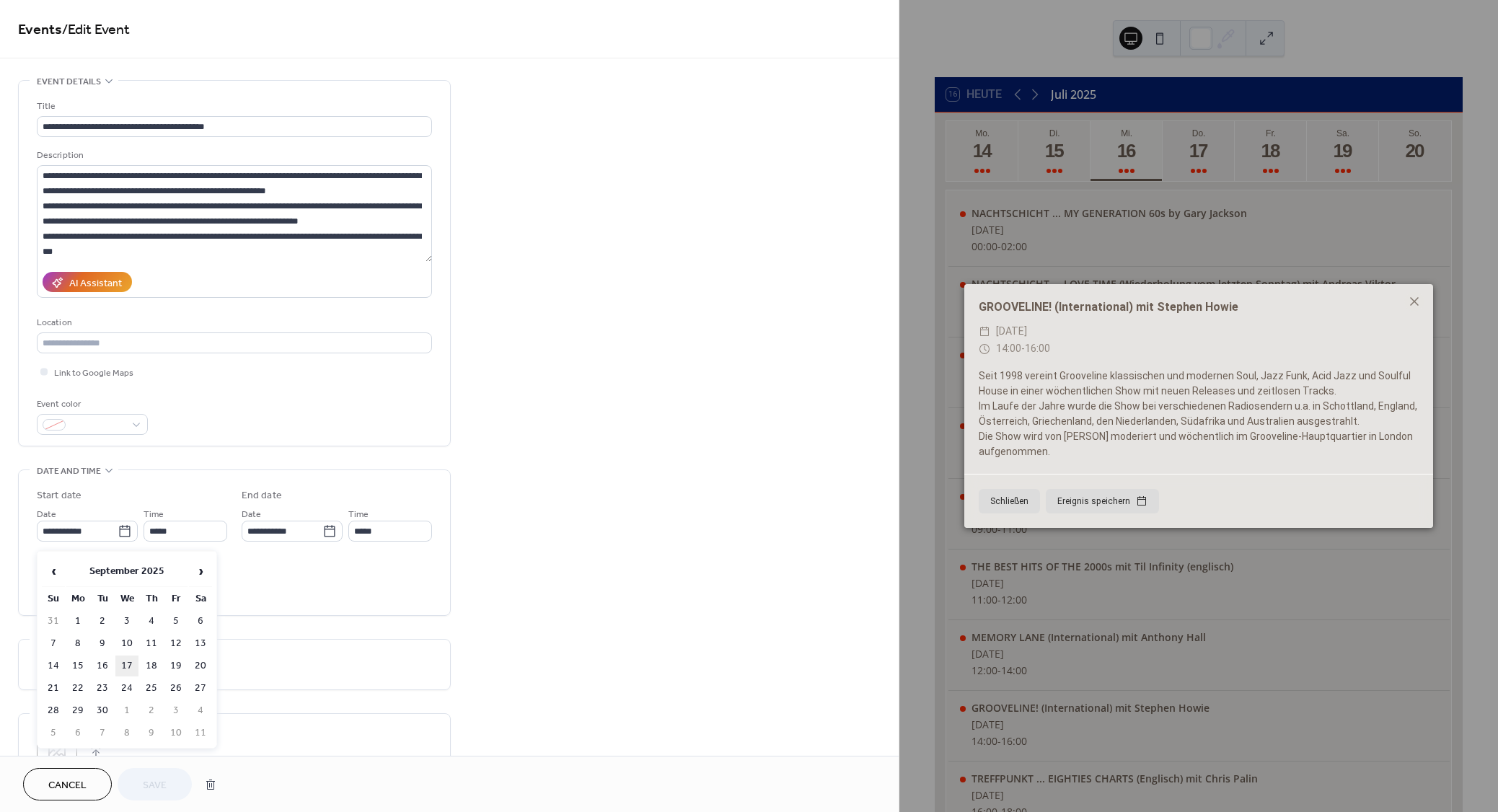 click on "17" at bounding box center (127, 666) 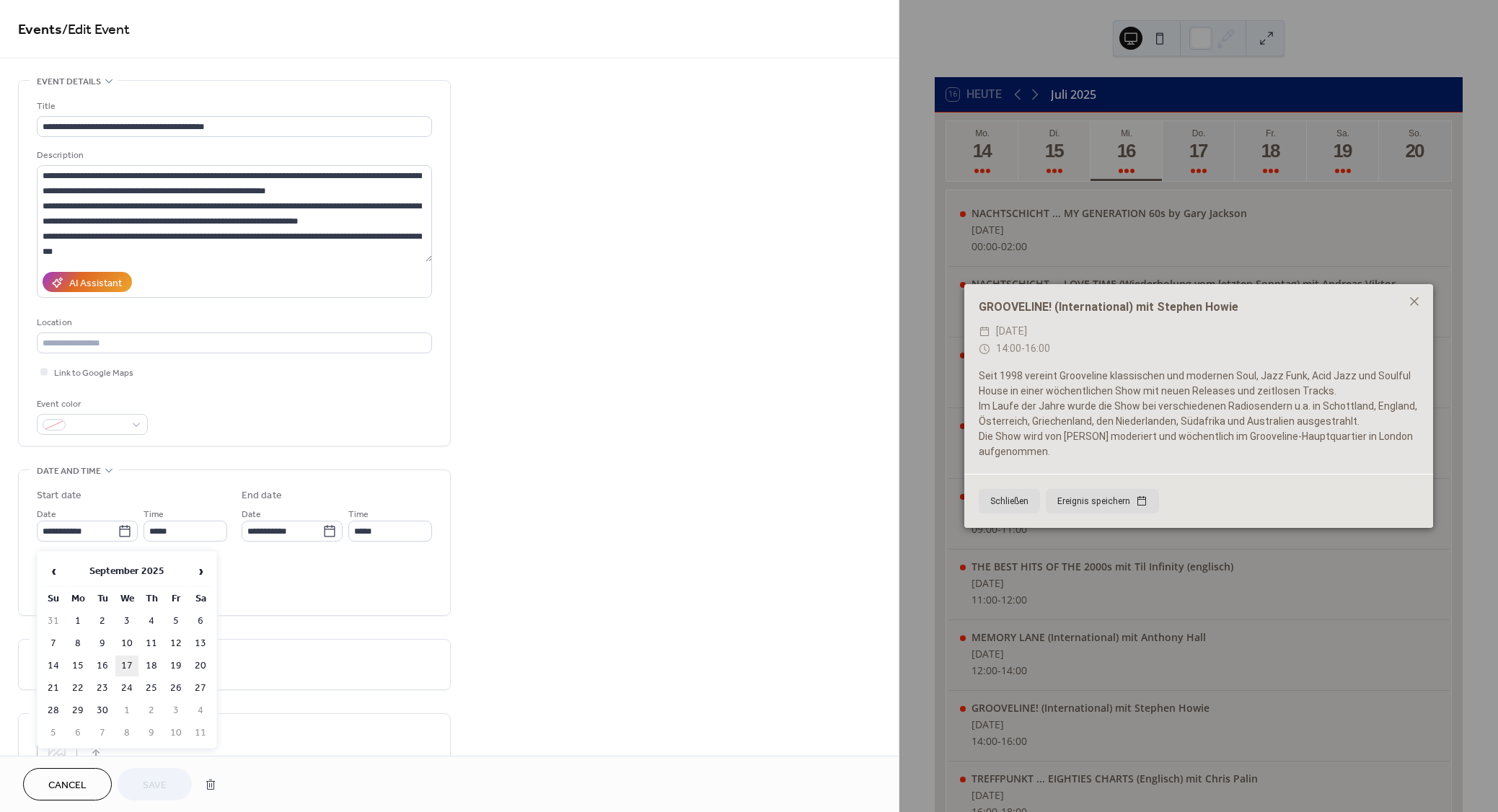 type on "**********" 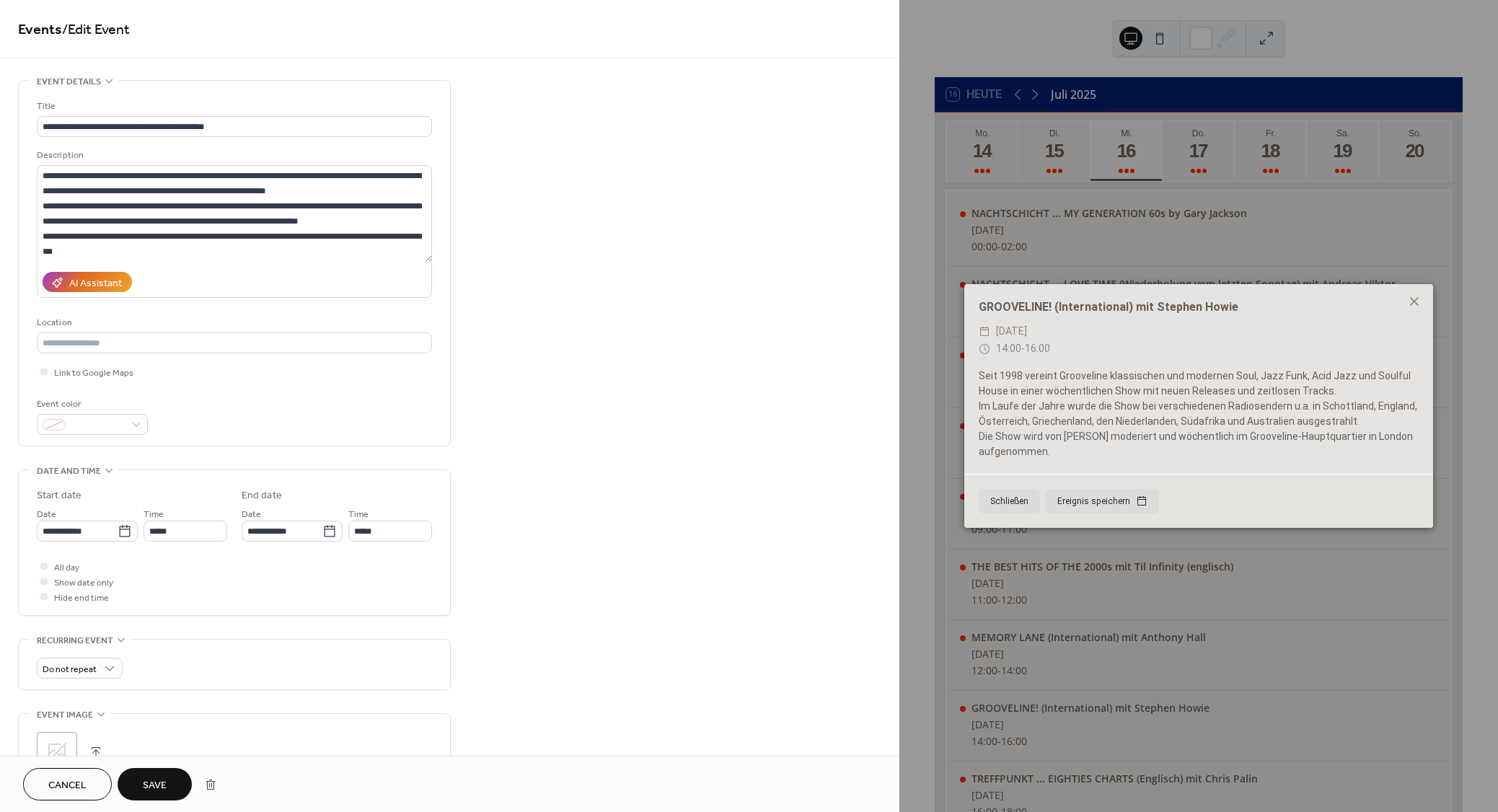click on "Save" at bounding box center [154, 784] 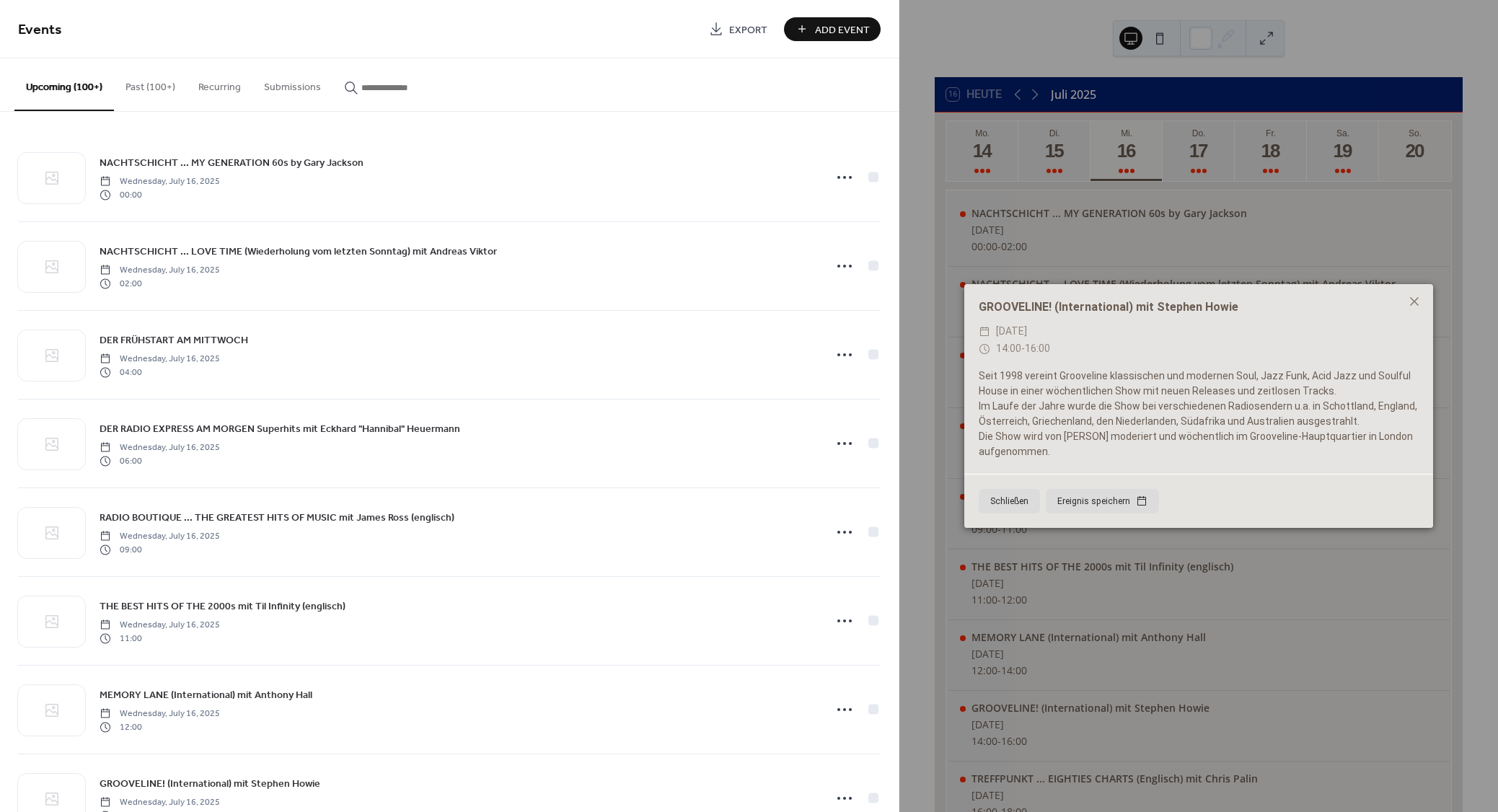 paste on "**********" 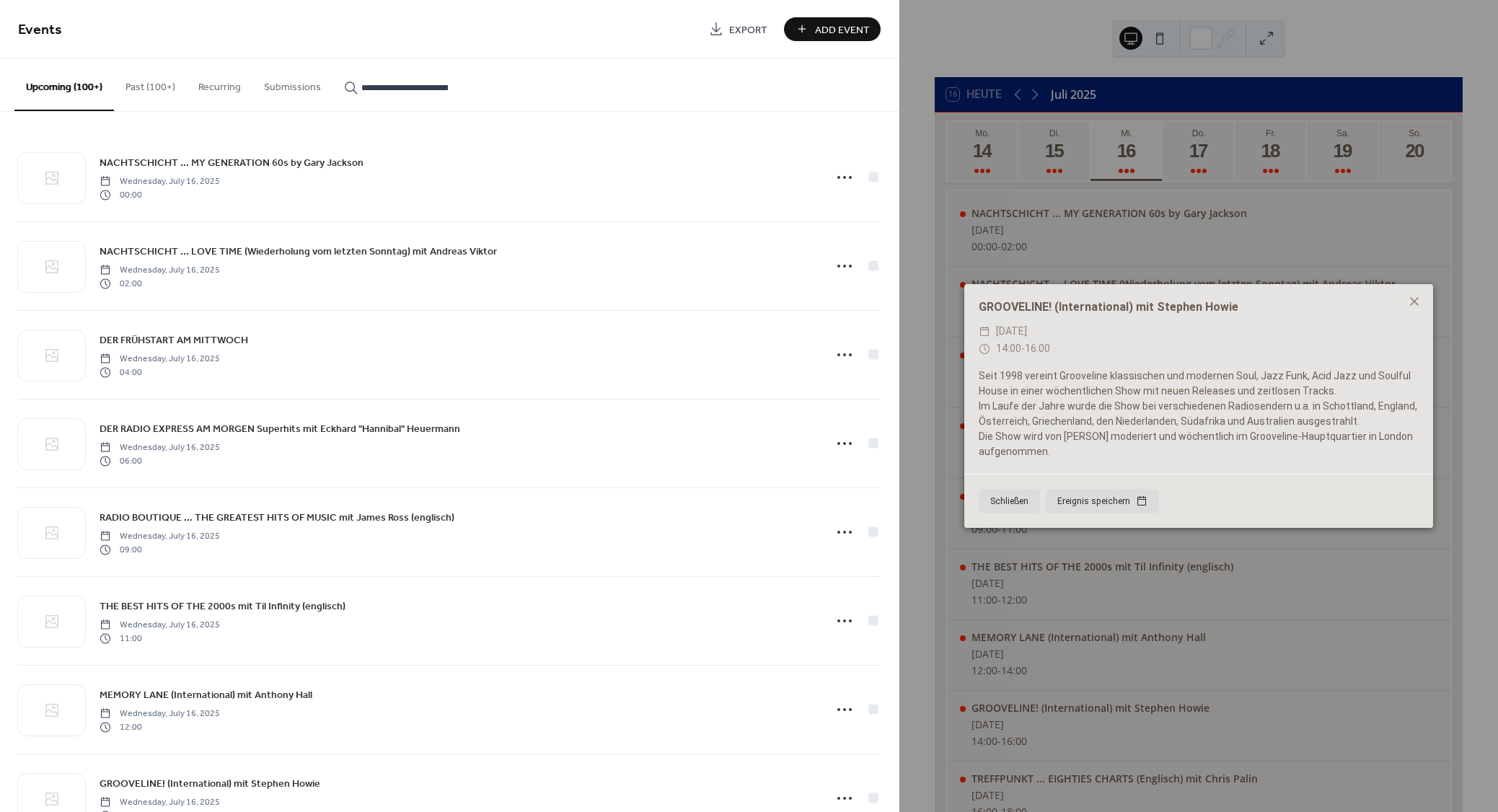 scroll, scrollTop: 0, scrollLeft: 99, axis: horizontal 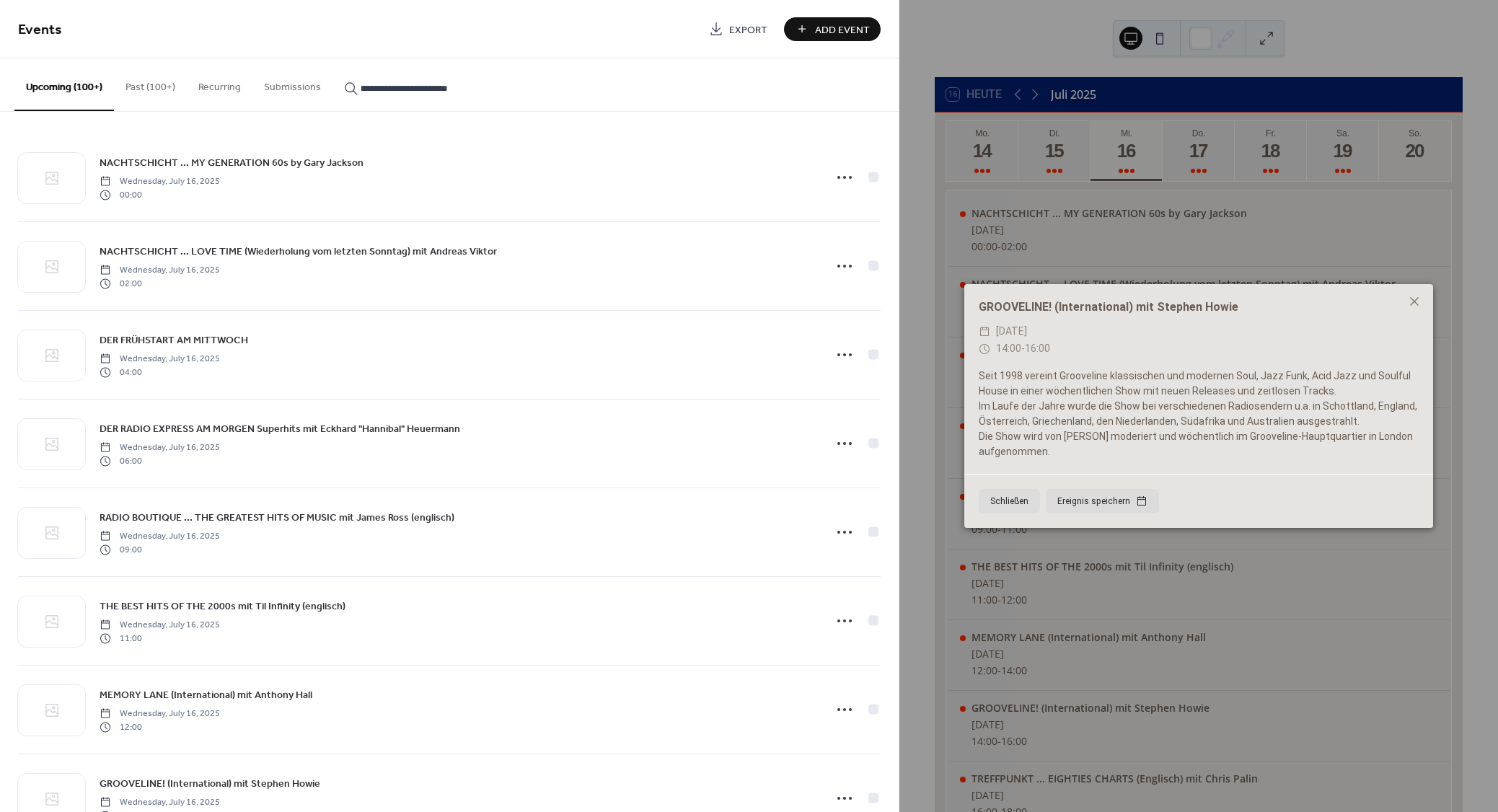 type on "**********" 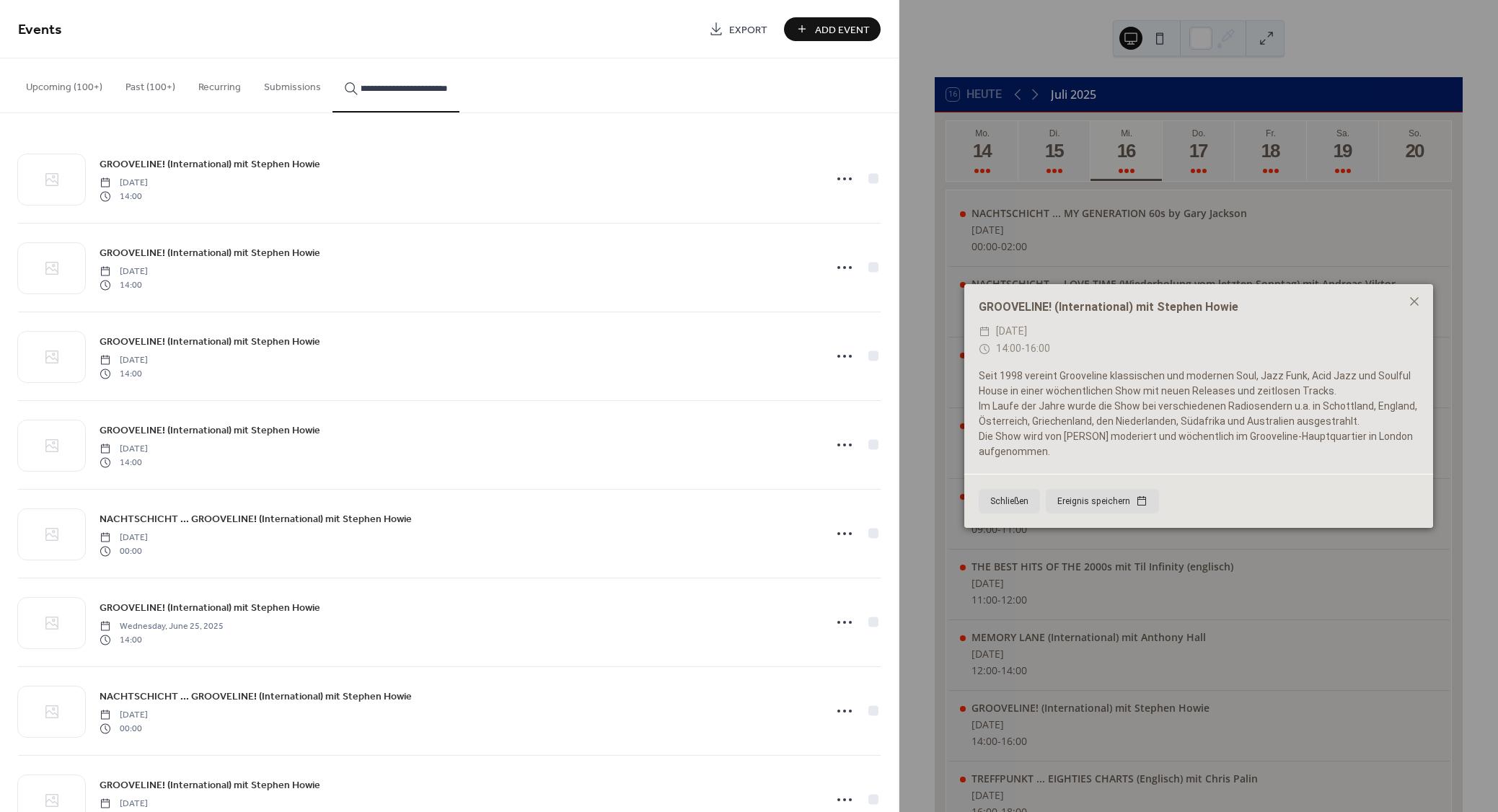 click on "GROOVELINE! (International) mit Stephen Howie" at bounding box center [210, 164] 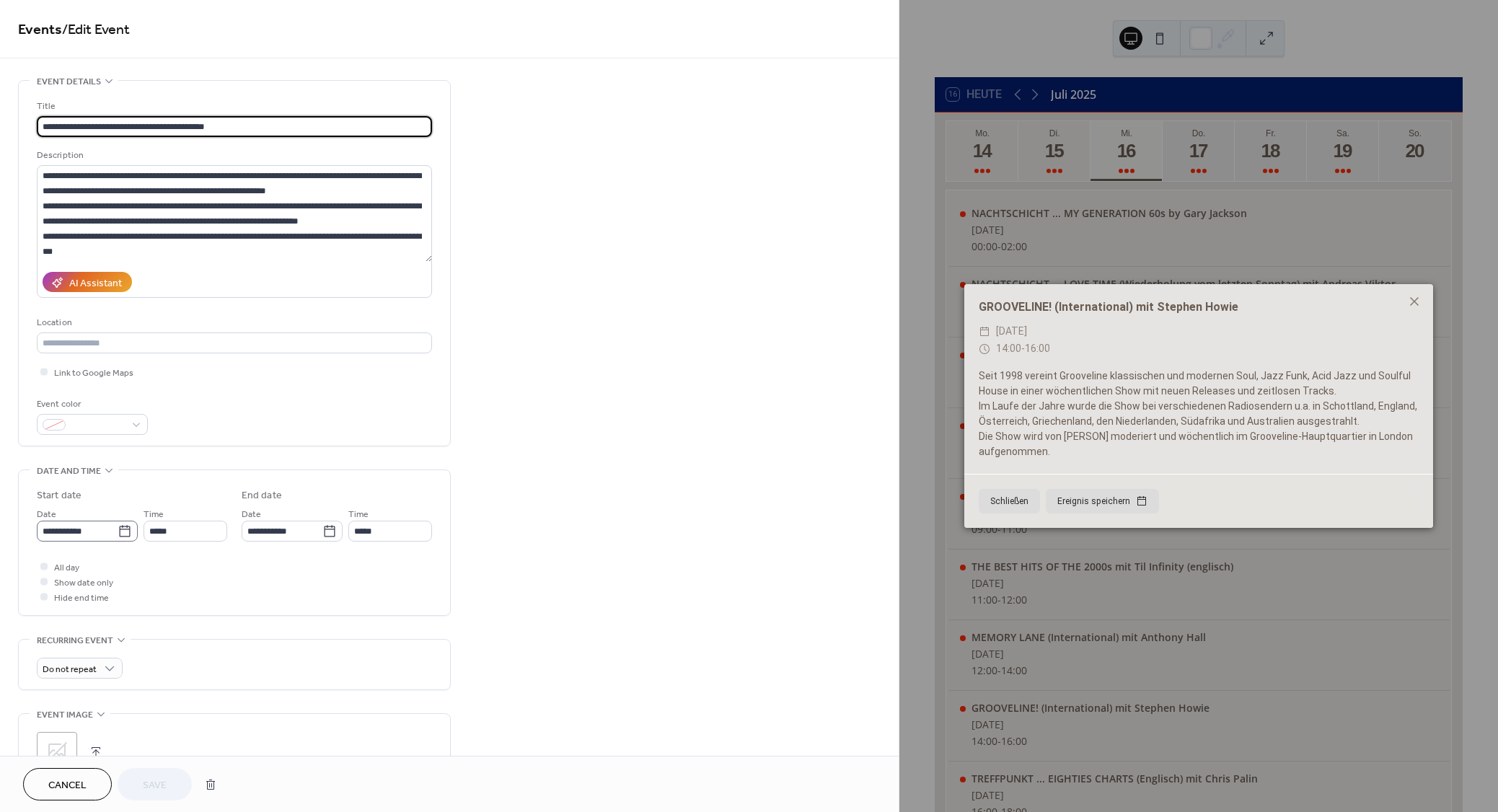 click 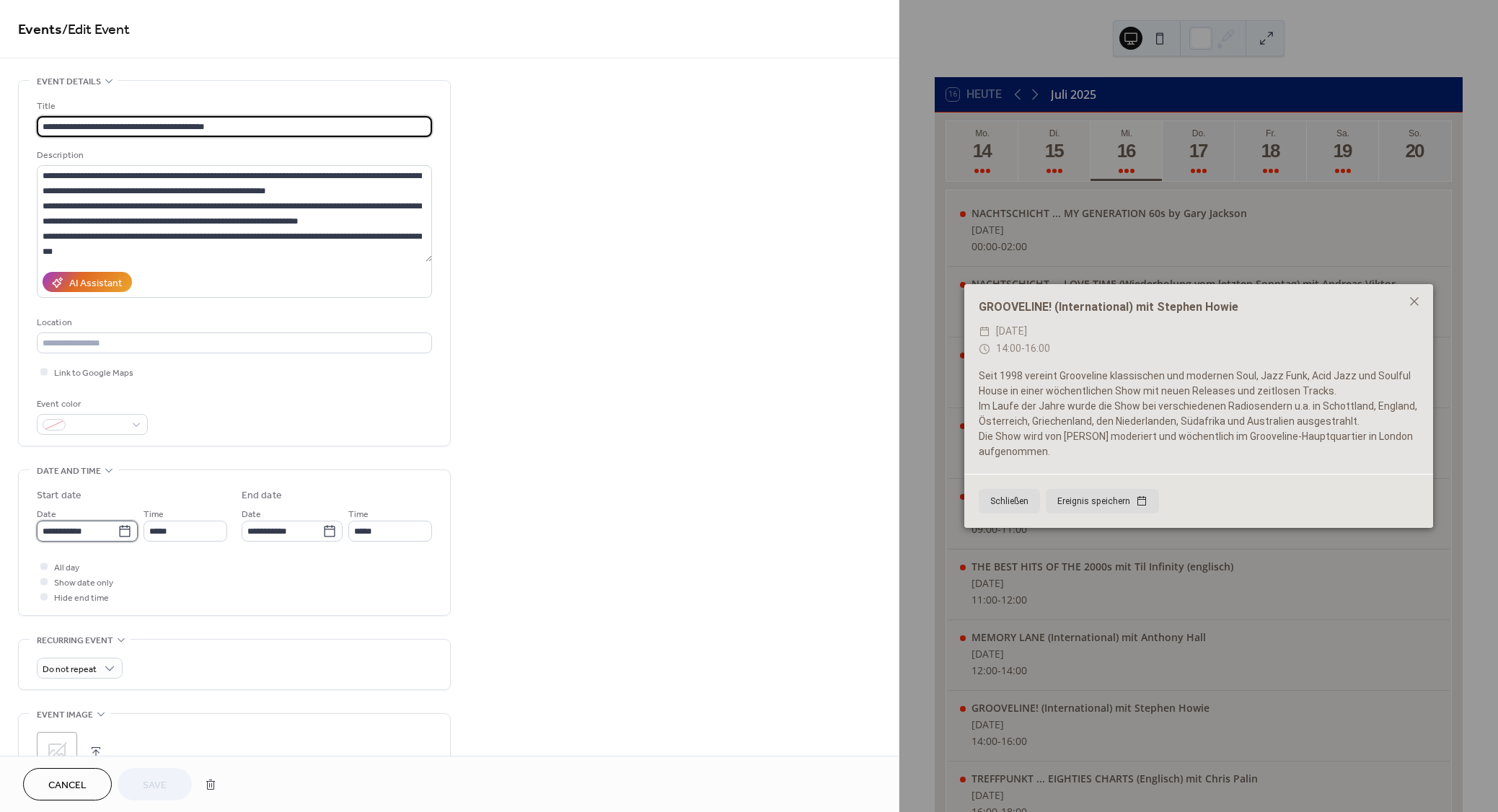 click on "**********" at bounding box center (77, 531) 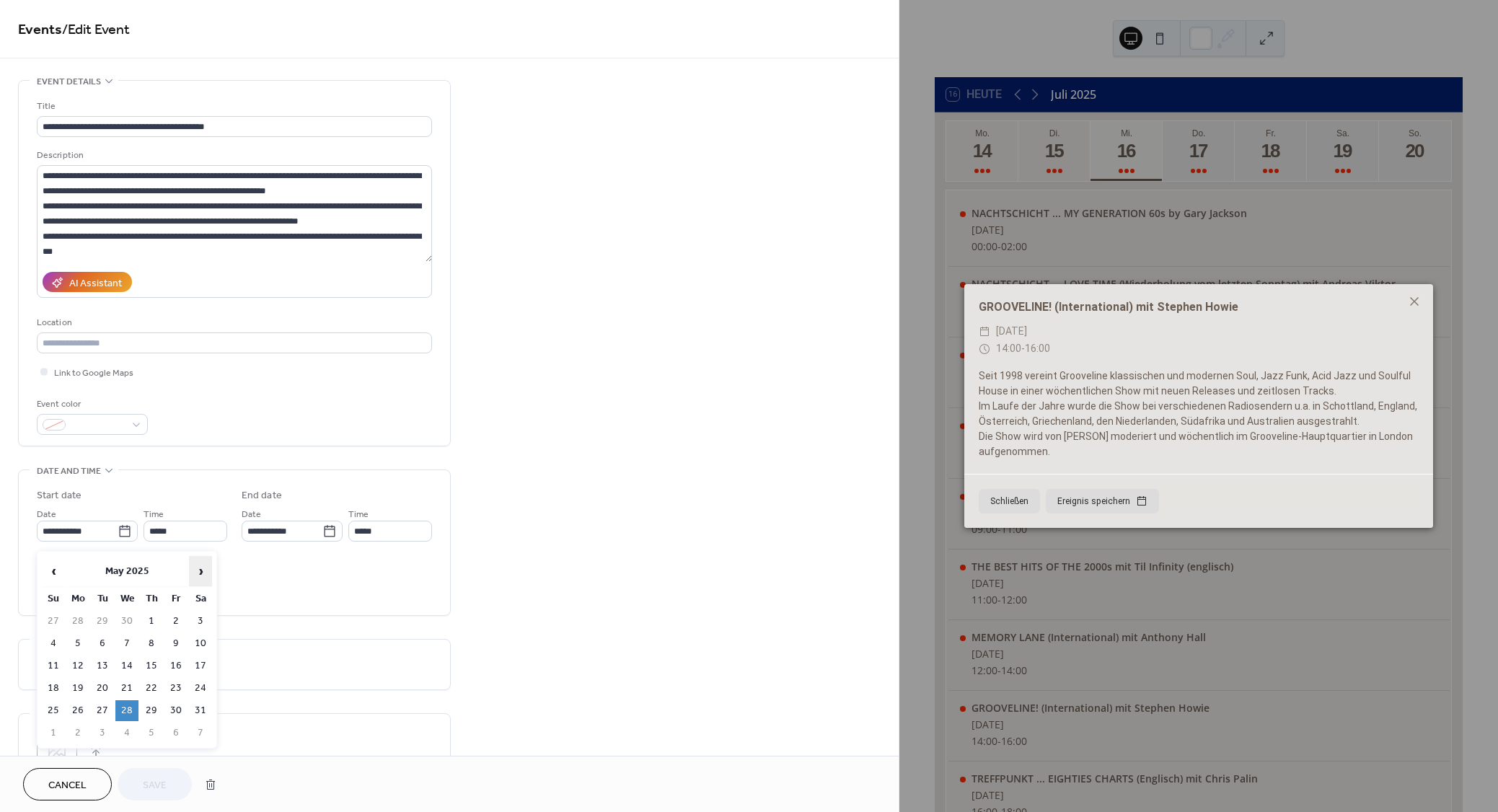 click on "›" at bounding box center [201, 571] 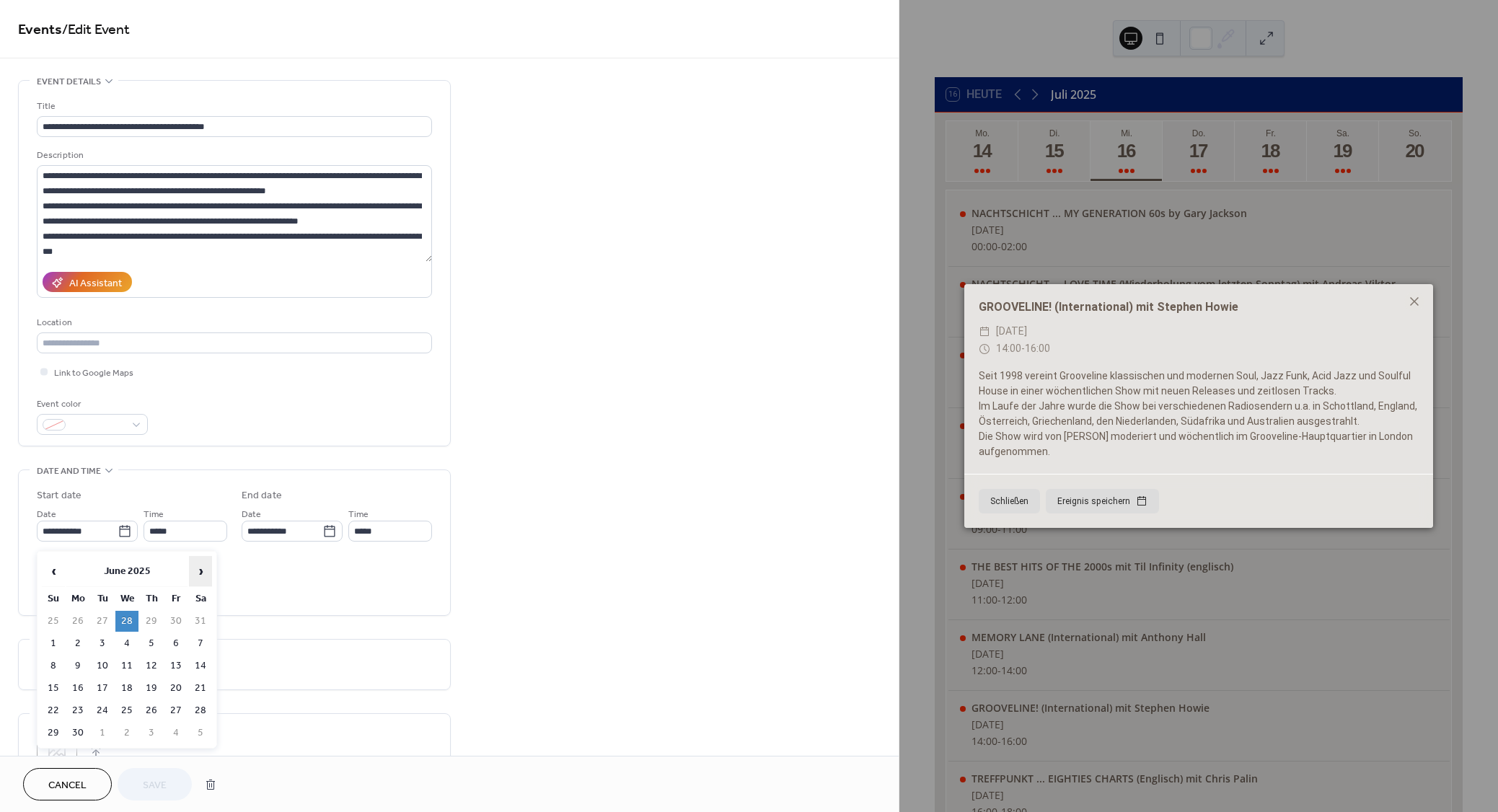 click on "›" at bounding box center (201, 571) 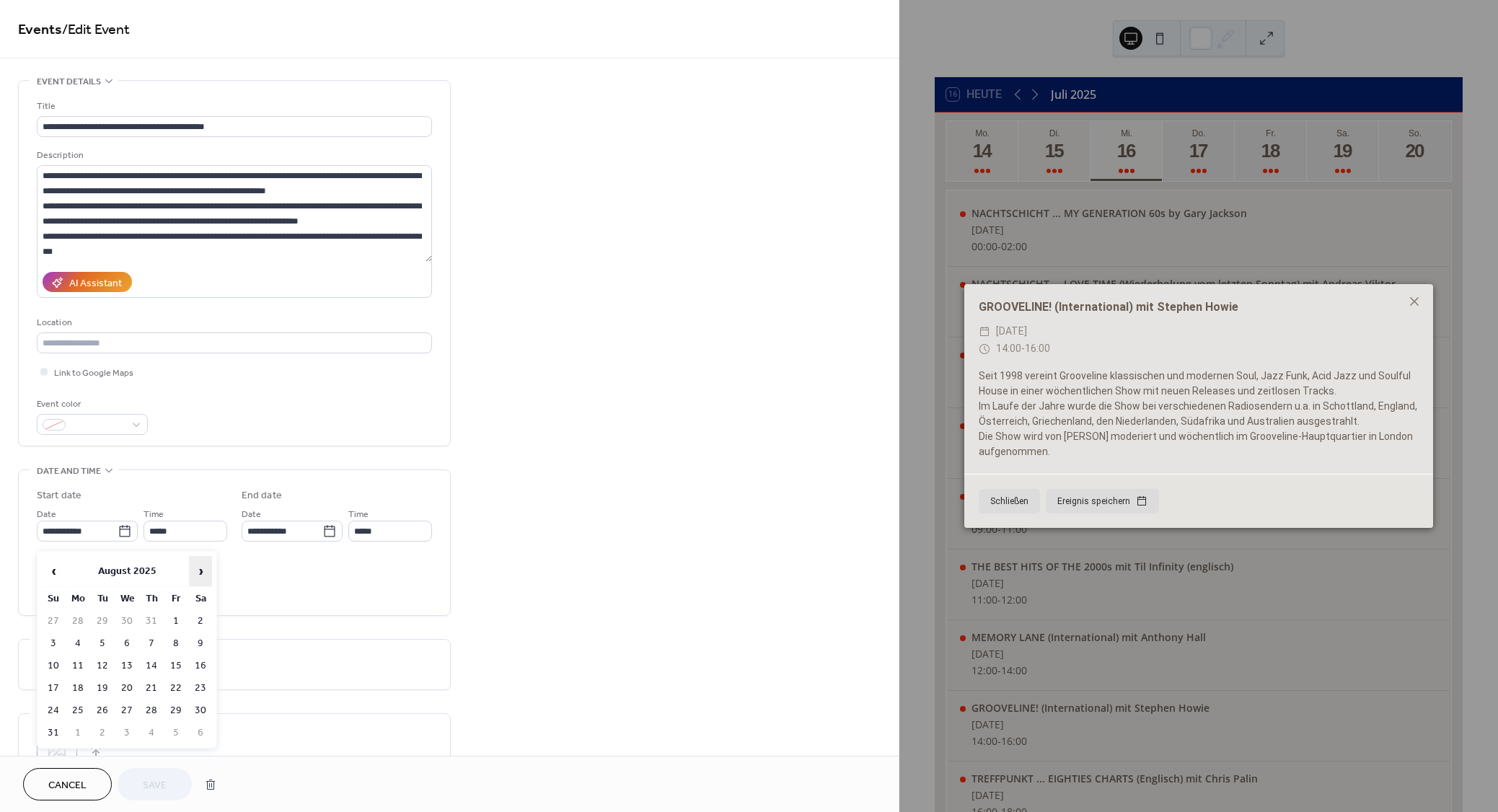 click on "›" at bounding box center (201, 571) 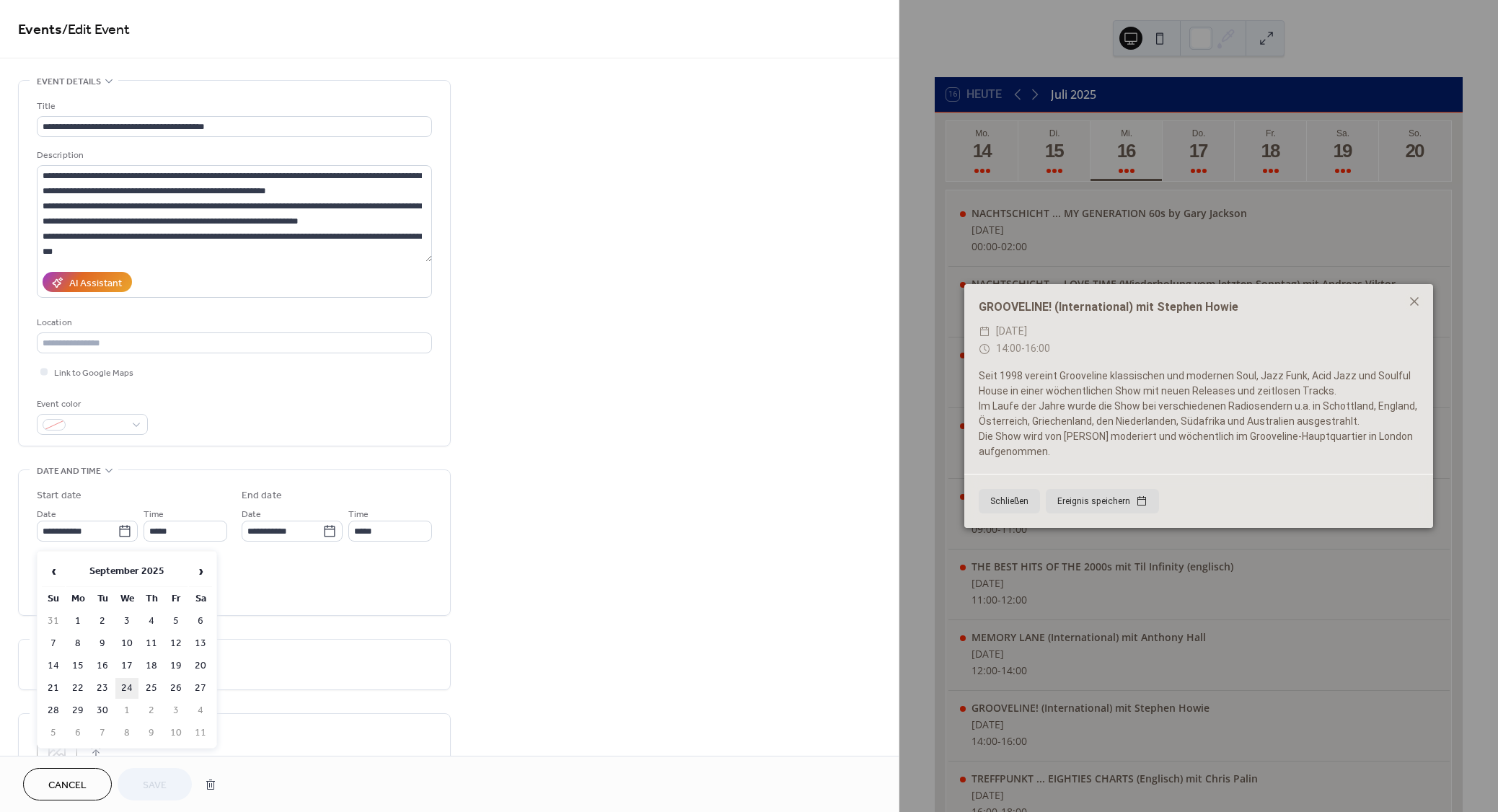 click on "24" at bounding box center (127, 688) 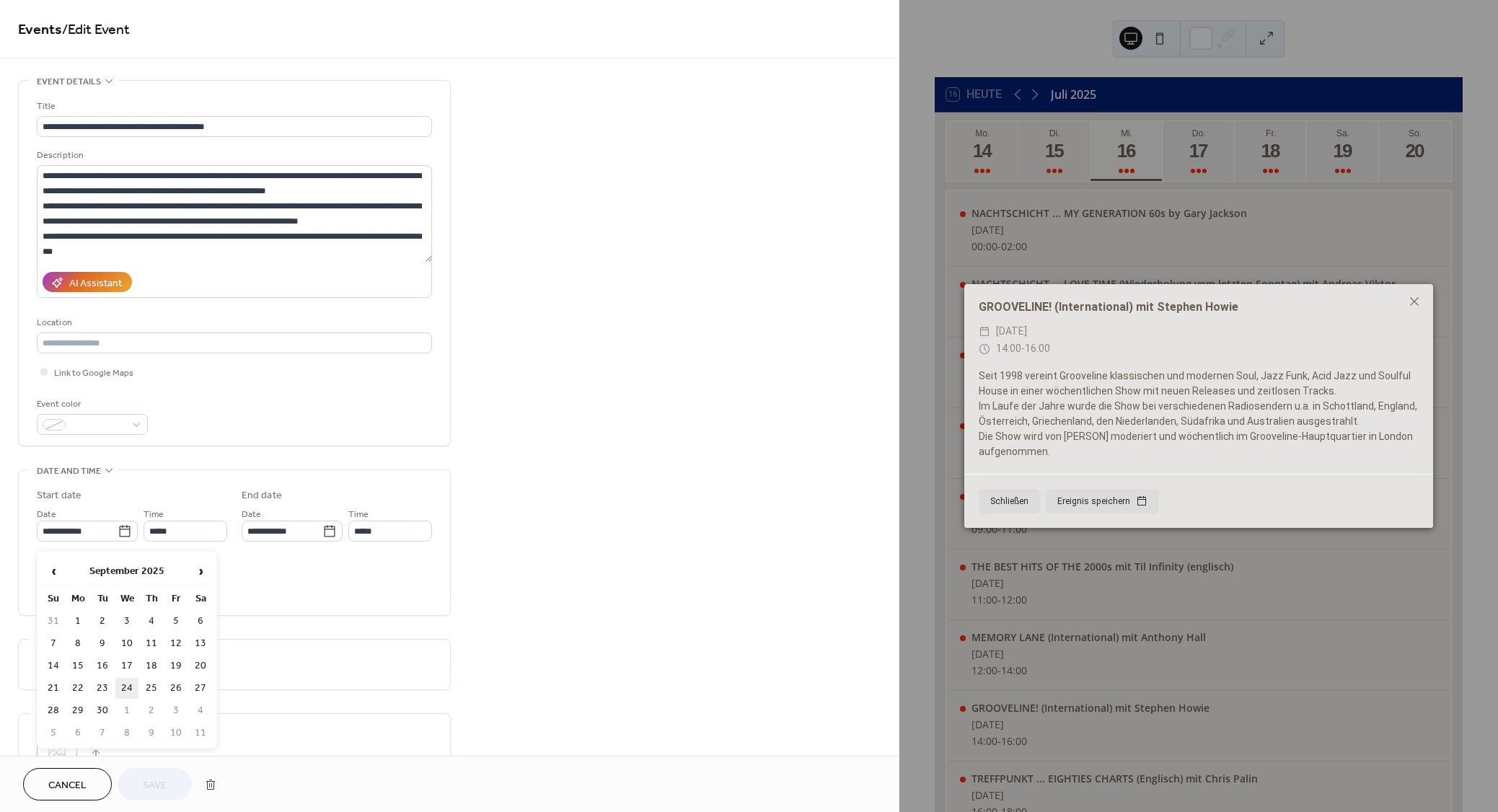type on "**********" 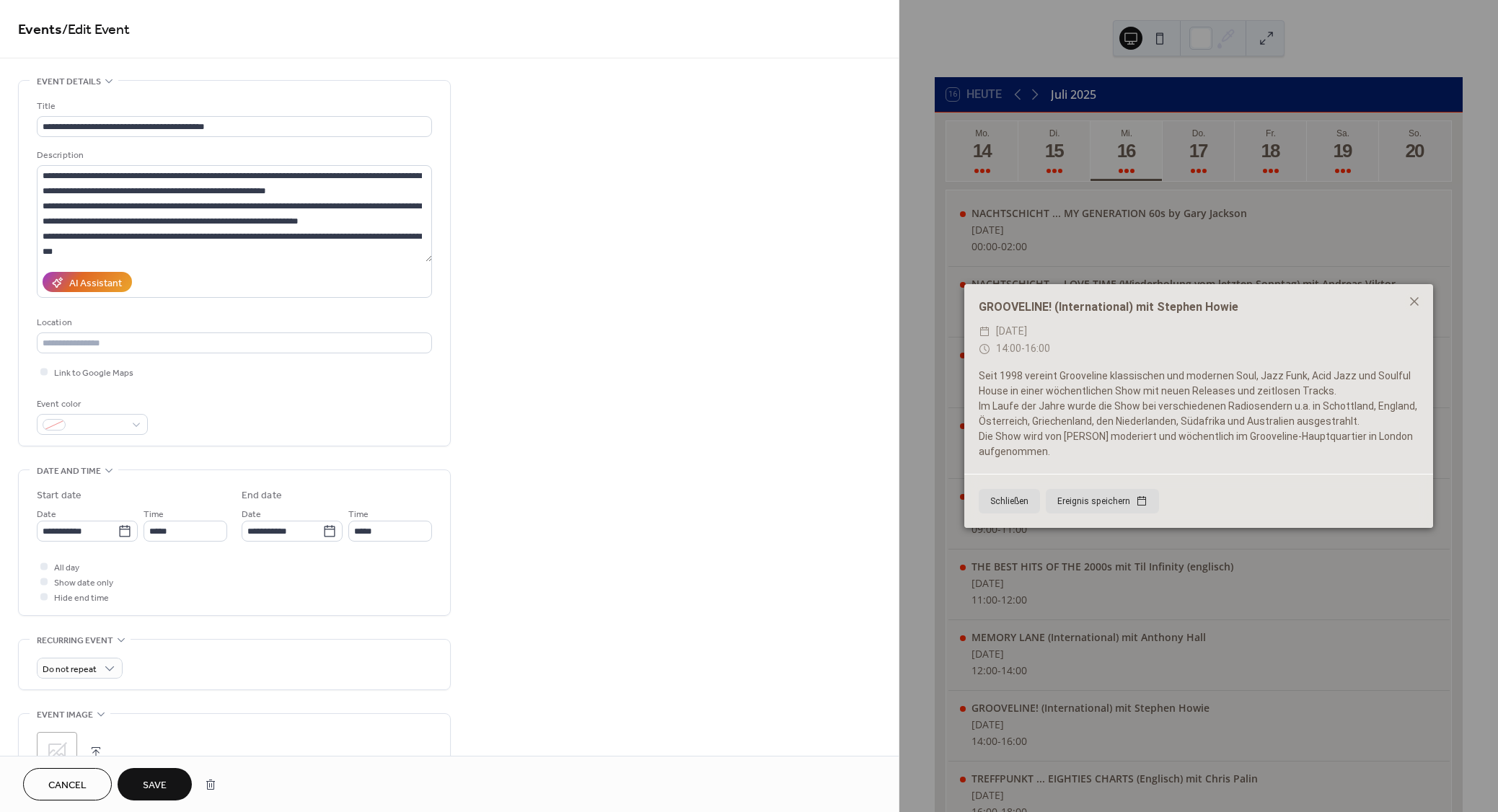 click on "Save" at bounding box center [154, 785] 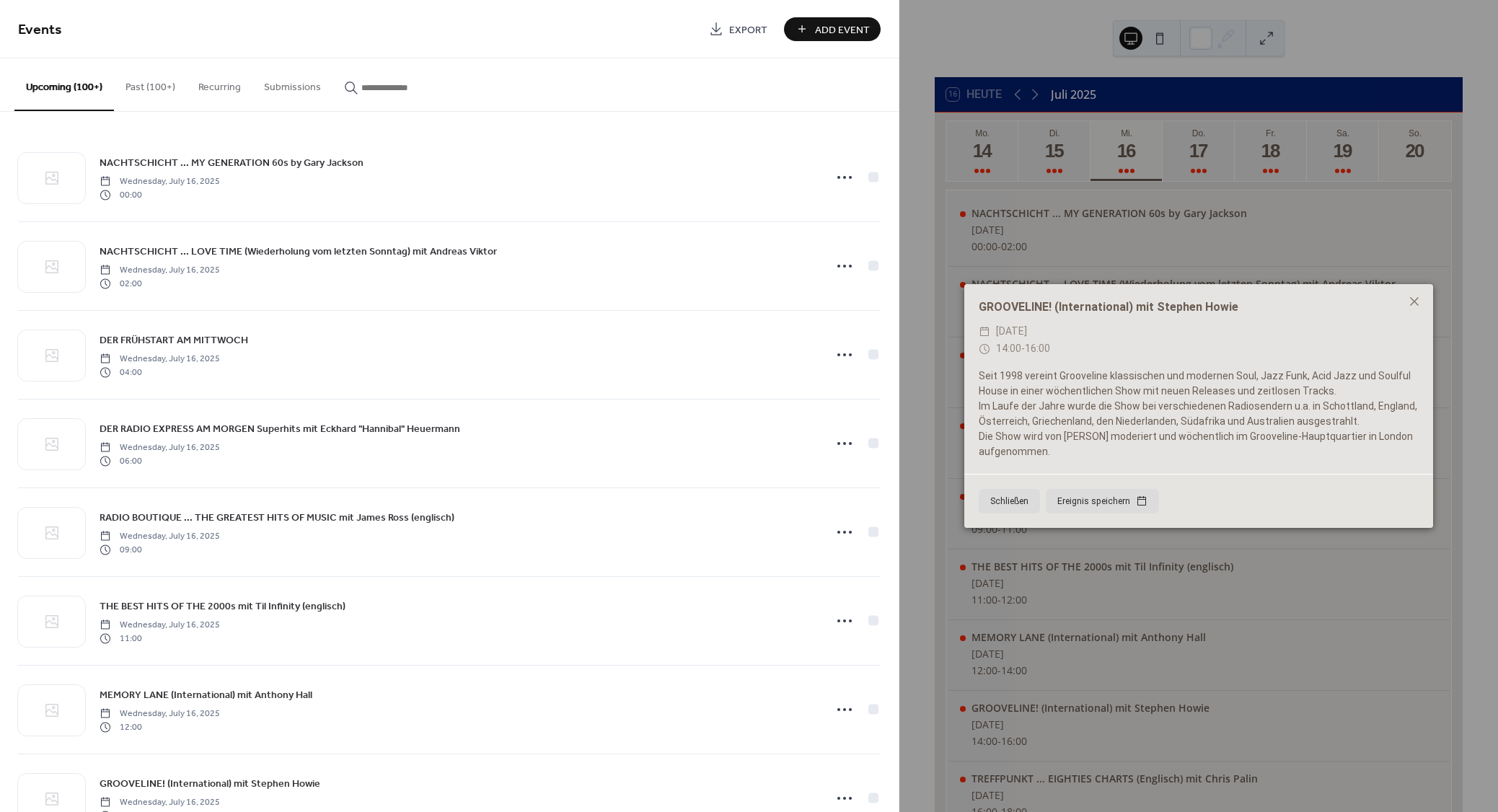 paste on "**********" 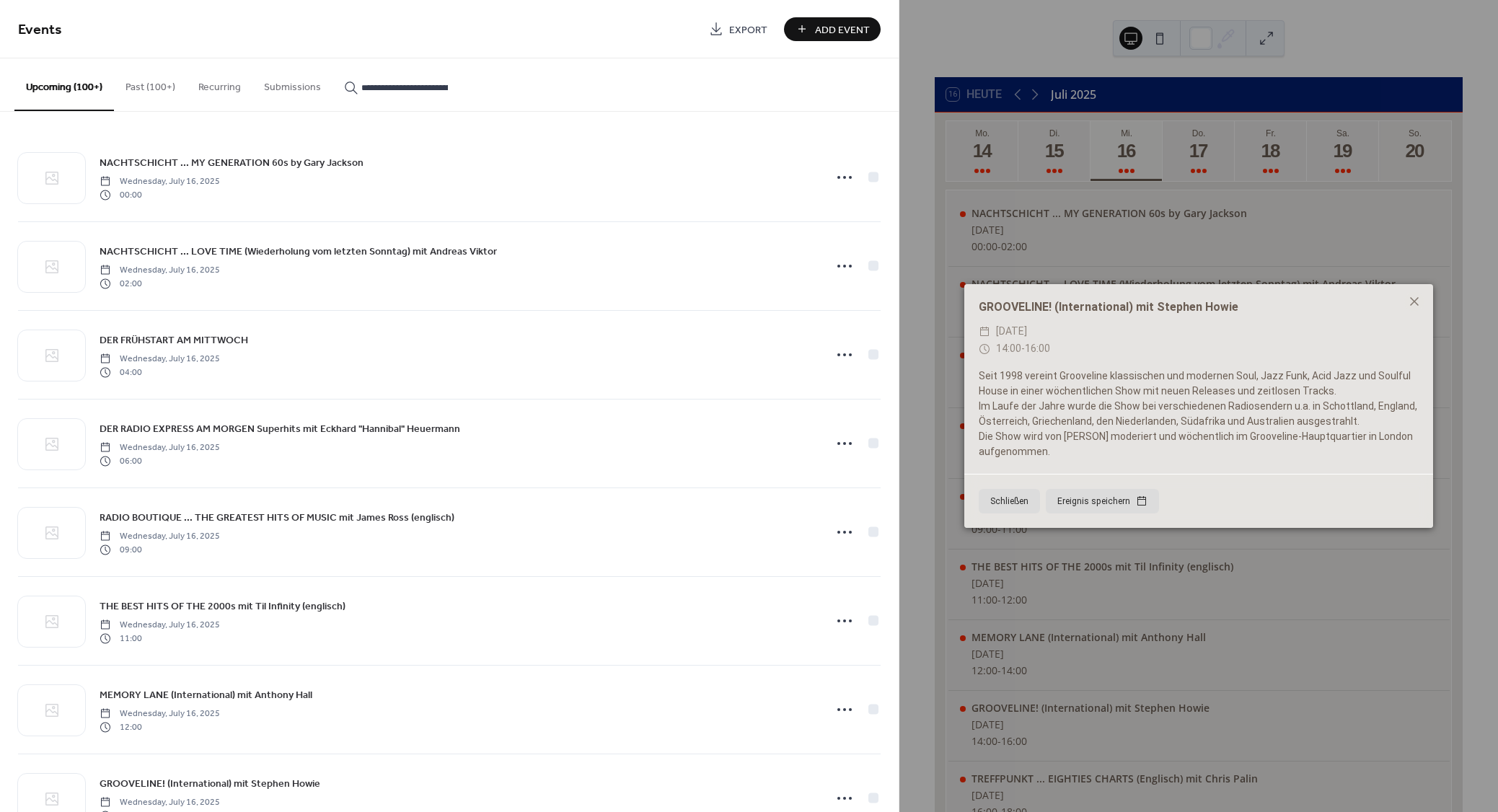scroll, scrollTop: 0, scrollLeft: 99, axis: horizontal 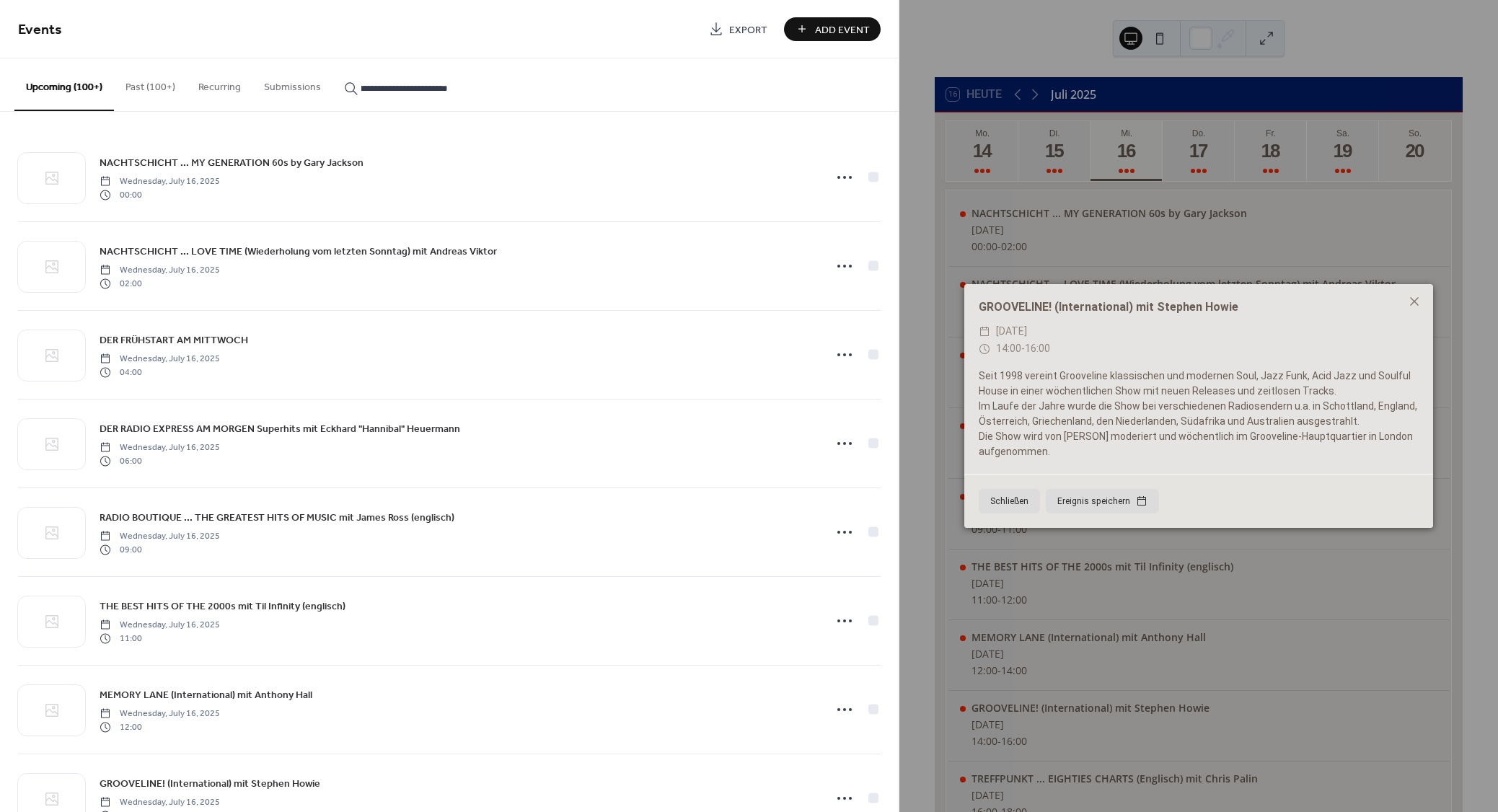 type on "**********" 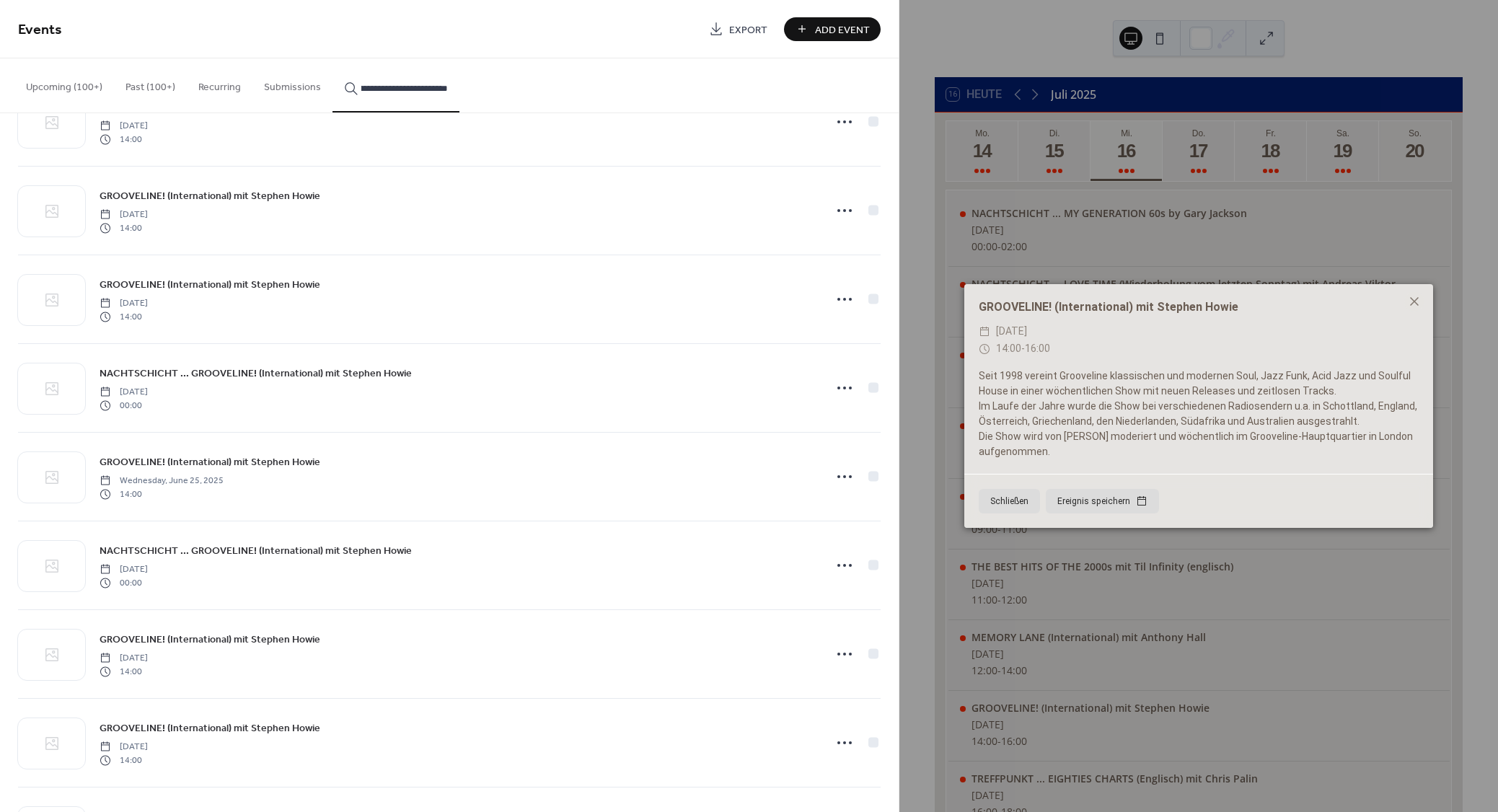 scroll, scrollTop: 0, scrollLeft: 0, axis: both 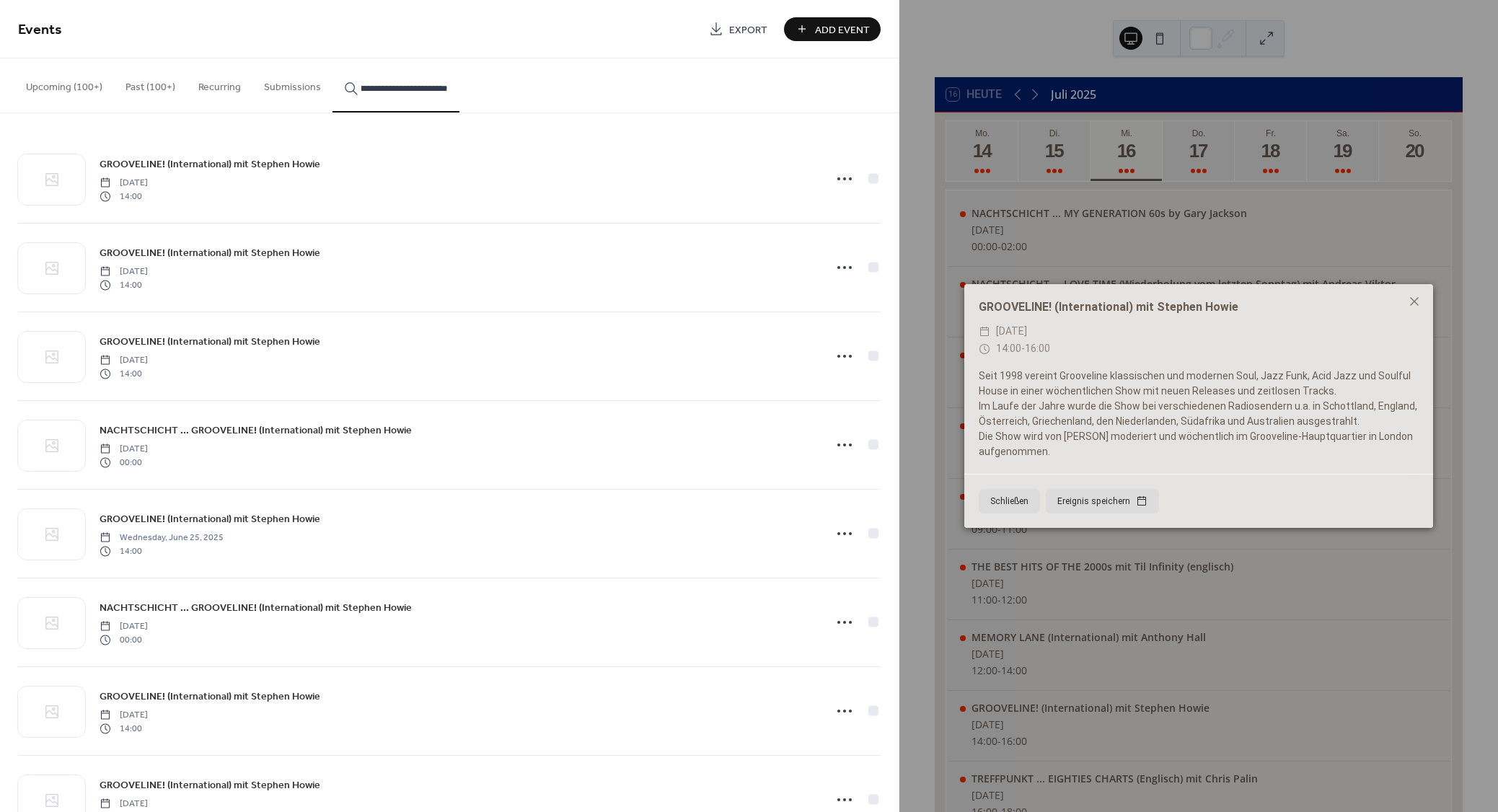 click on "GROOVELINE! (International) mit Stephen Howie" at bounding box center (210, 164) 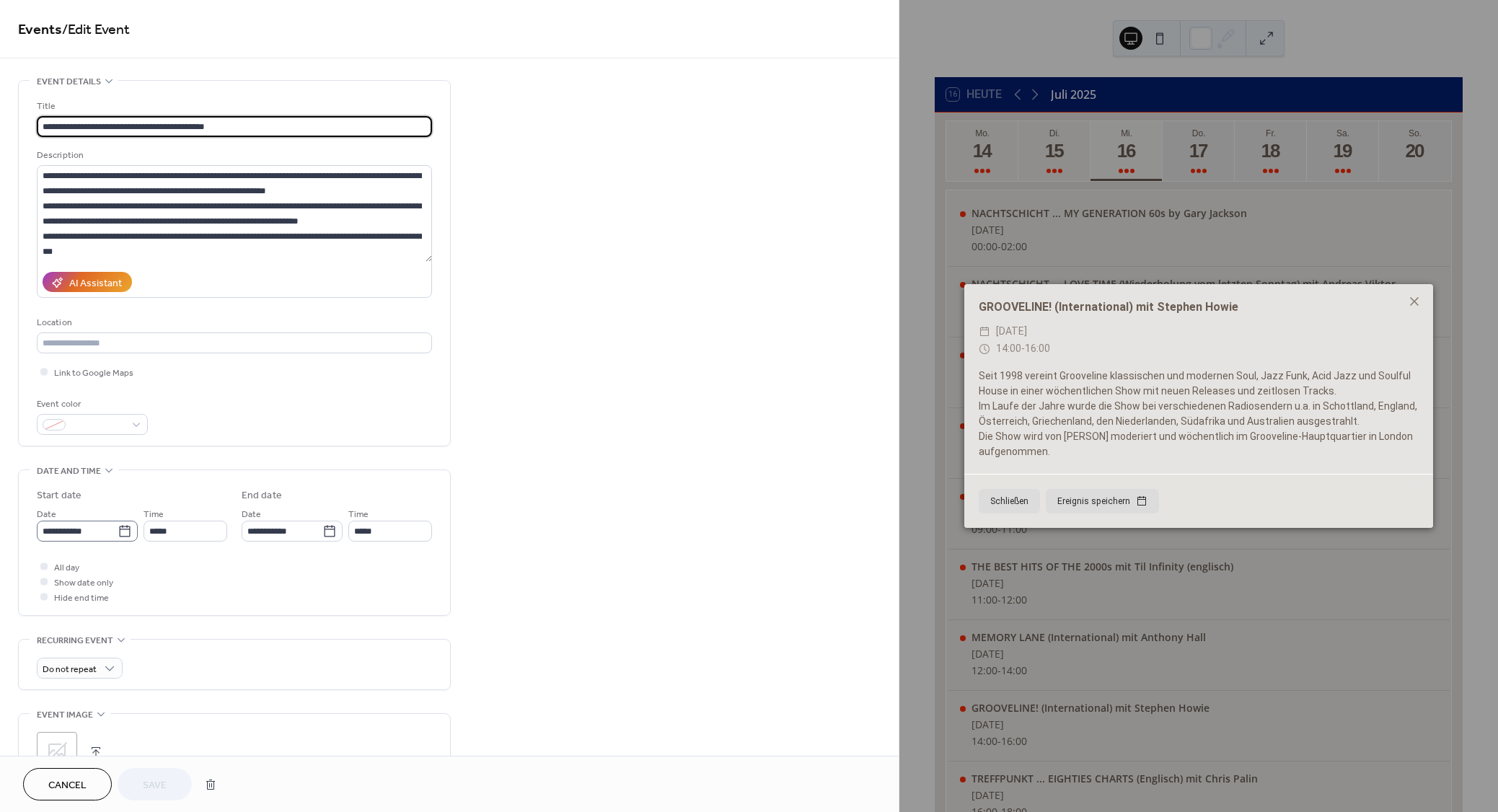 click 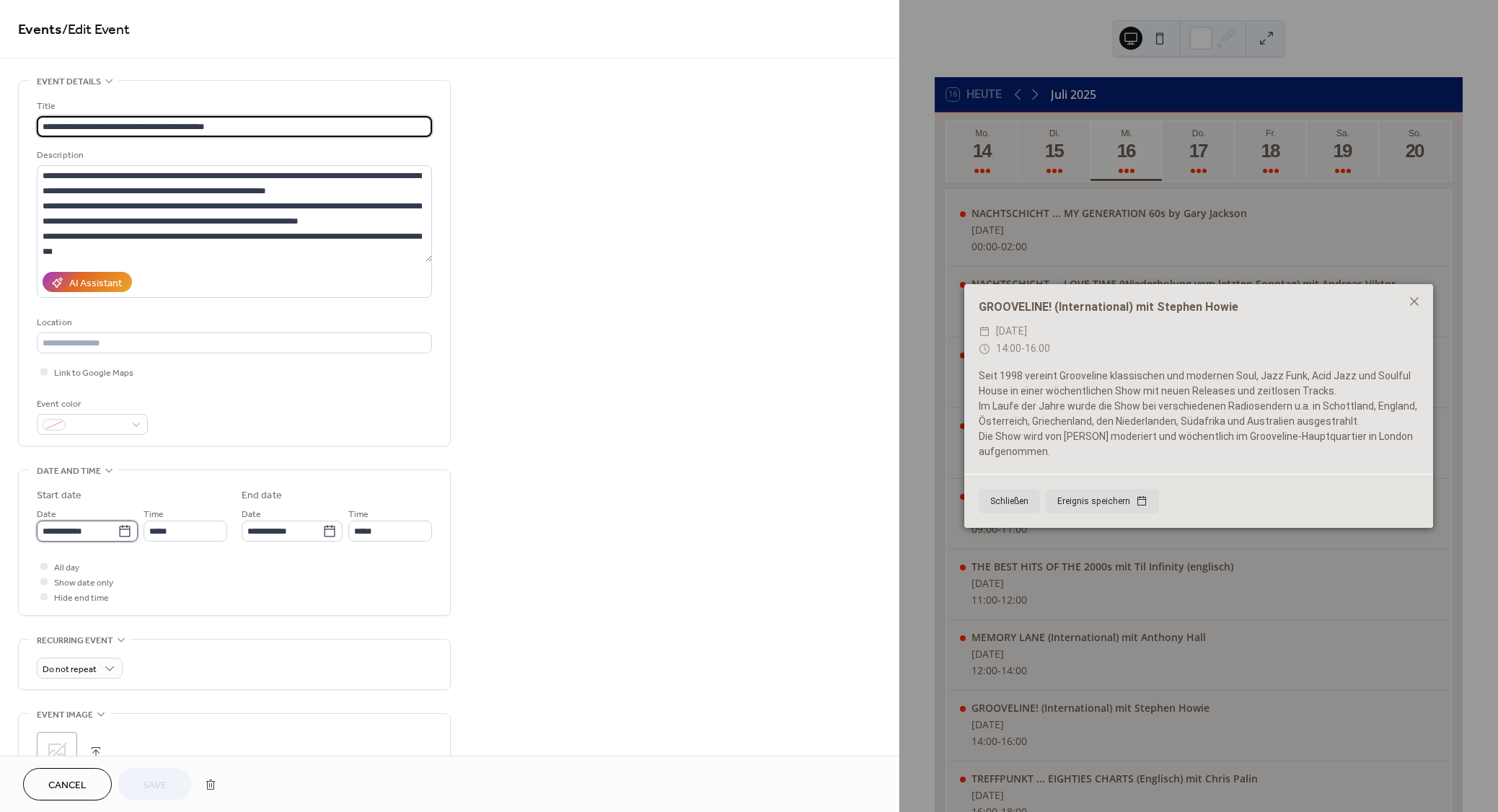 click on "**********" at bounding box center (77, 531) 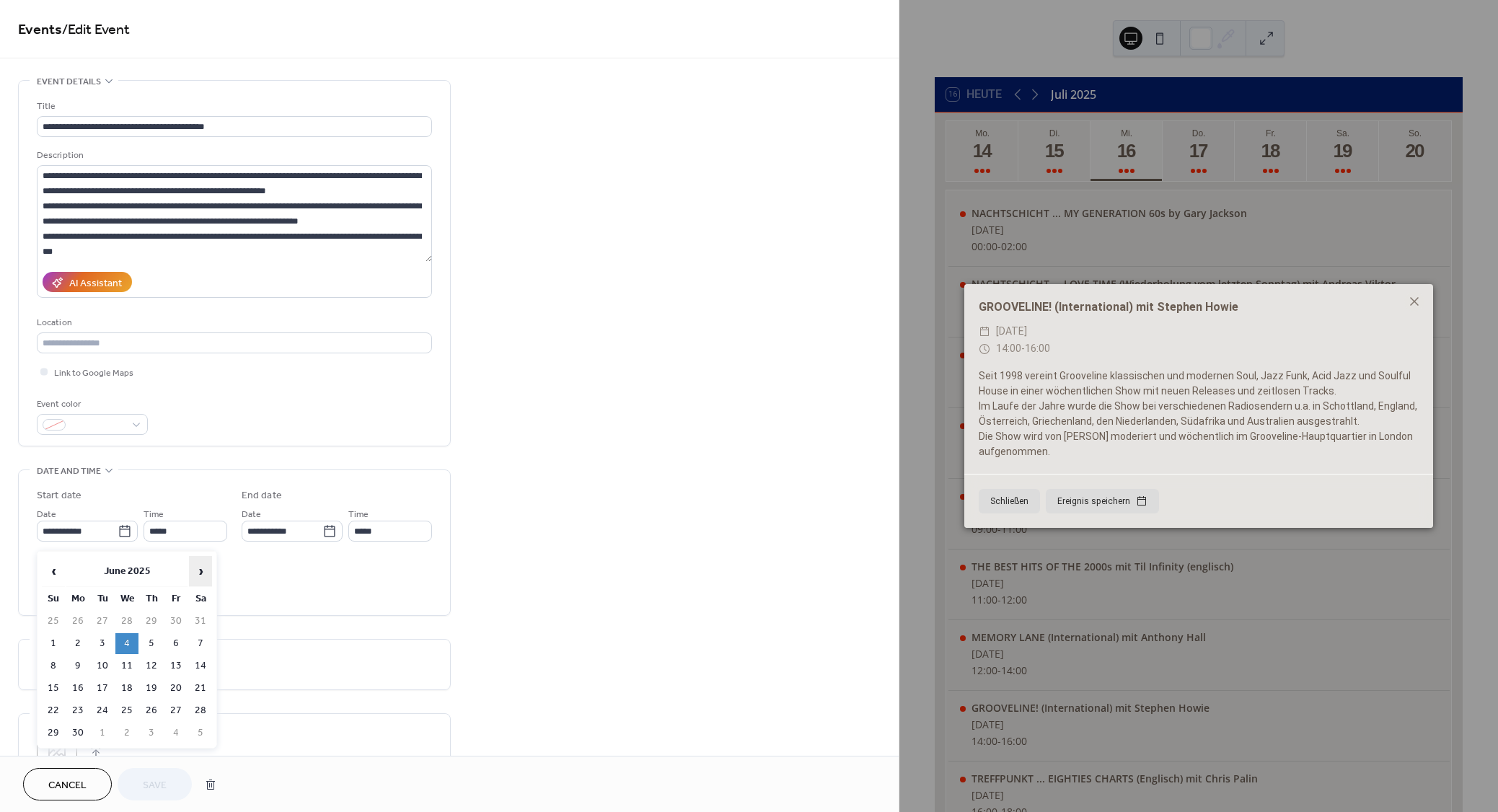 click on "›" at bounding box center (201, 571) 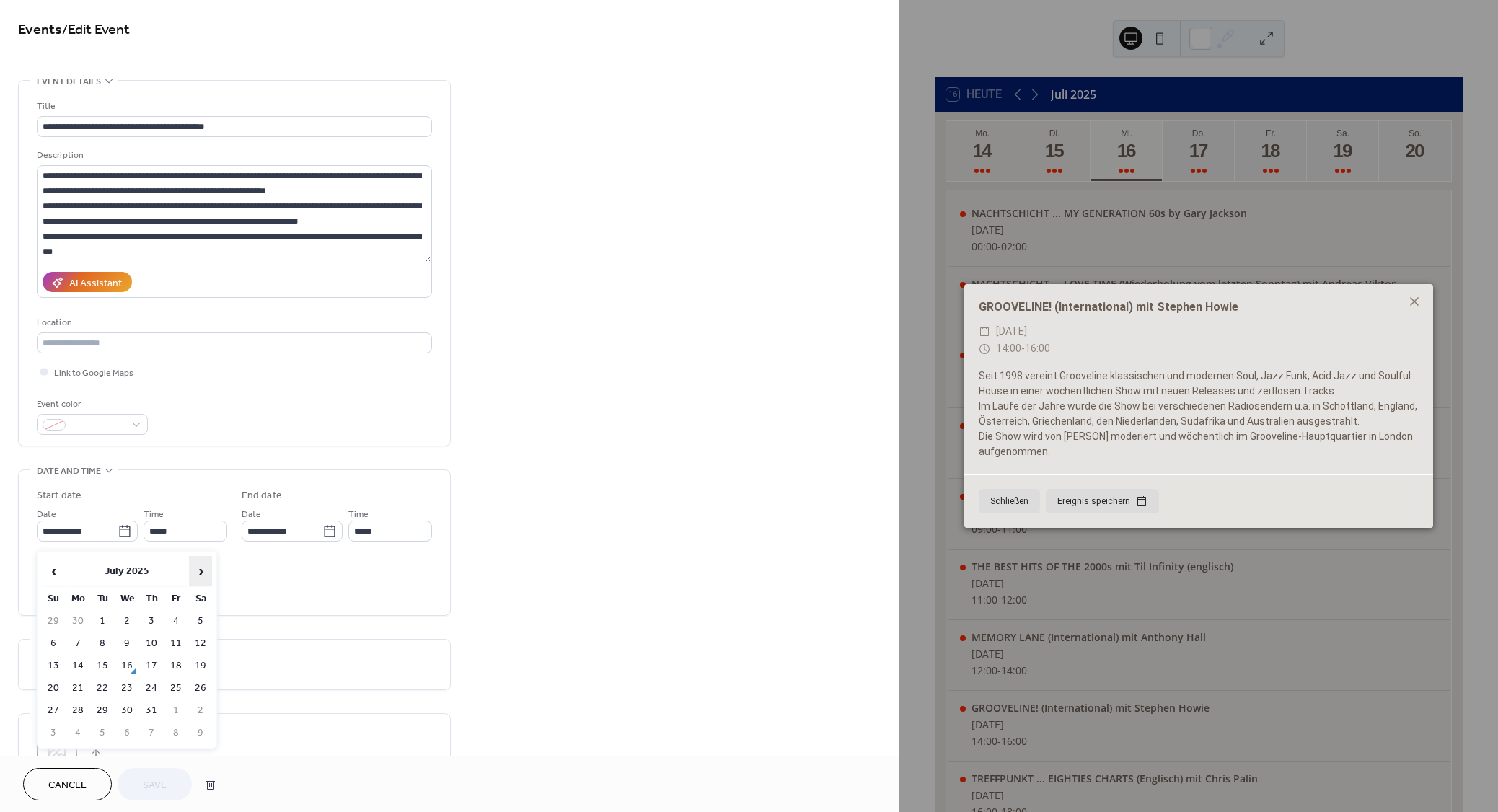 click on "›" at bounding box center [201, 571] 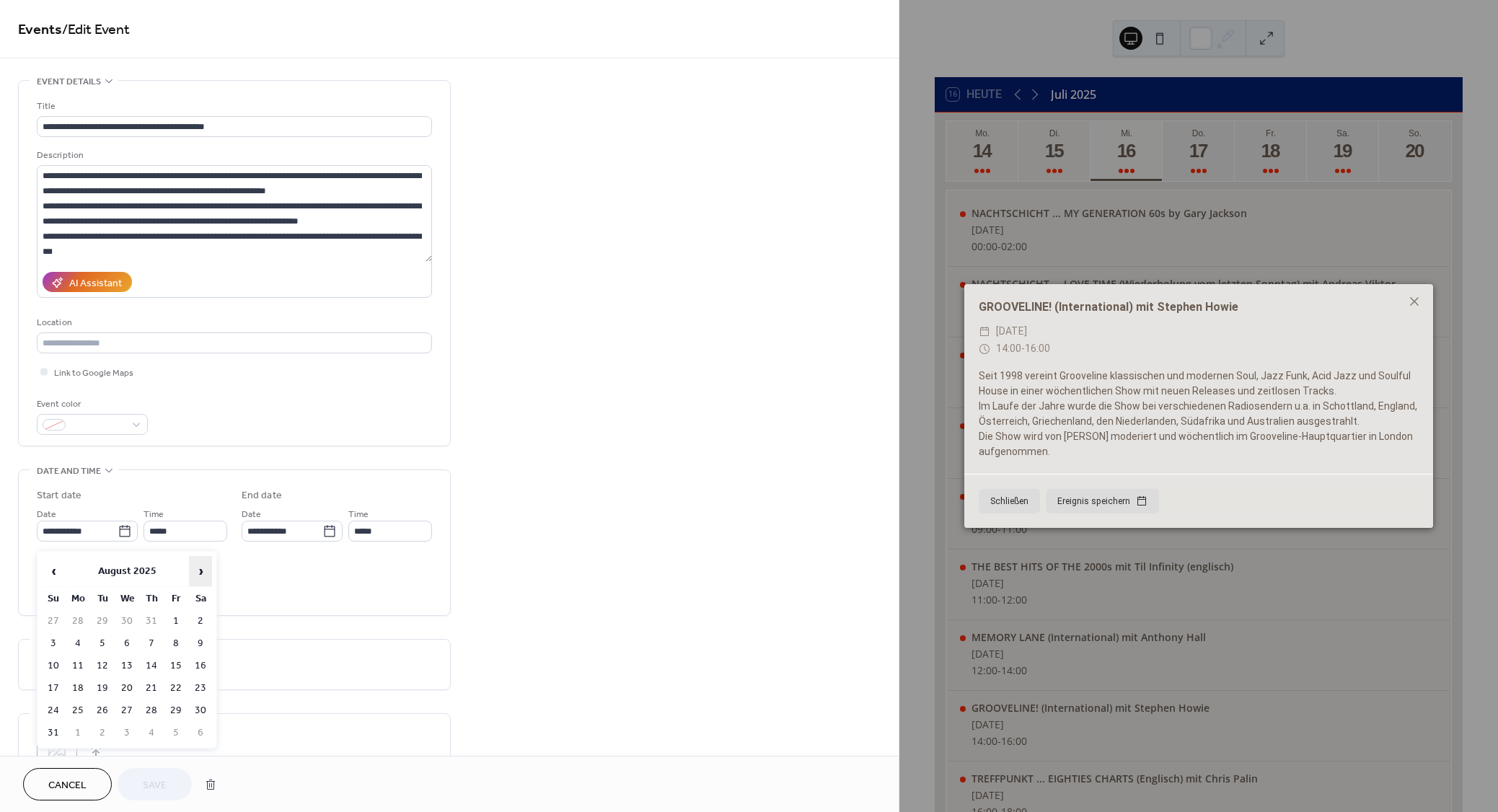 click on "›" at bounding box center [201, 571] 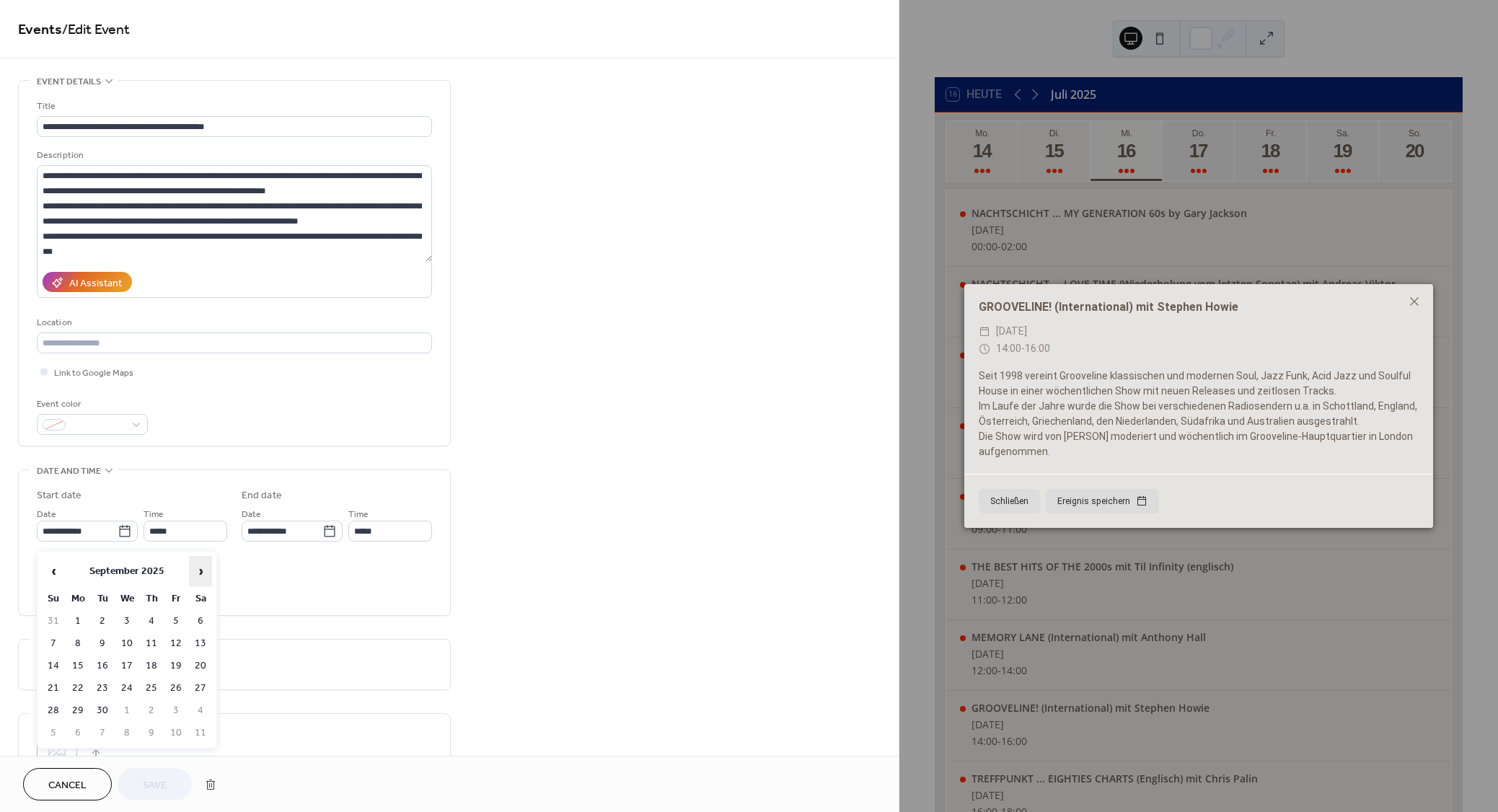 click on "›" at bounding box center [201, 571] 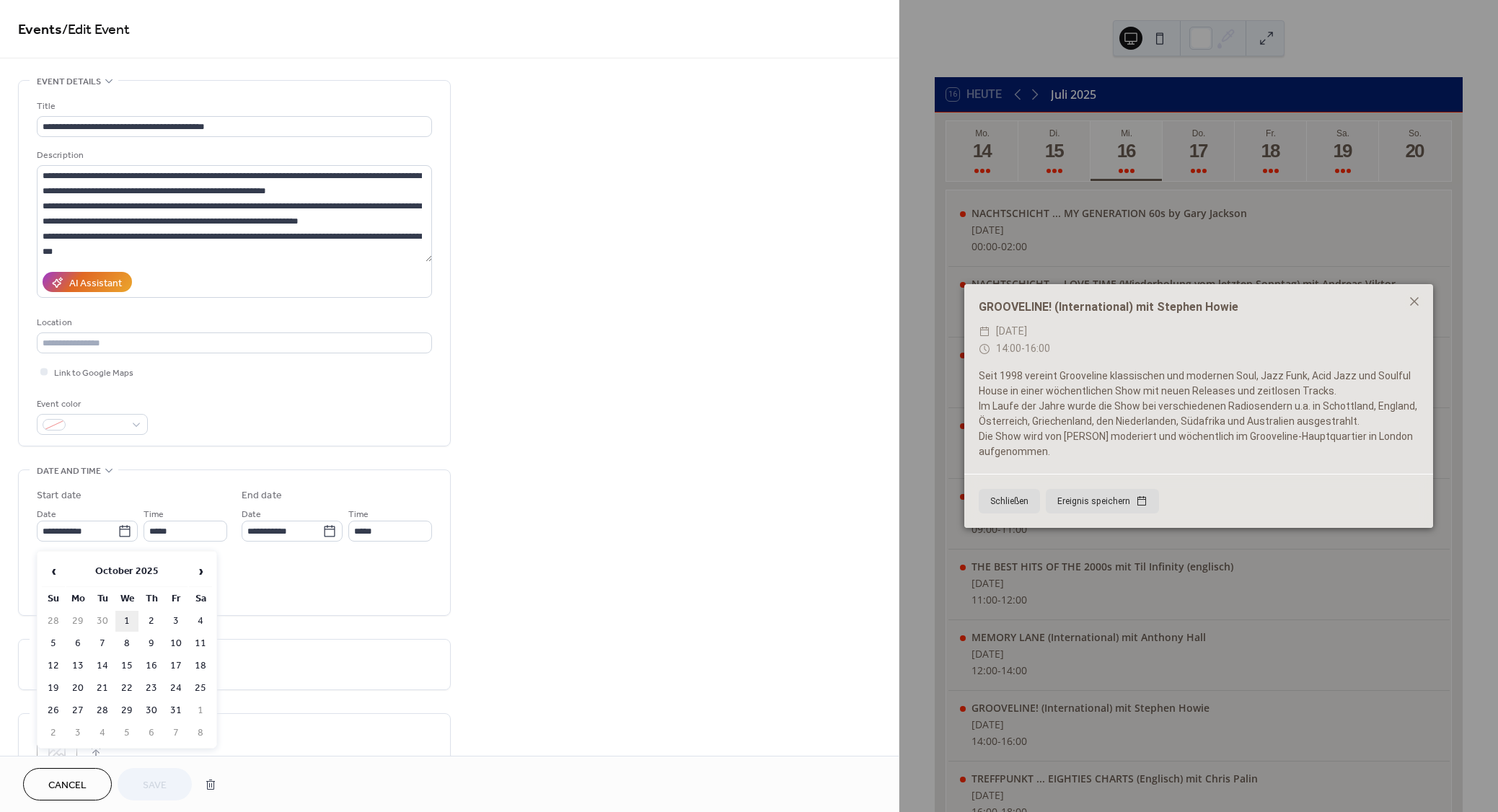 click on "1" at bounding box center [127, 621] 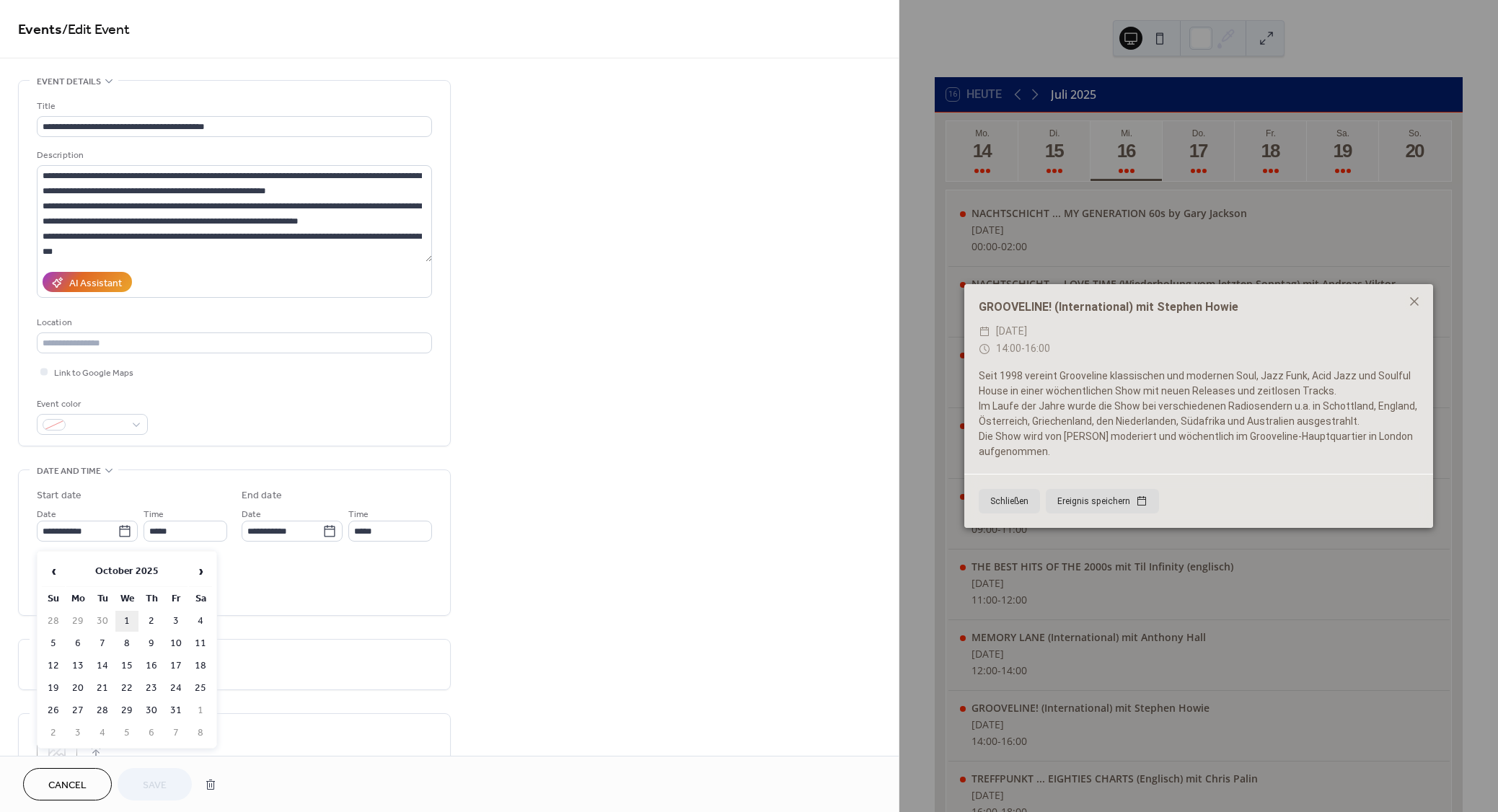 type on "**********" 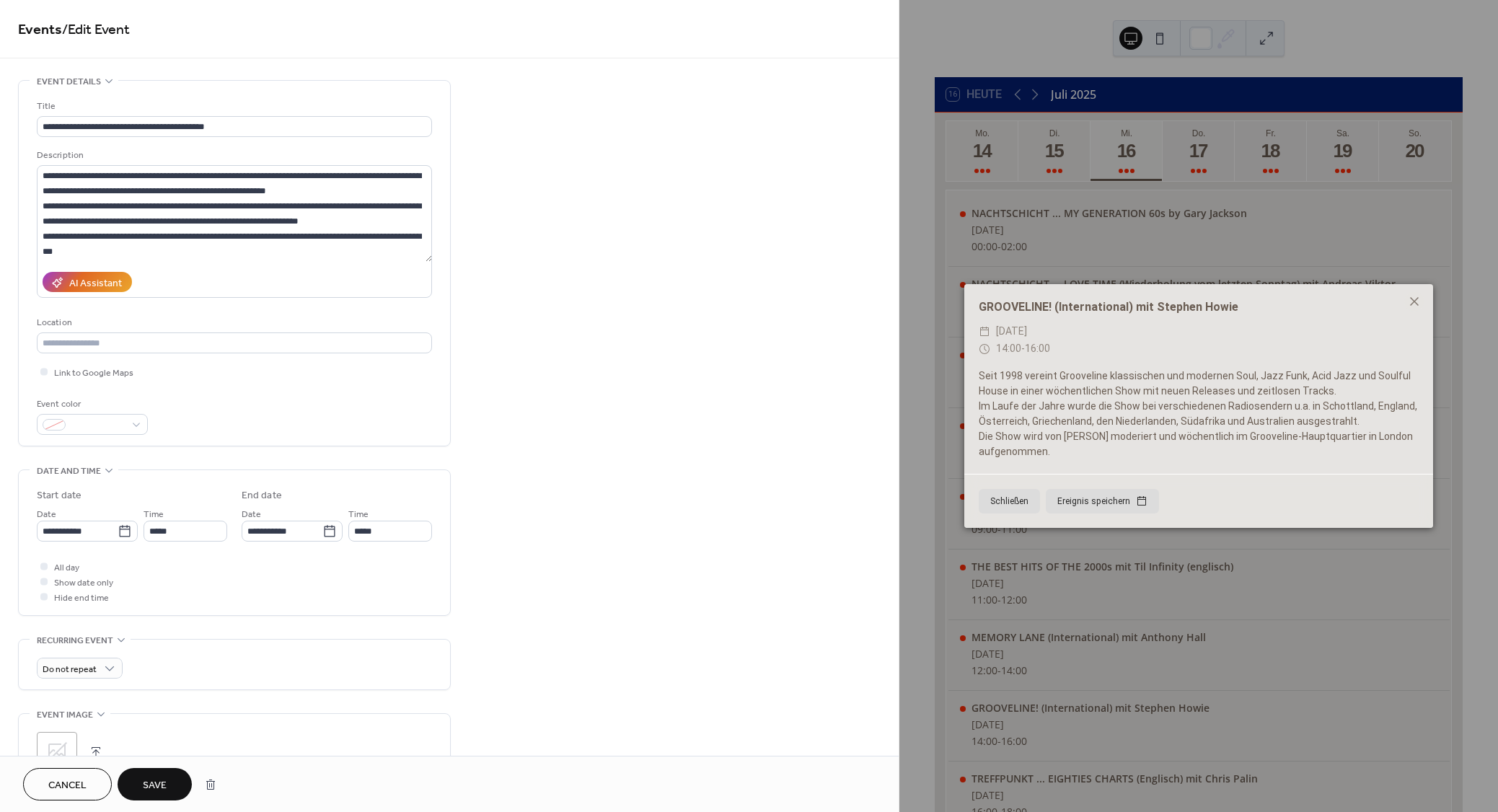 click on "Save" at bounding box center [154, 785] 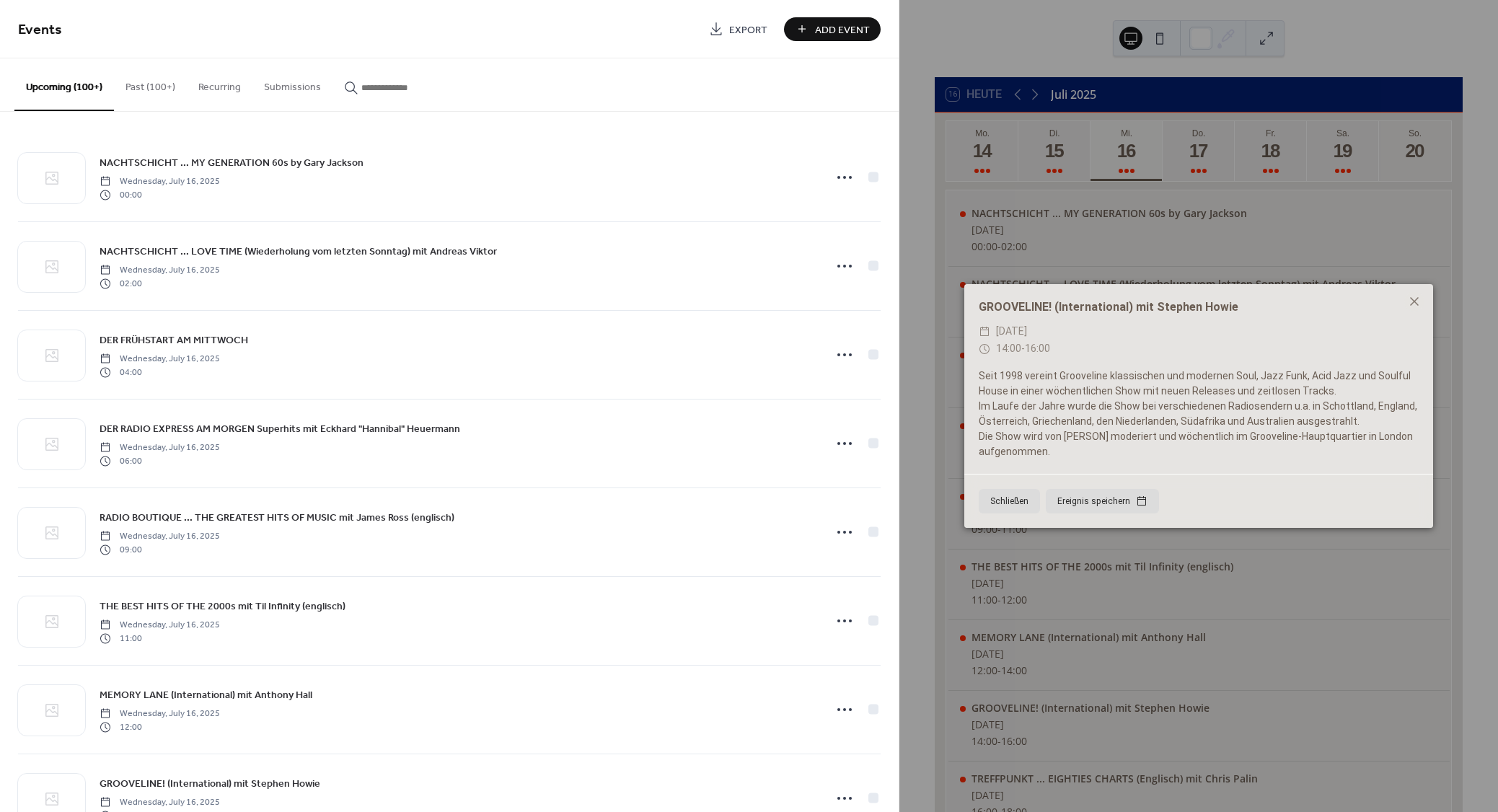 paste on "**********" 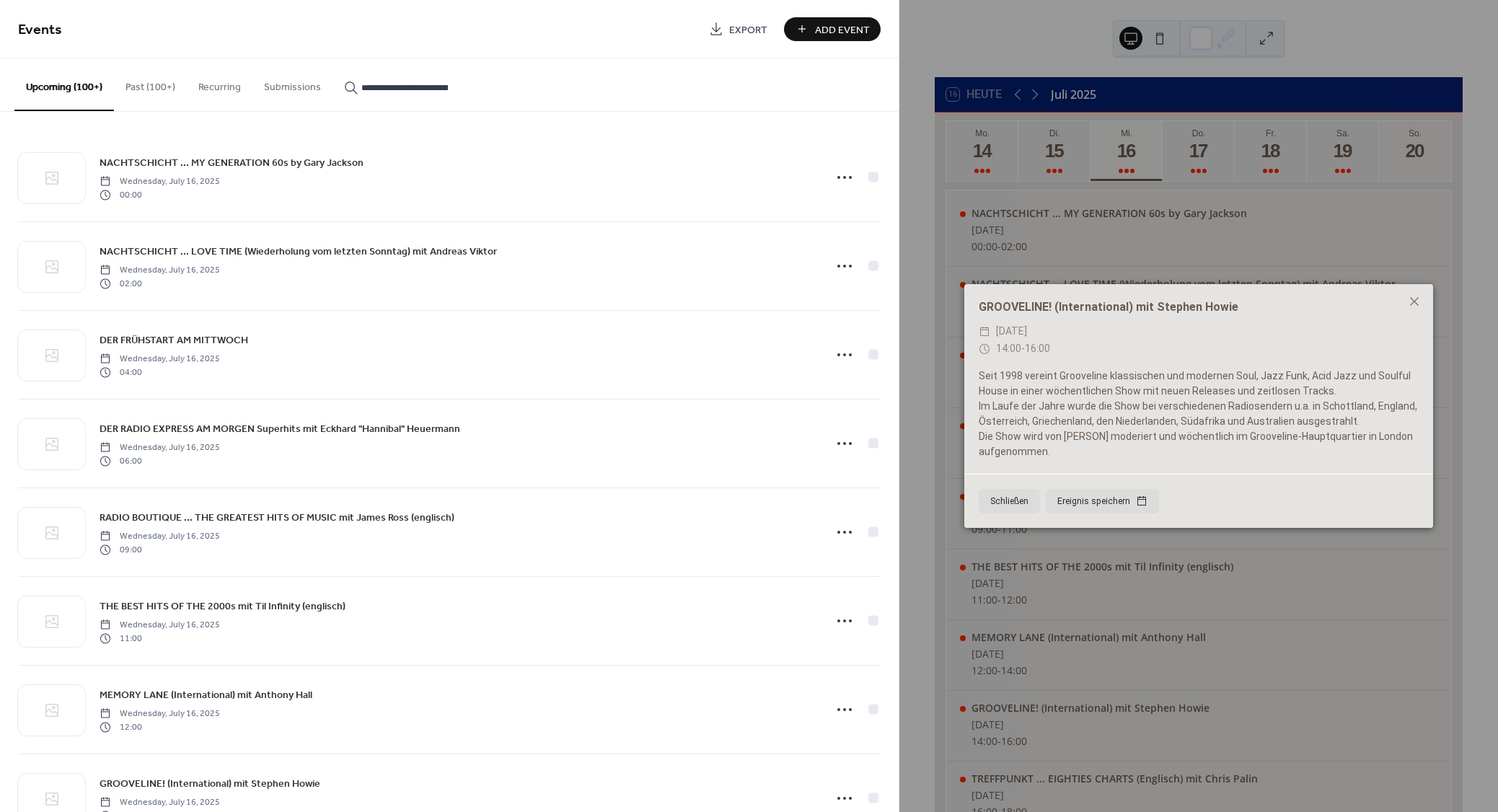 scroll, scrollTop: 0, scrollLeft: 99, axis: horizontal 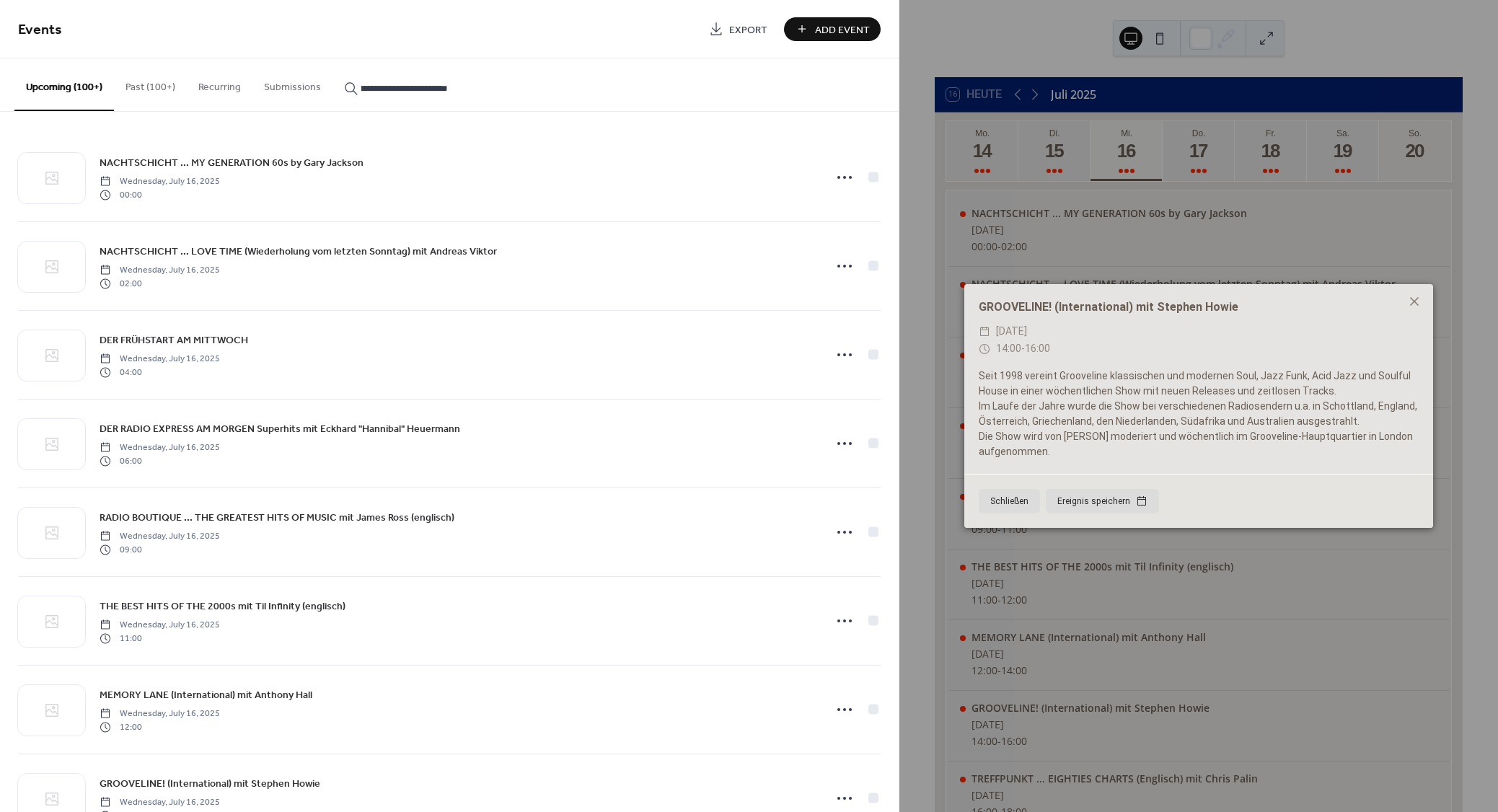type on "**********" 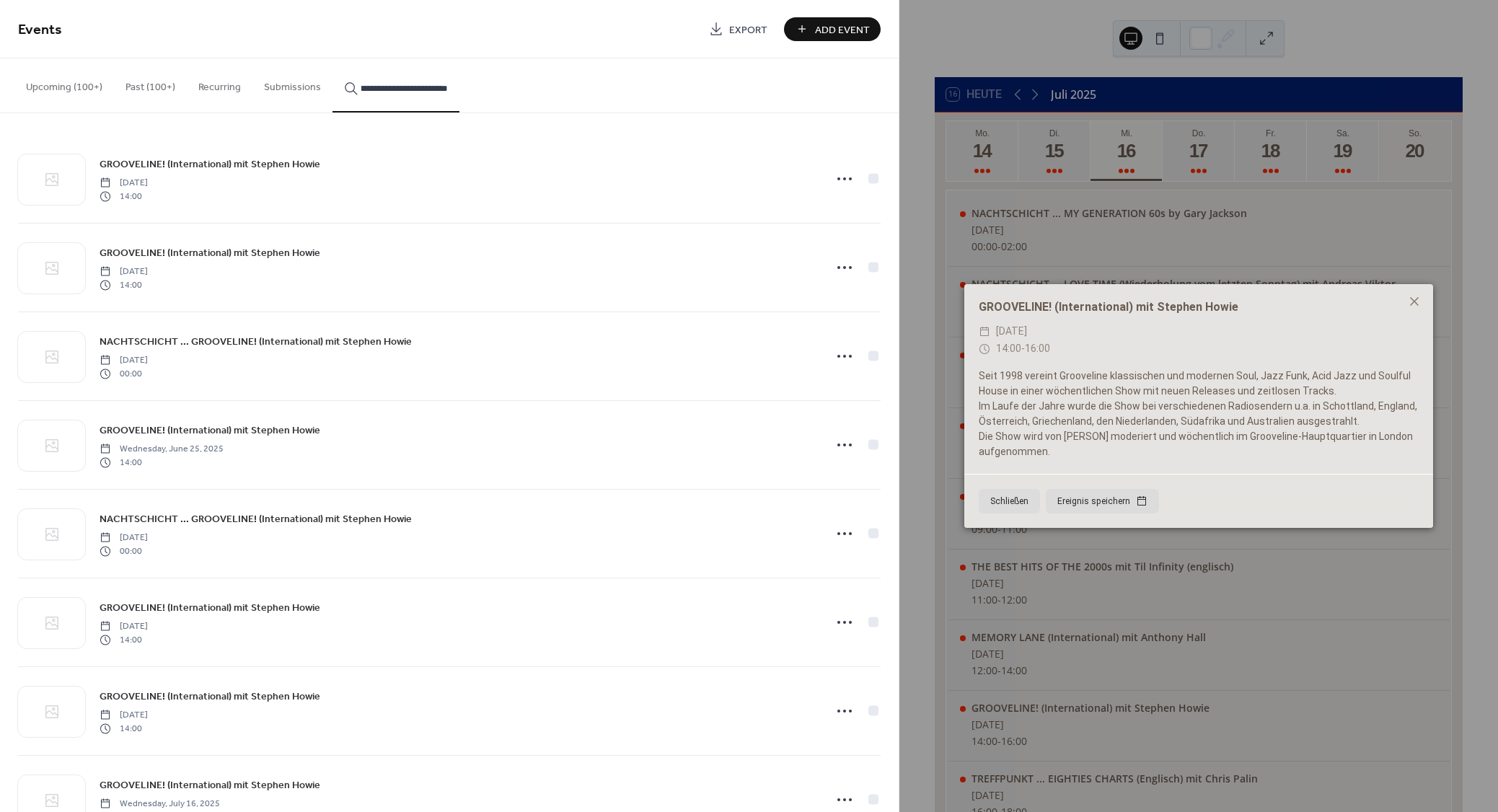 click on "GROOVELINE! (International) mit Stephen Howie" at bounding box center (210, 164) 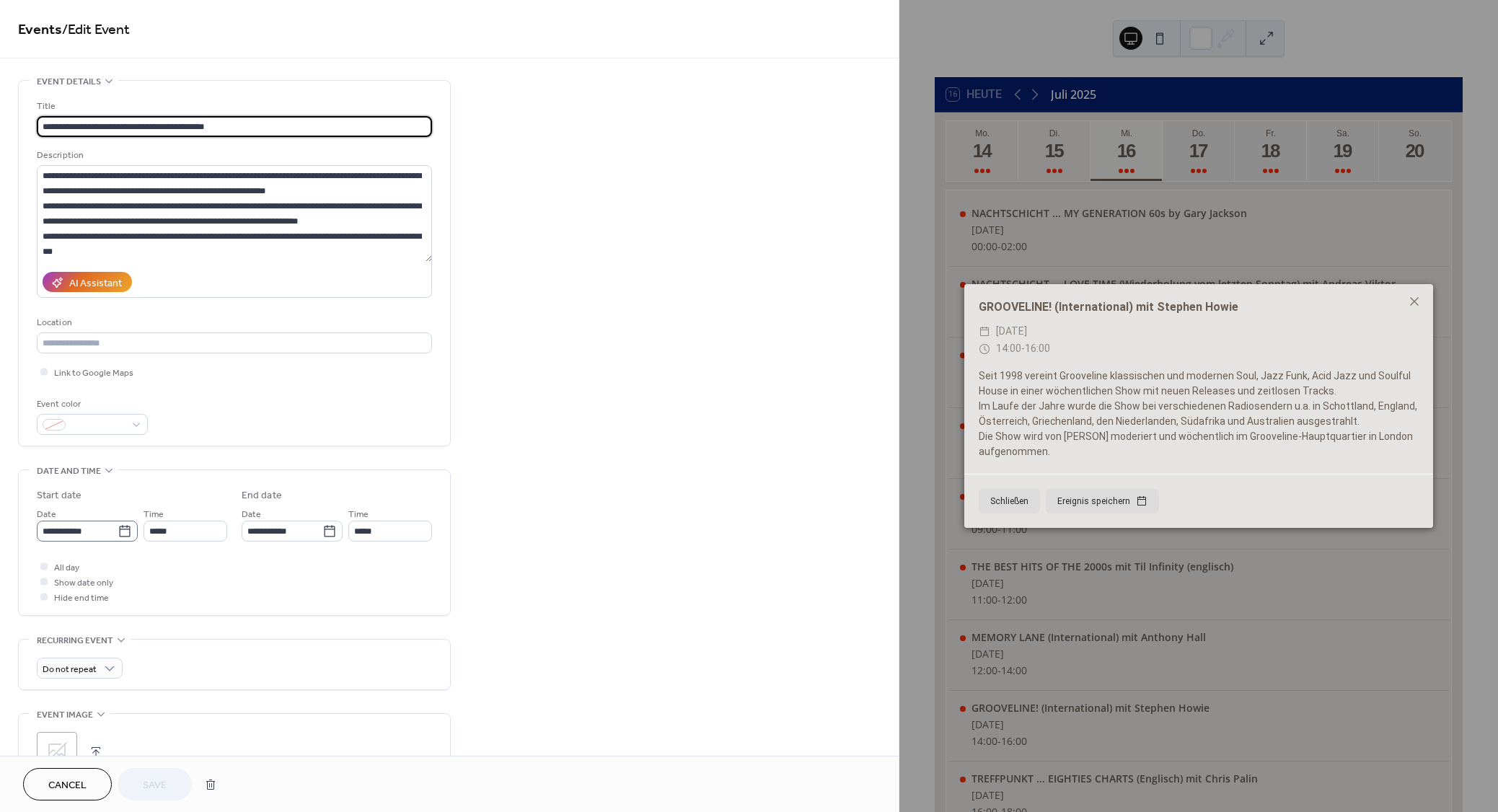 click 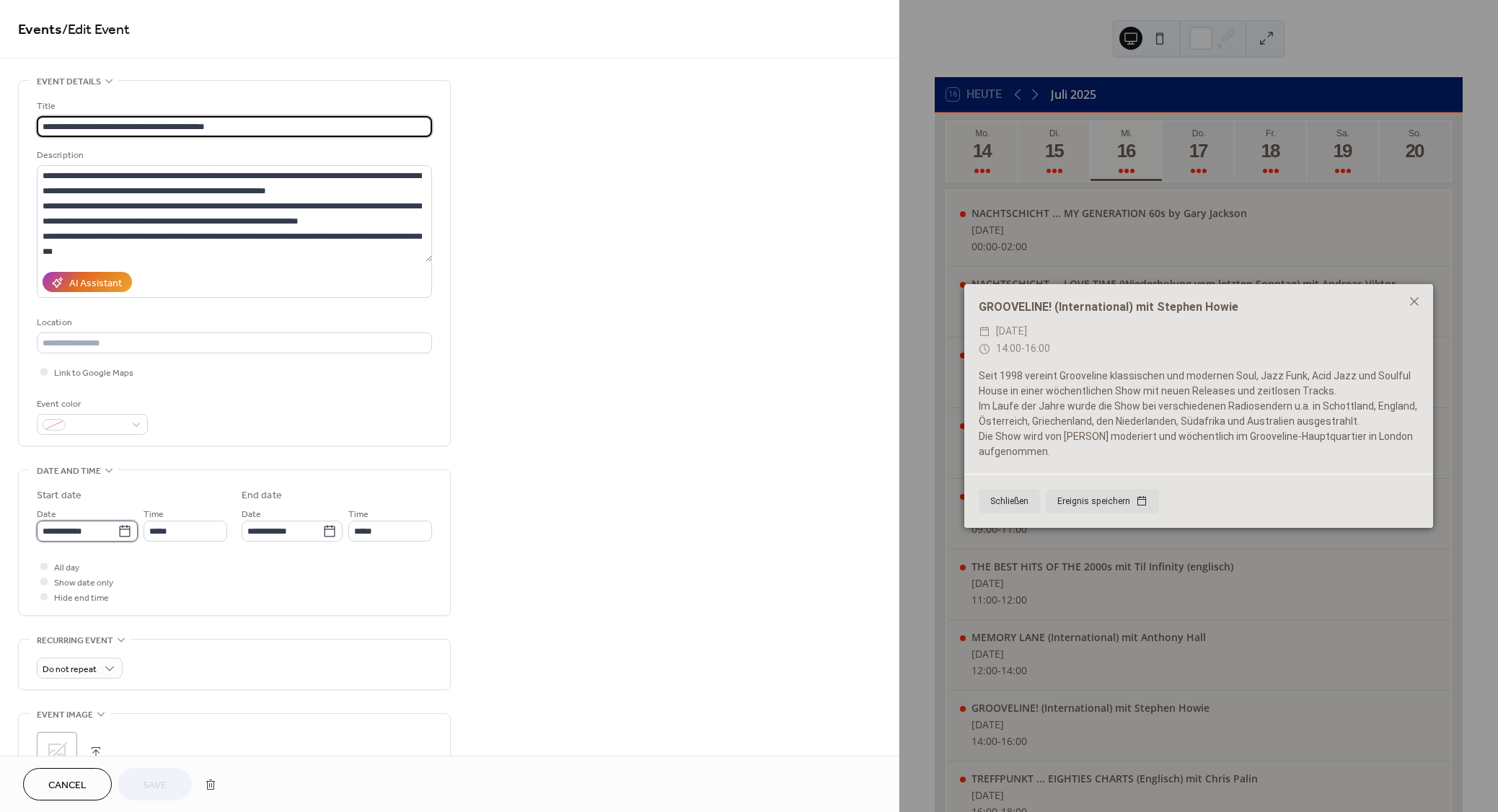 click on "**********" at bounding box center (77, 531) 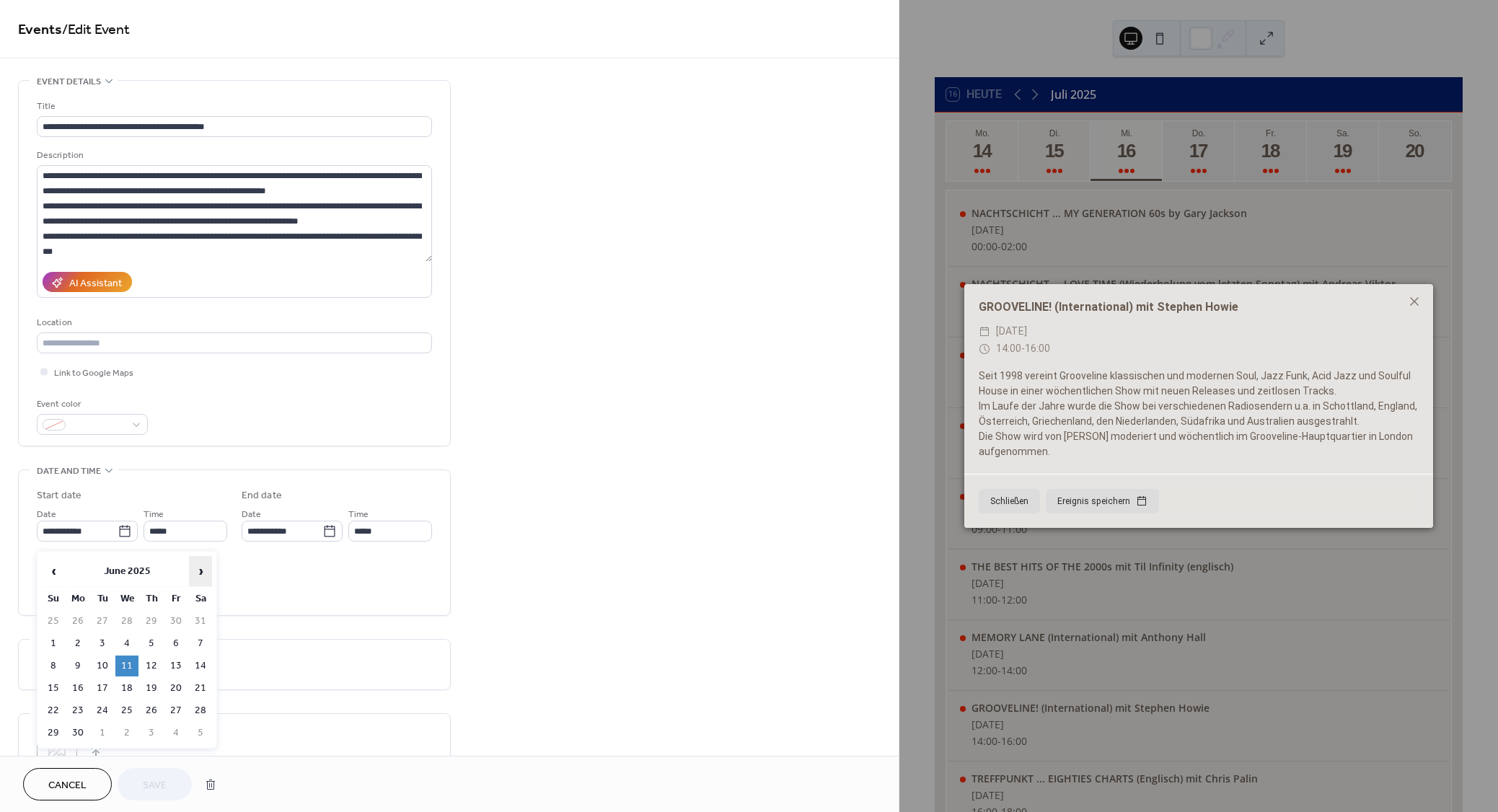 click on "›" at bounding box center [201, 571] 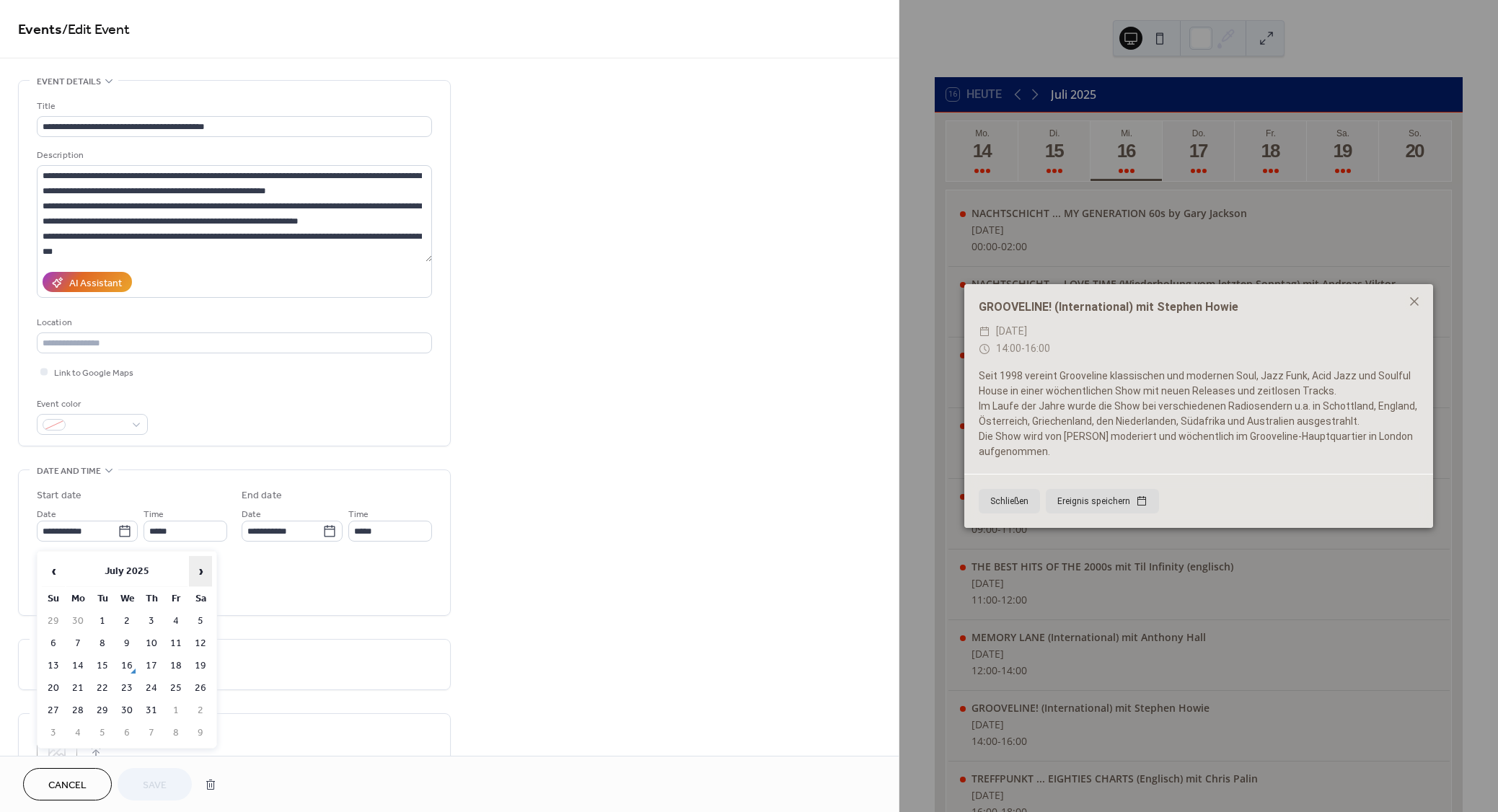 click on "›" at bounding box center [201, 571] 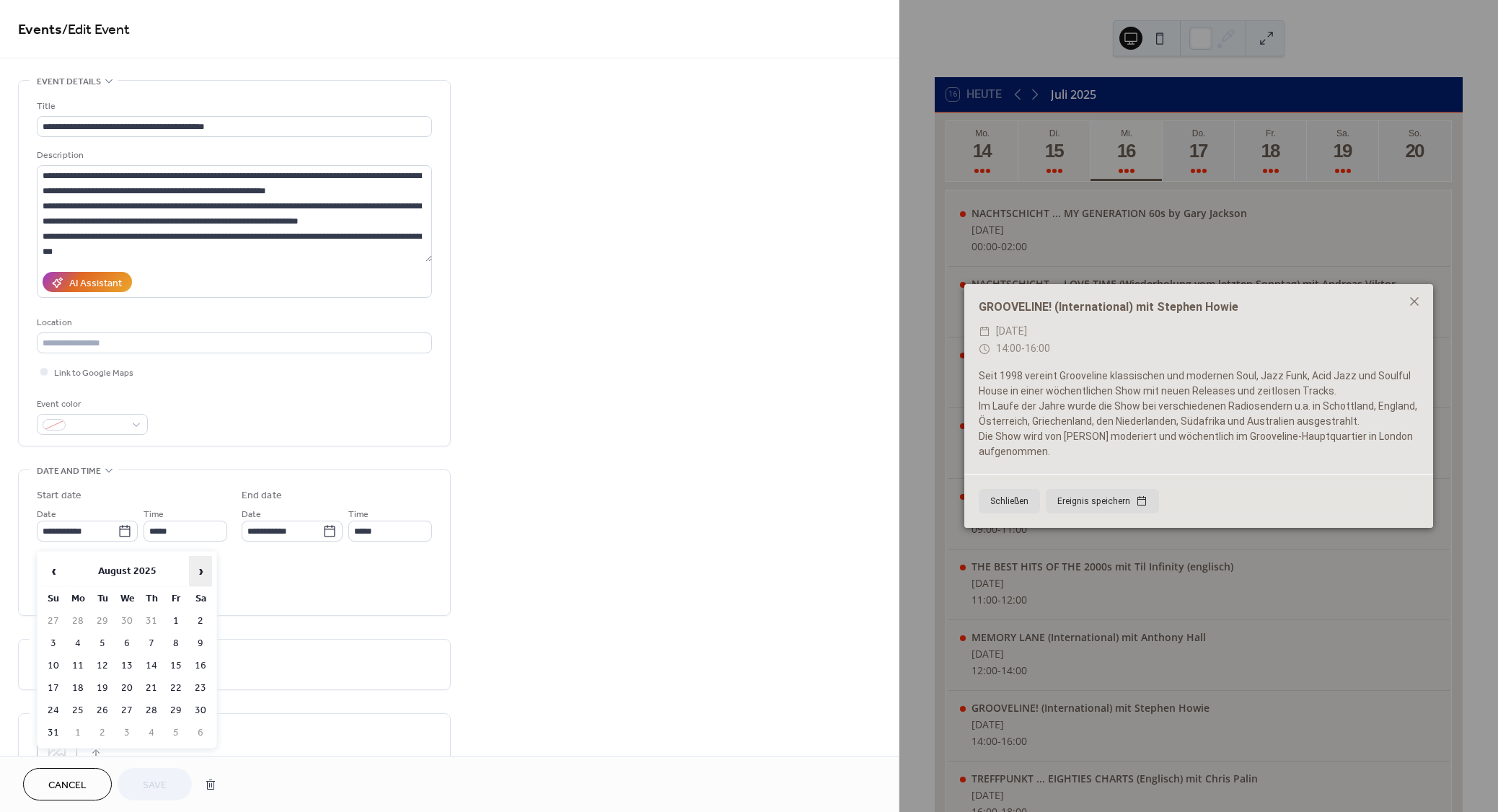 click on "›" at bounding box center [201, 571] 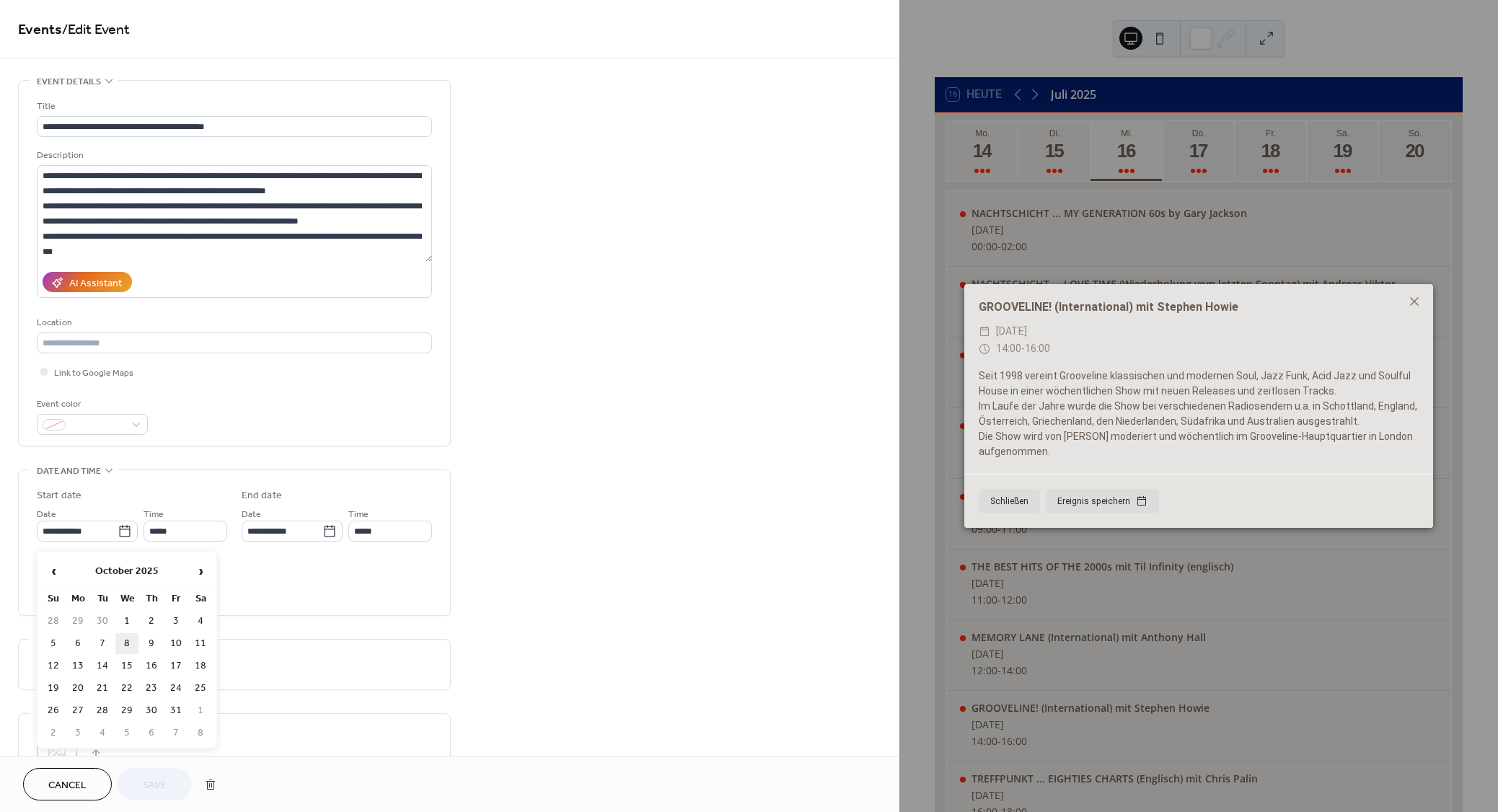 click on "8" at bounding box center (127, 643) 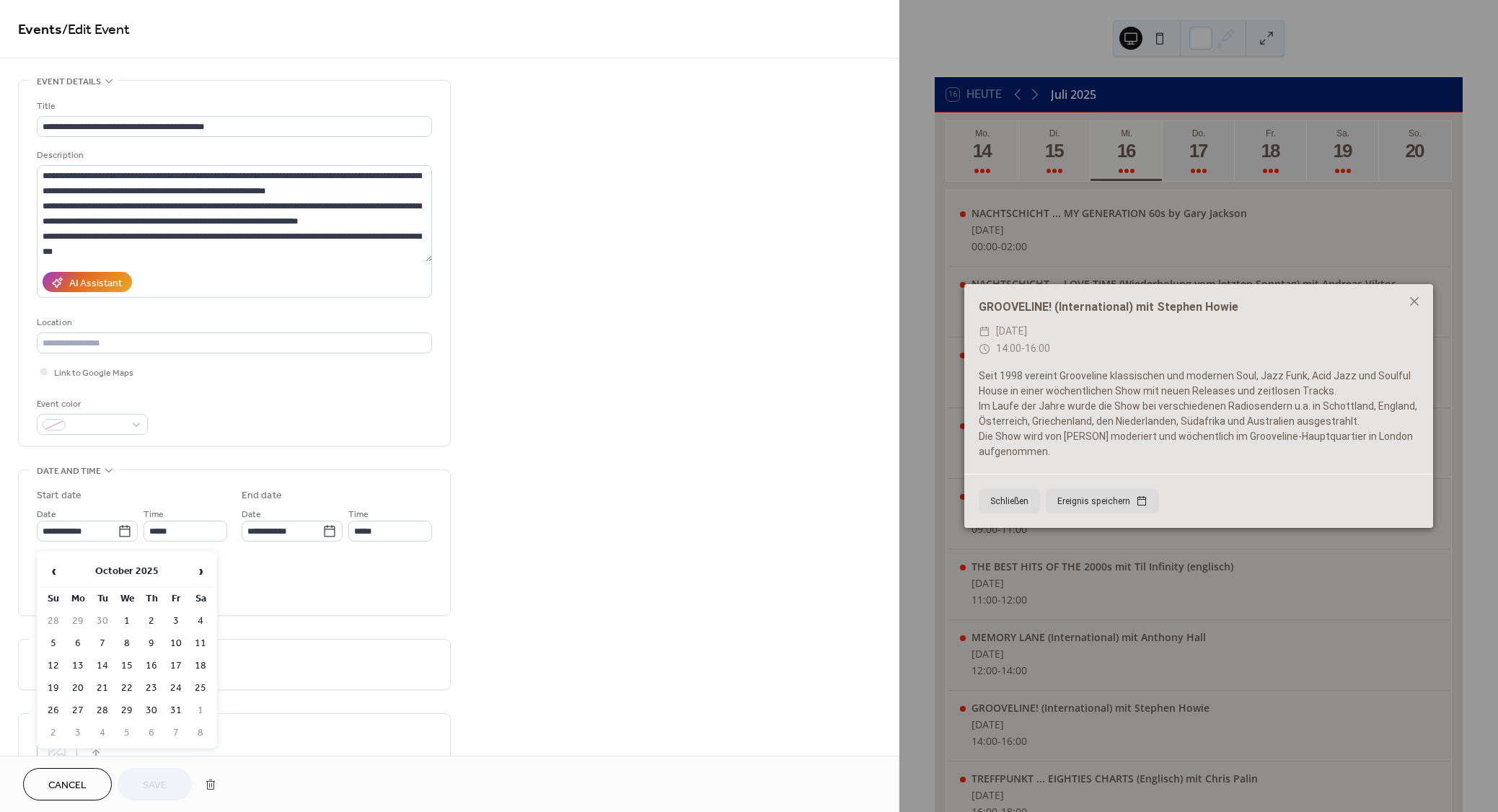 type on "**********" 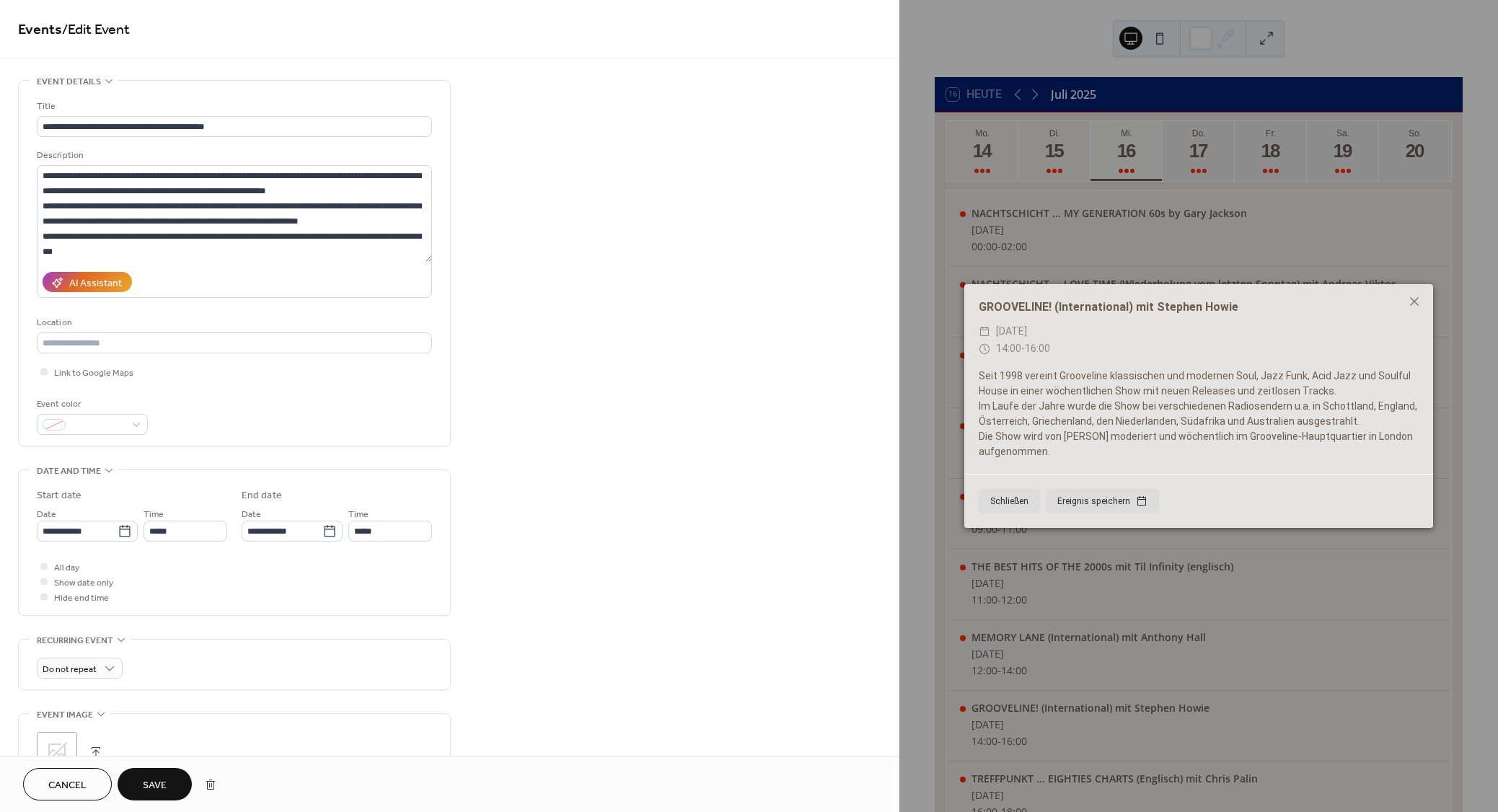 click on "Save" at bounding box center (154, 785) 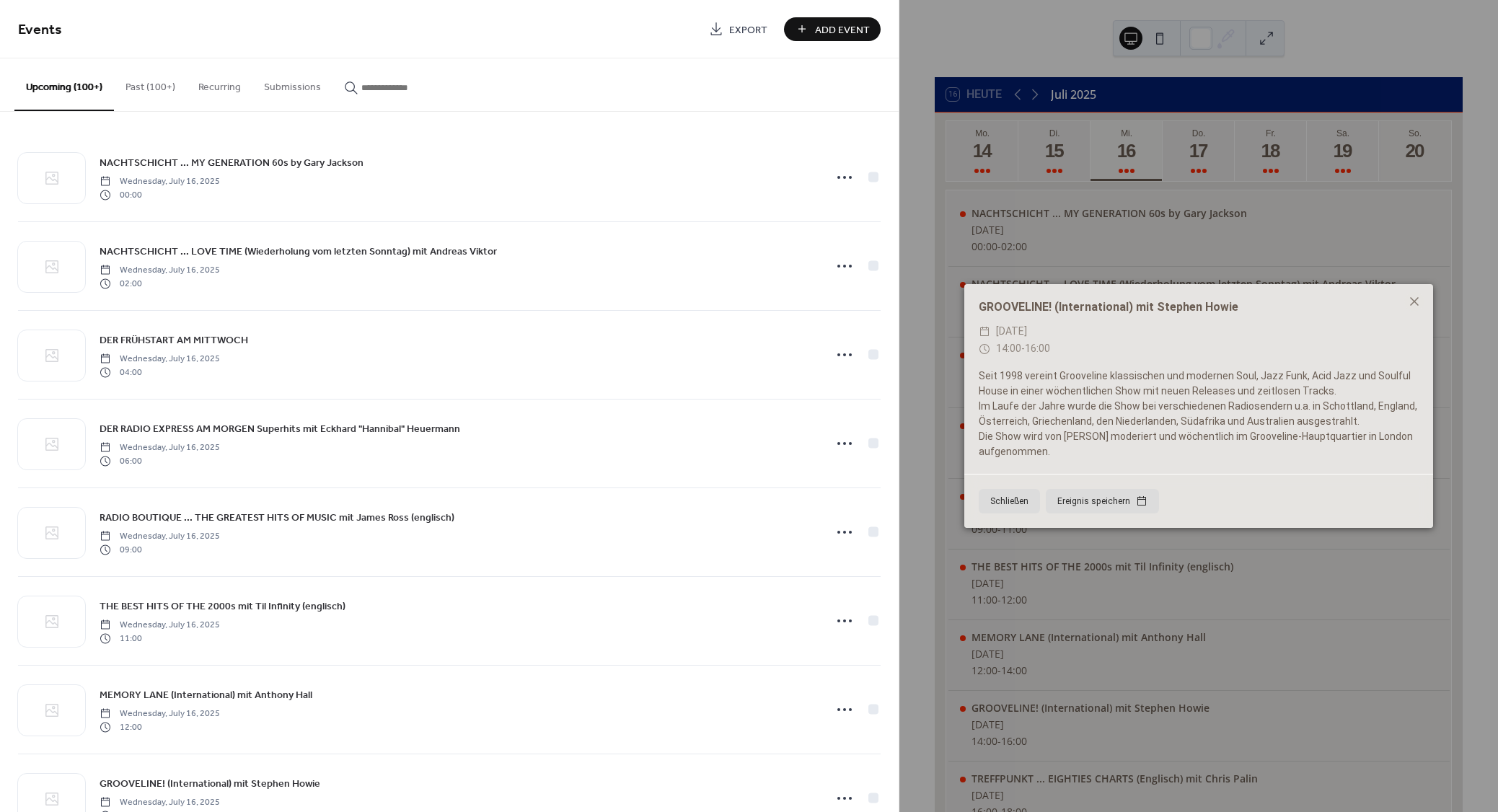 paste on "**********" 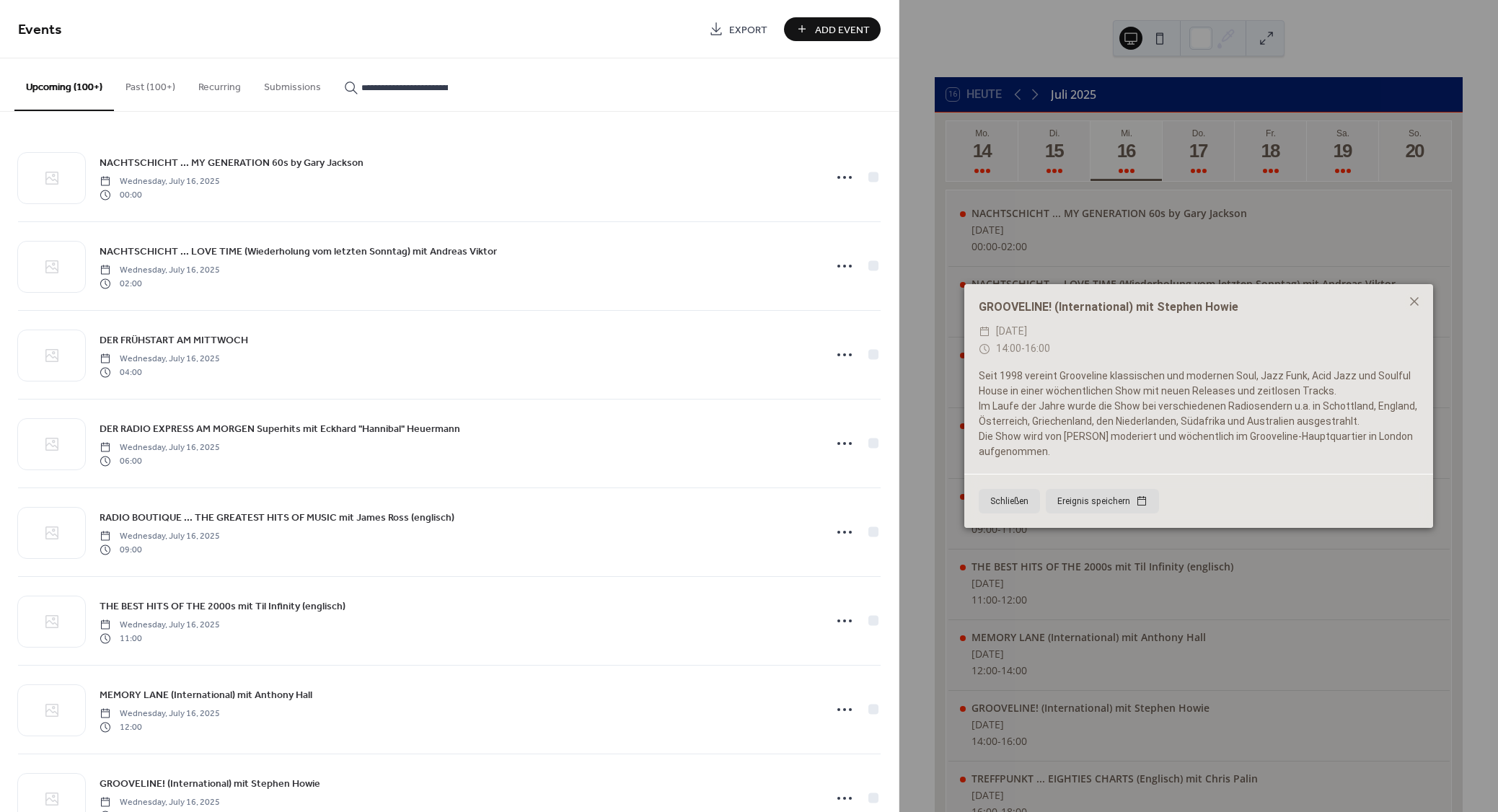 scroll, scrollTop: 0, scrollLeft: 99, axis: horizontal 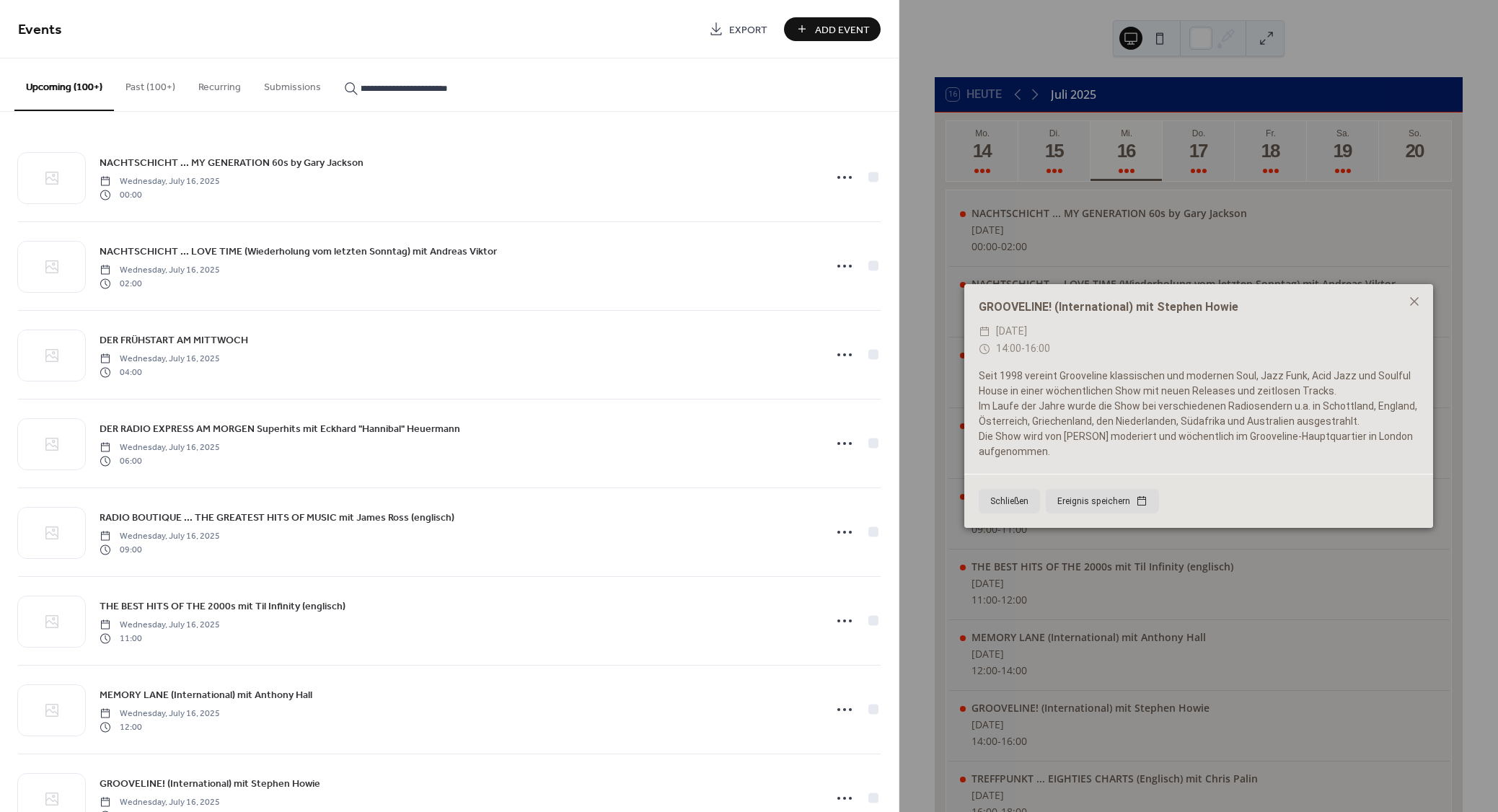 type on "**********" 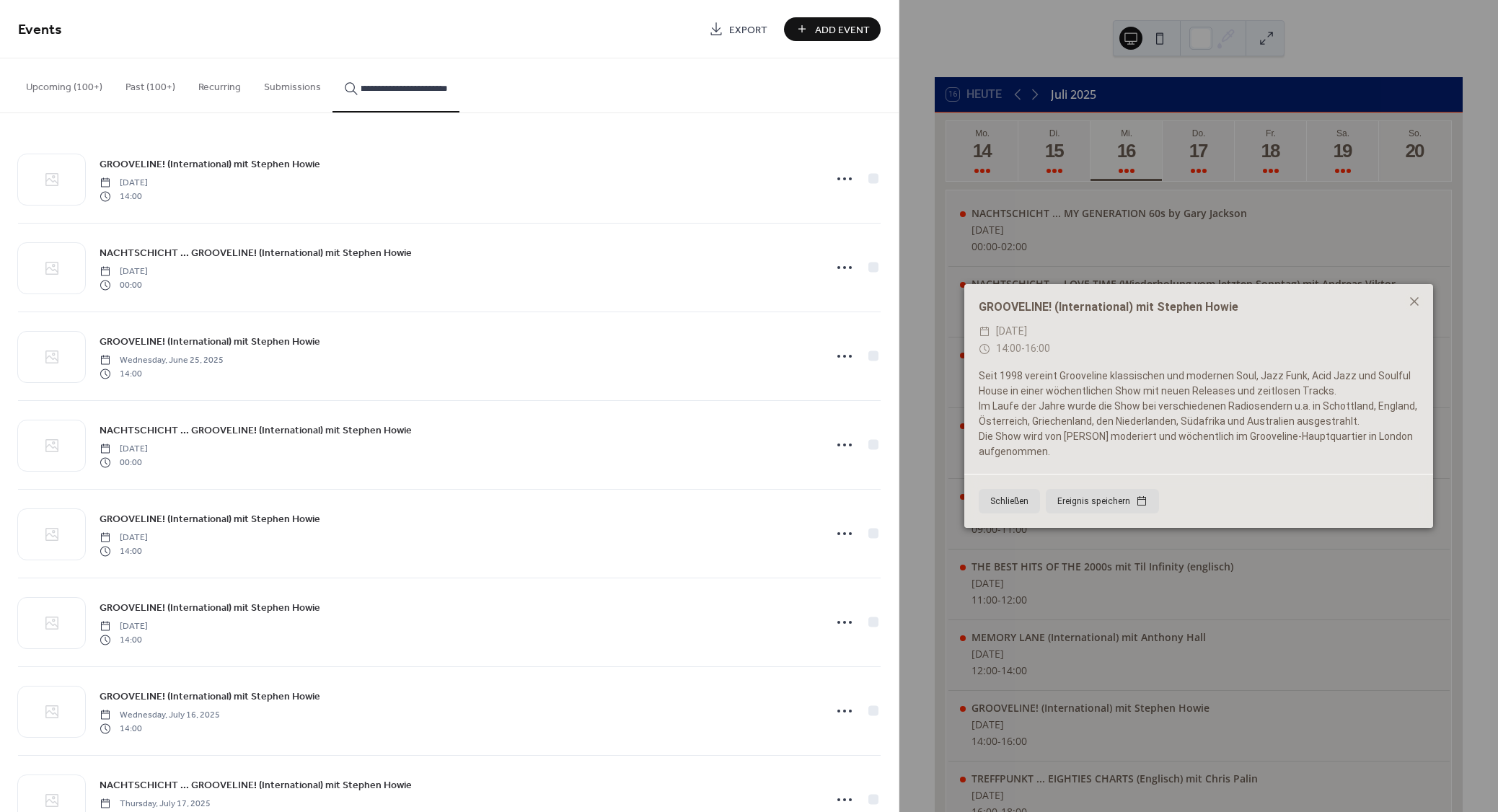 click on "GROOVELINE! (International) mit Stephen Howie" at bounding box center [210, 164] 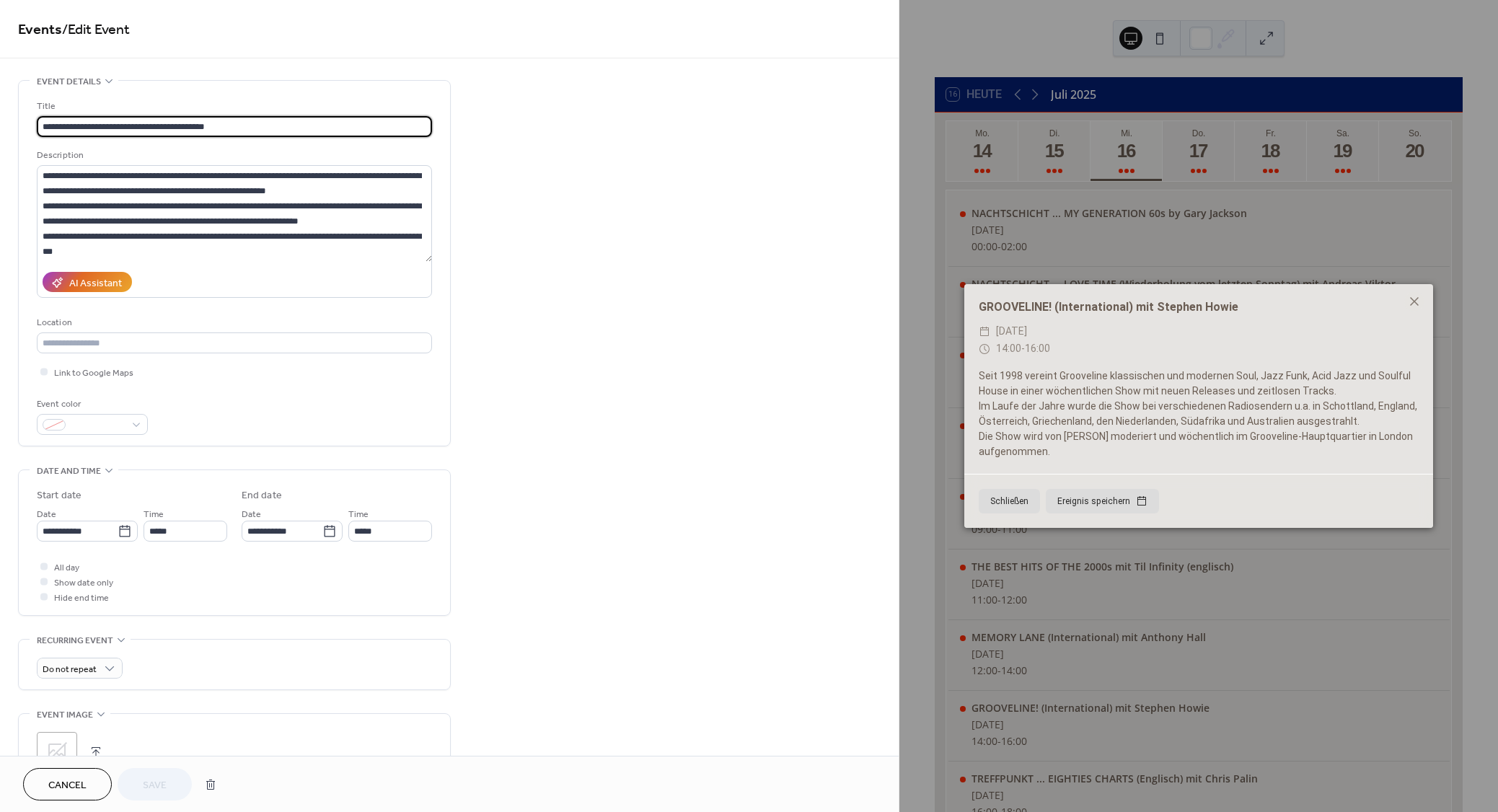 click 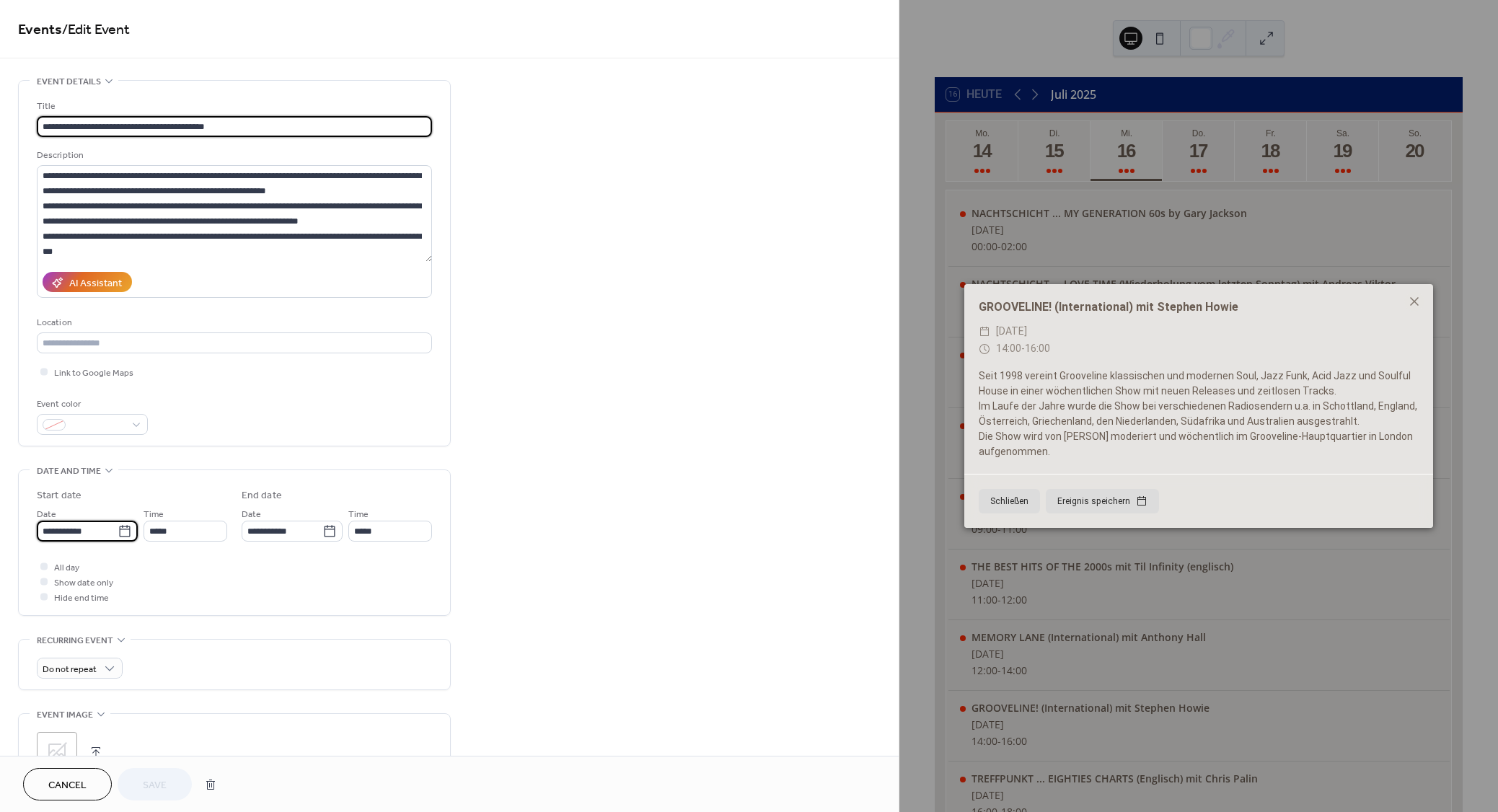 click on "**********" at bounding box center [77, 531] 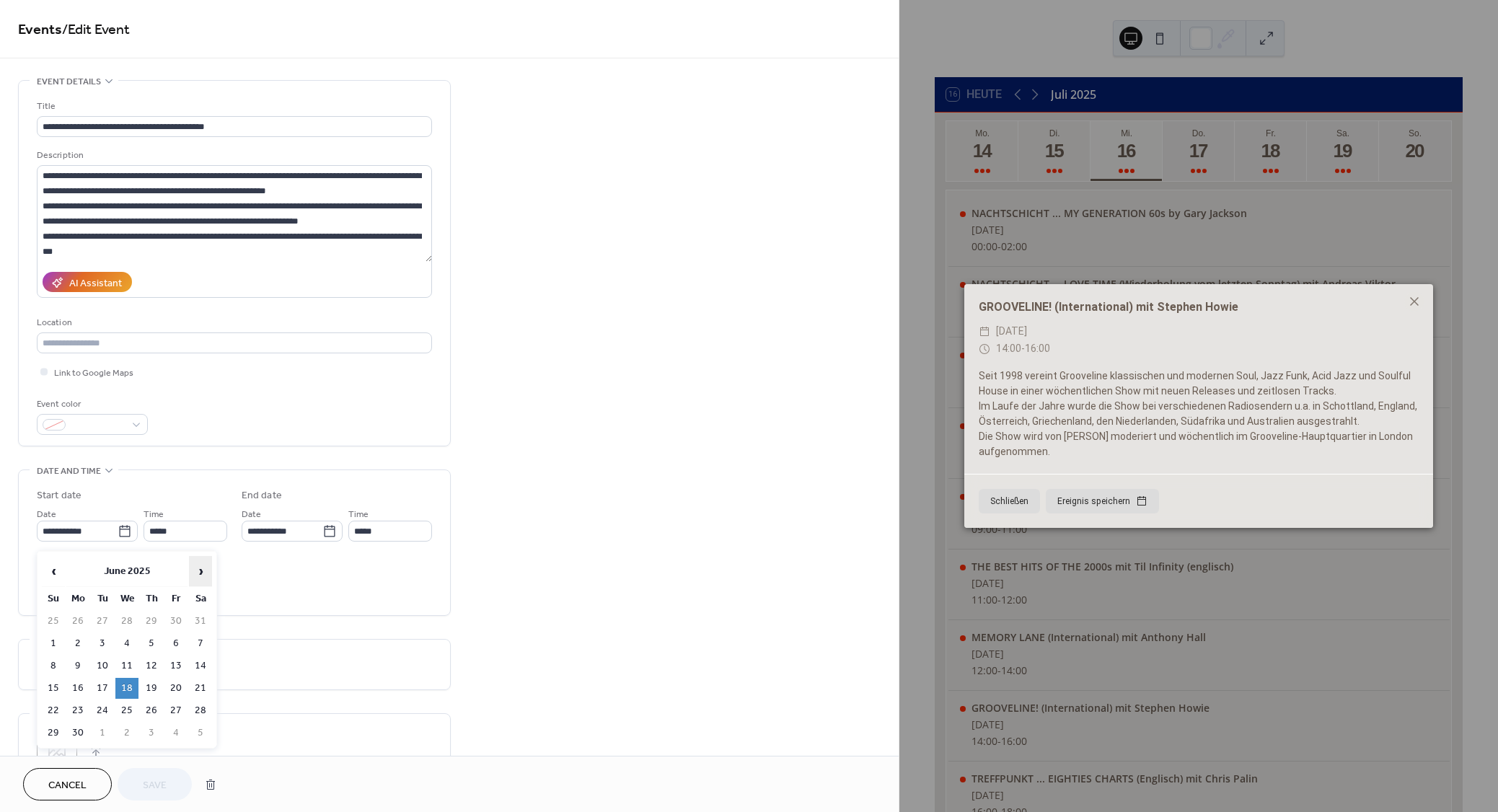 click on "›" at bounding box center [201, 571] 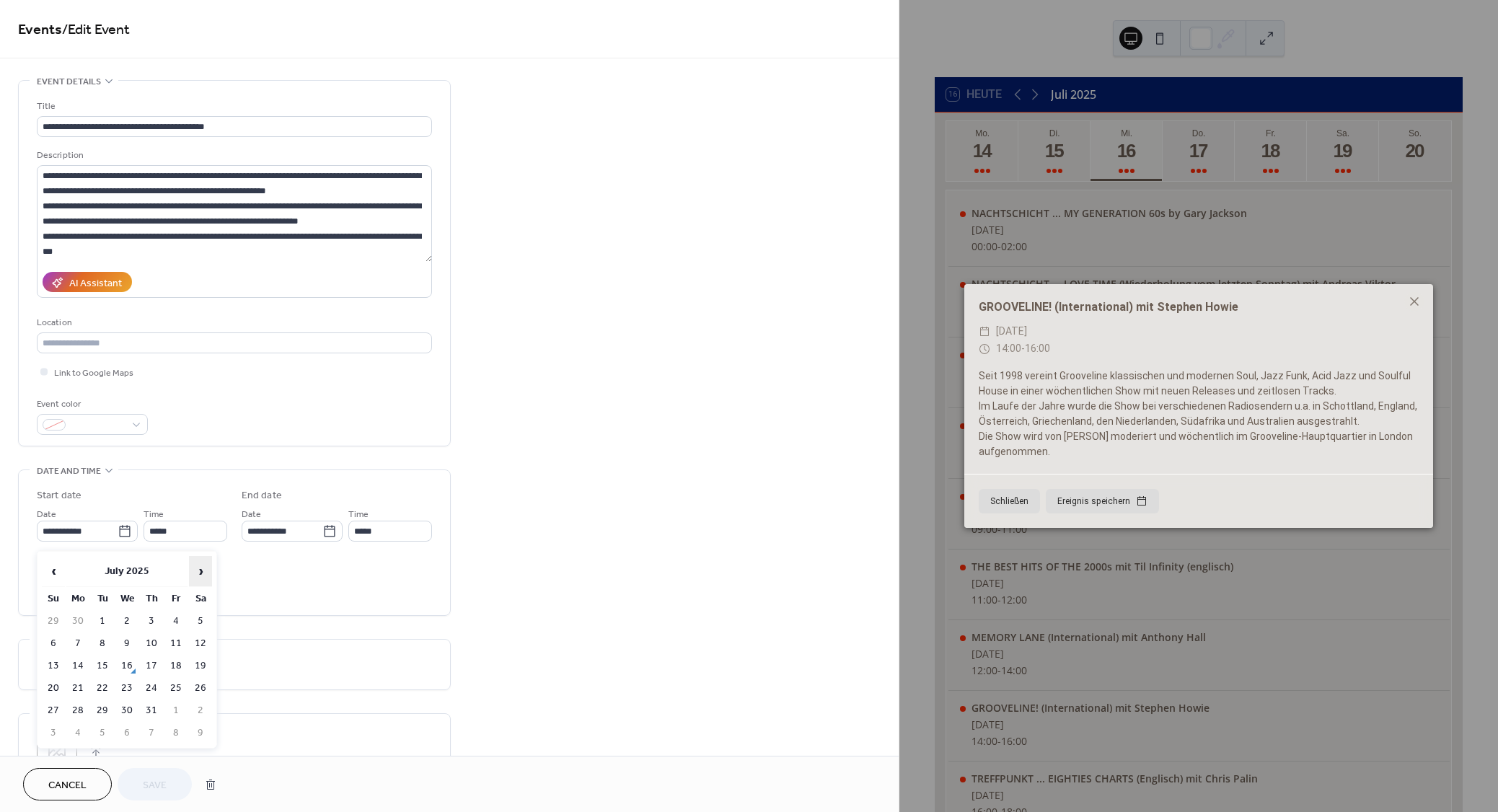 click on "›" at bounding box center (201, 571) 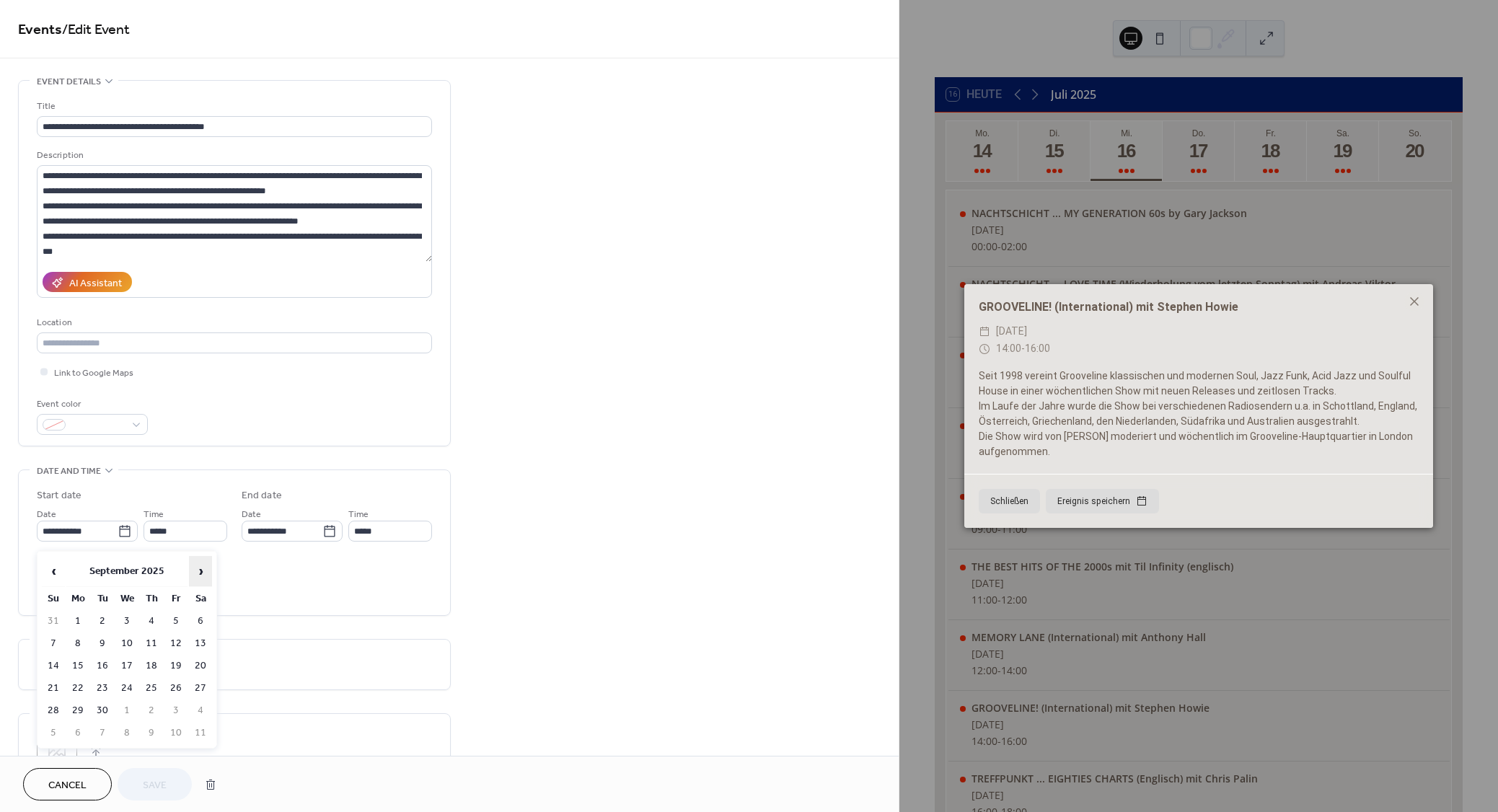 click on "›" at bounding box center [201, 571] 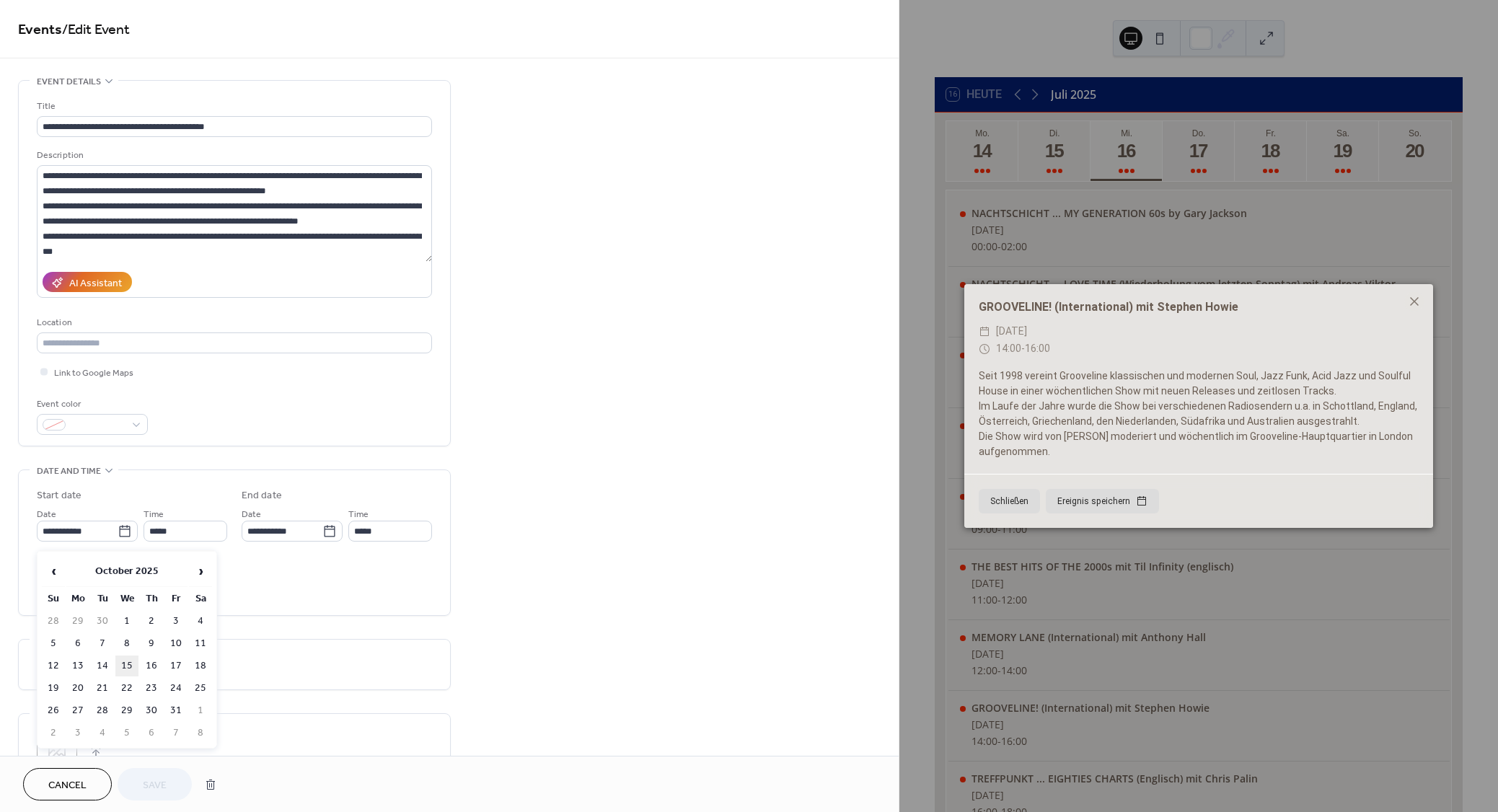 click on "15" at bounding box center (127, 666) 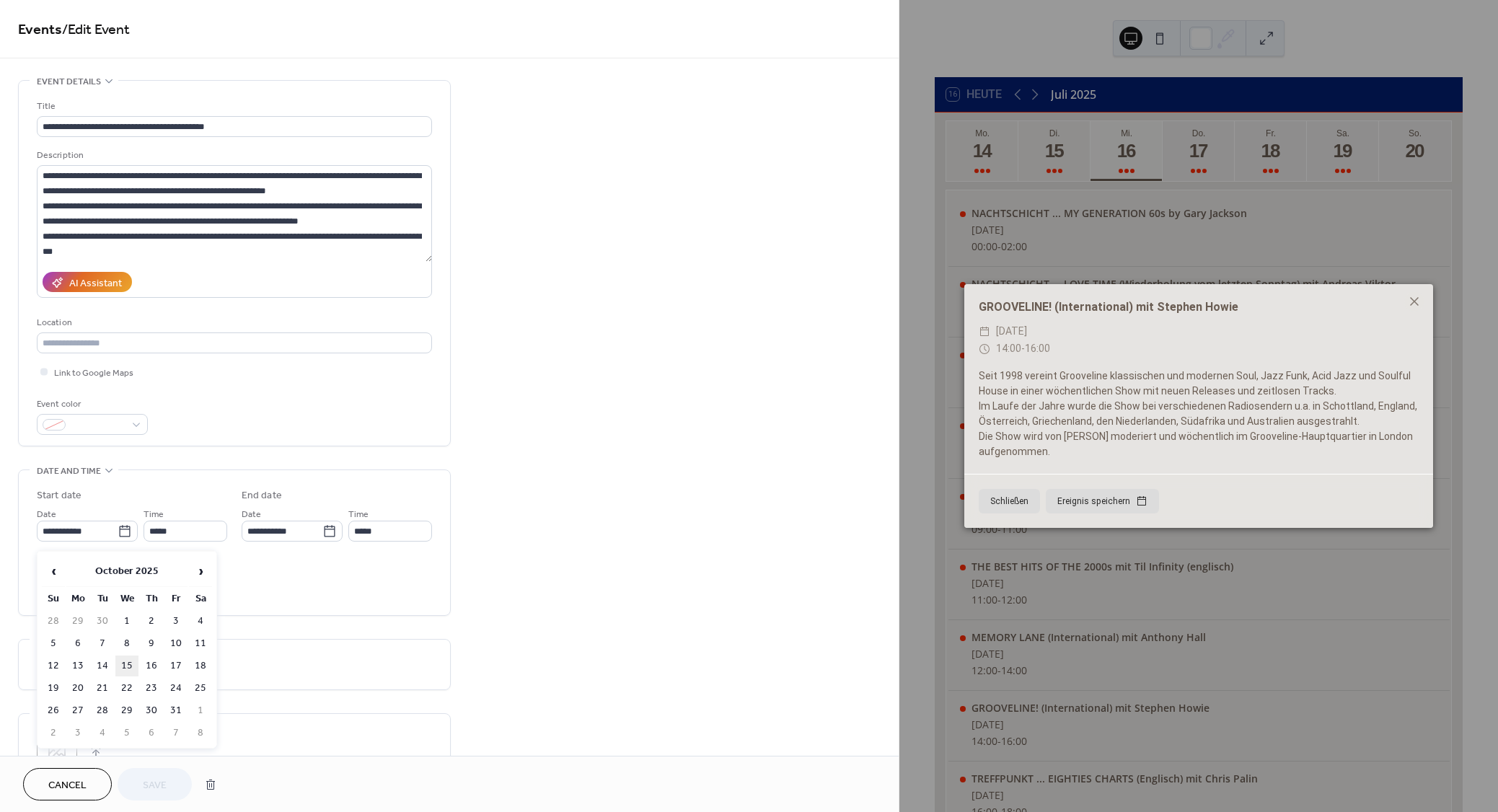 type on "**********" 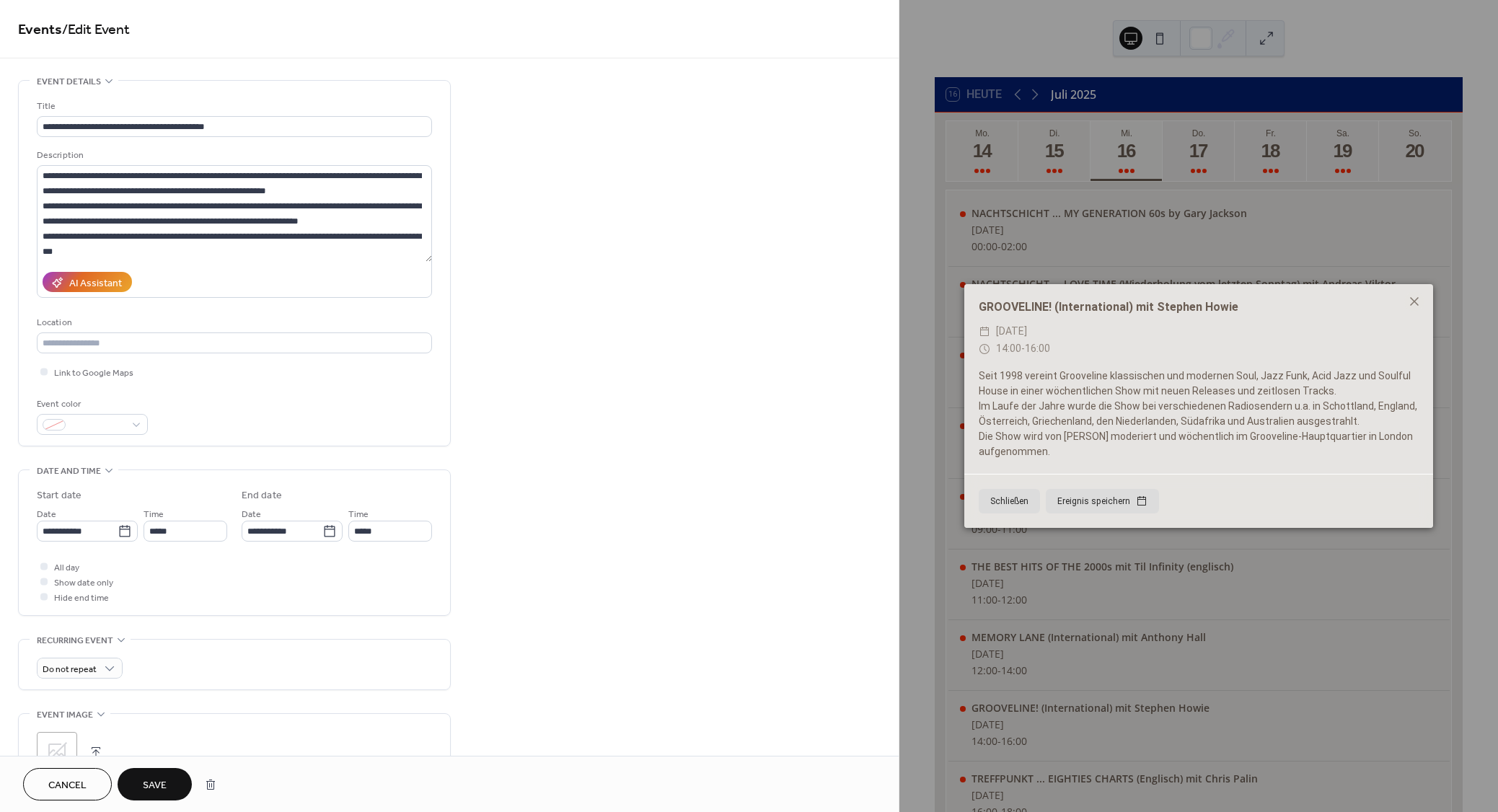 click on "Save" at bounding box center (154, 784) 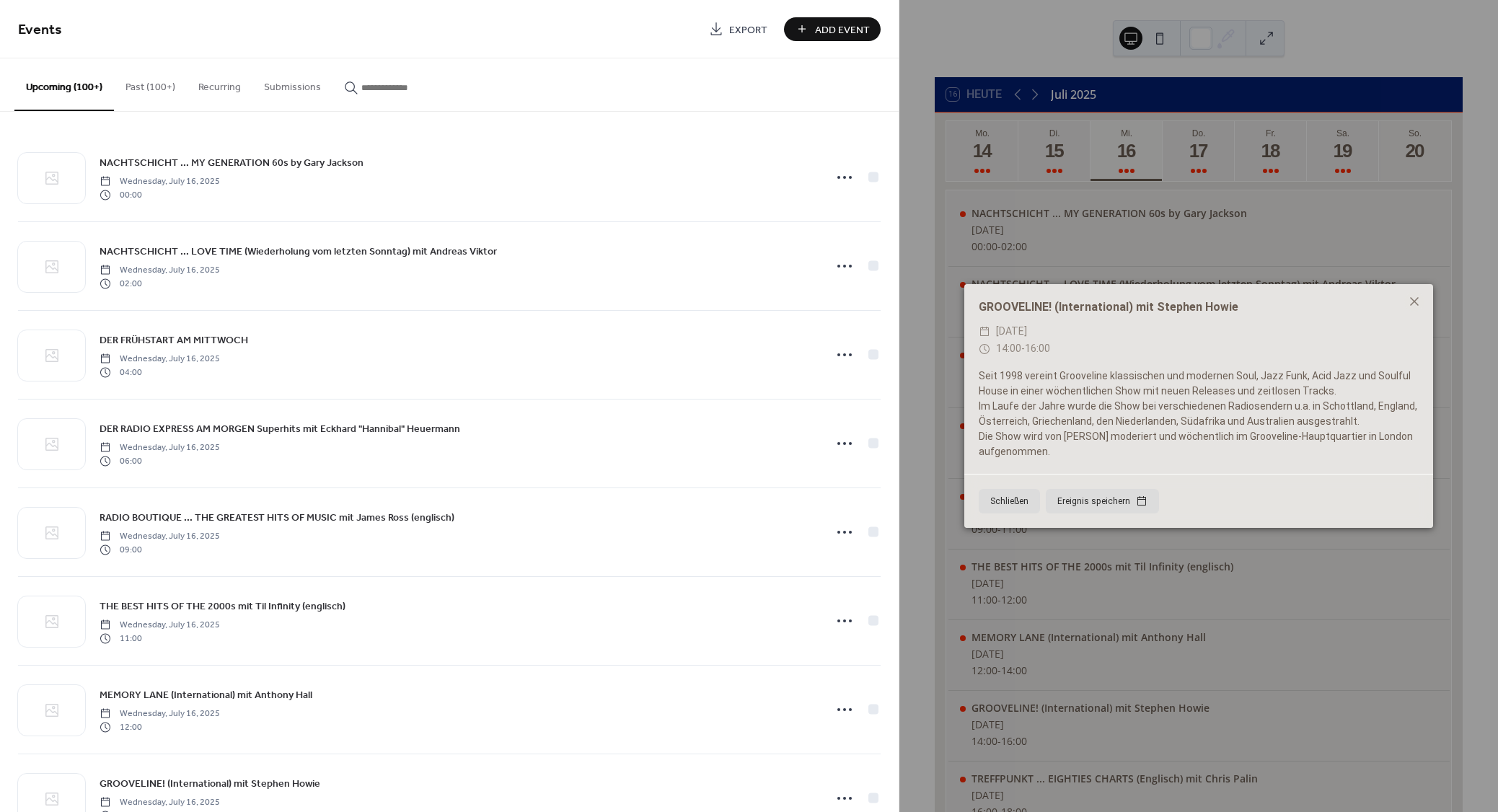 paste on "**********" 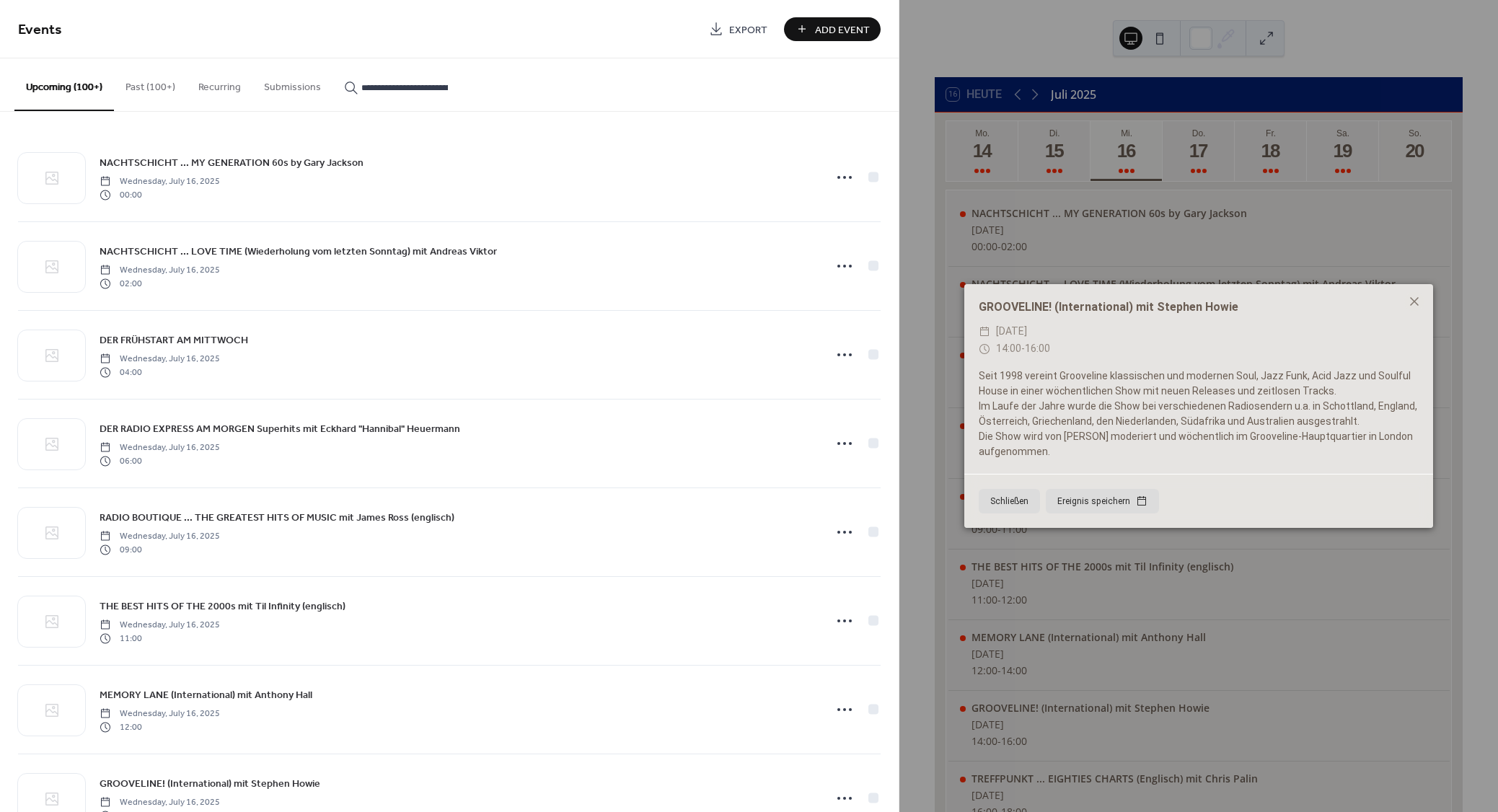 scroll, scrollTop: 0, scrollLeft: 99, axis: horizontal 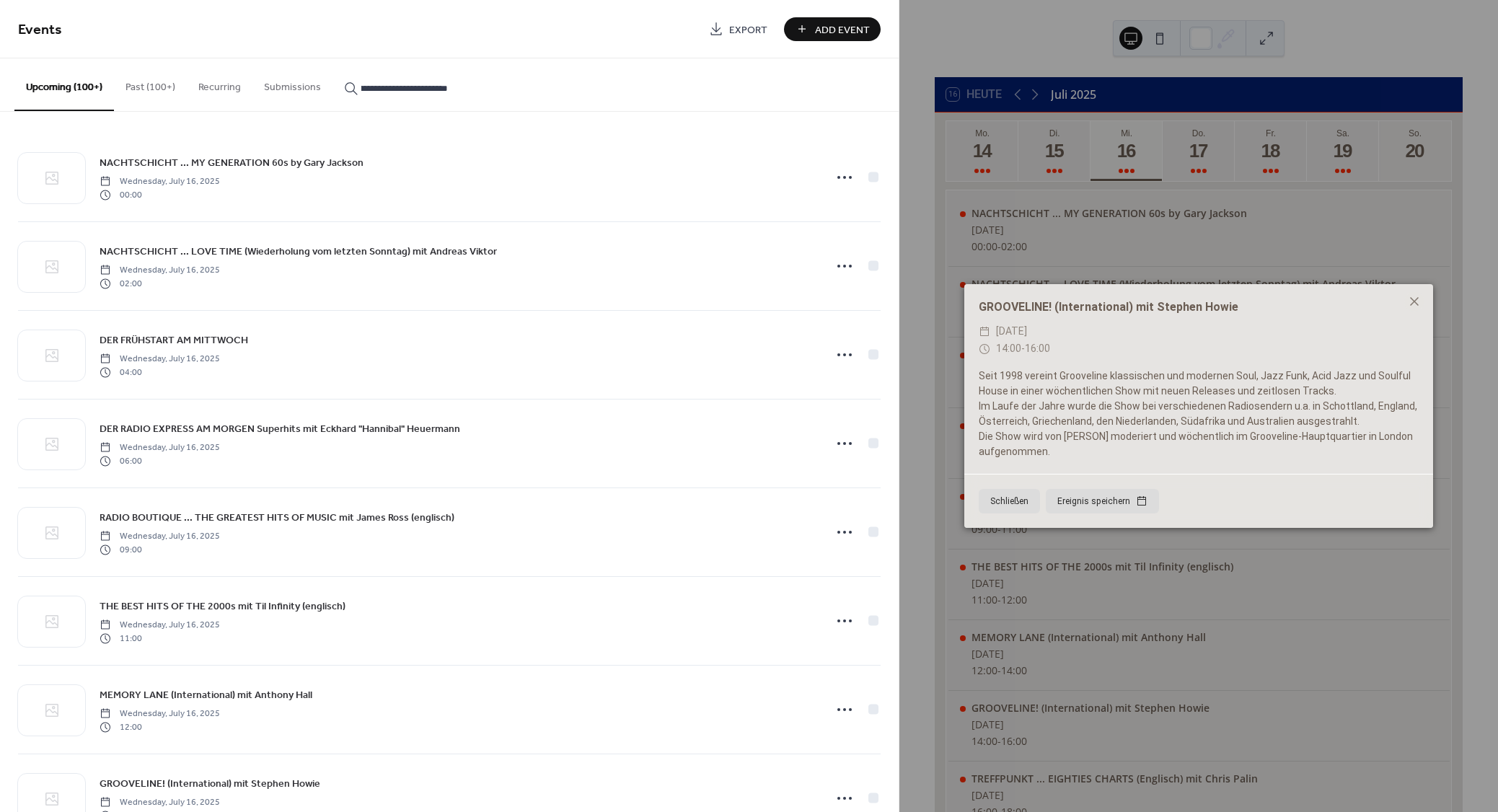 type on "**********" 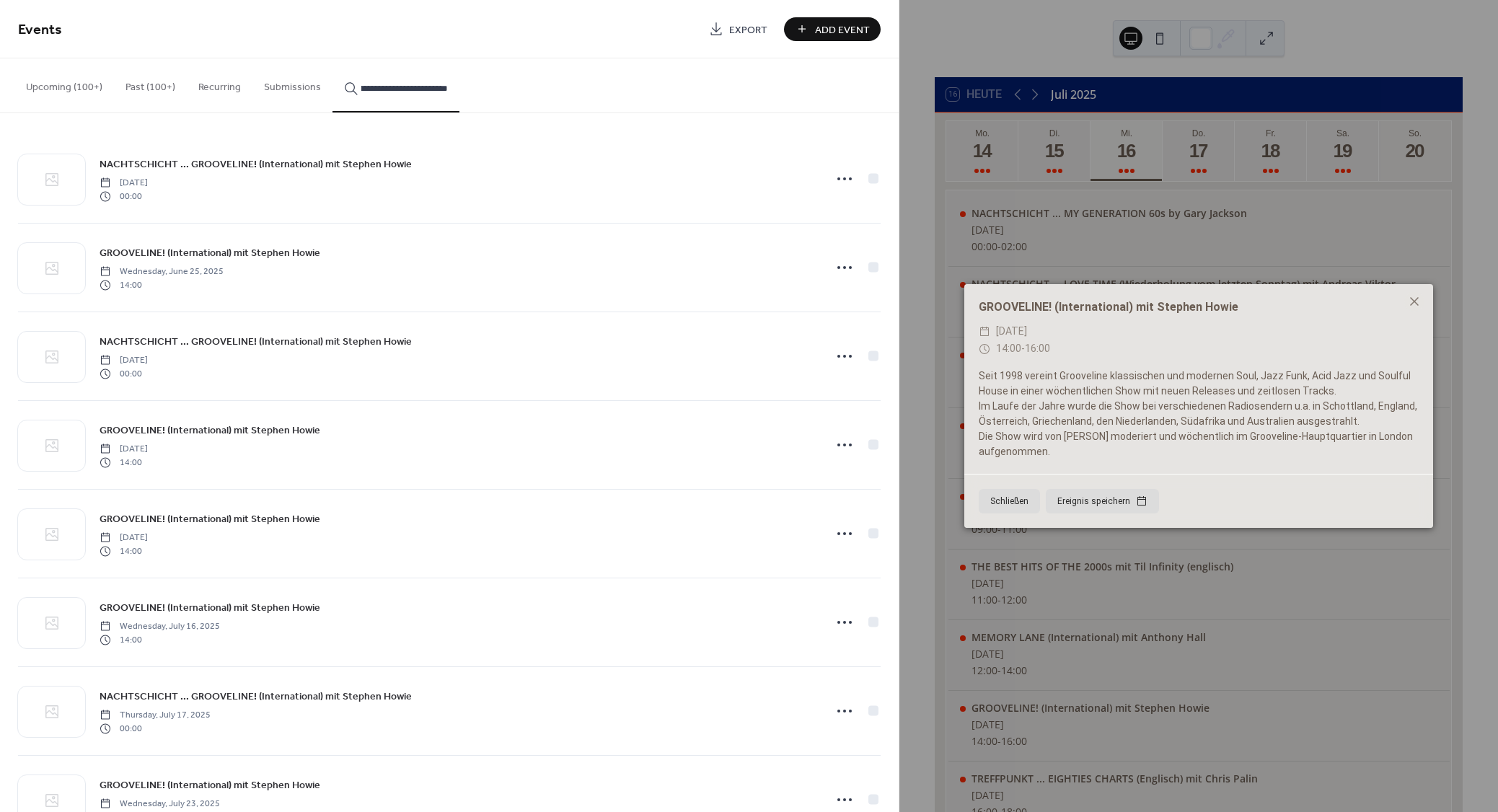 click on "GROOVELINE! (International) mit Stephen Howie" at bounding box center (210, 253) 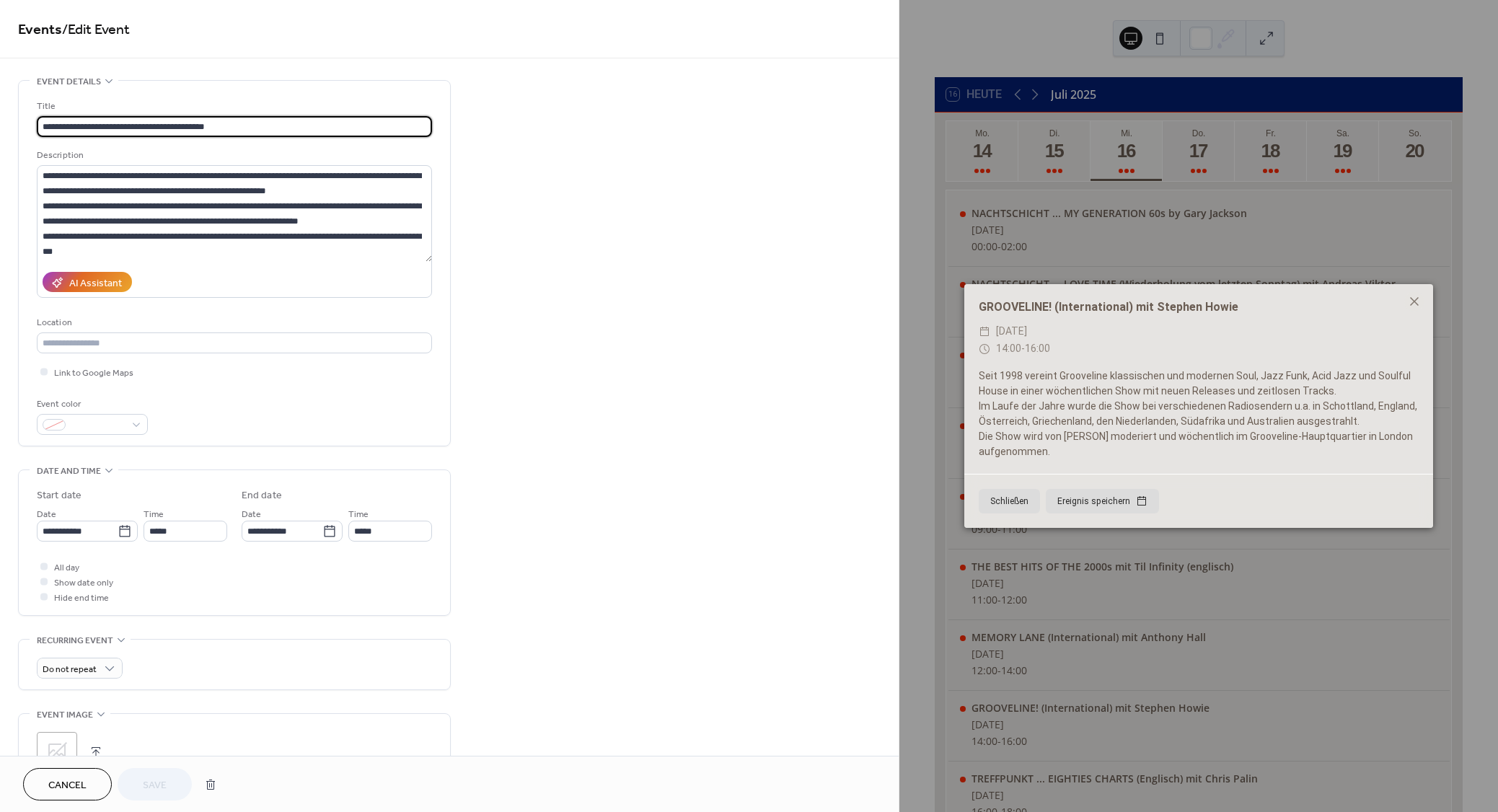 click 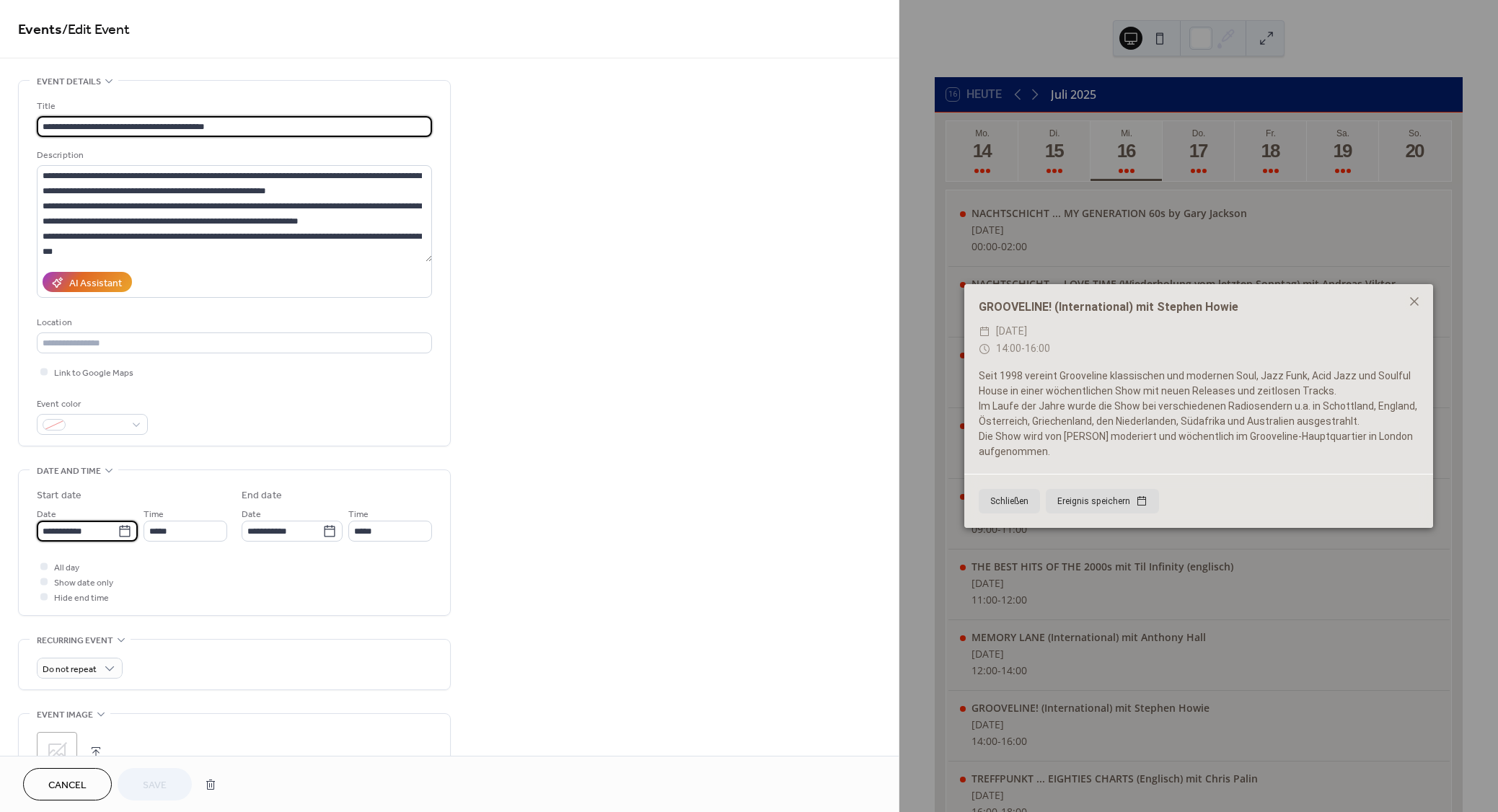 click on "**********" at bounding box center (77, 531) 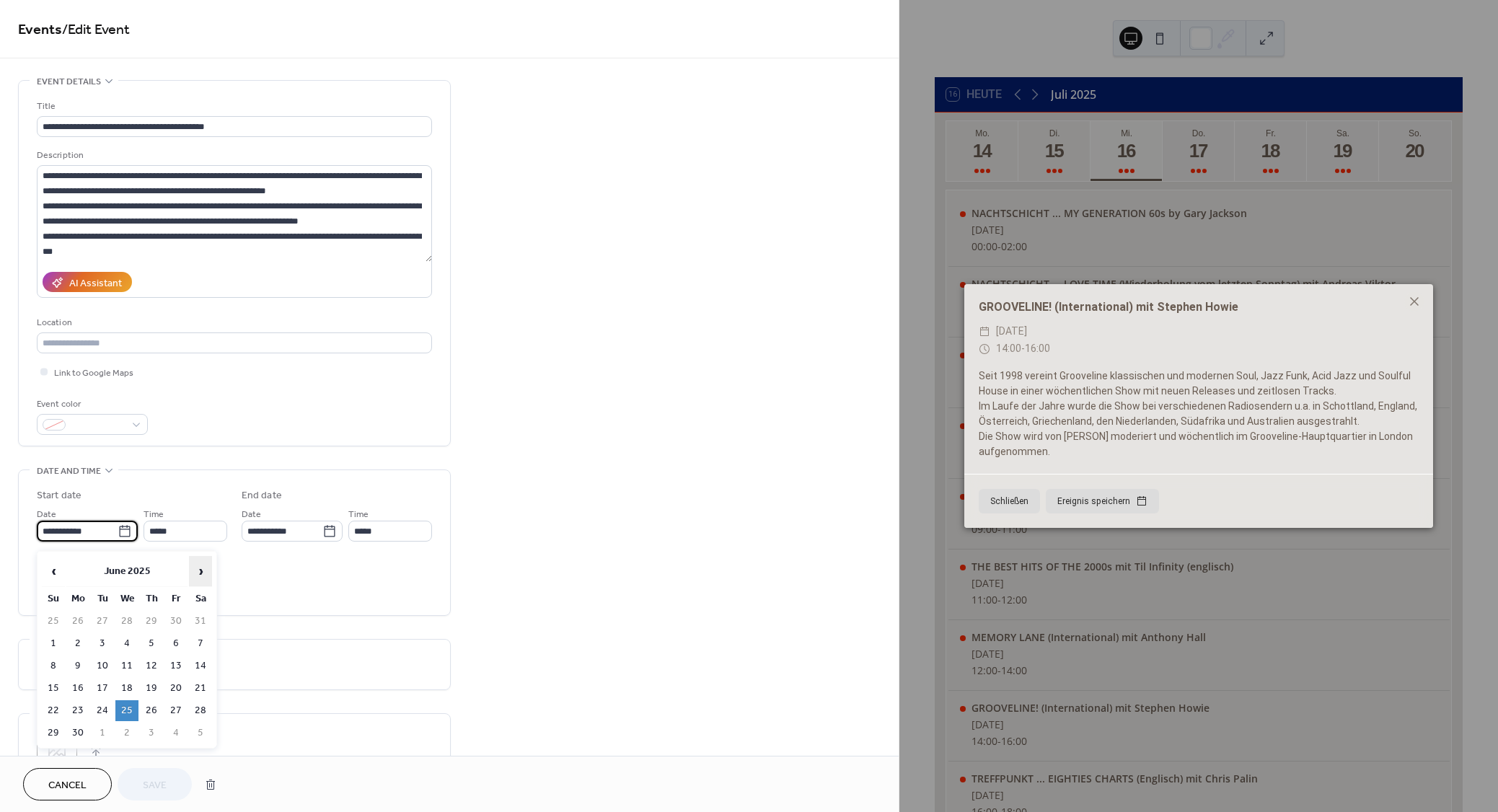 click on "›" at bounding box center (201, 571) 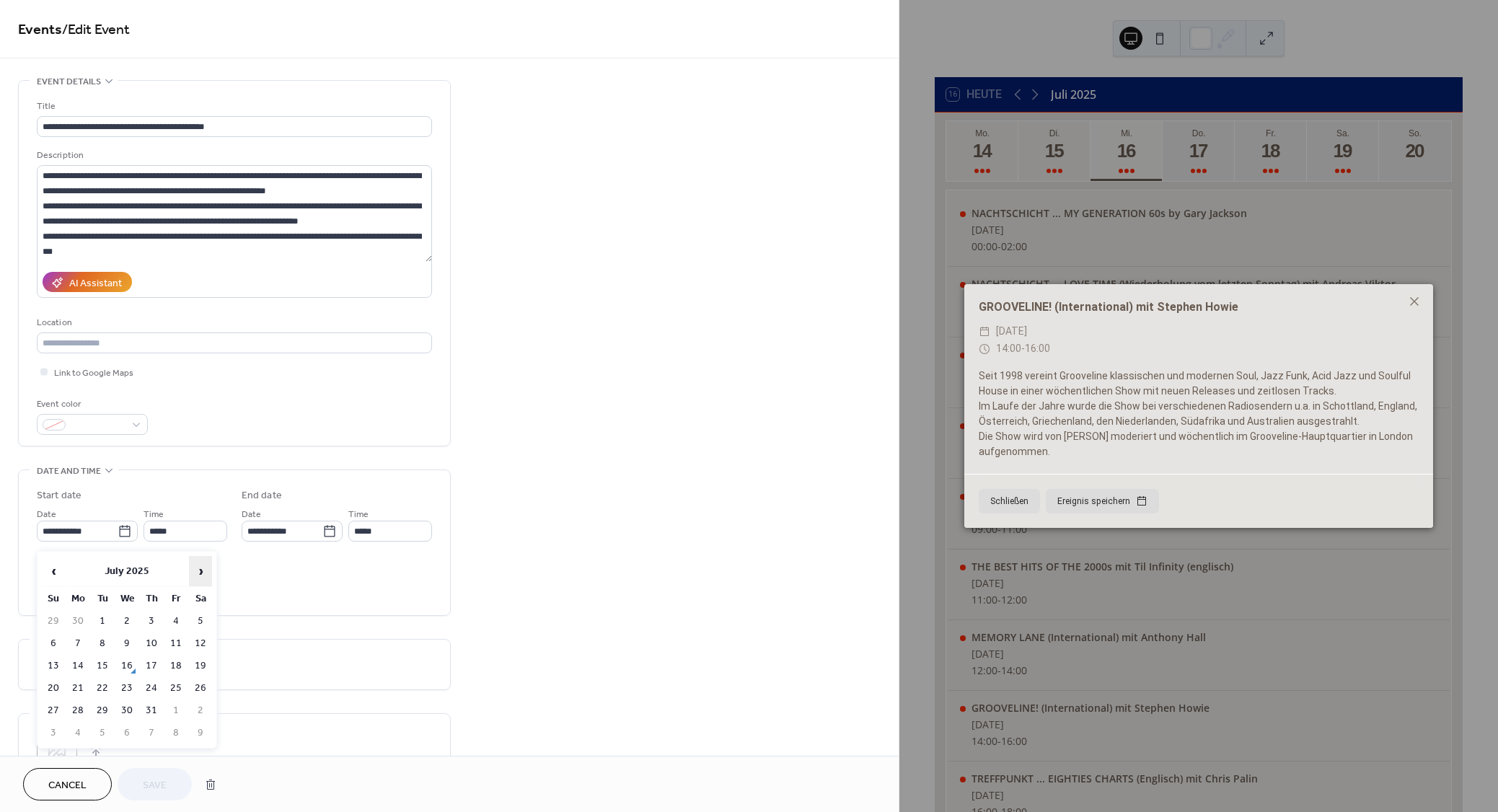 click on "›" at bounding box center (201, 571) 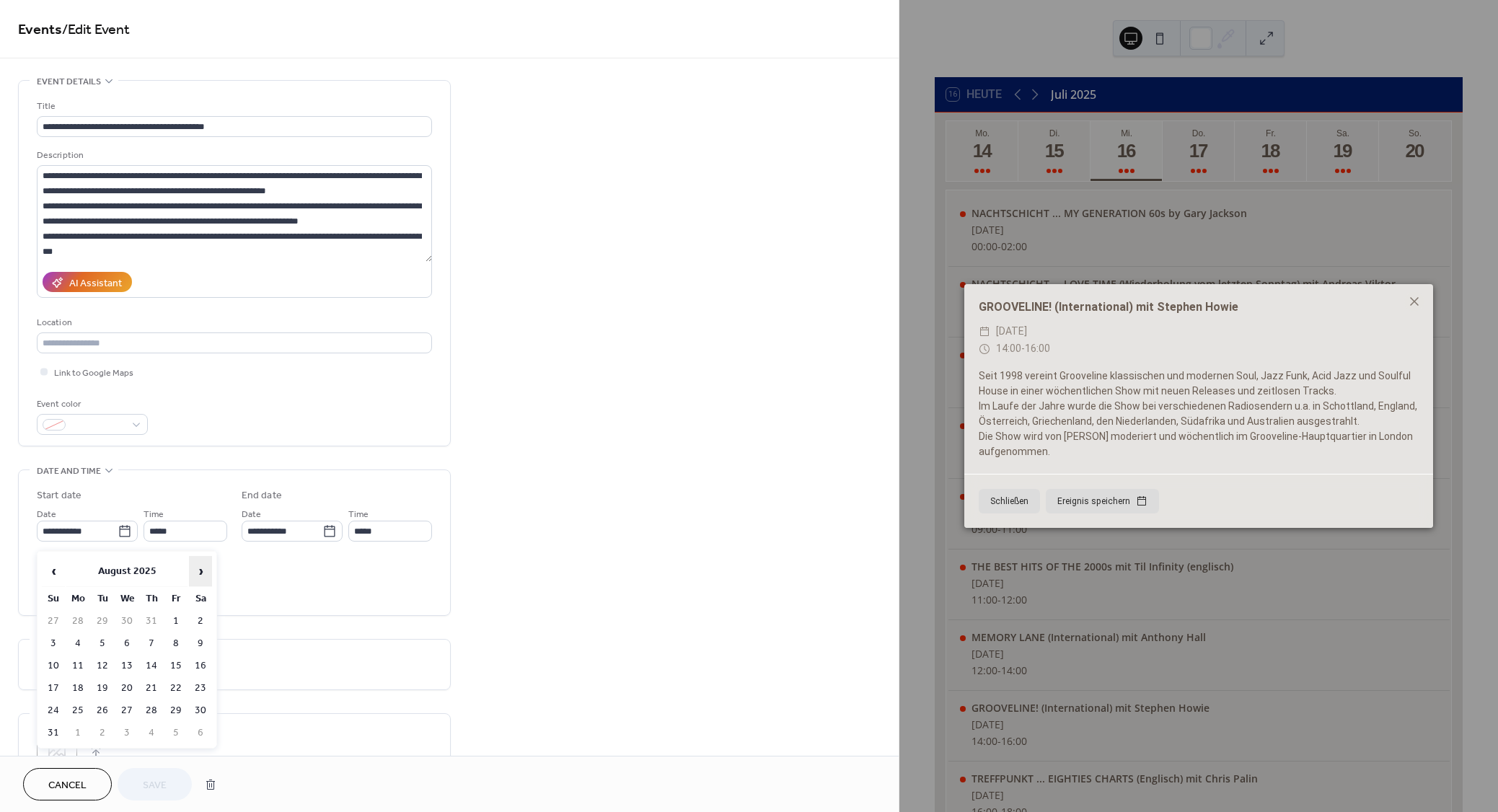 click on "›" at bounding box center [201, 571] 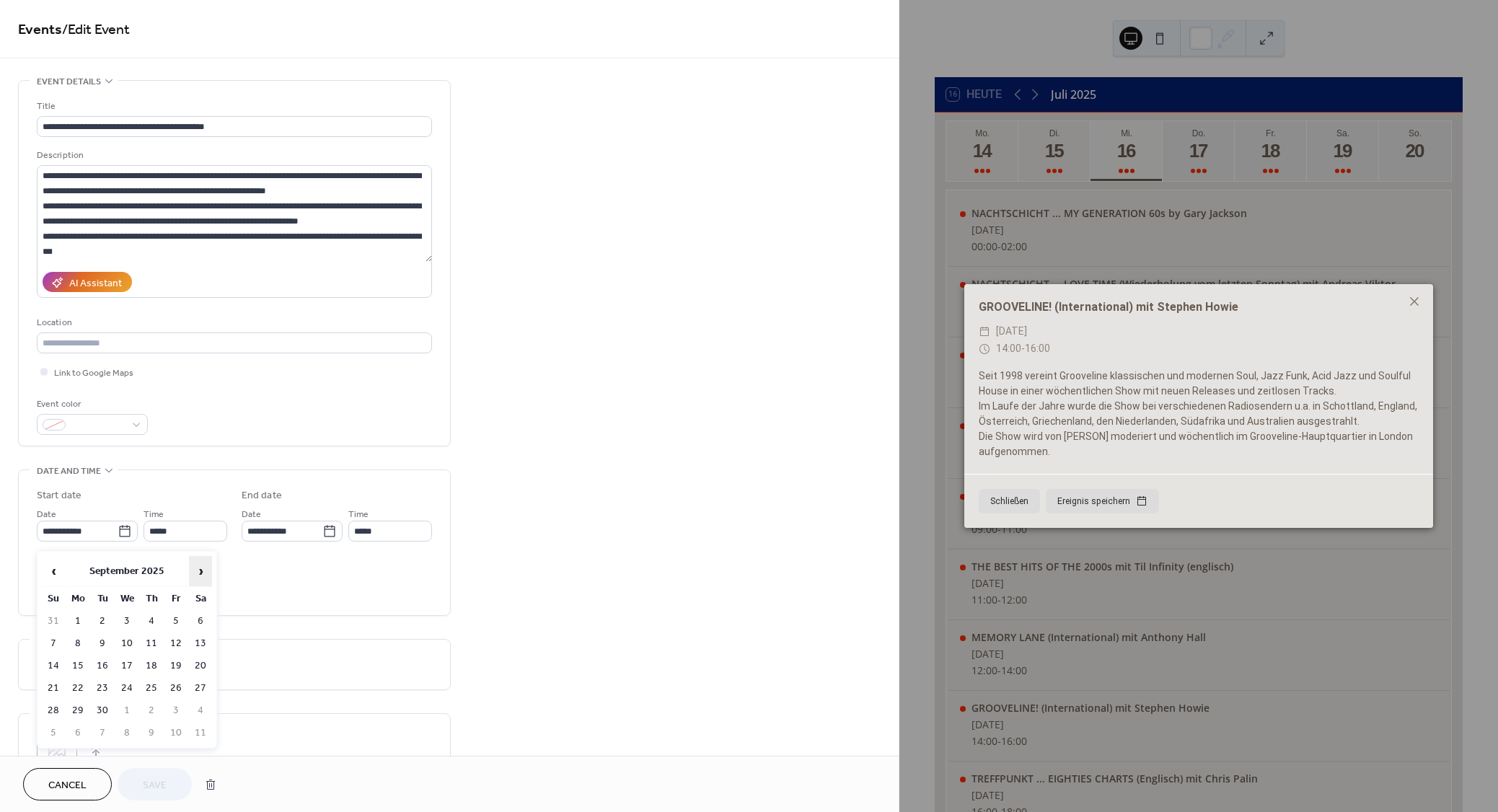 click on "›" at bounding box center [201, 571] 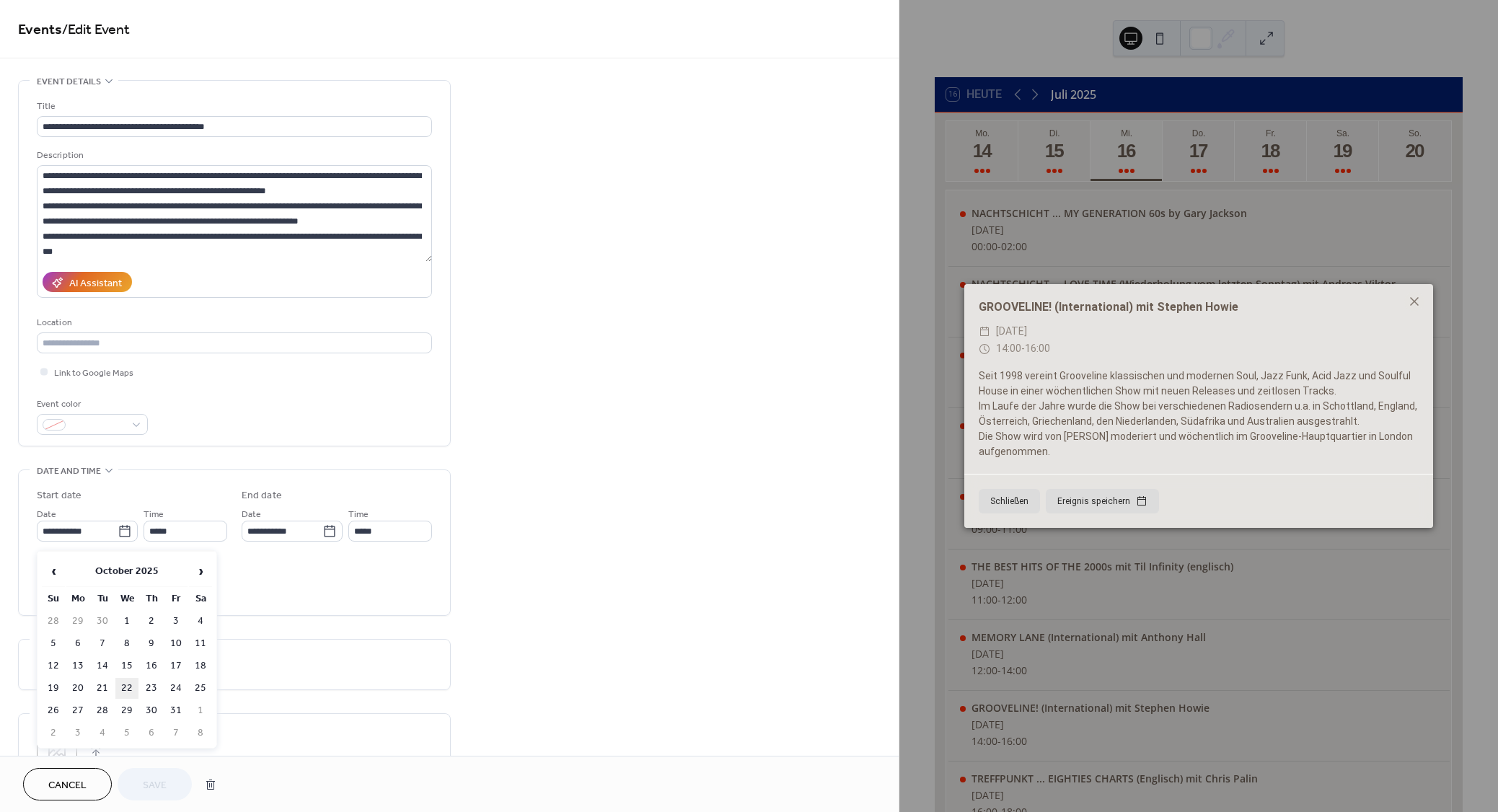 click on "22" at bounding box center (127, 688) 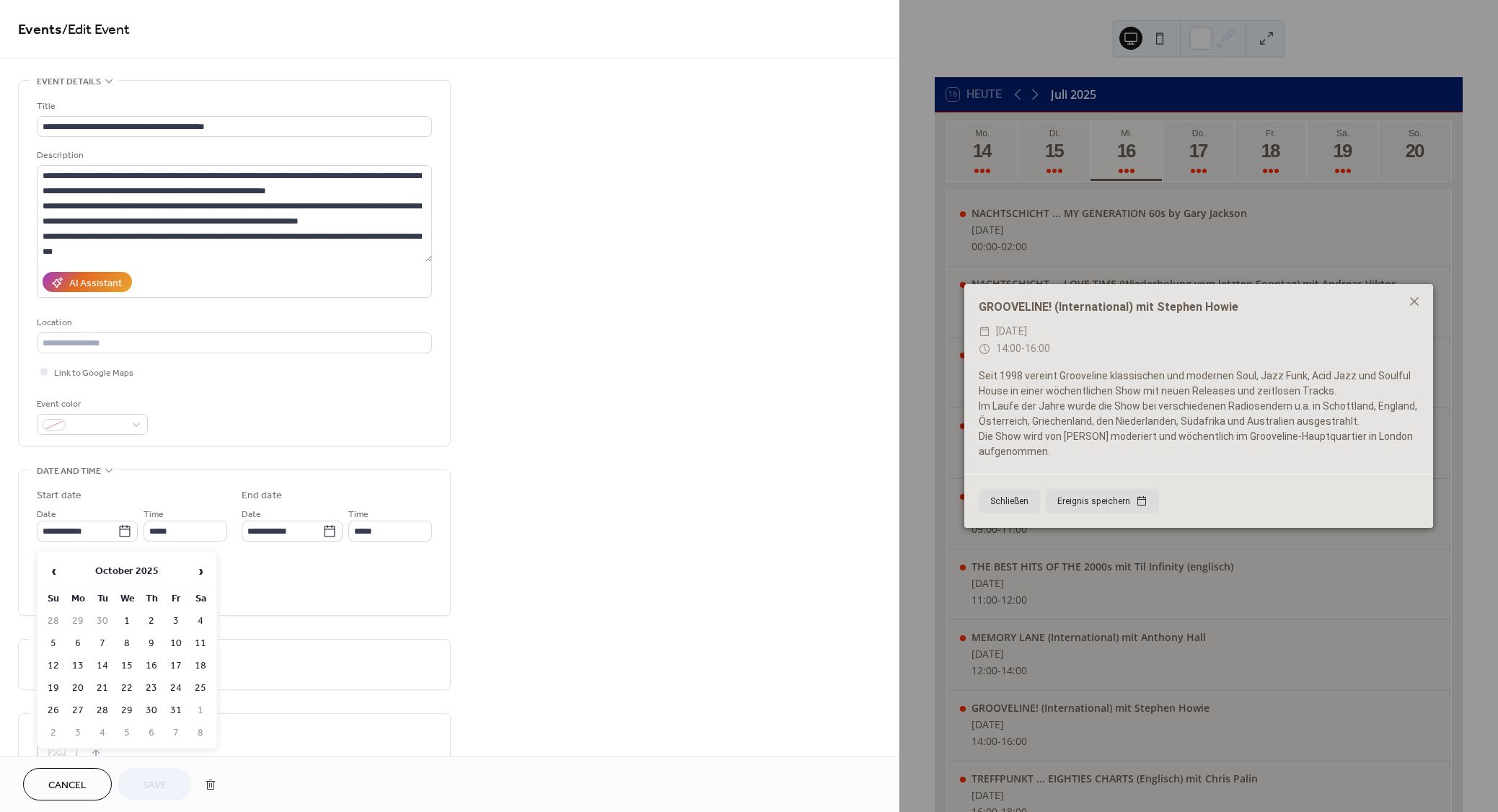 type on "**********" 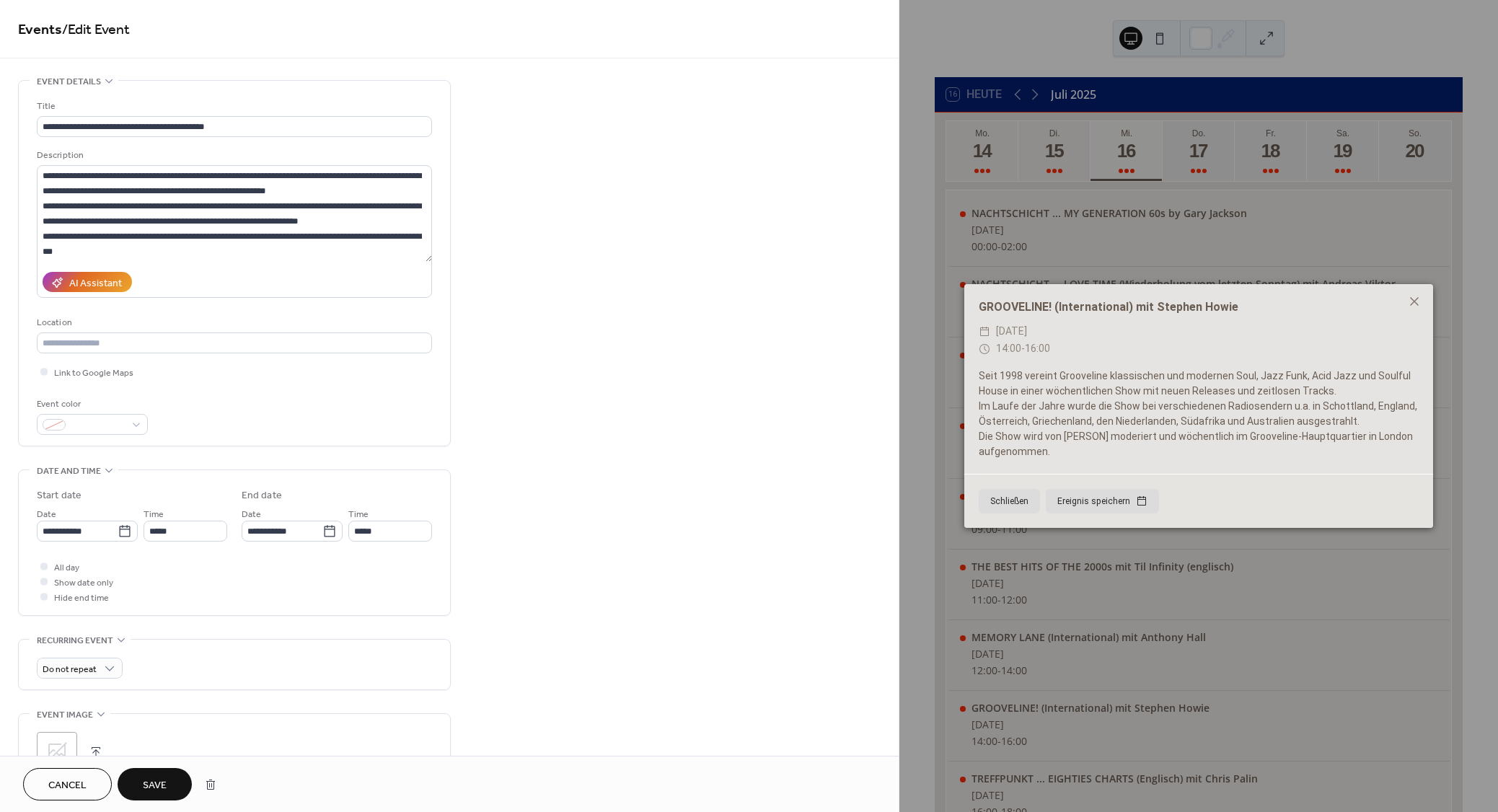 click on "Save" at bounding box center [154, 784] 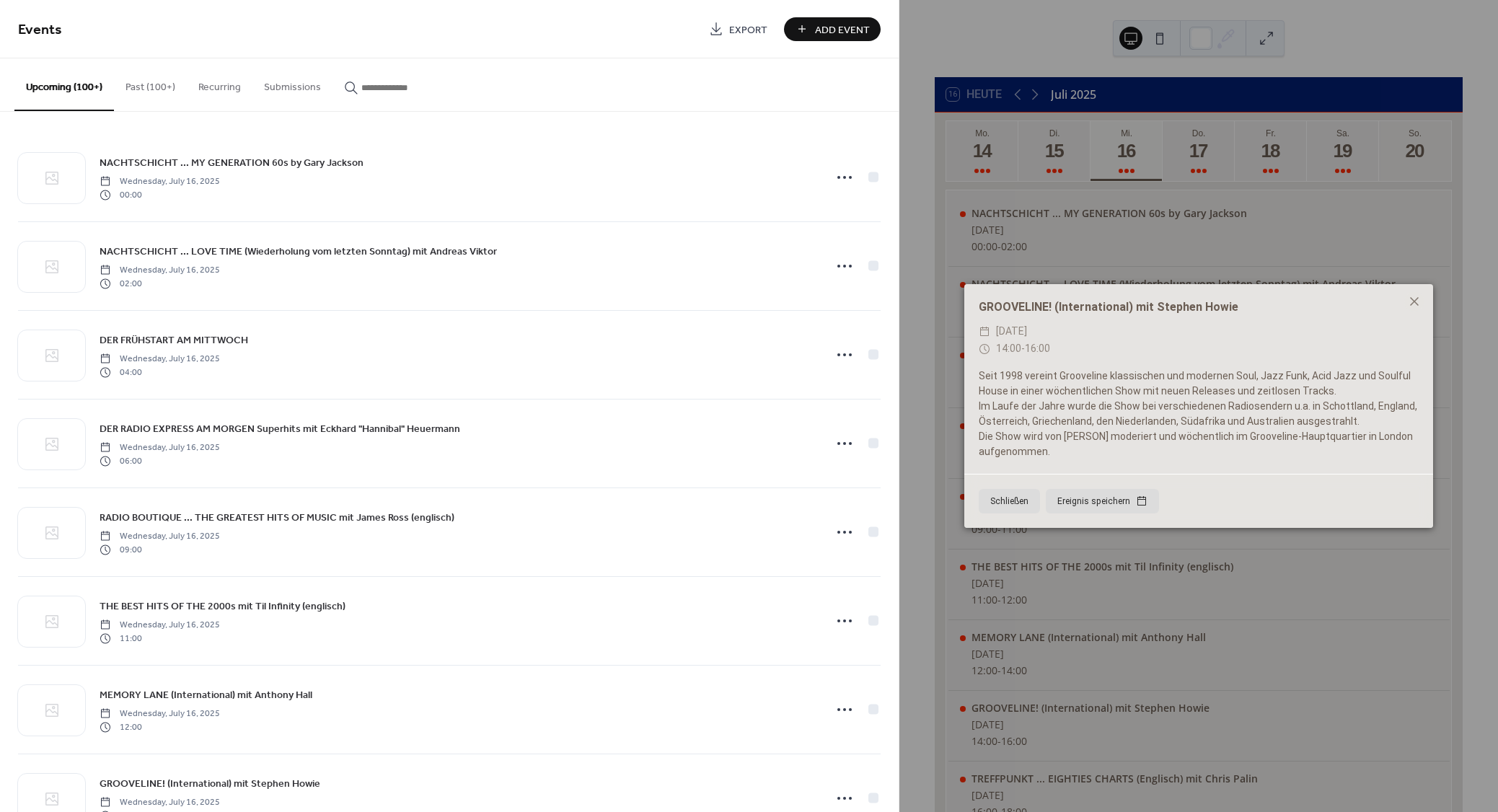 paste on "**********" 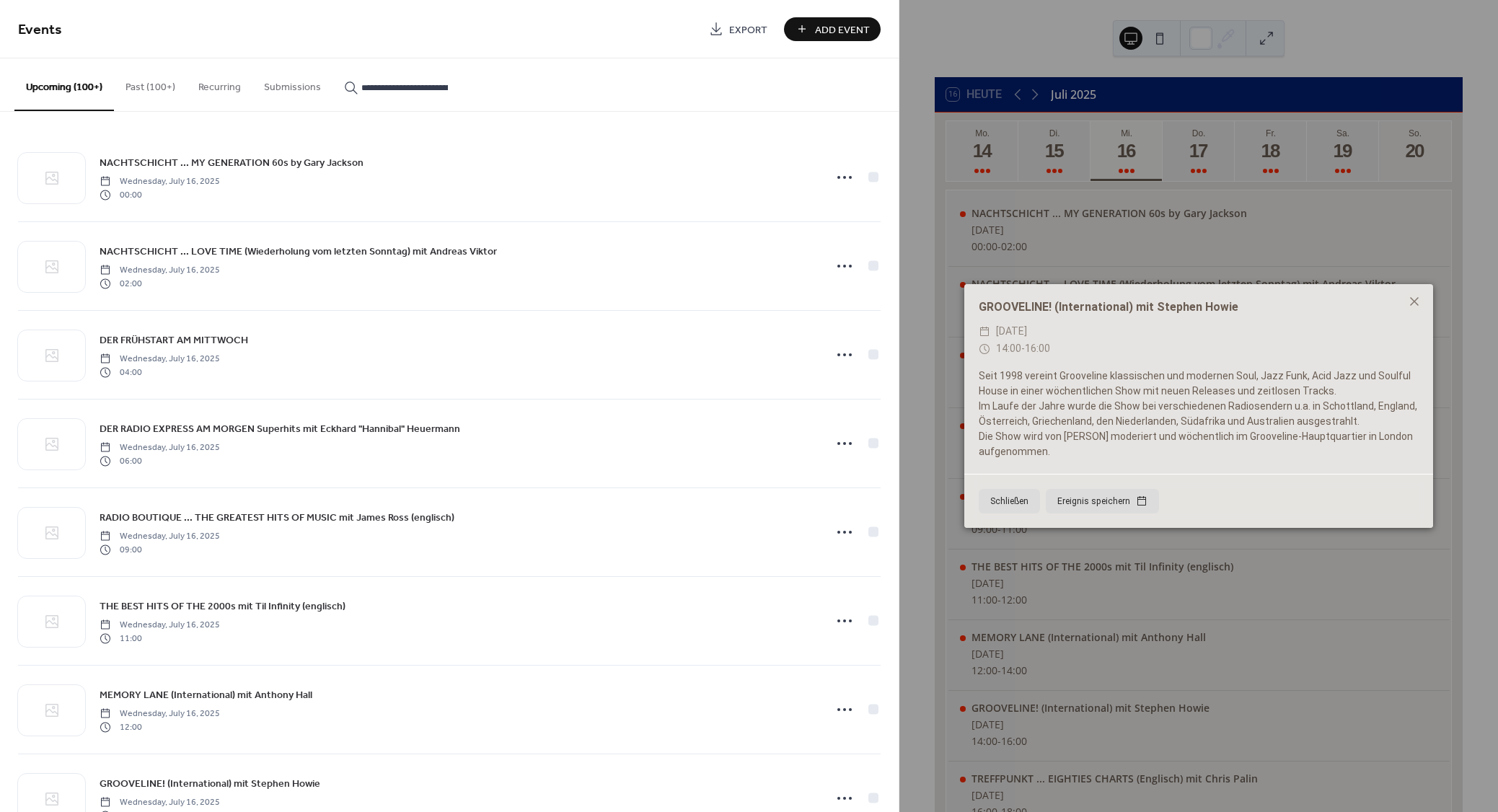 scroll, scrollTop: 0, scrollLeft: 99, axis: horizontal 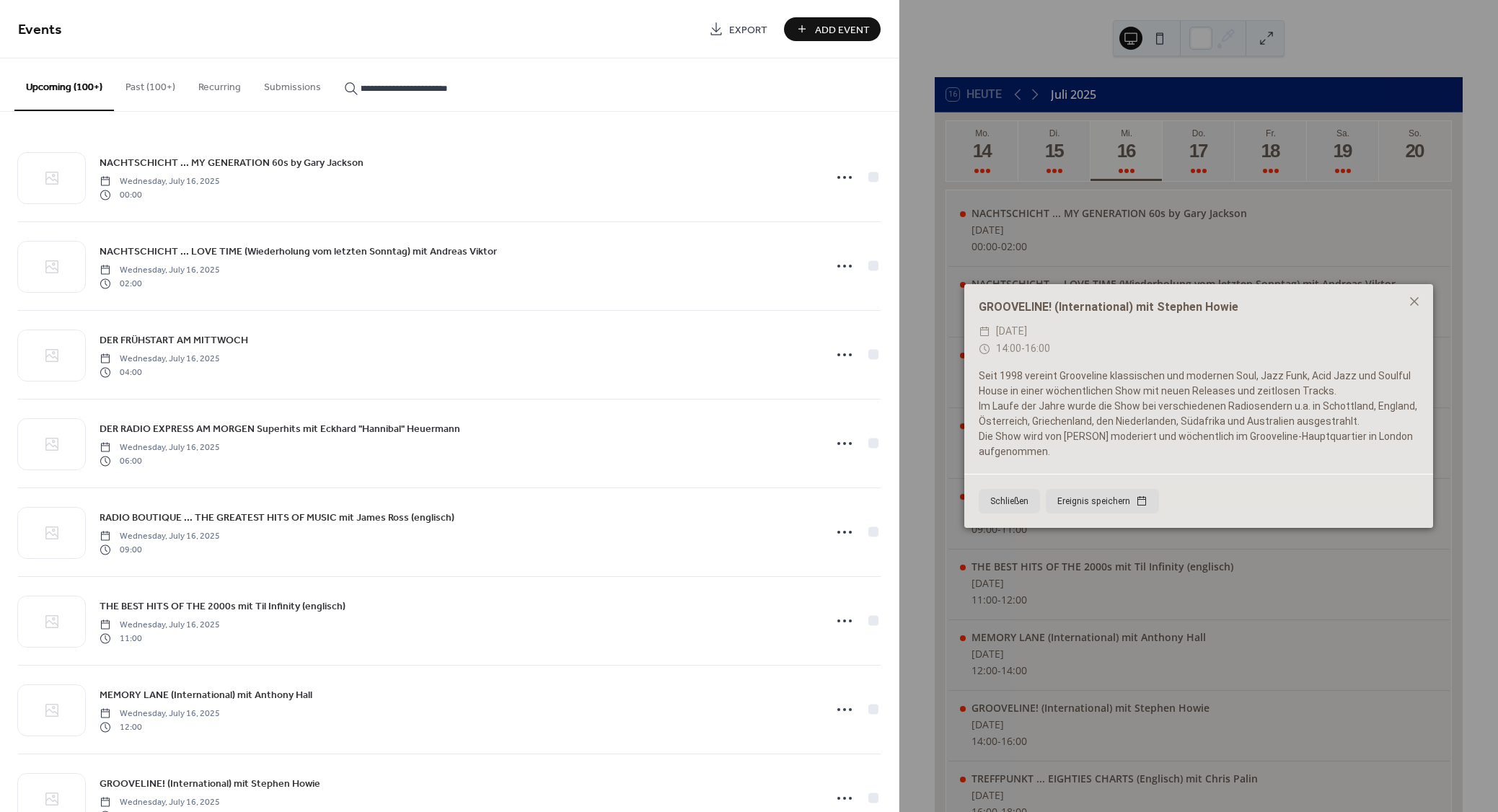 type on "**********" 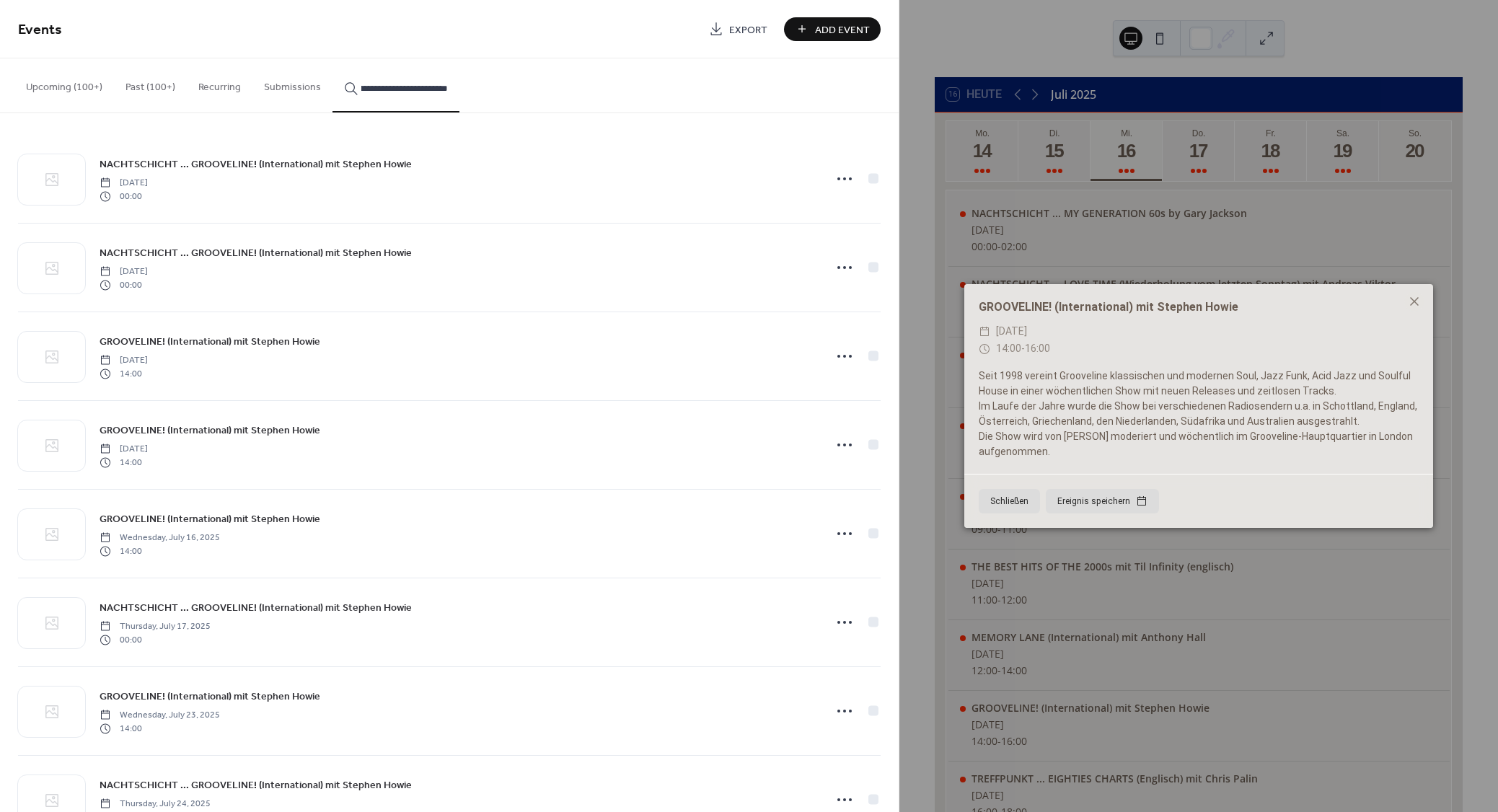 click on "NACHTSCHICHT ... GROOVELINE! (International) mit Stephen Howie" at bounding box center (255, 164) 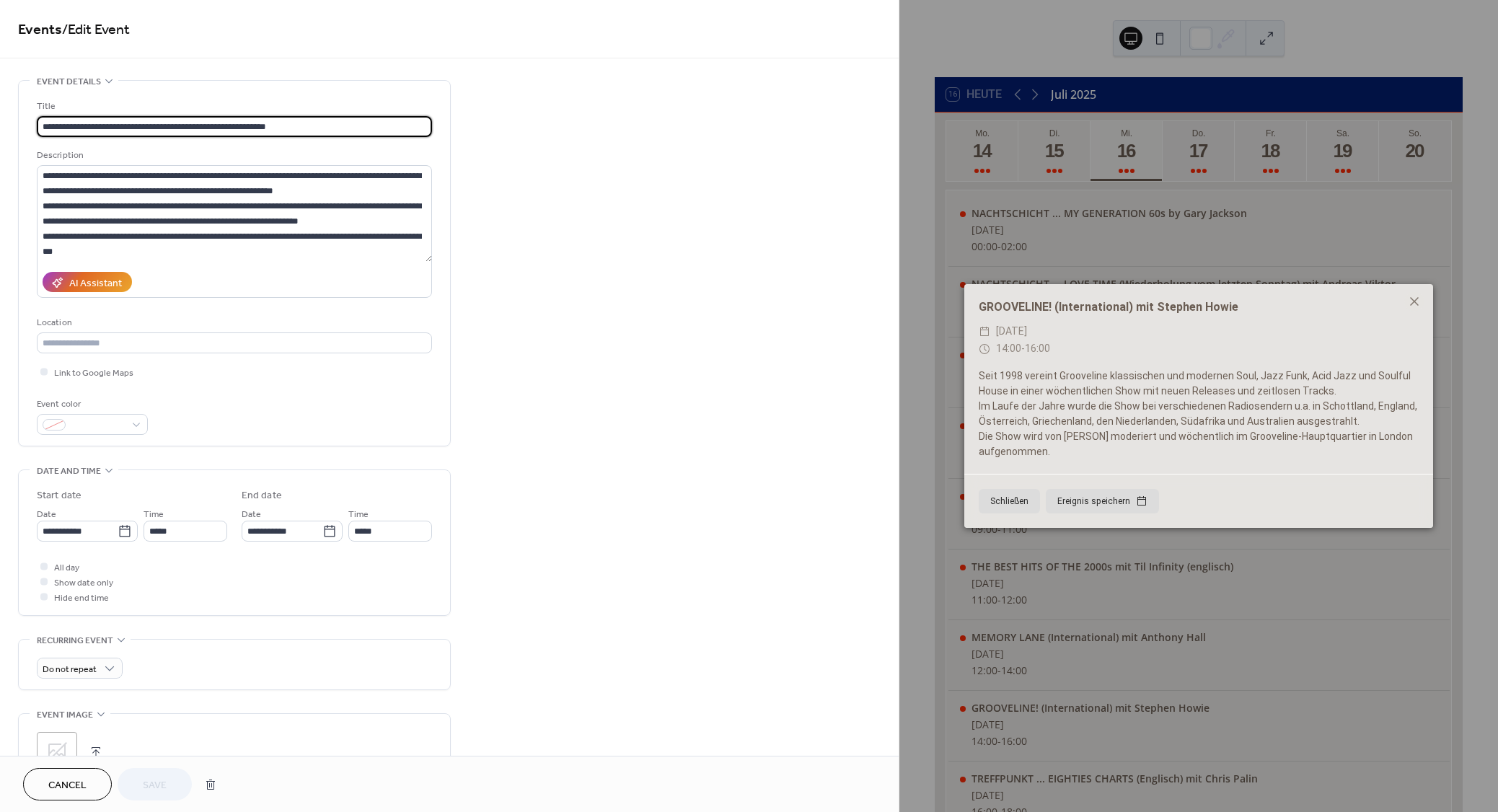 drag, startPoint x: 329, startPoint y: 124, endPoint x: -42, endPoint y: 123, distance: 371.0013 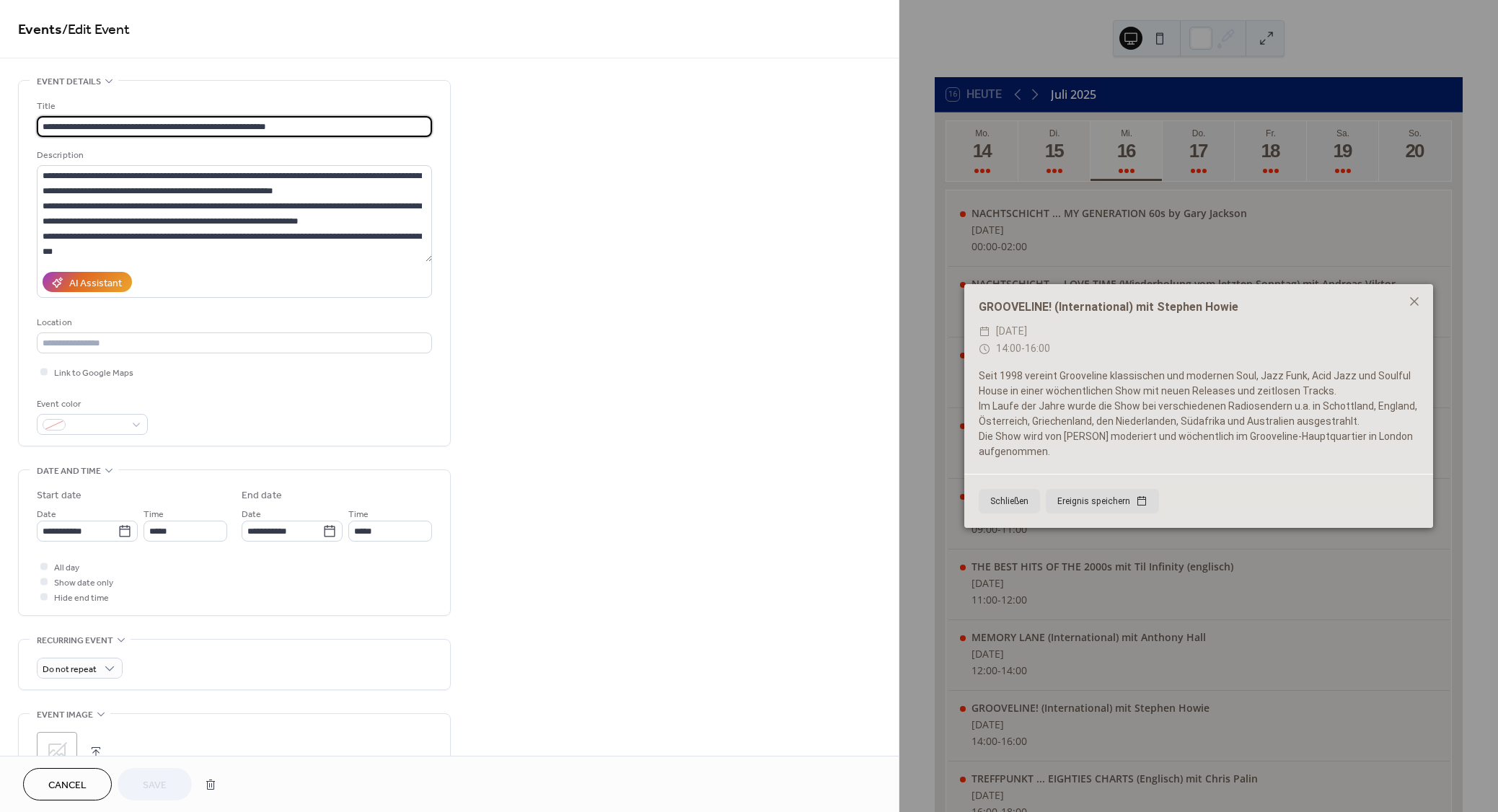click on "**********" at bounding box center [234, 126] 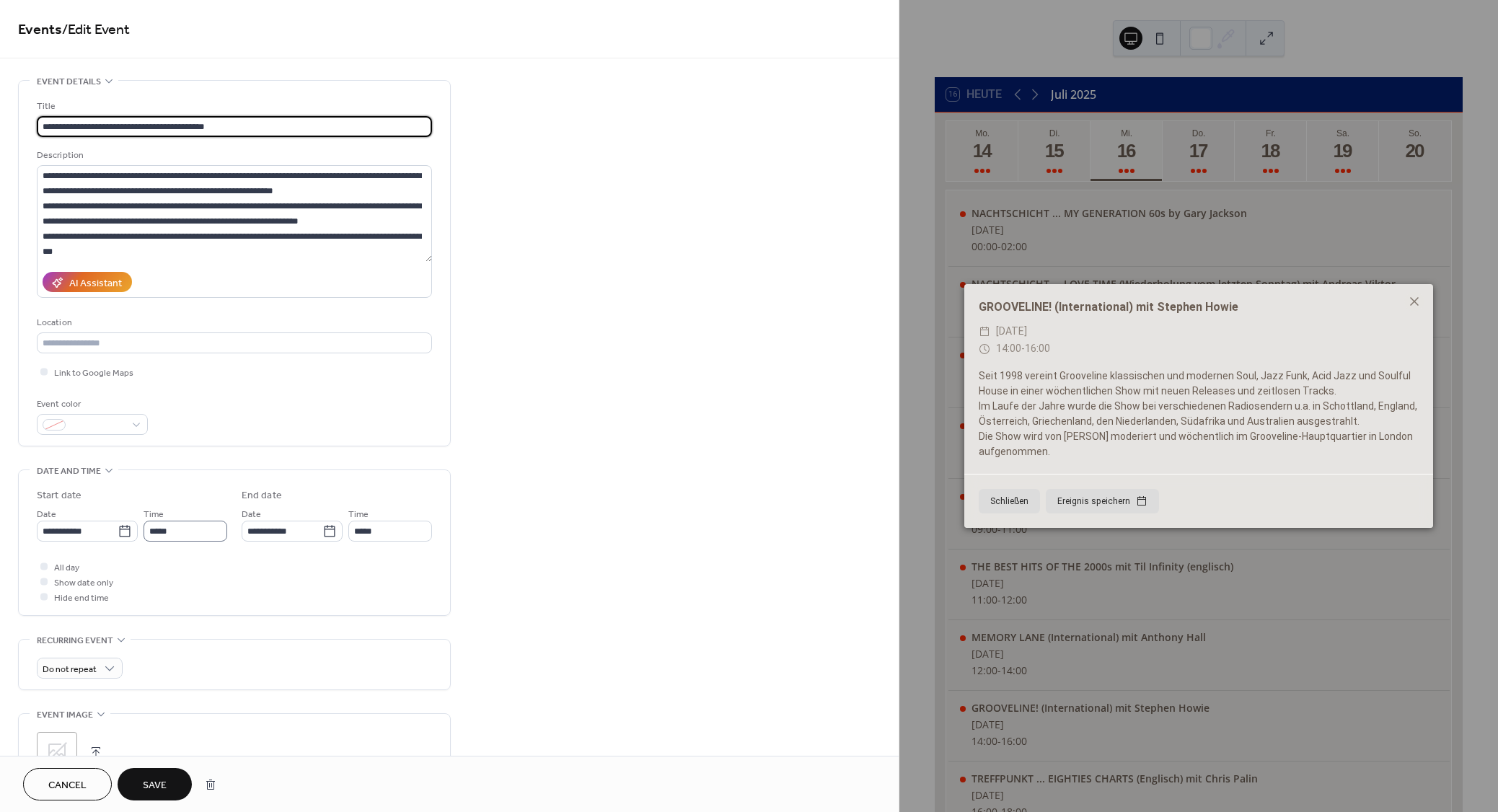 type on "**********" 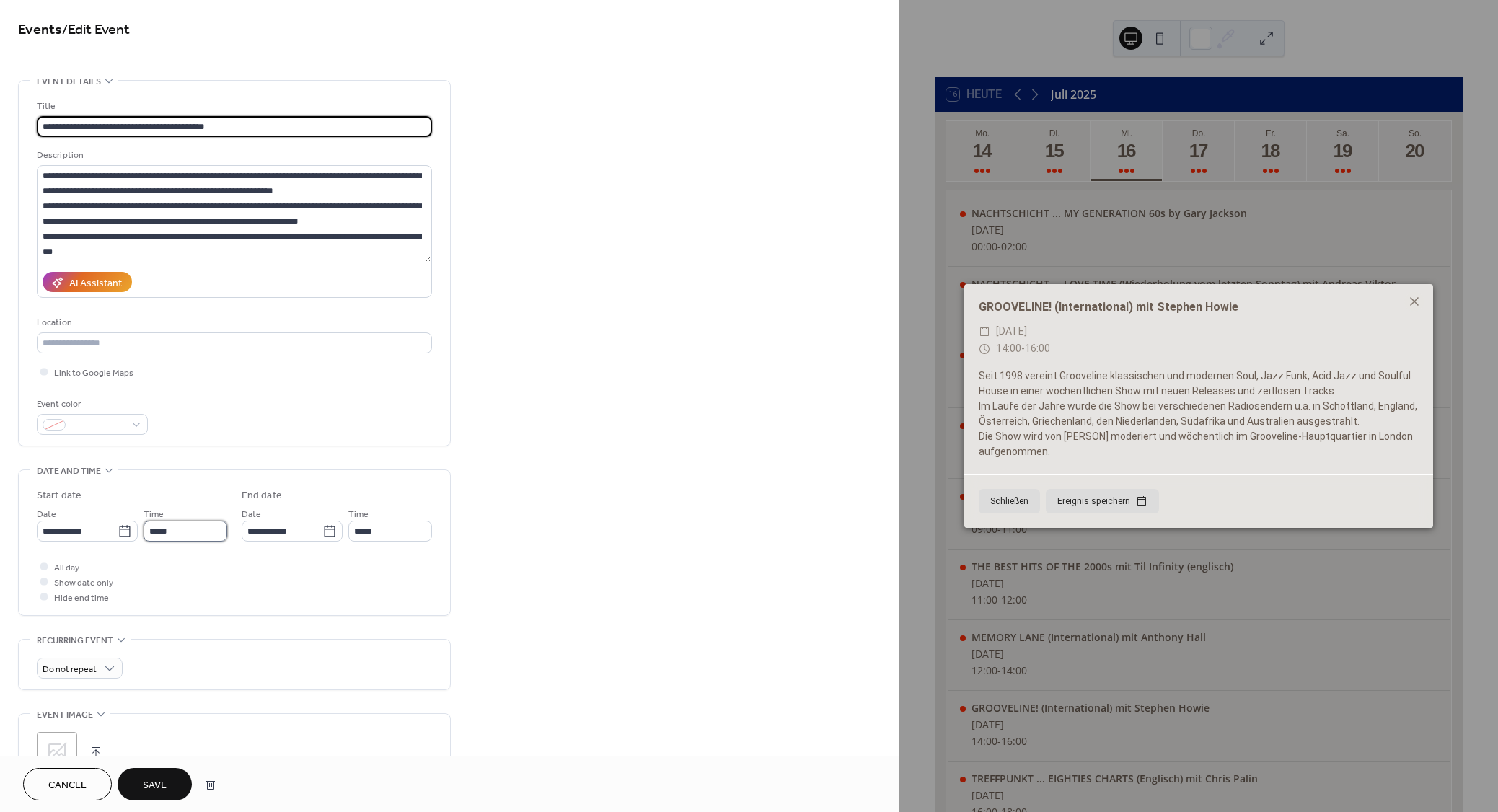 click on "*****" at bounding box center [185, 531] 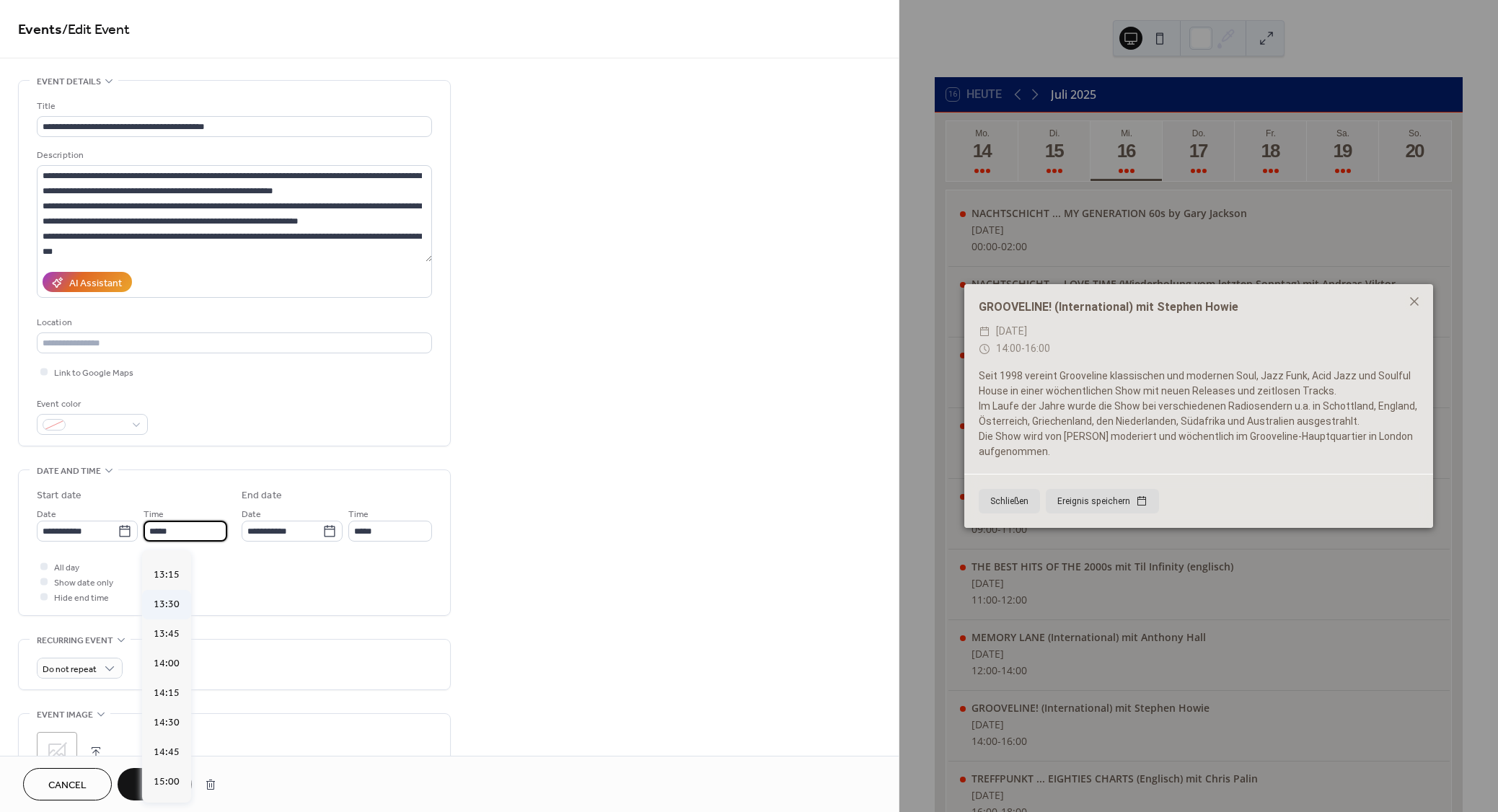 scroll, scrollTop: 1558, scrollLeft: 0, axis: vertical 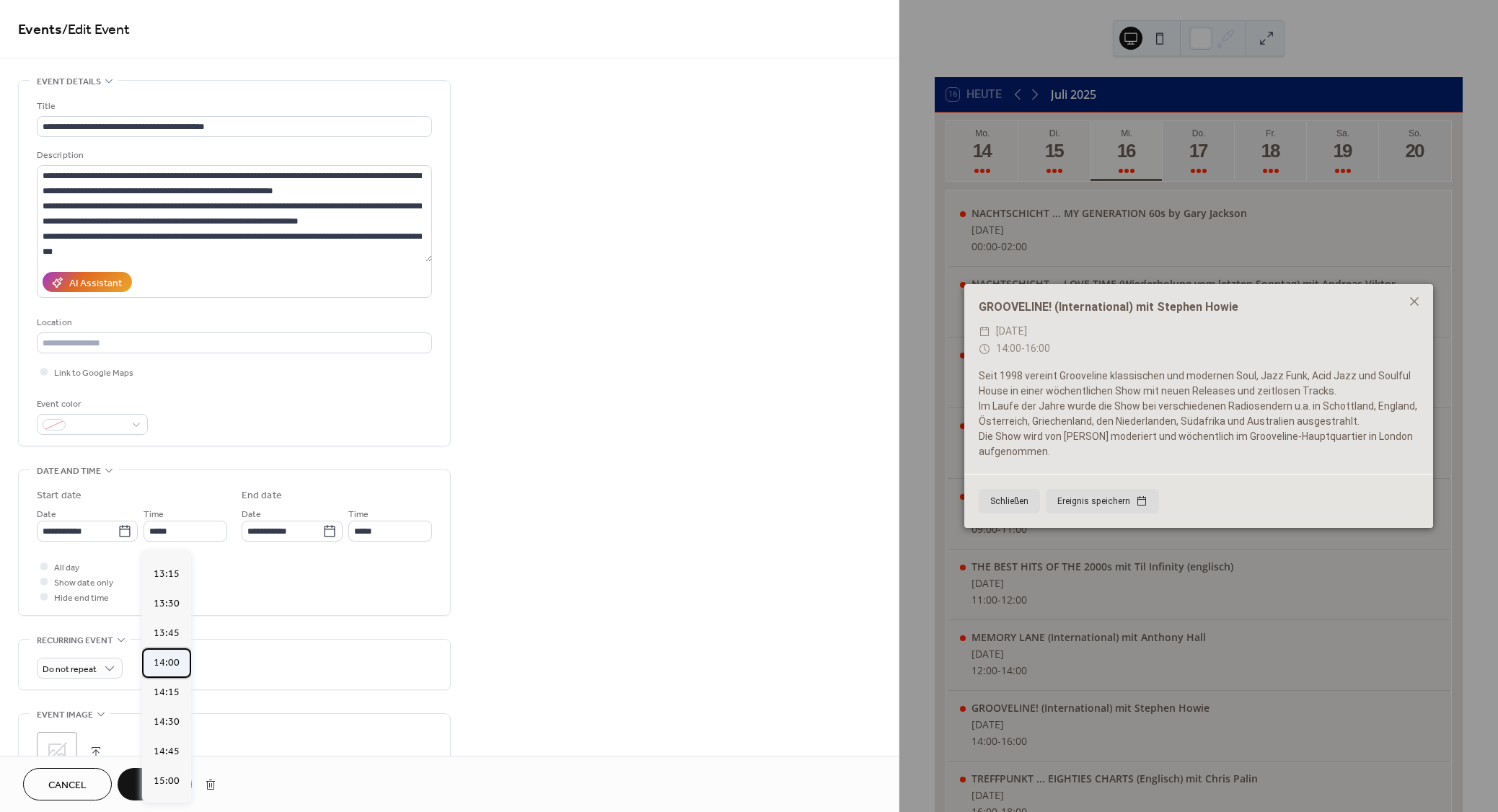 click on "14:00" at bounding box center [167, 663] 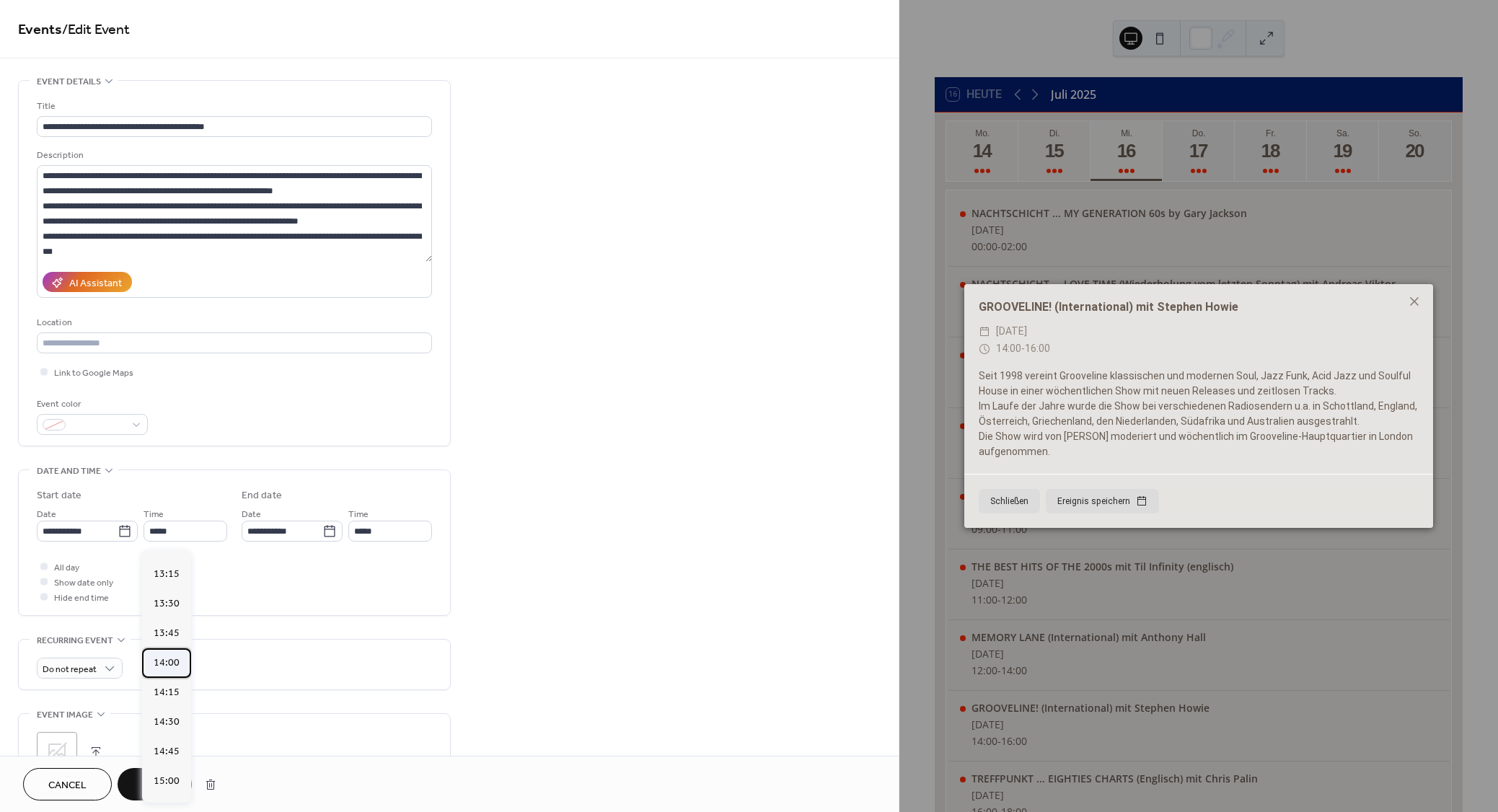 type on "*****" 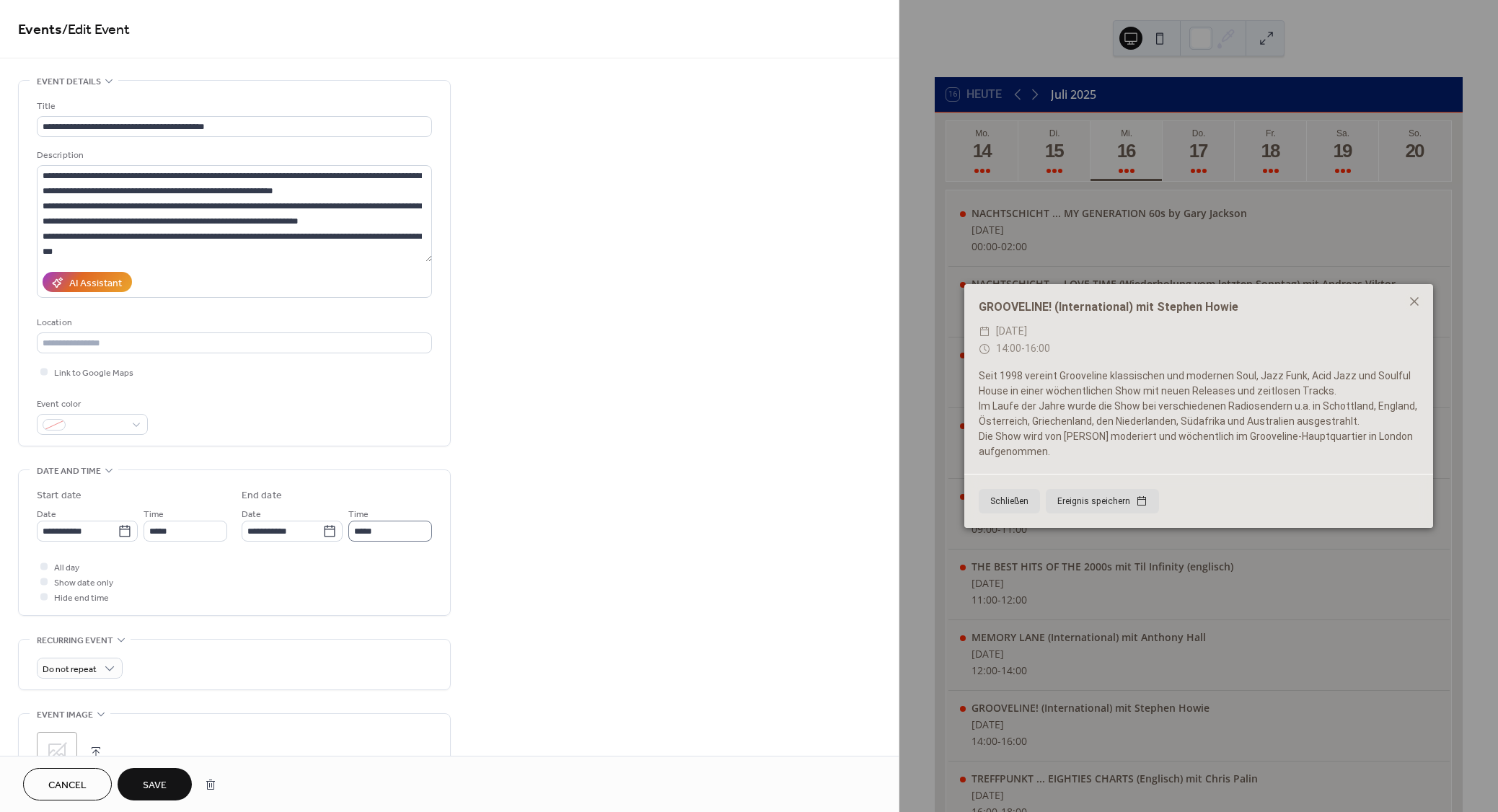 type on "*****" 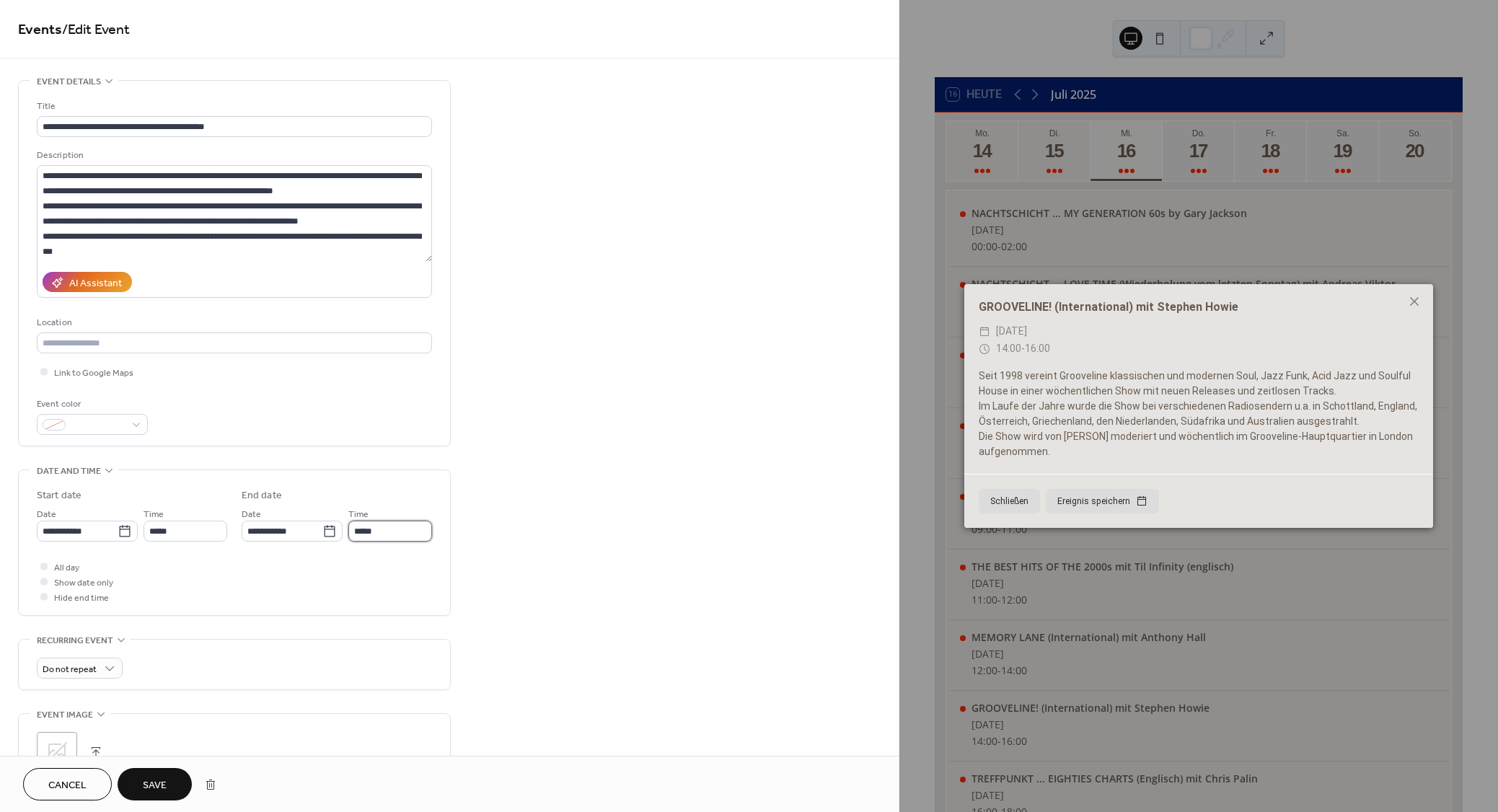click on "*****" at bounding box center [390, 531] 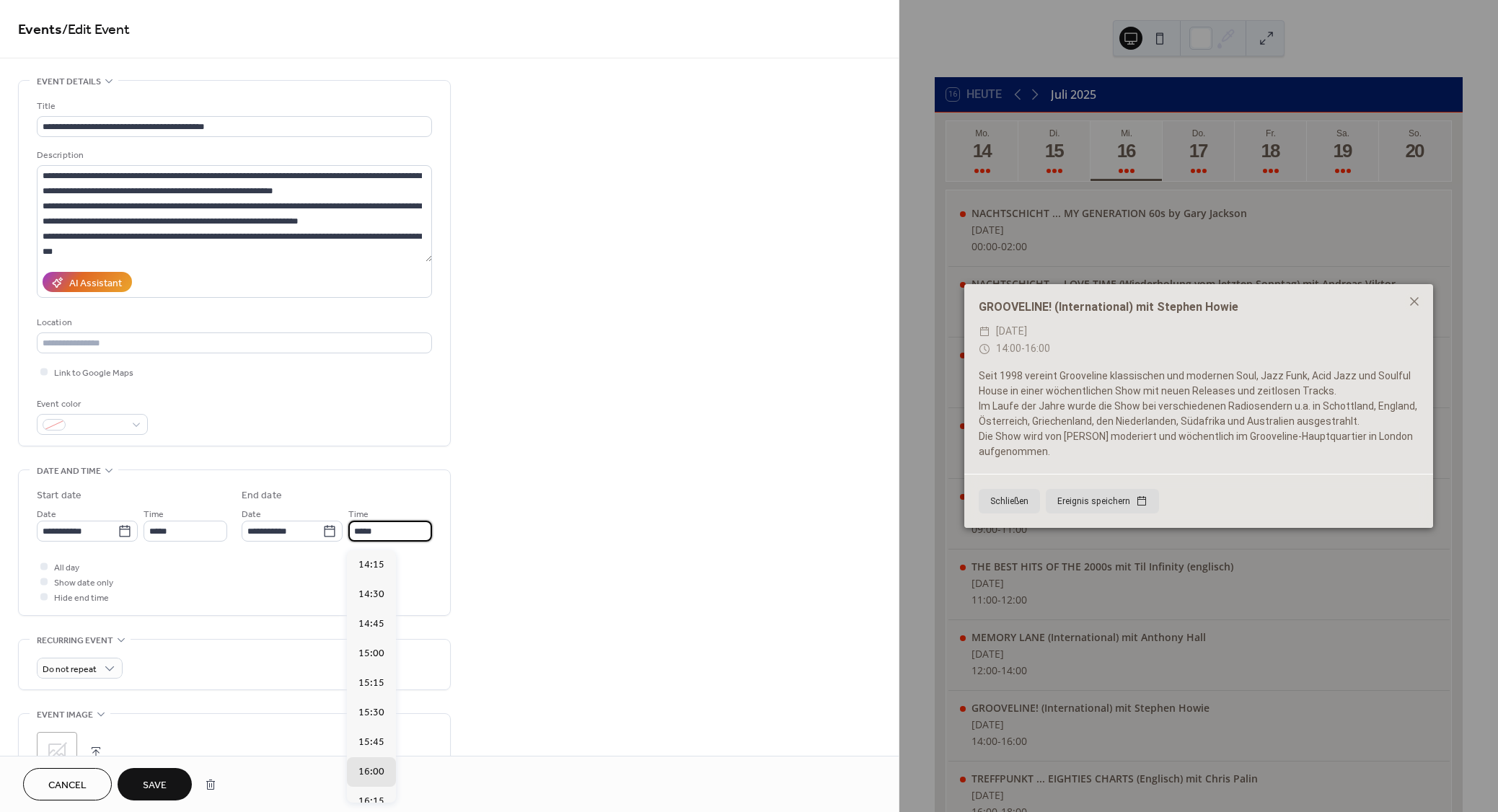 click on "*****" at bounding box center (390, 531) 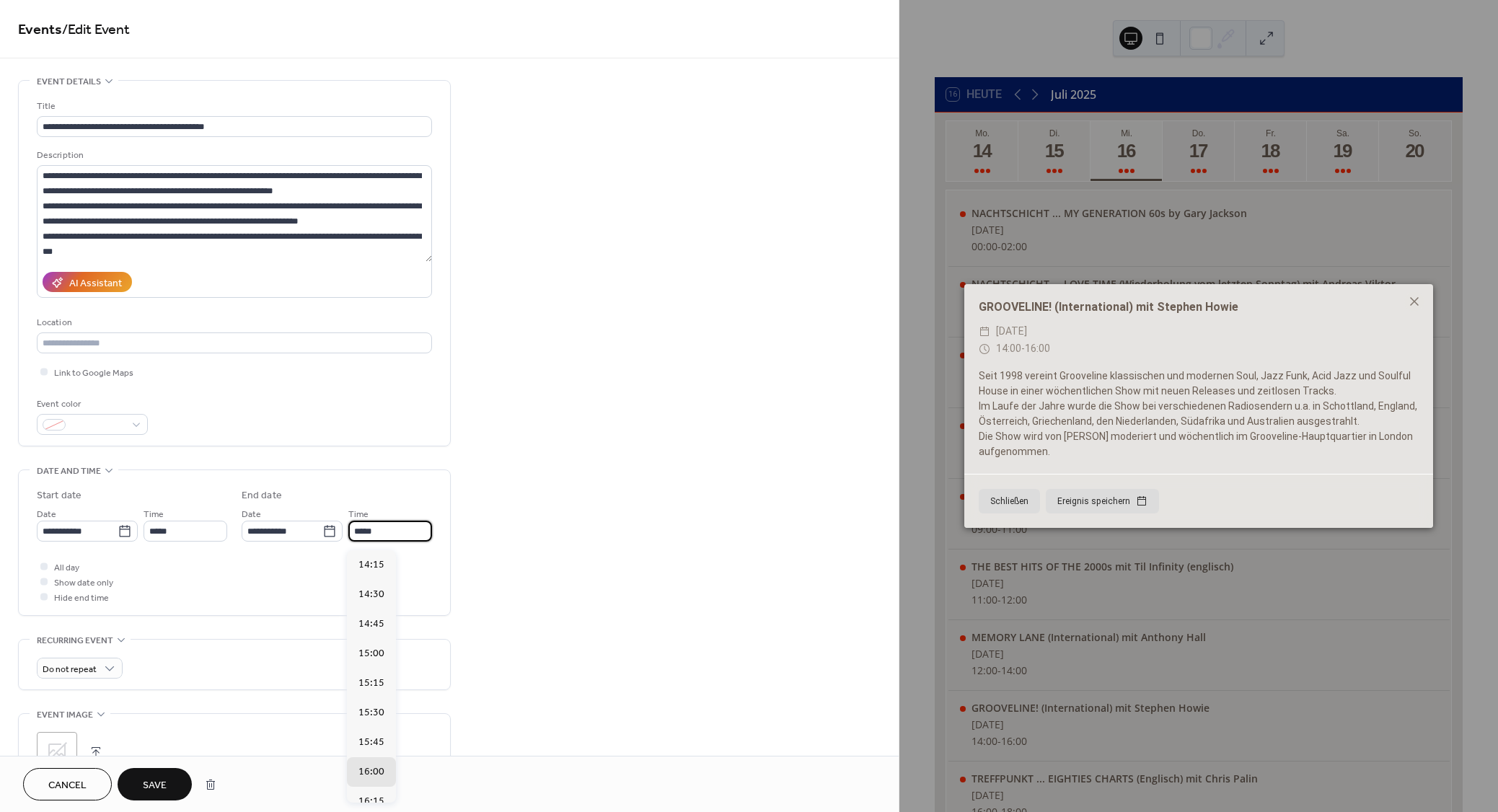 click 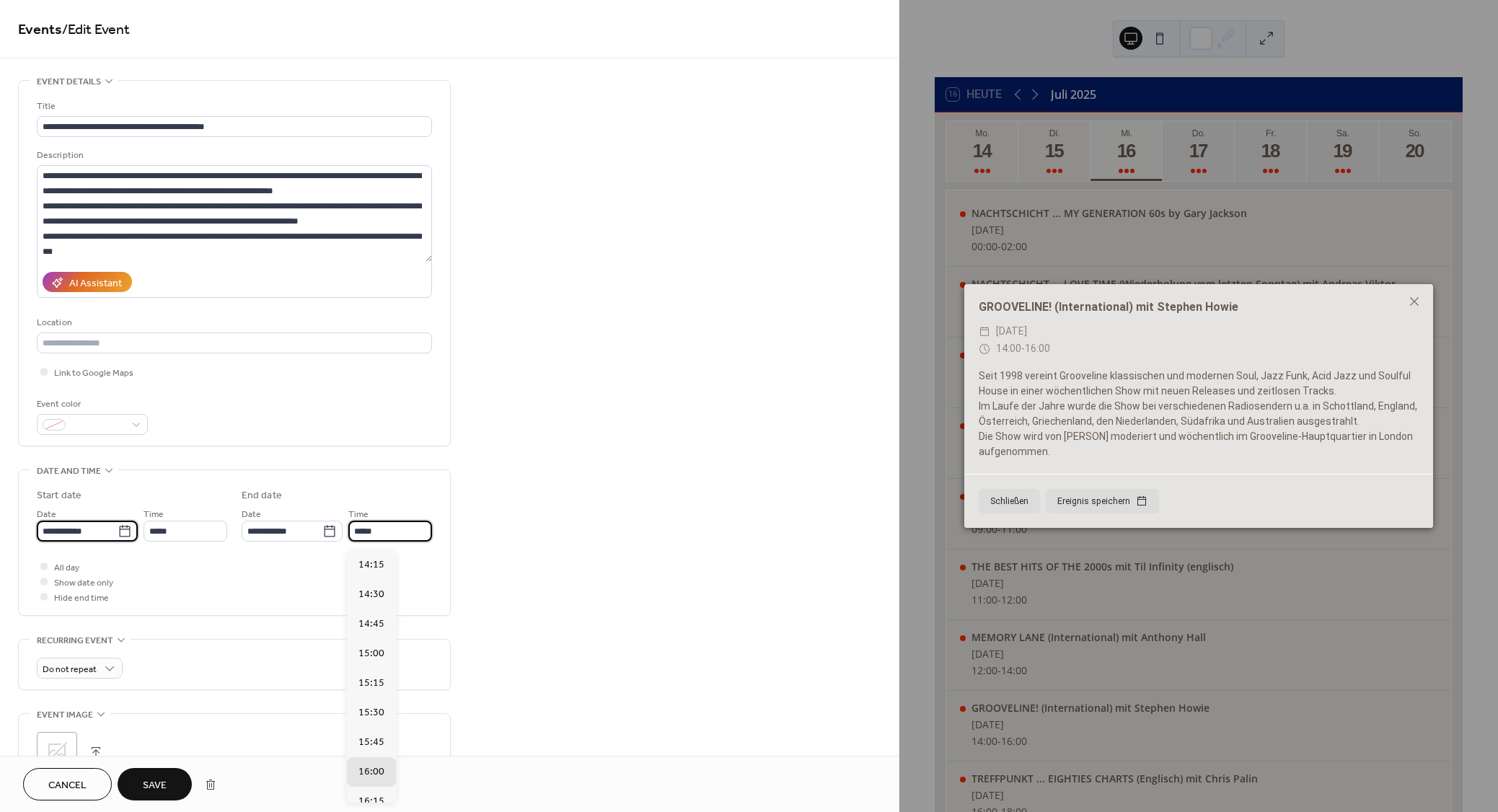 click on "**********" at bounding box center [77, 531] 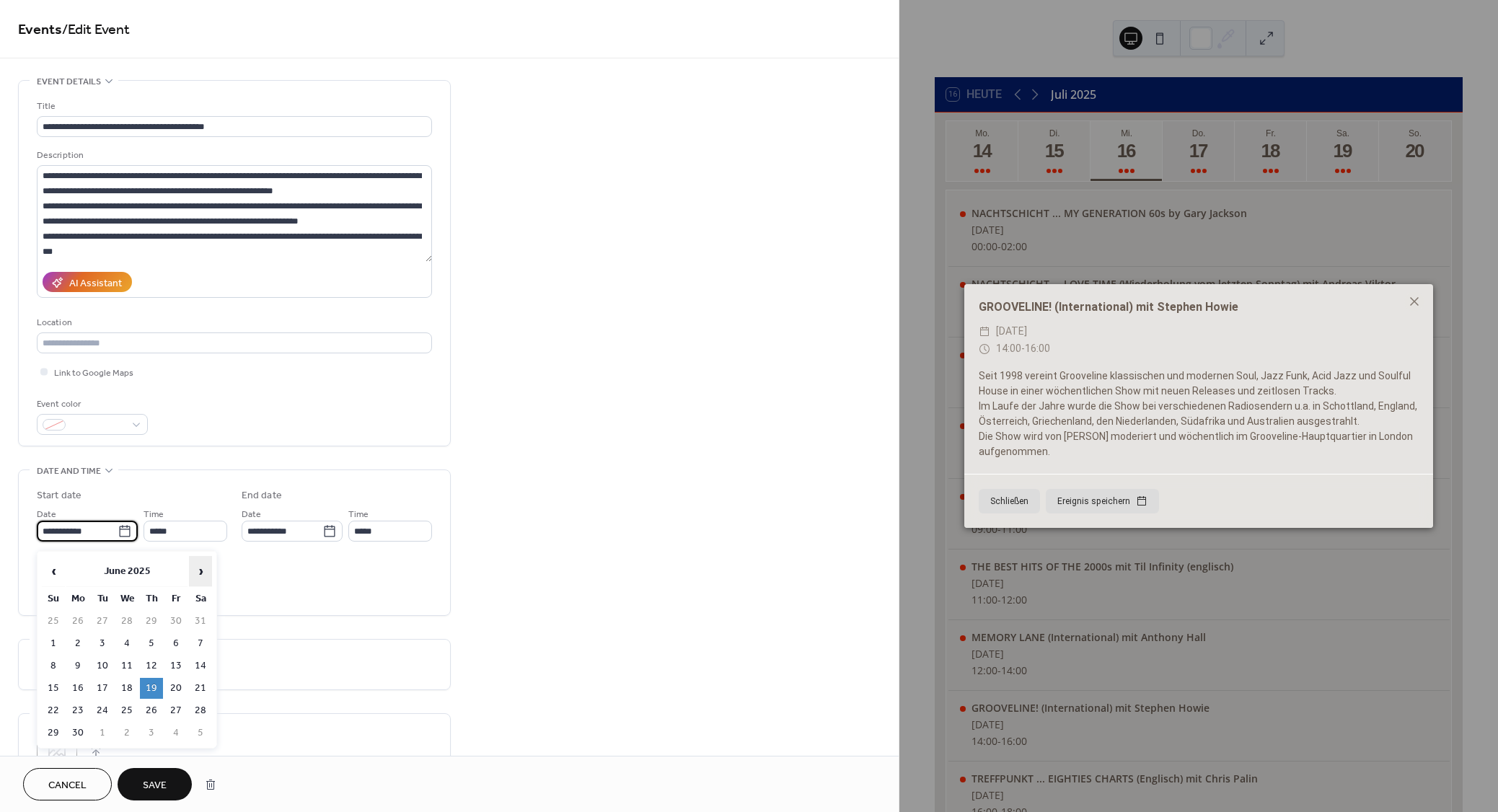 click on "›" at bounding box center [201, 571] 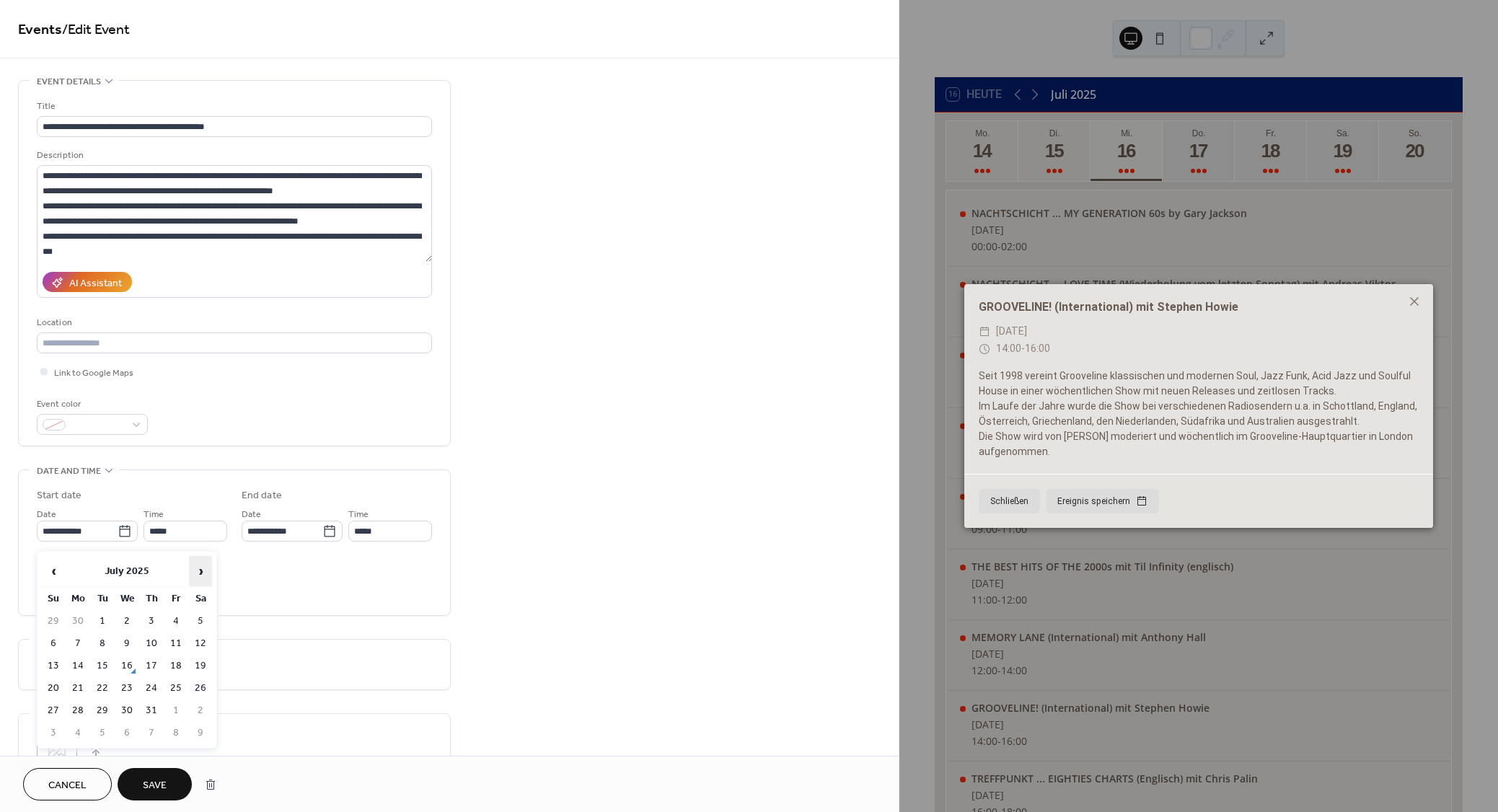 click on "›" at bounding box center [201, 571] 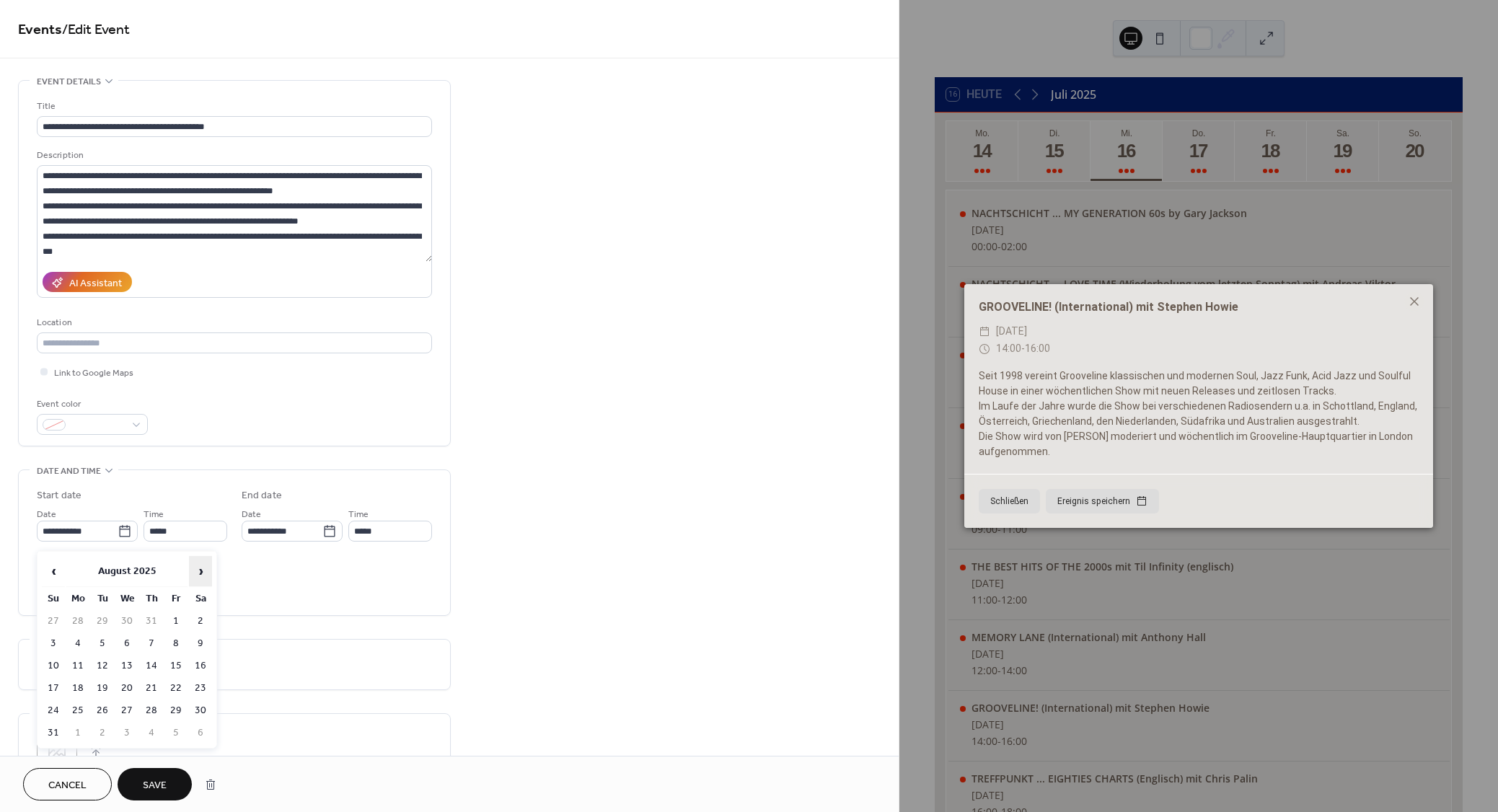 click on "›" at bounding box center [201, 571] 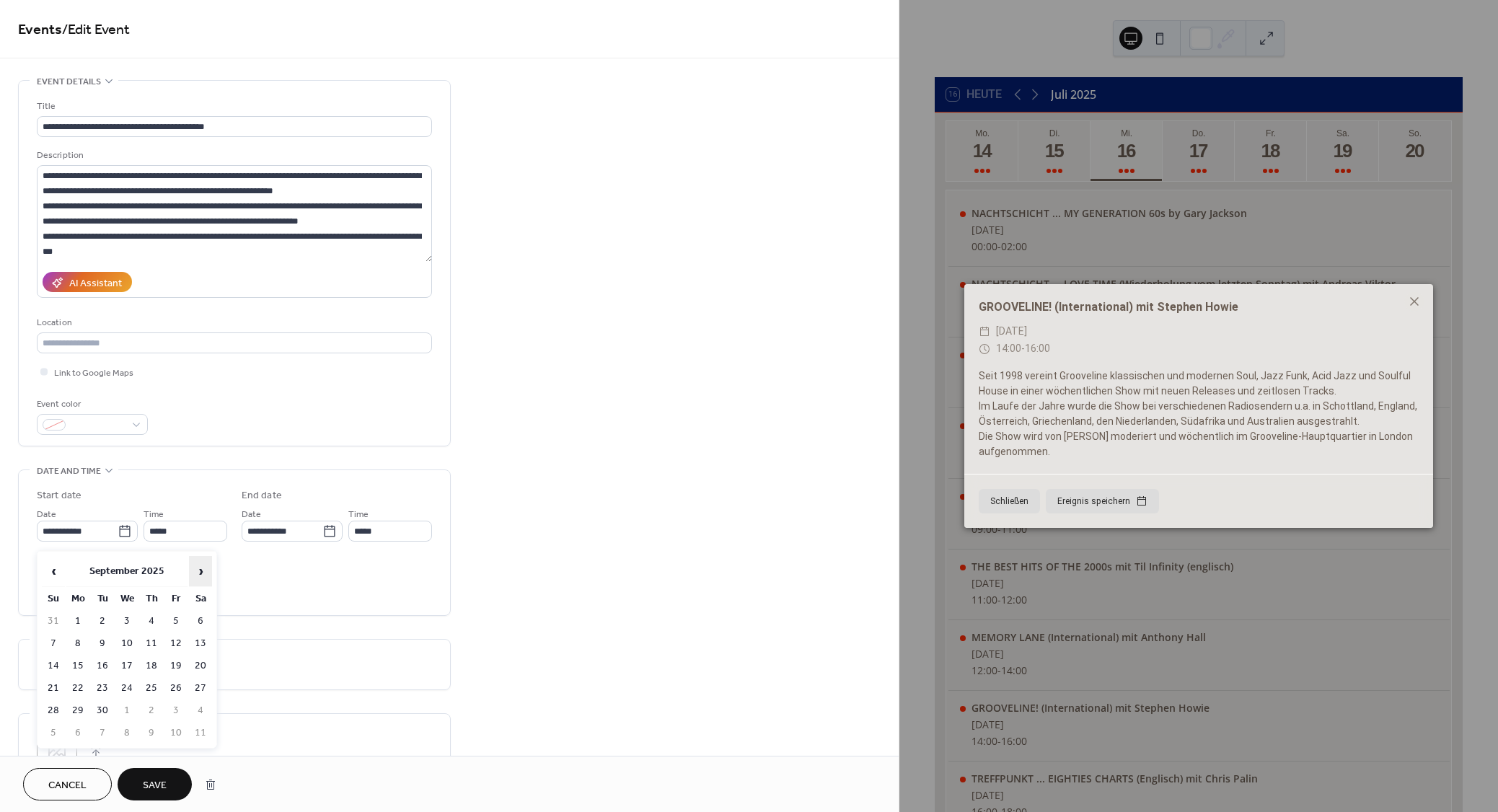 click on "›" at bounding box center [201, 571] 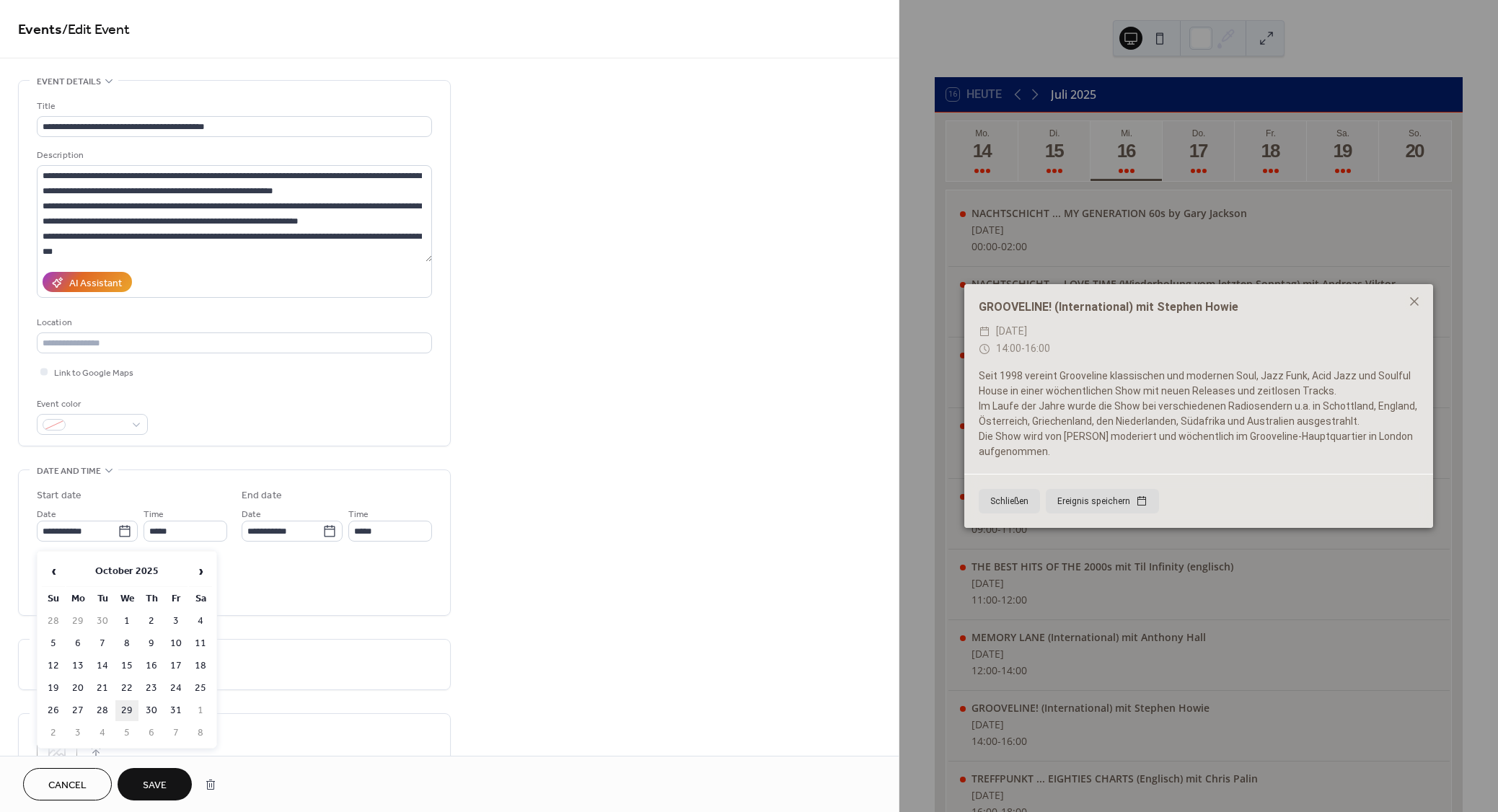 click on "29" at bounding box center (127, 710) 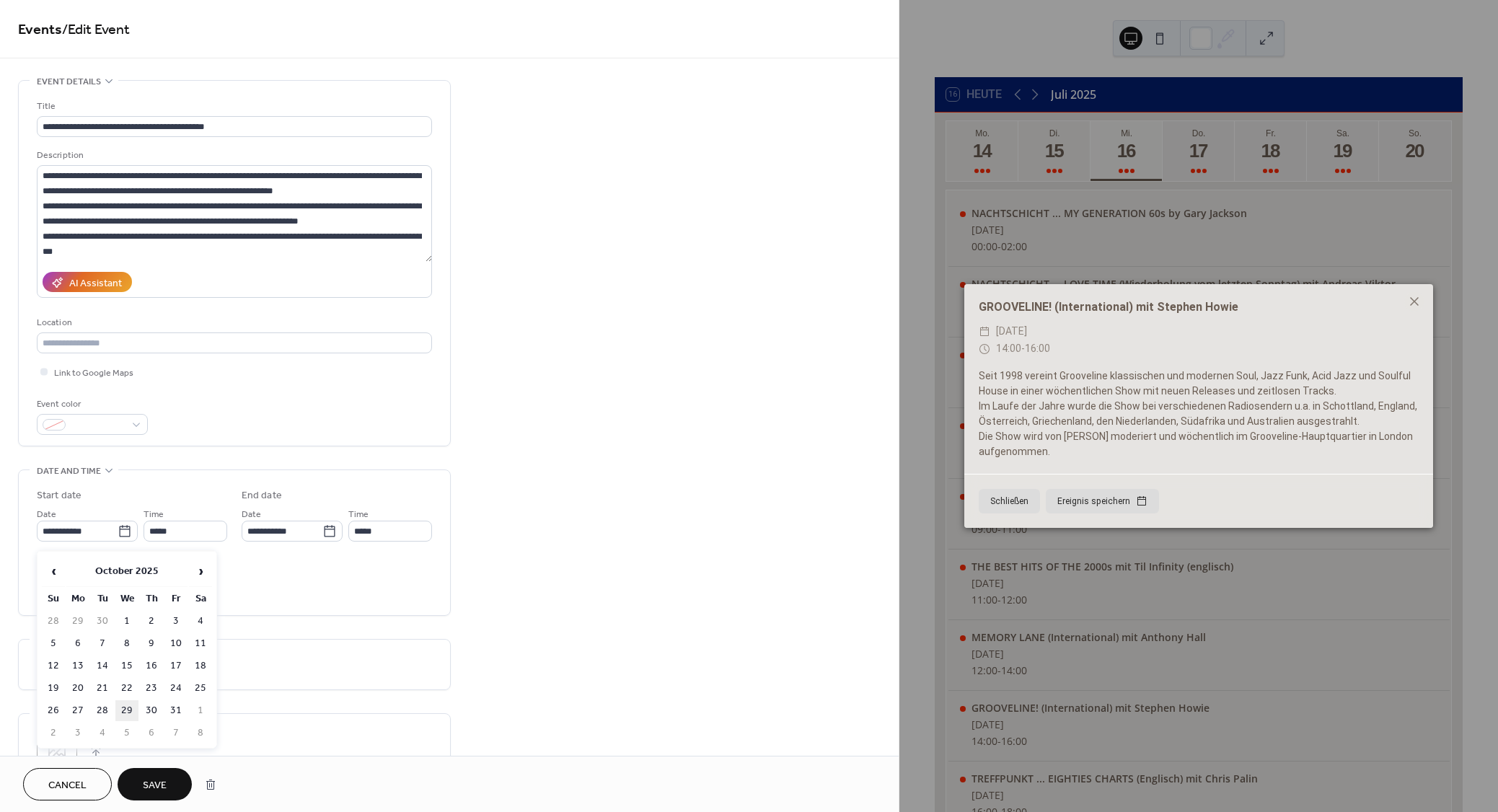 type on "**********" 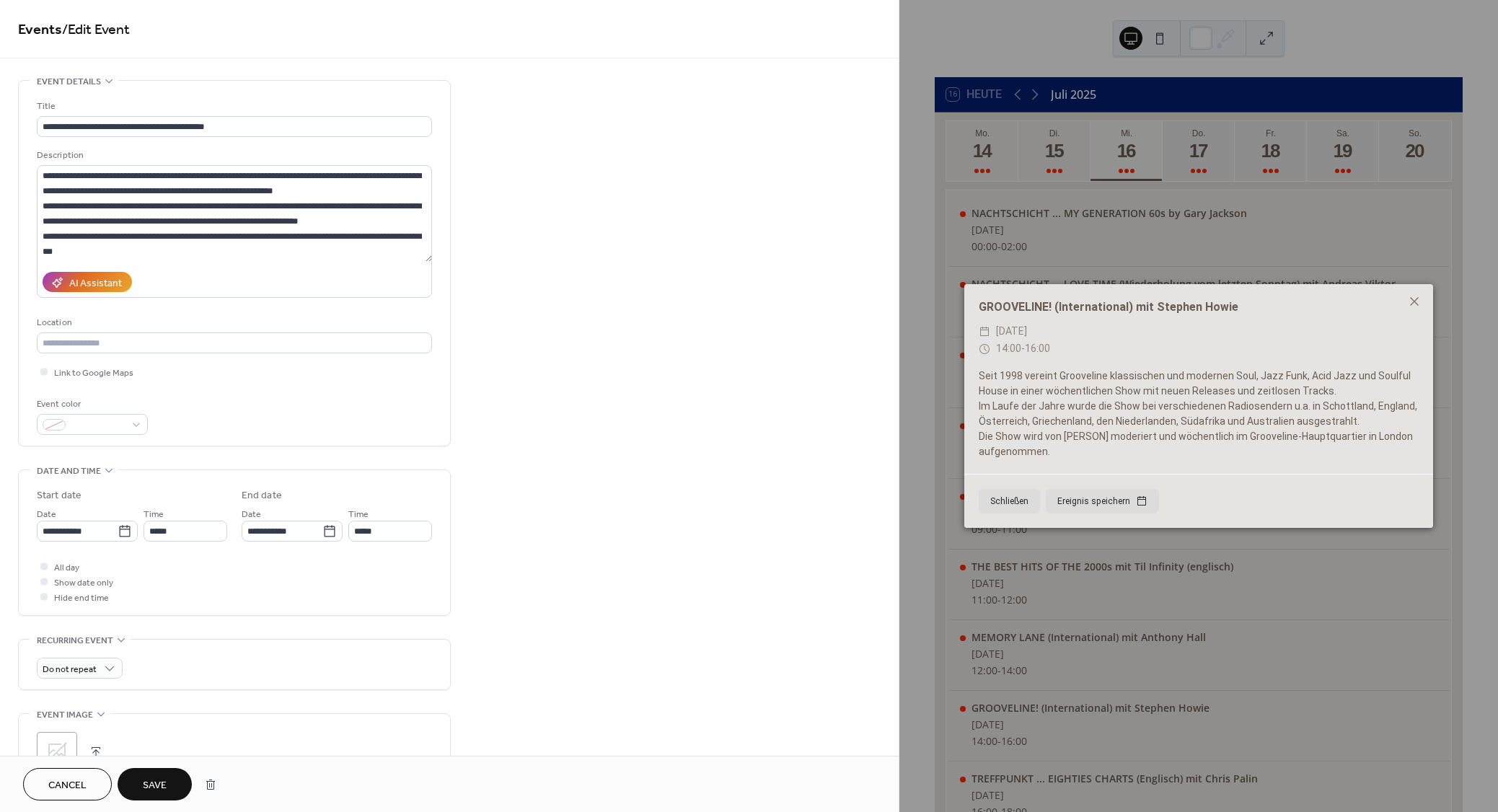 click on "Save" at bounding box center (154, 785) 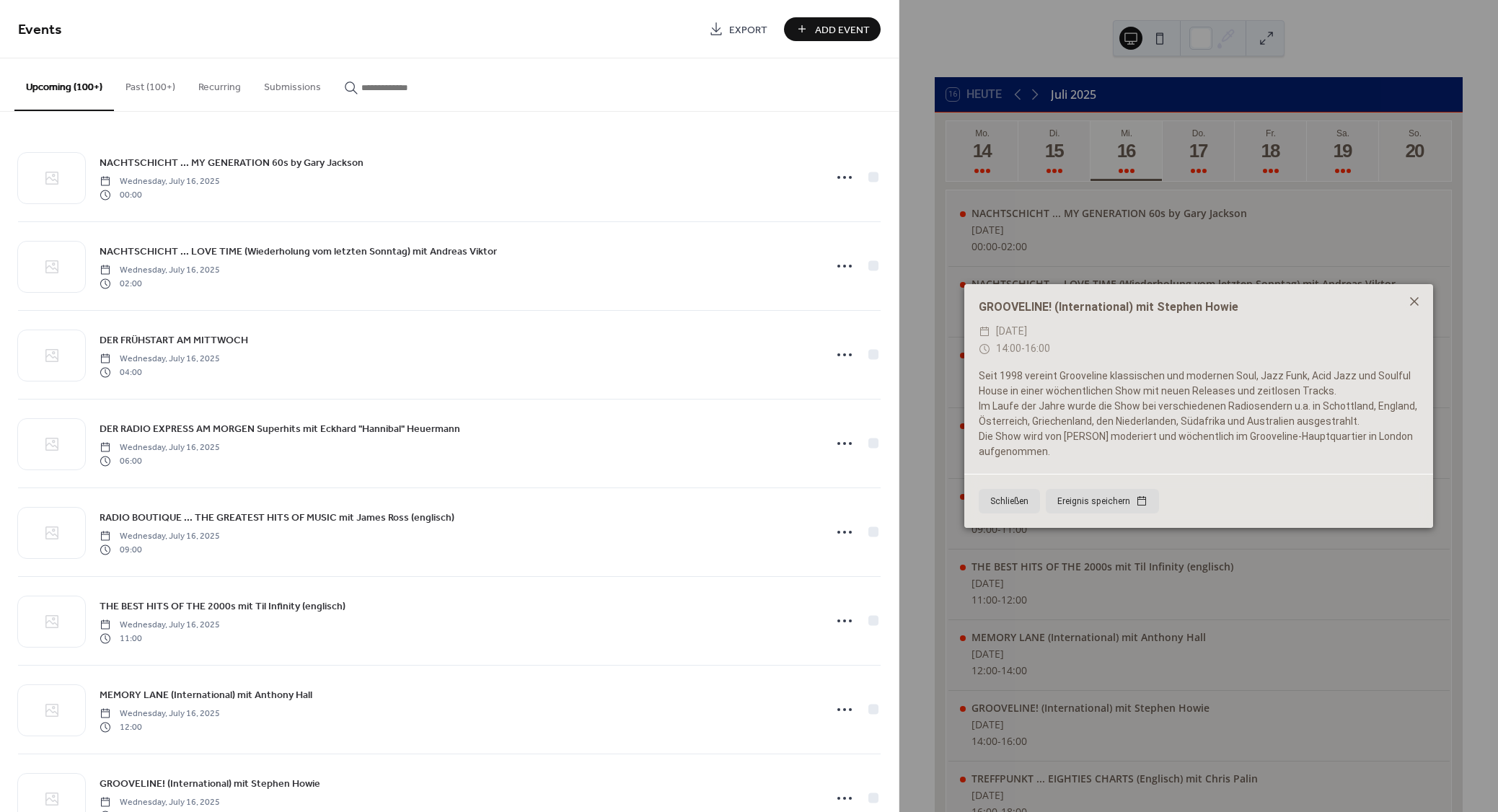 click 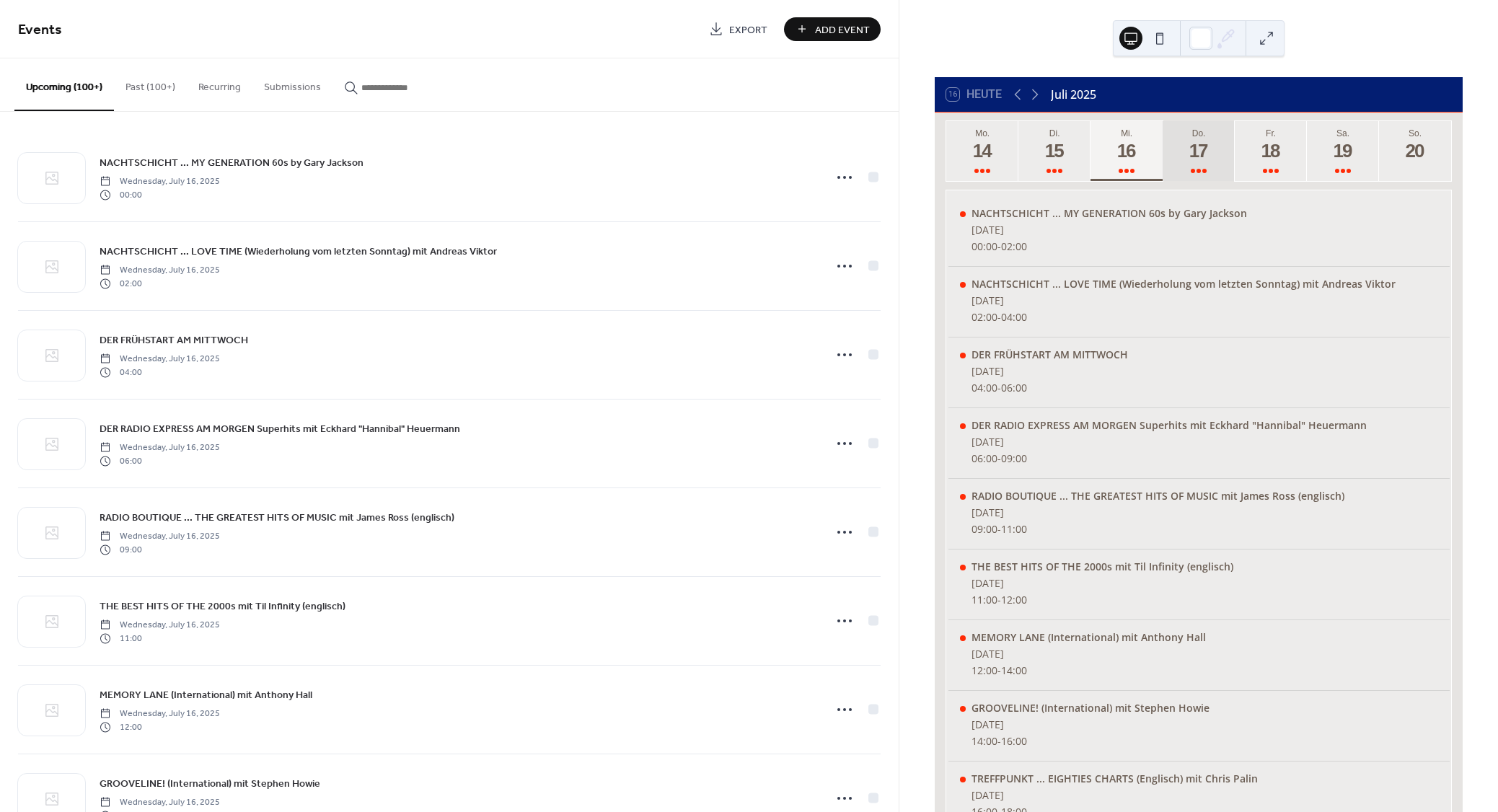 click on "17" at bounding box center (1198, 151) 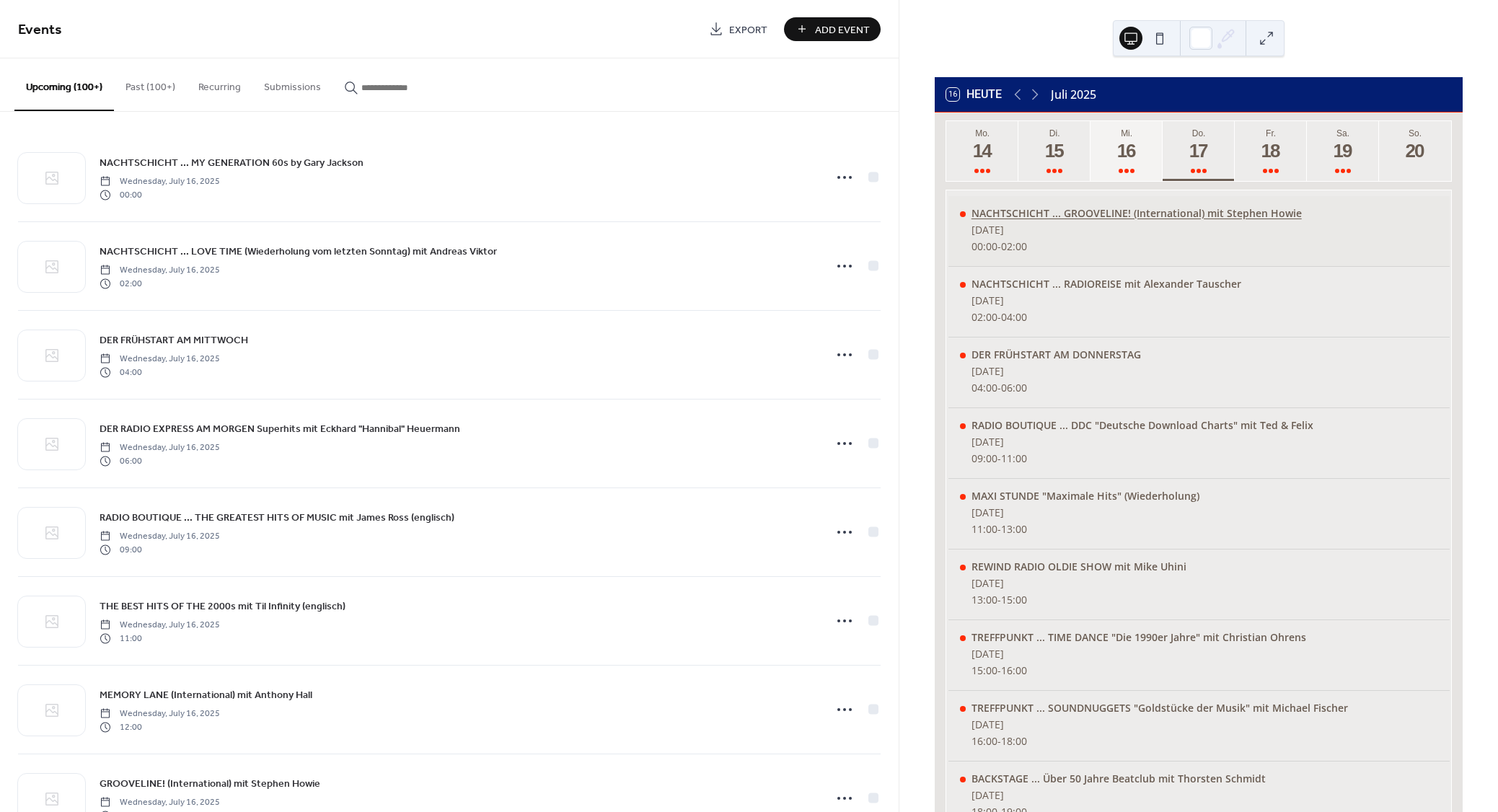 click on "NACHTSCHICHT ... GROOVELINE! (International) mit Stephen Howie" at bounding box center (1137, 213) 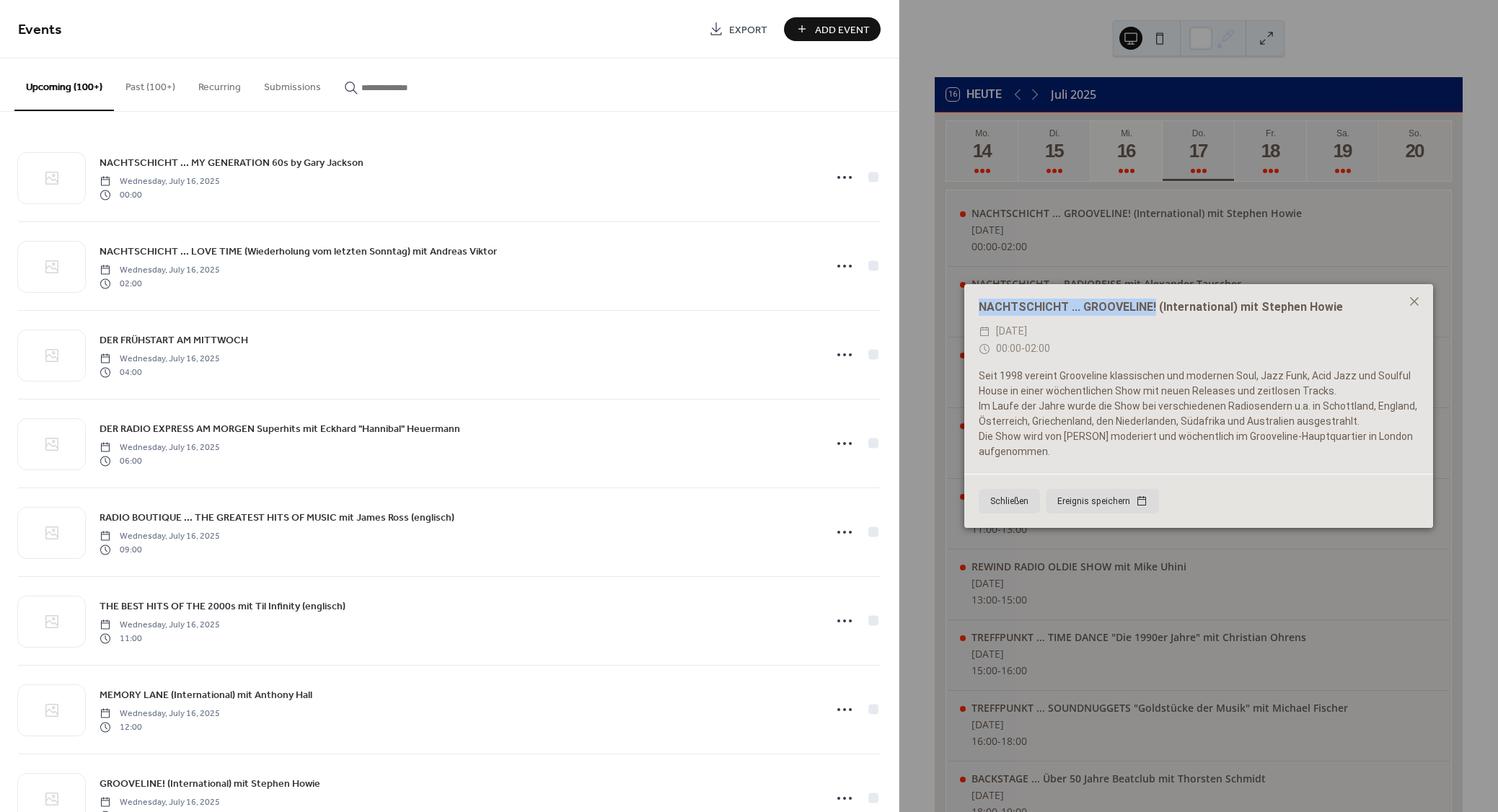 drag, startPoint x: 1155, startPoint y: 307, endPoint x: 977, endPoint y: 309, distance: 178.01124 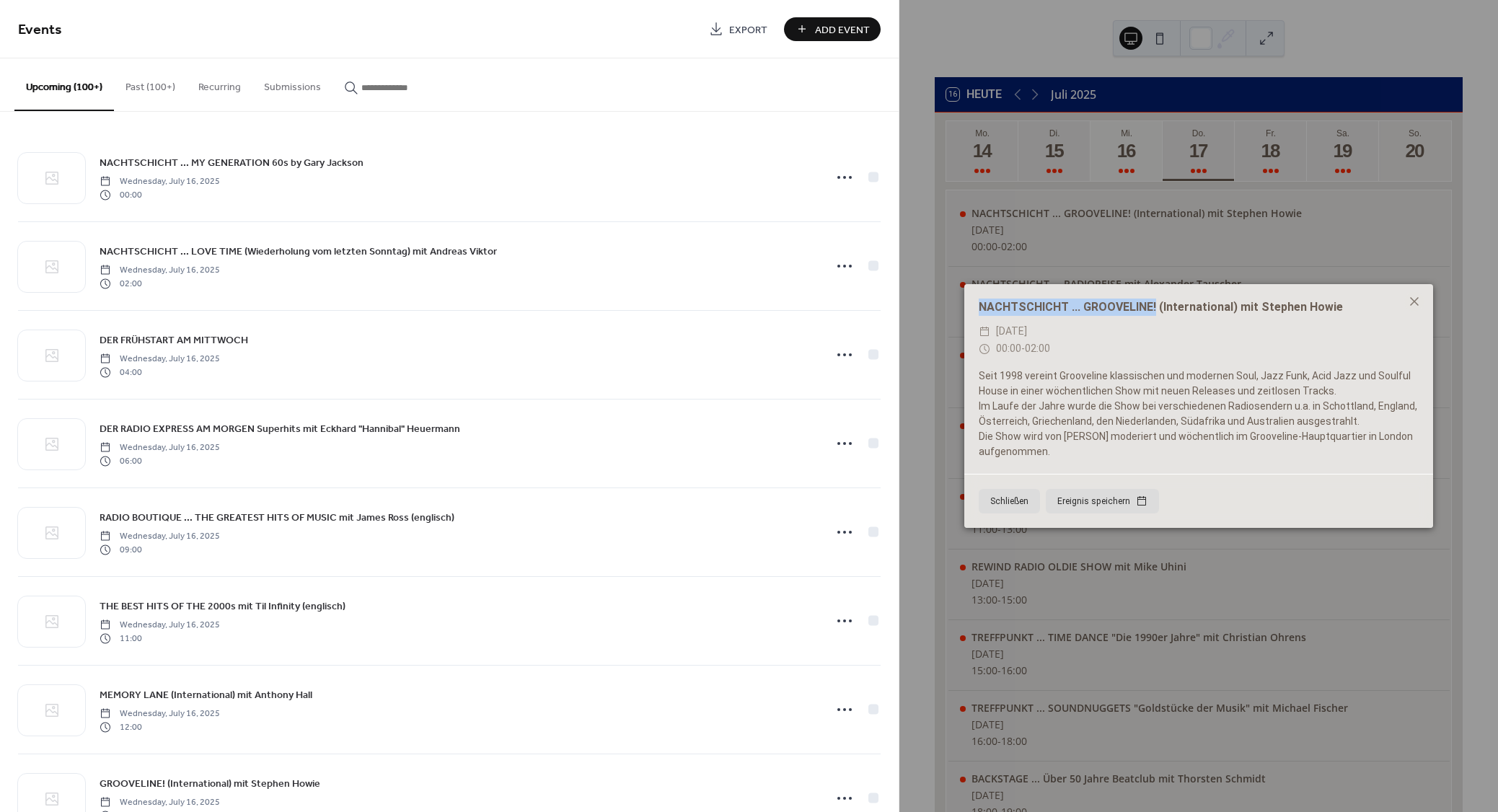 copy on "NACHTSCHICHT ... GROOVELINE!" 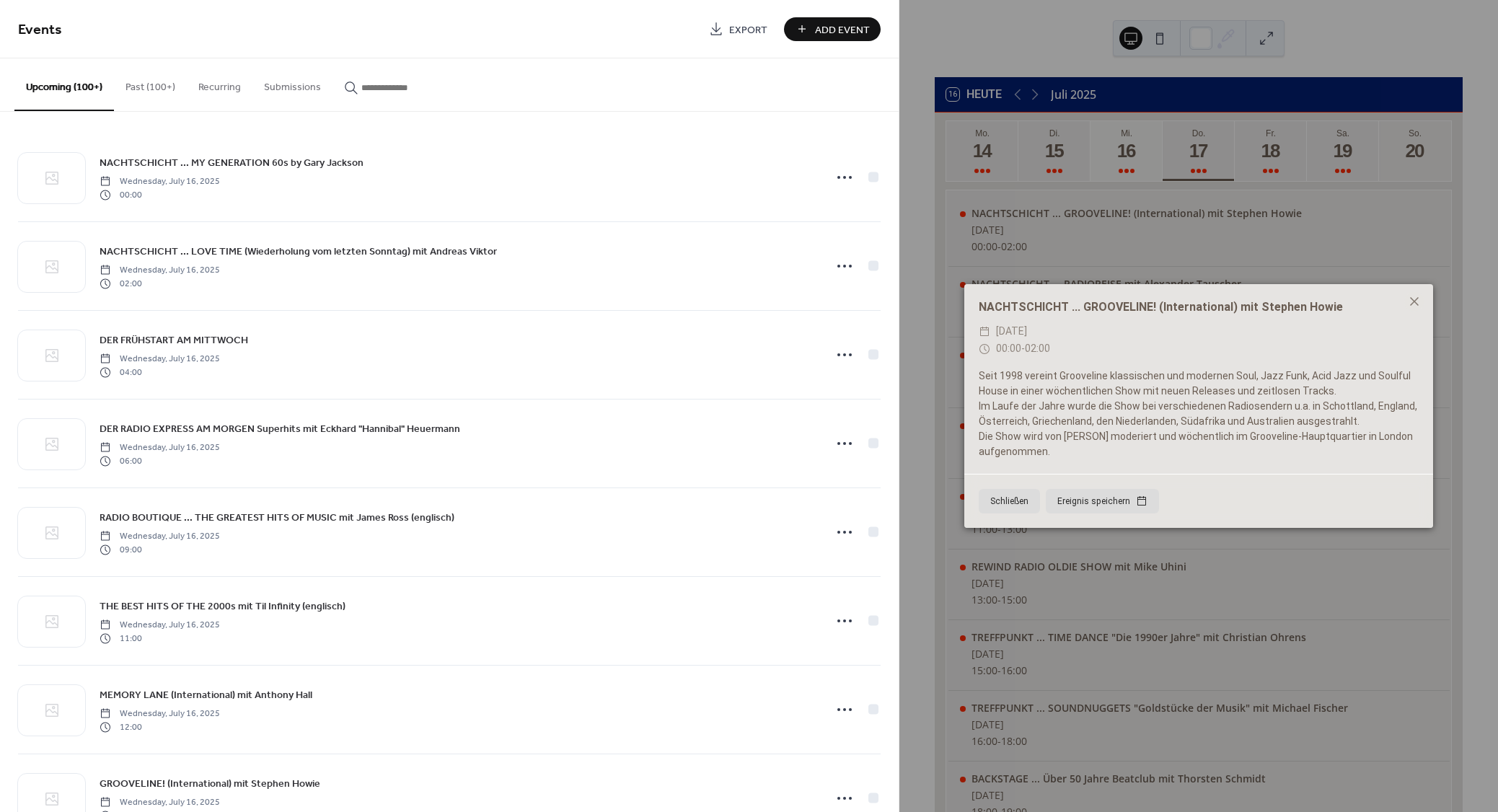 paste on "**********" 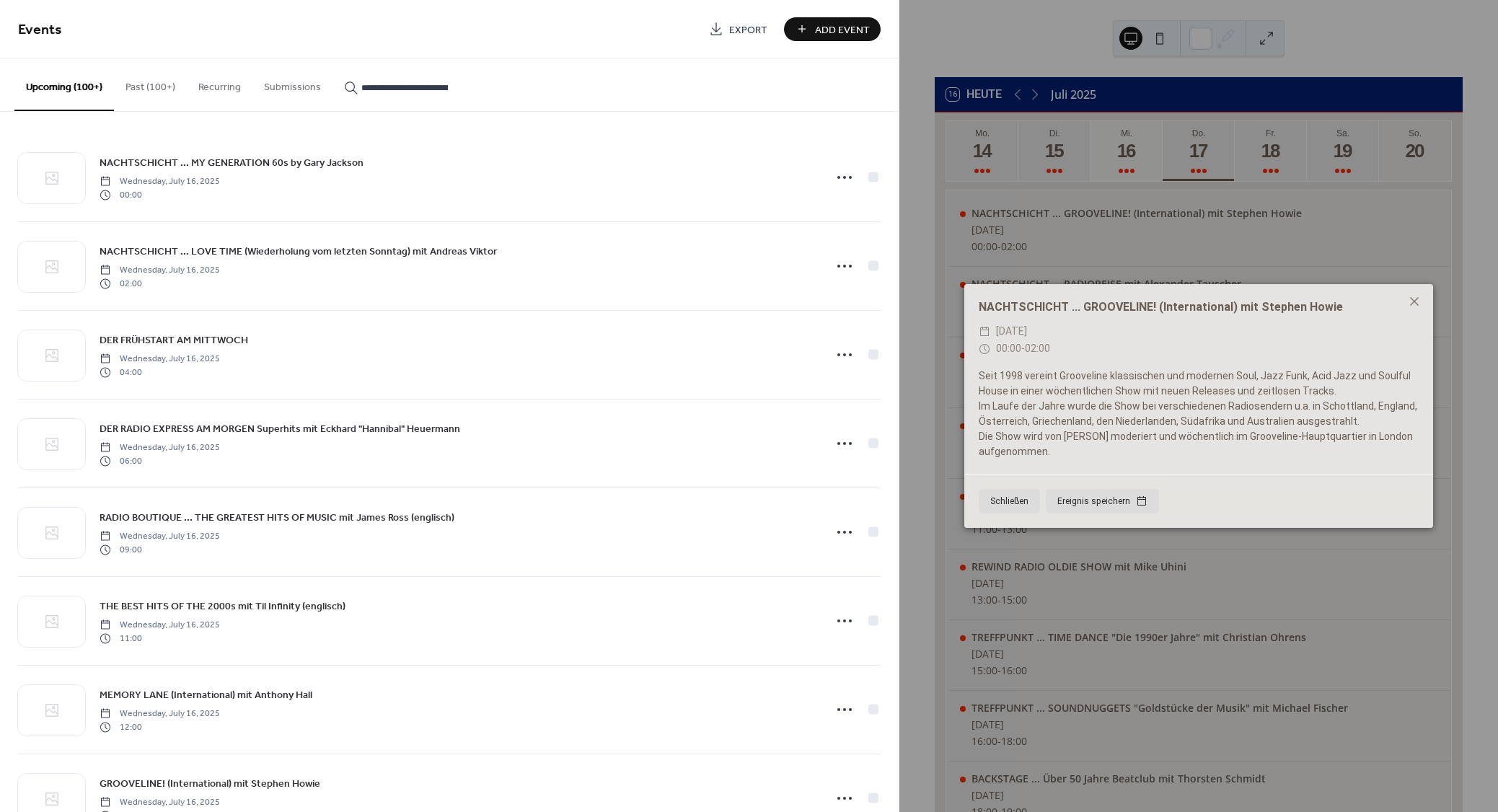 scroll, scrollTop: 0, scrollLeft: 45, axis: horizontal 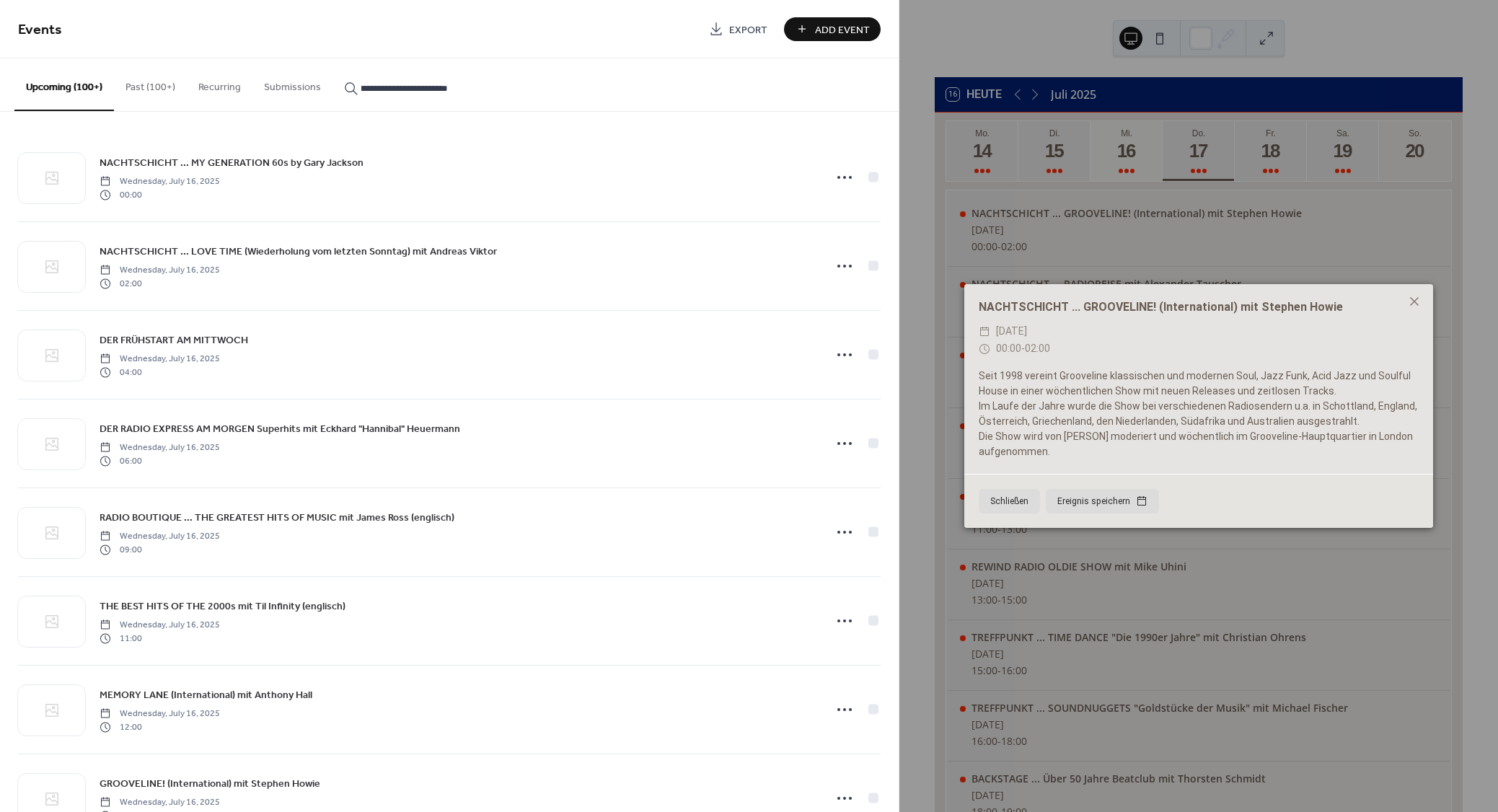 type on "**********" 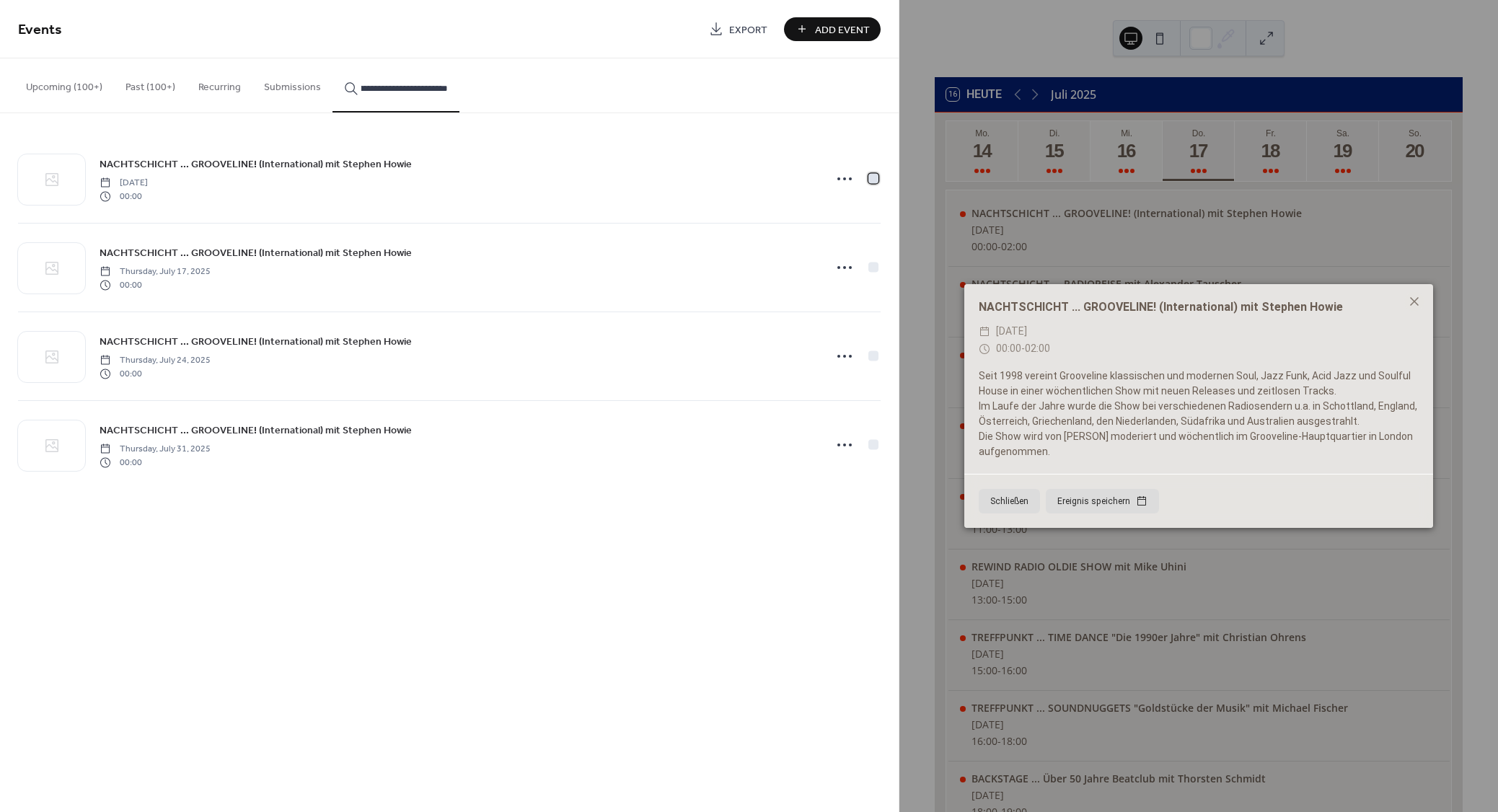 click at bounding box center (873, 178) 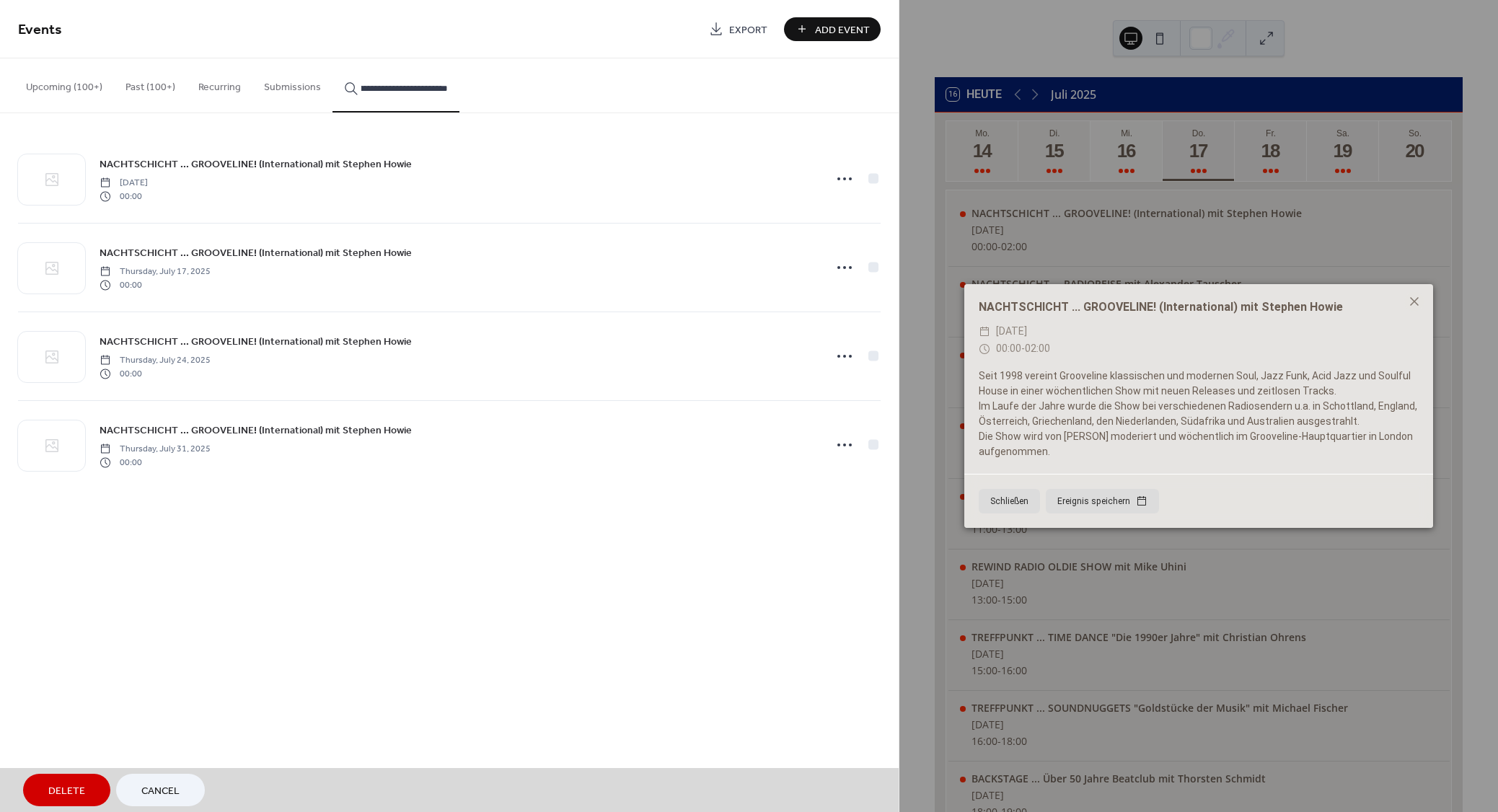drag, startPoint x: 876, startPoint y: 267, endPoint x: 874, endPoint y: 301, distance: 34.058773 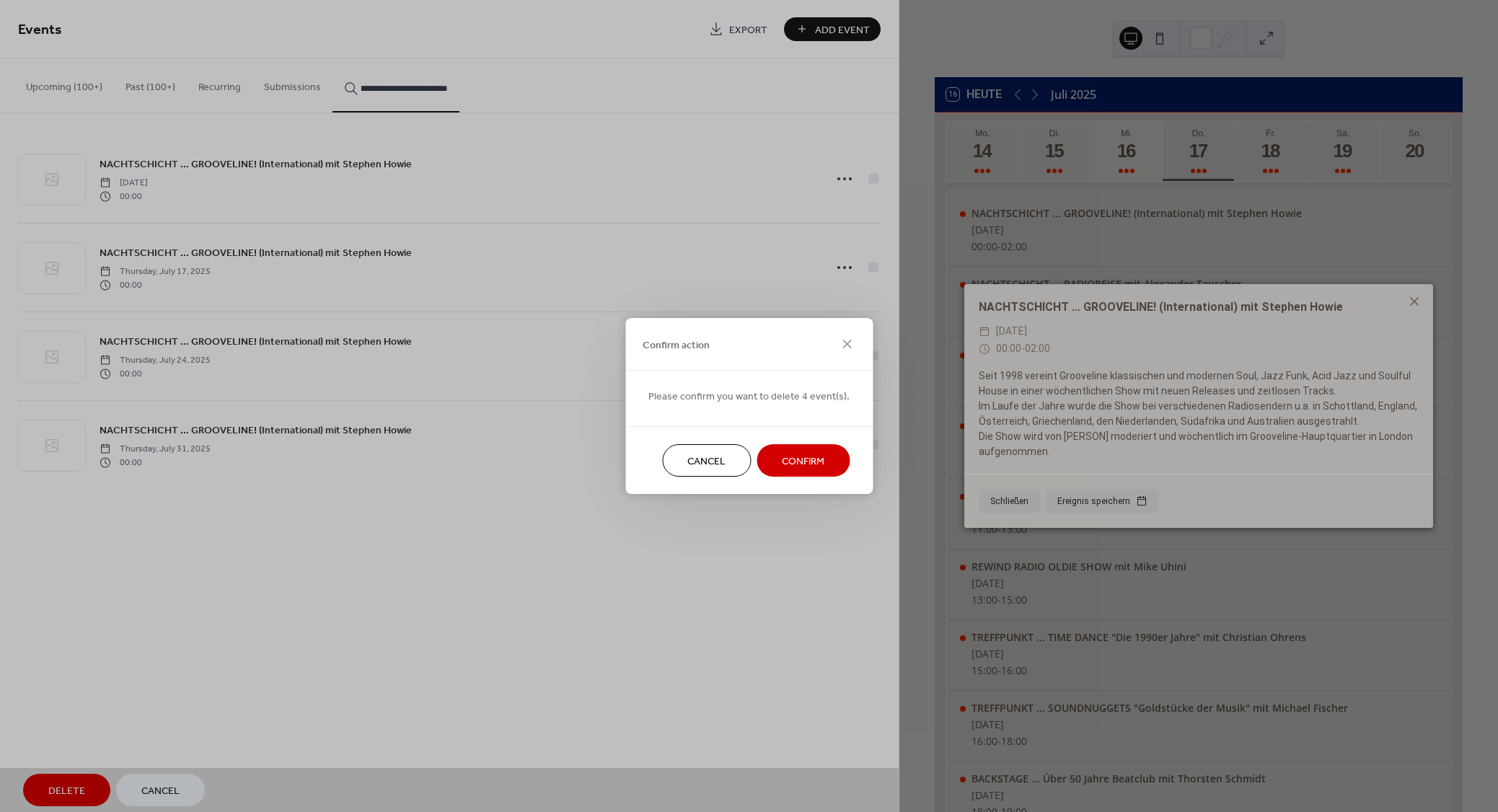 click on "Confirm" at bounding box center (803, 462) 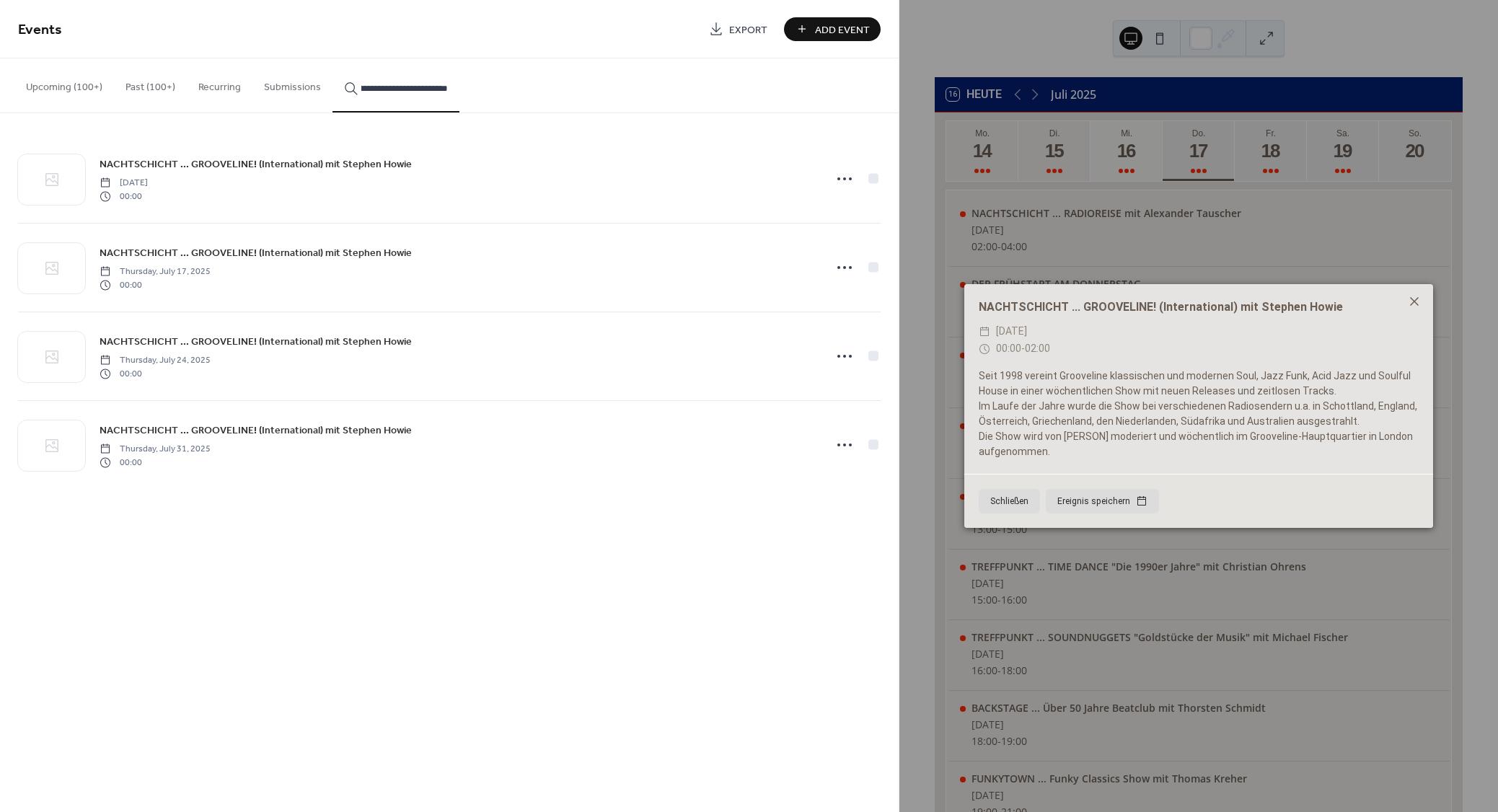 click 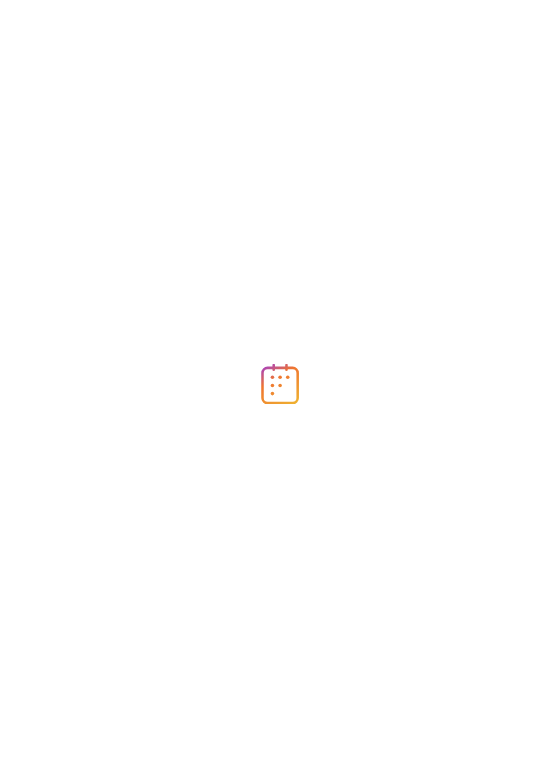 scroll, scrollTop: 0, scrollLeft: 0, axis: both 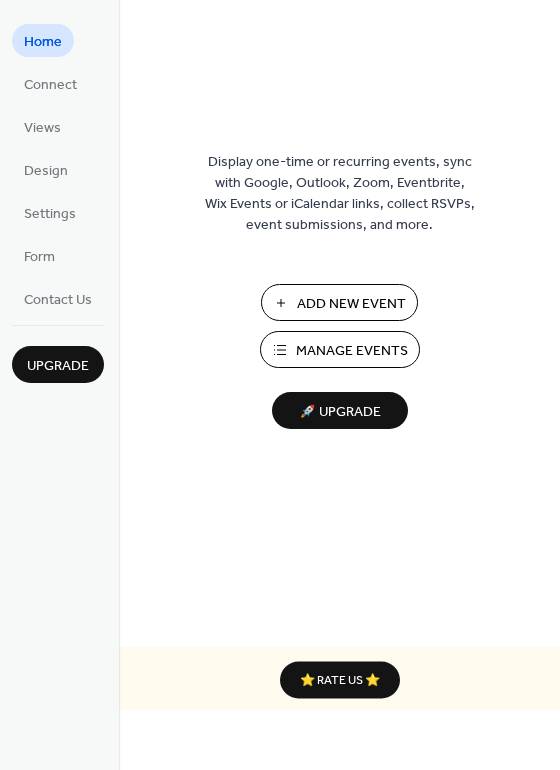 click on "Manage Events" at bounding box center [352, 351] 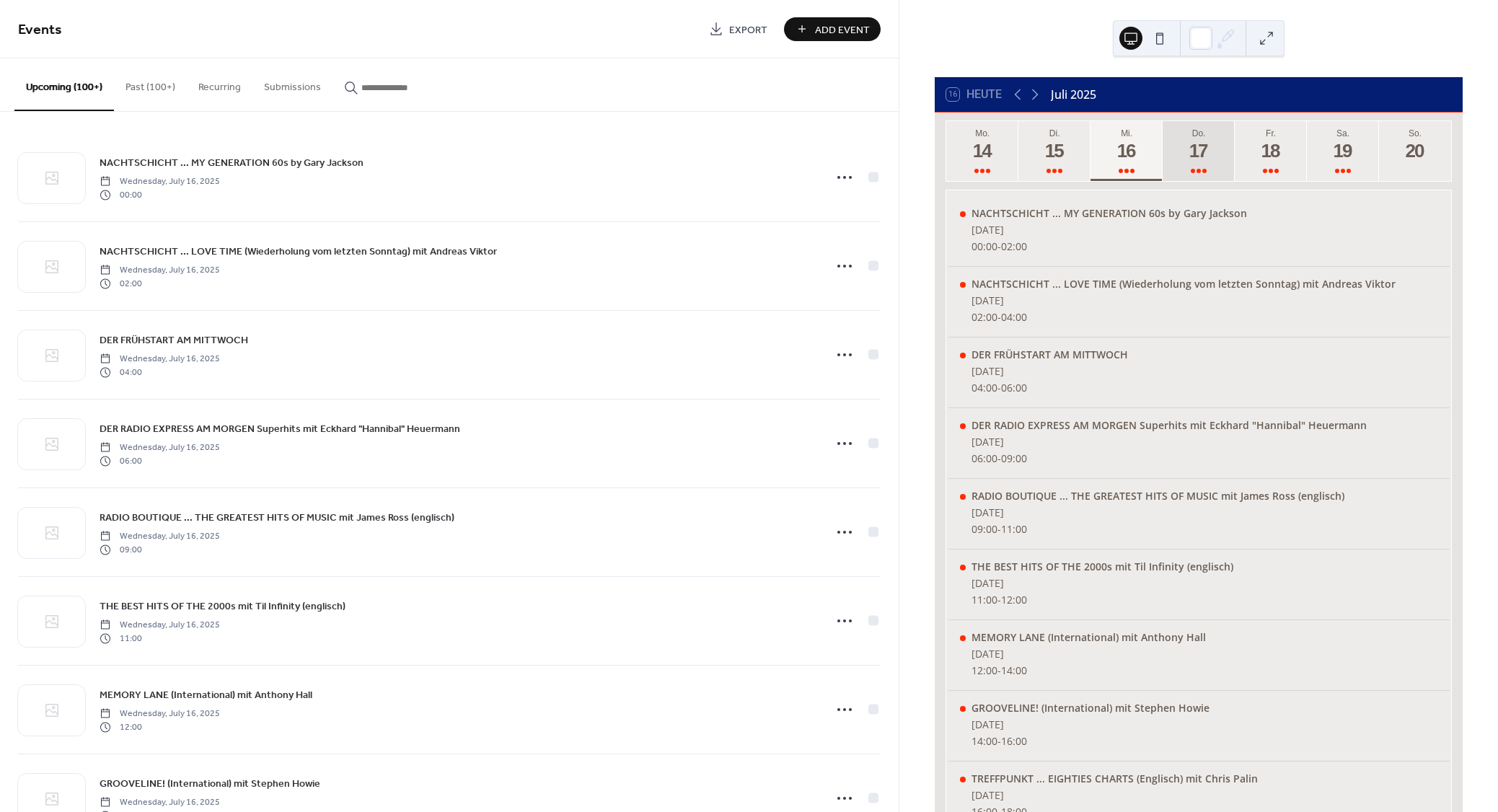 scroll, scrollTop: 0, scrollLeft: 0, axis: both 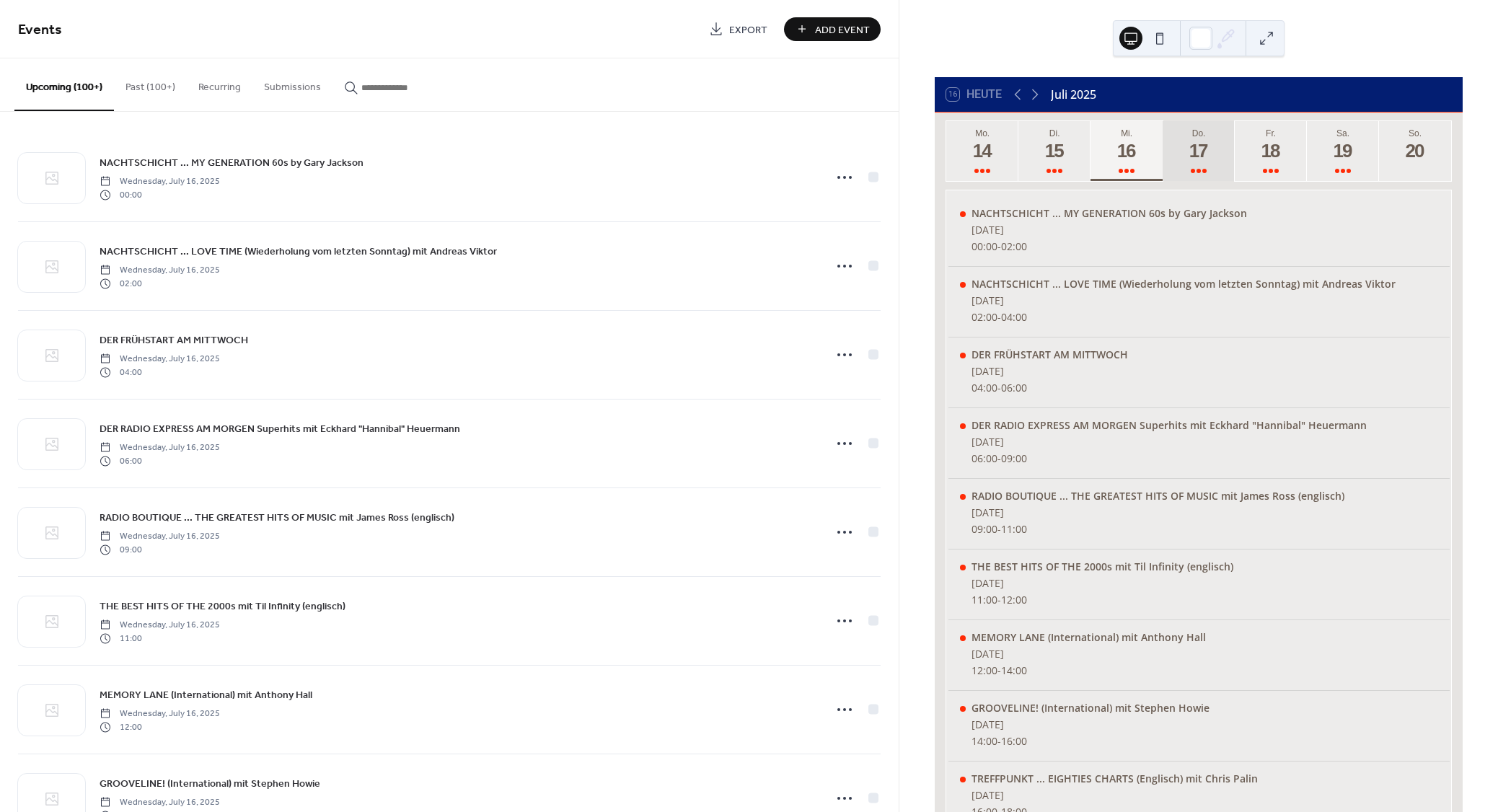 click on "17" at bounding box center [1198, 151] 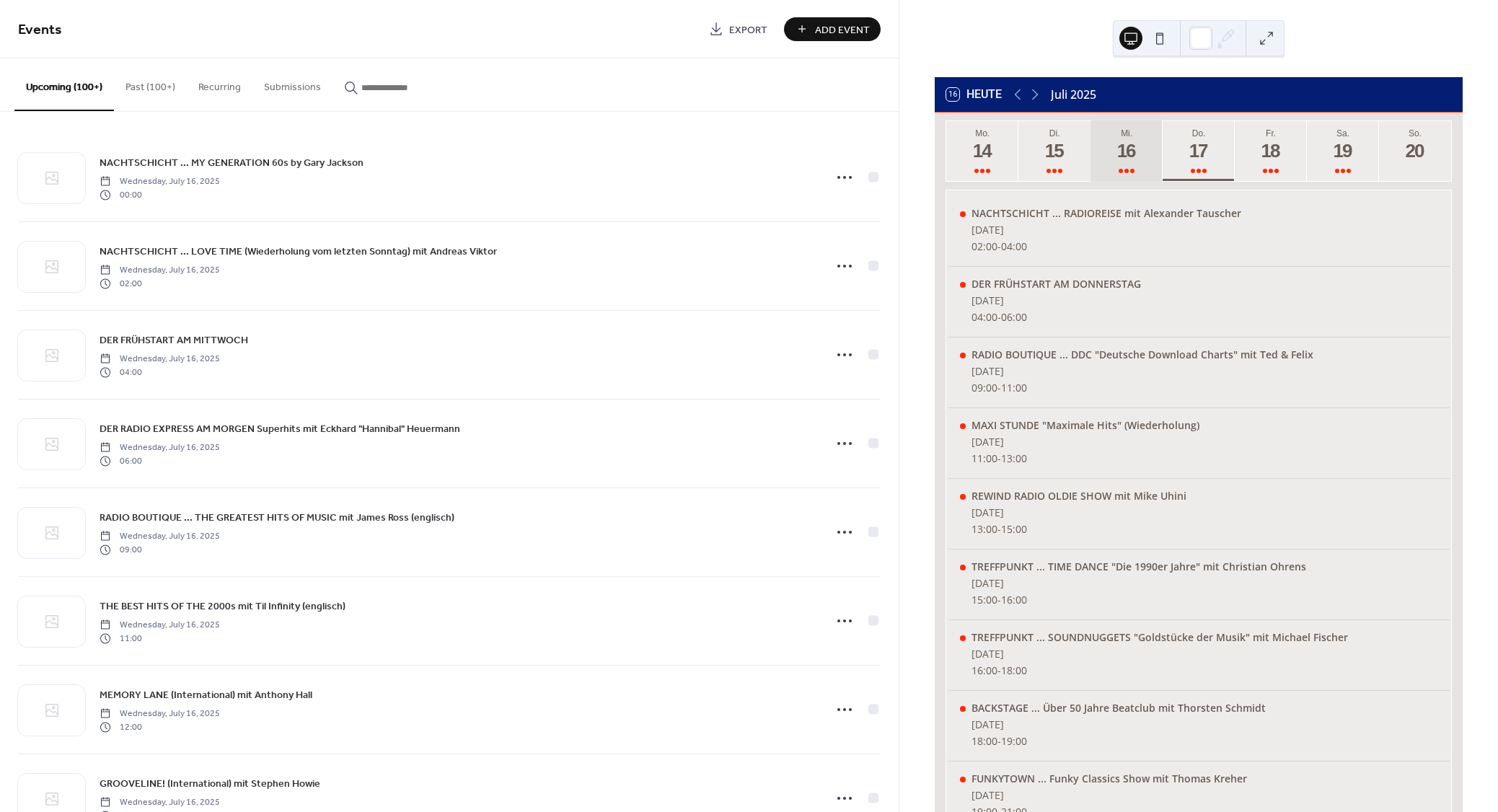 click on "16" at bounding box center (1126, 151) 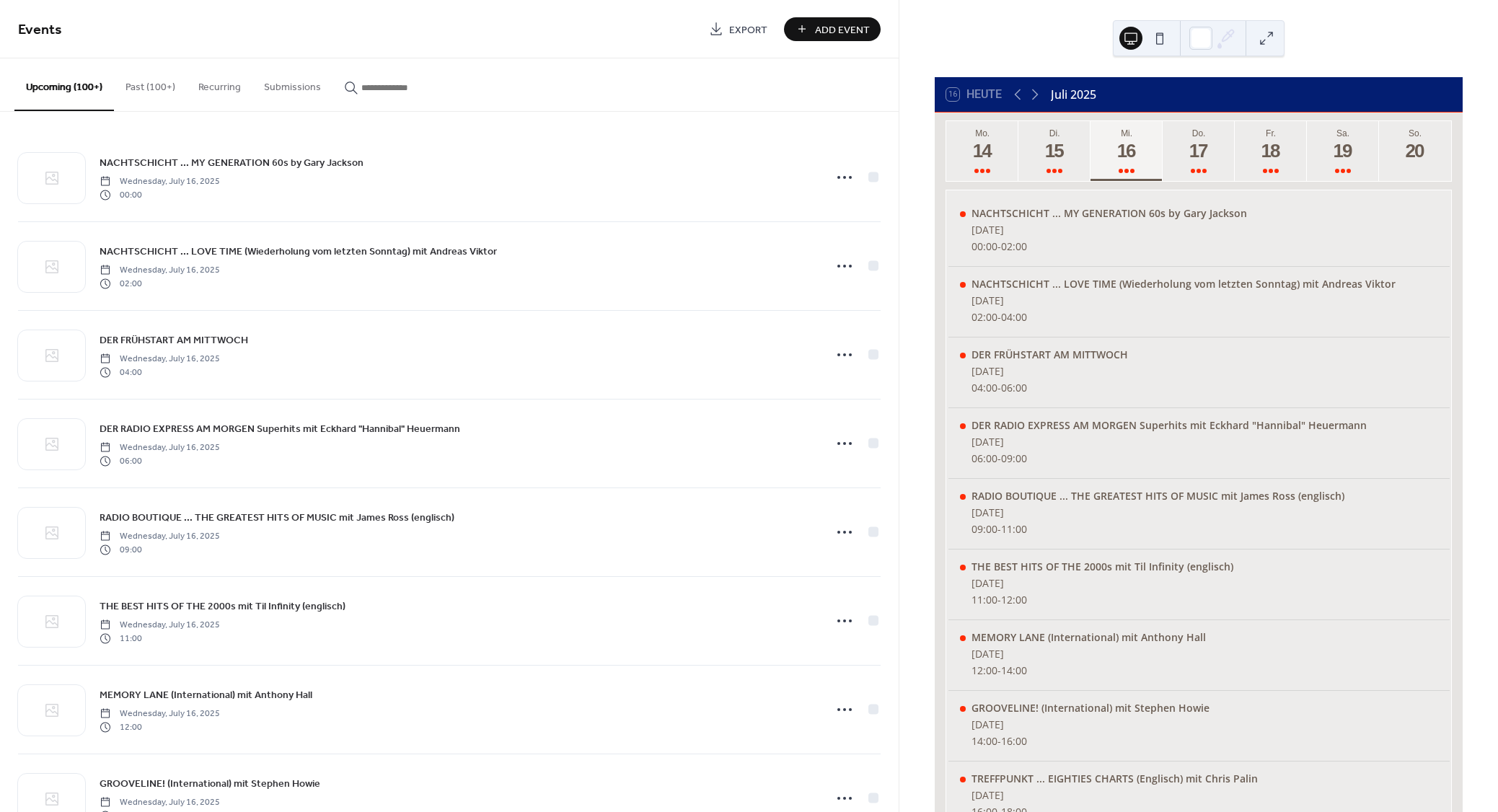 click at bounding box center (405, 87) 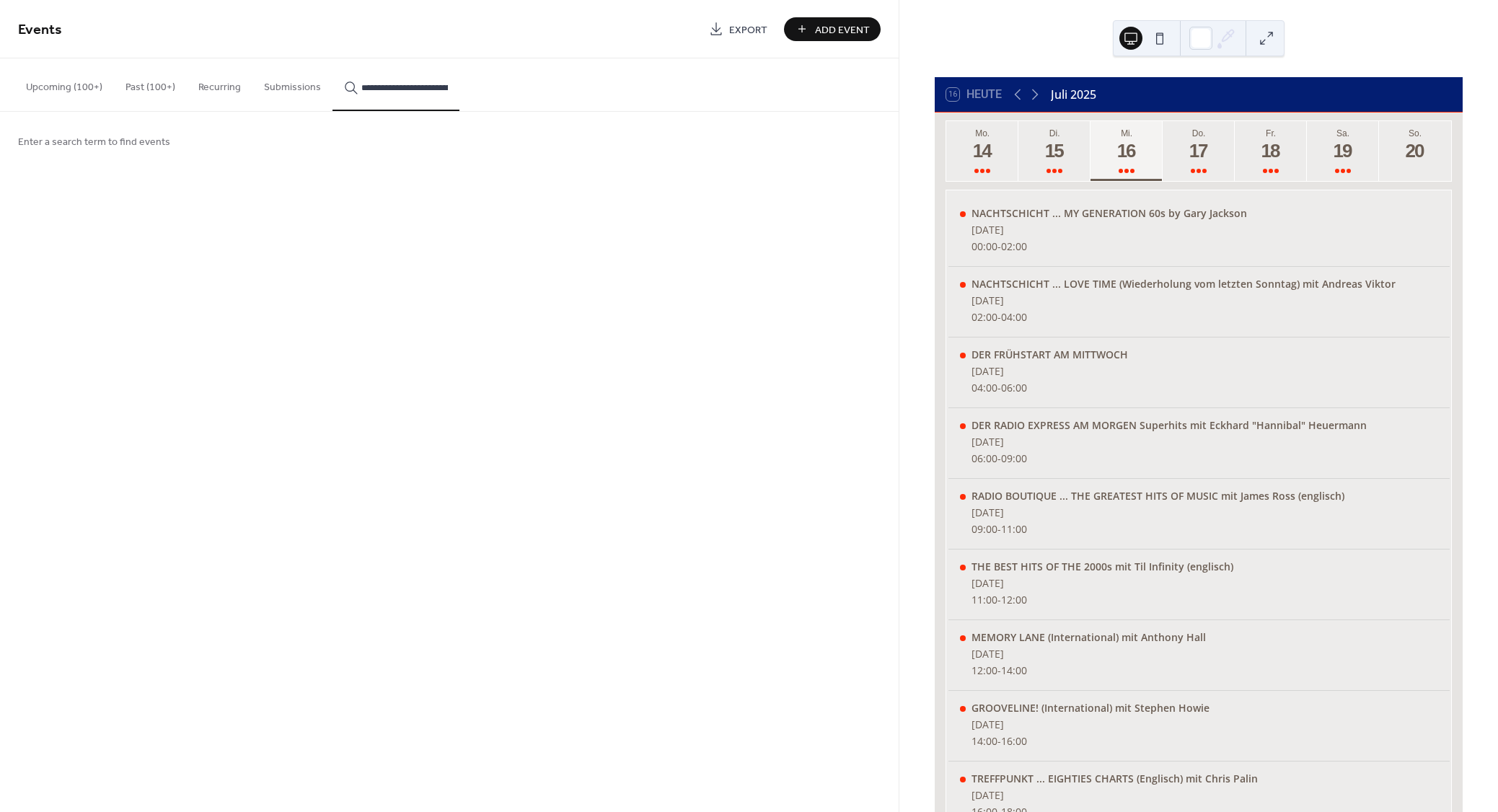 scroll, scrollTop: 0, scrollLeft: 45, axis: horizontal 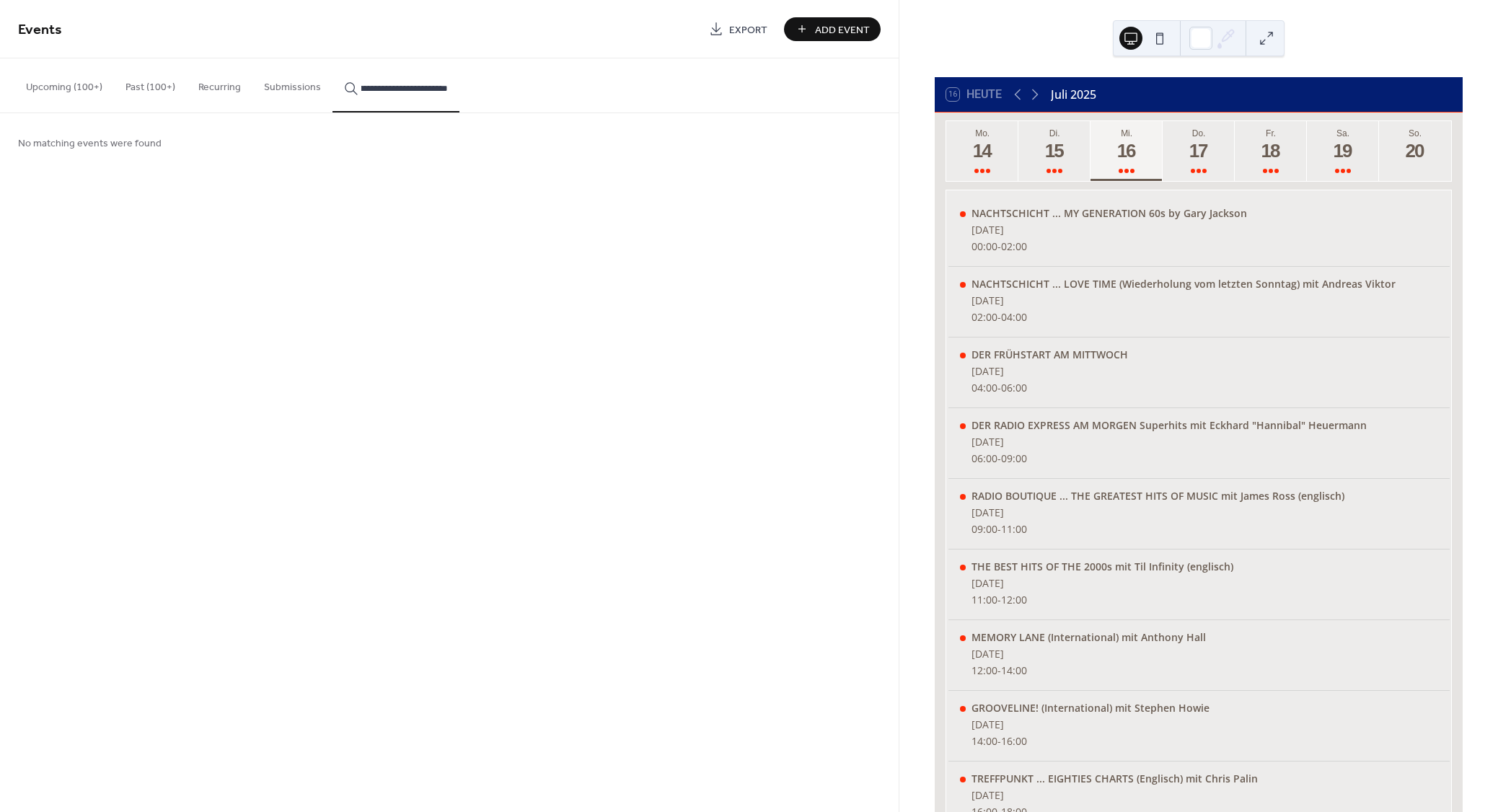 type on "**********" 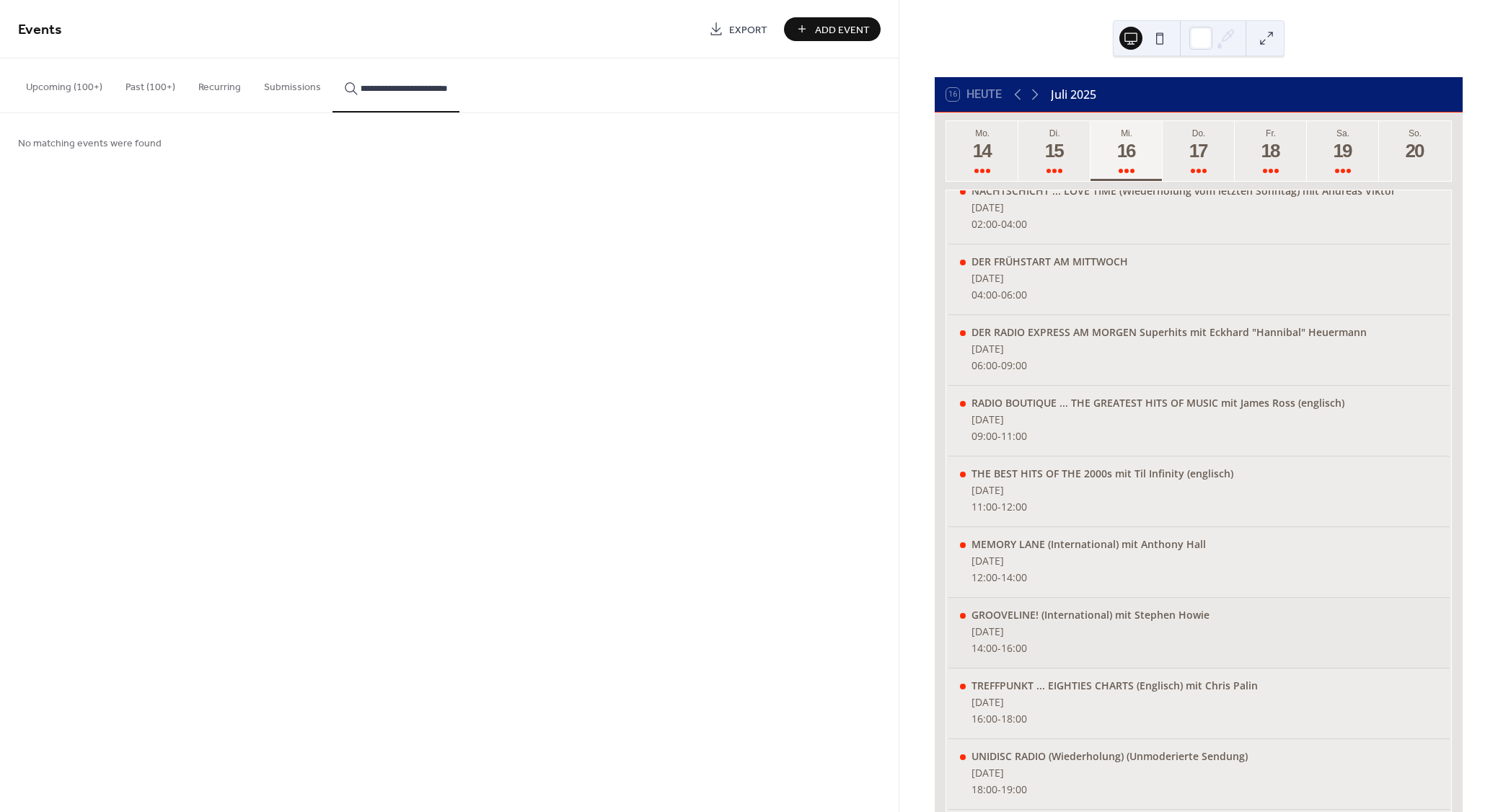 scroll, scrollTop: 147, scrollLeft: 0, axis: vertical 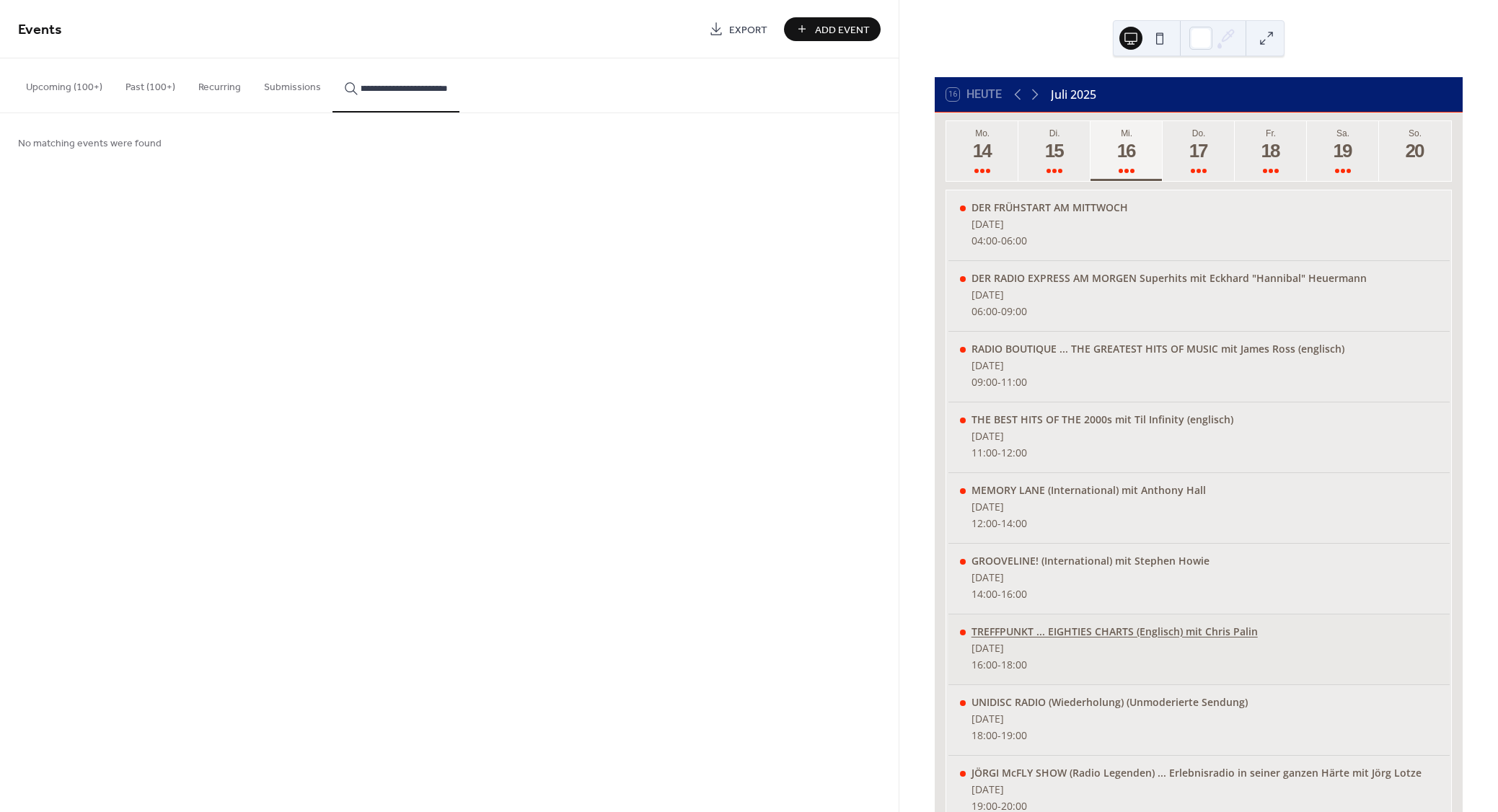 click on "TREFFPUNKT ... EIGHTIES CHARTS (Englisch) mit Chris Palin" at bounding box center [1114, 631] 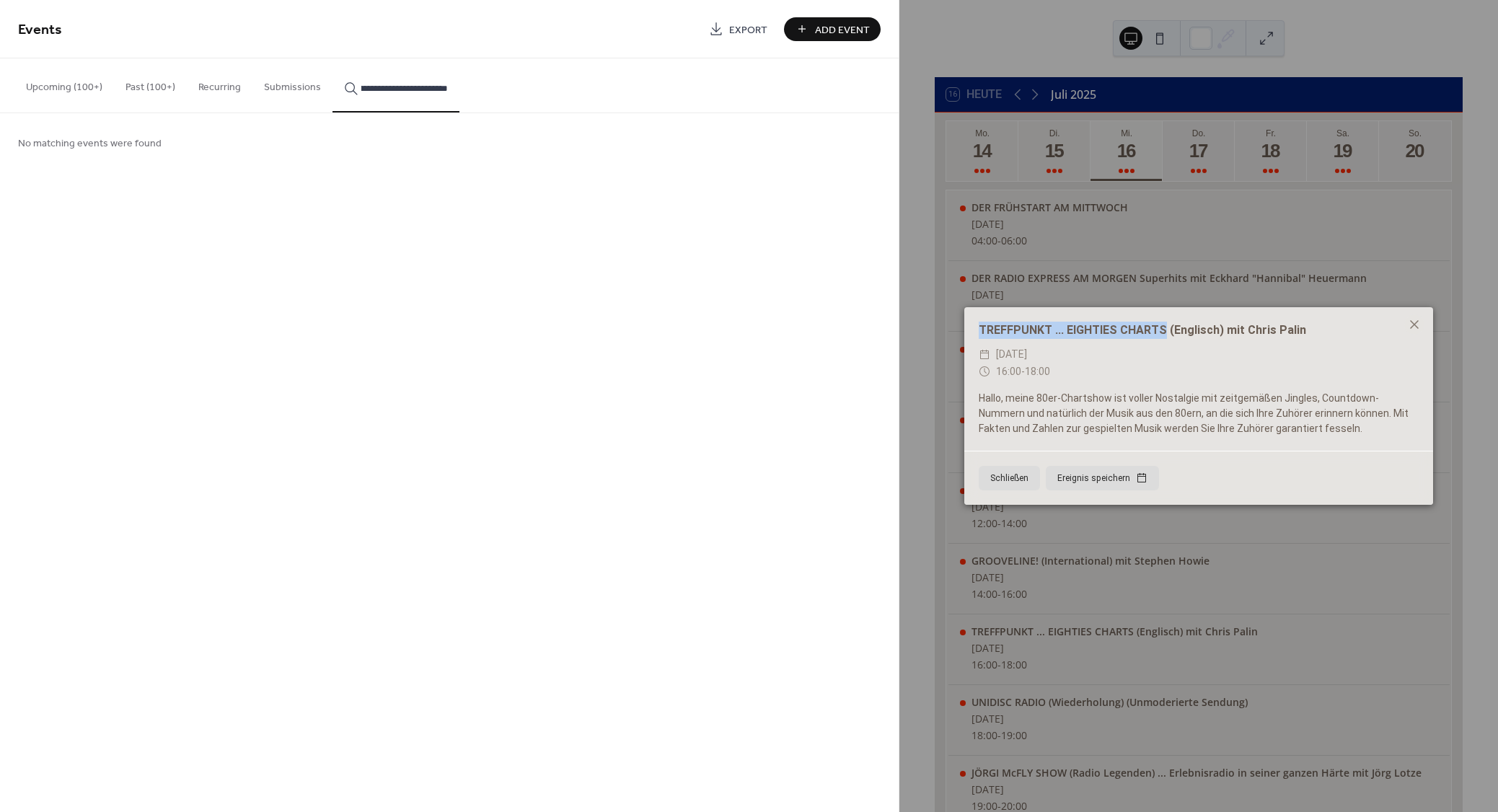 drag, startPoint x: 1161, startPoint y: 332, endPoint x: 967, endPoint y: 335, distance: 194.02319 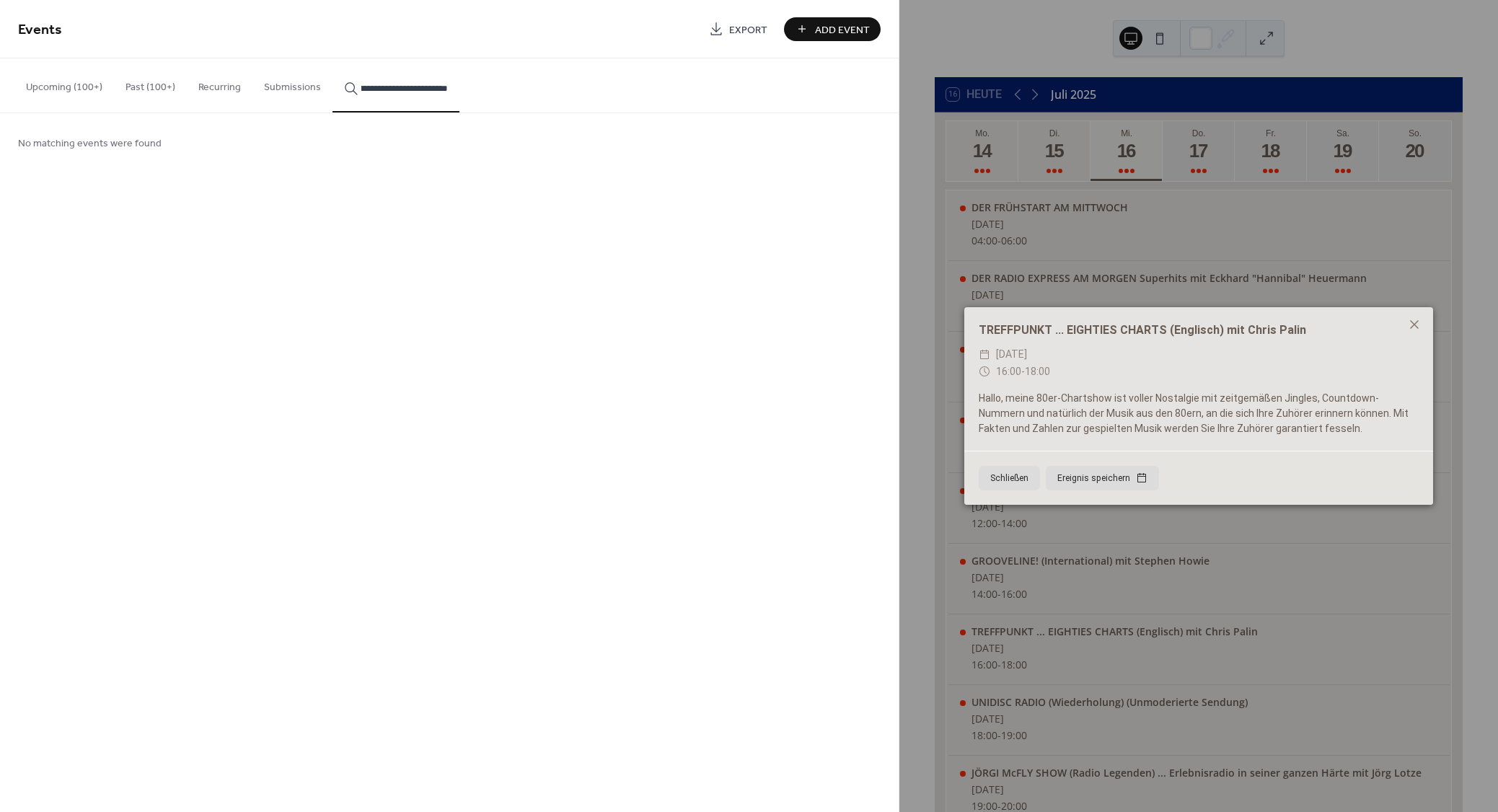 click on "**********" at bounding box center [405, 88] 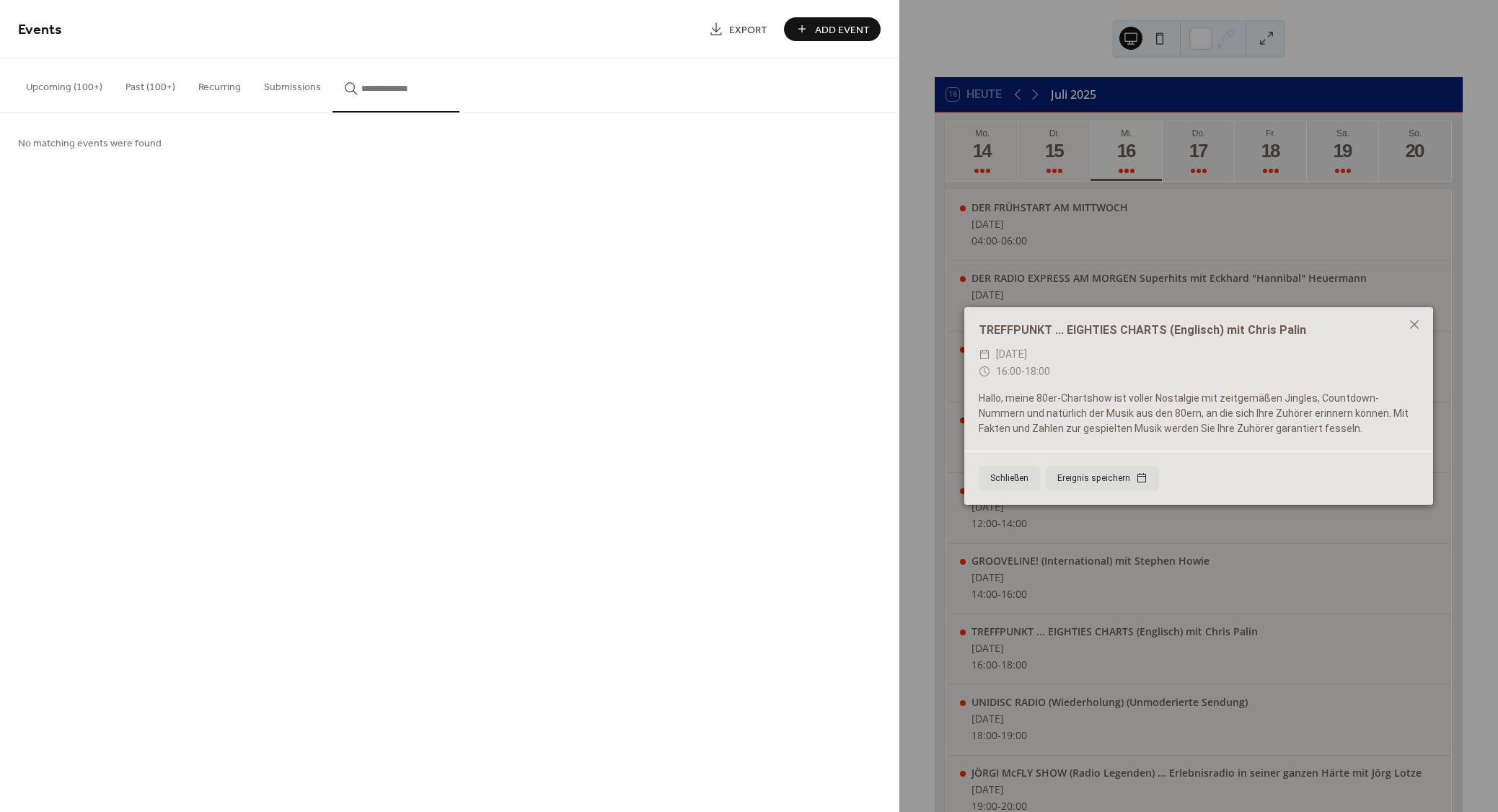 scroll, scrollTop: 0, scrollLeft: 0, axis: both 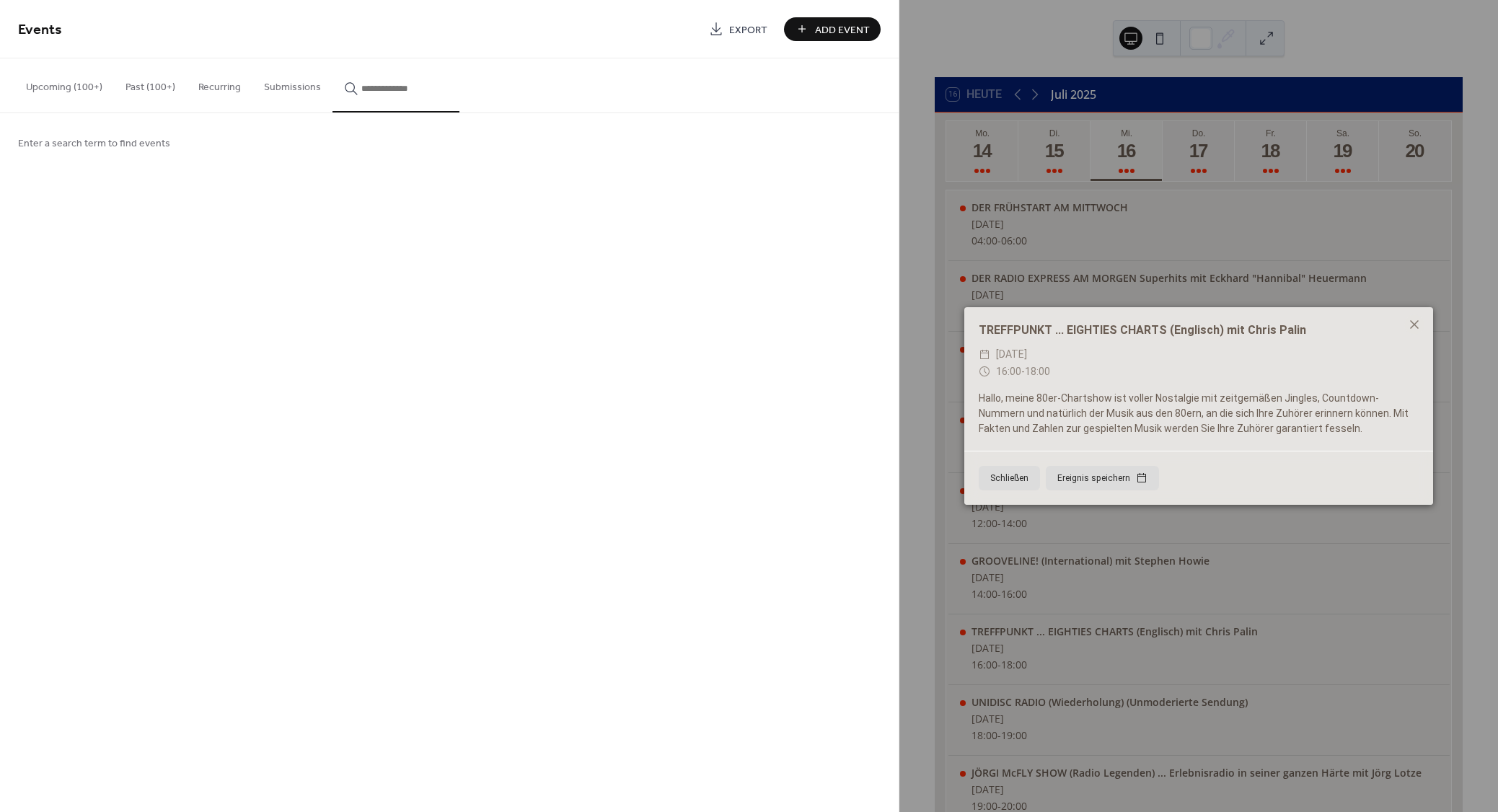 paste on "**********" 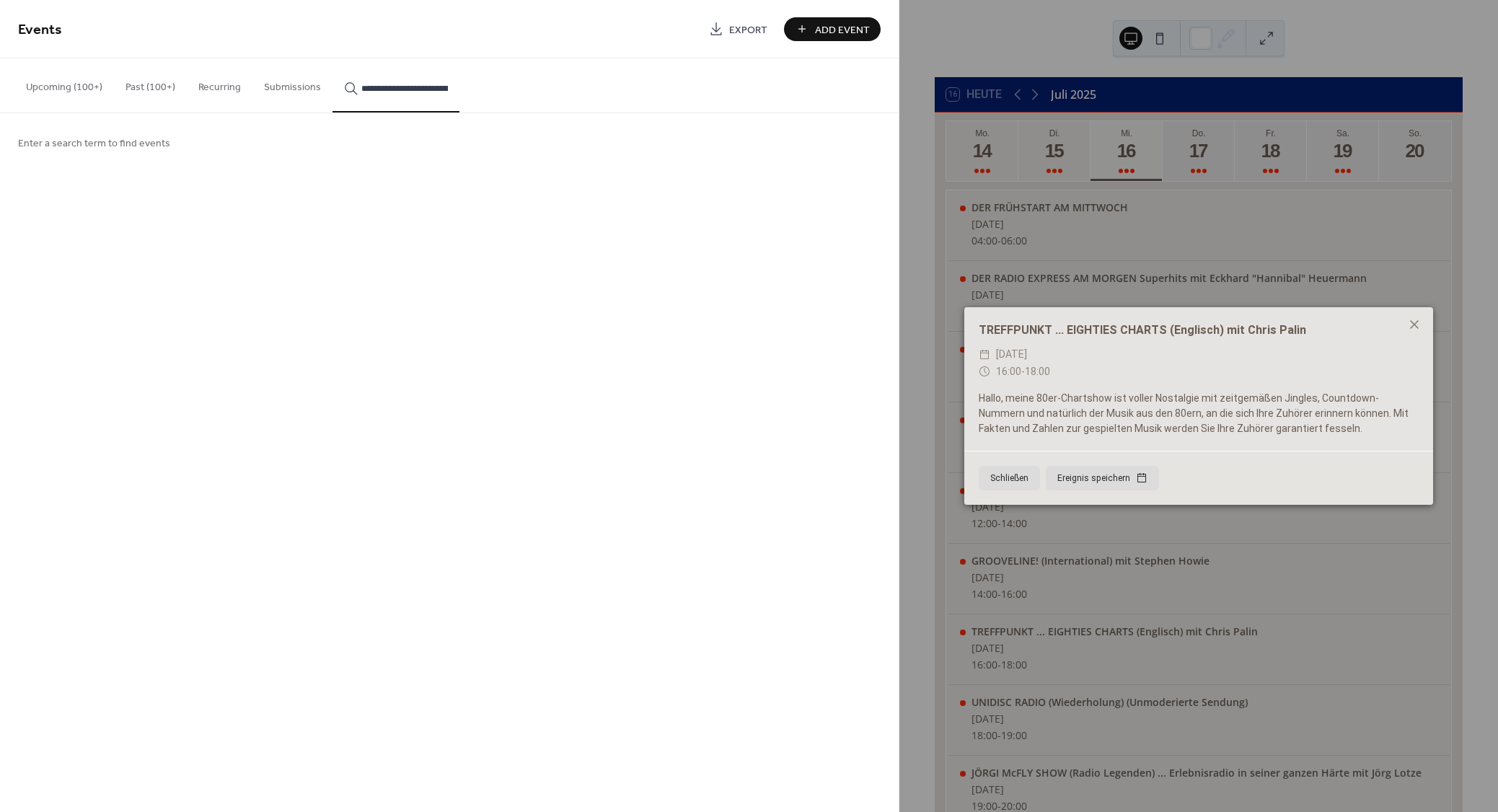 scroll, scrollTop: 0, scrollLeft: 48, axis: horizontal 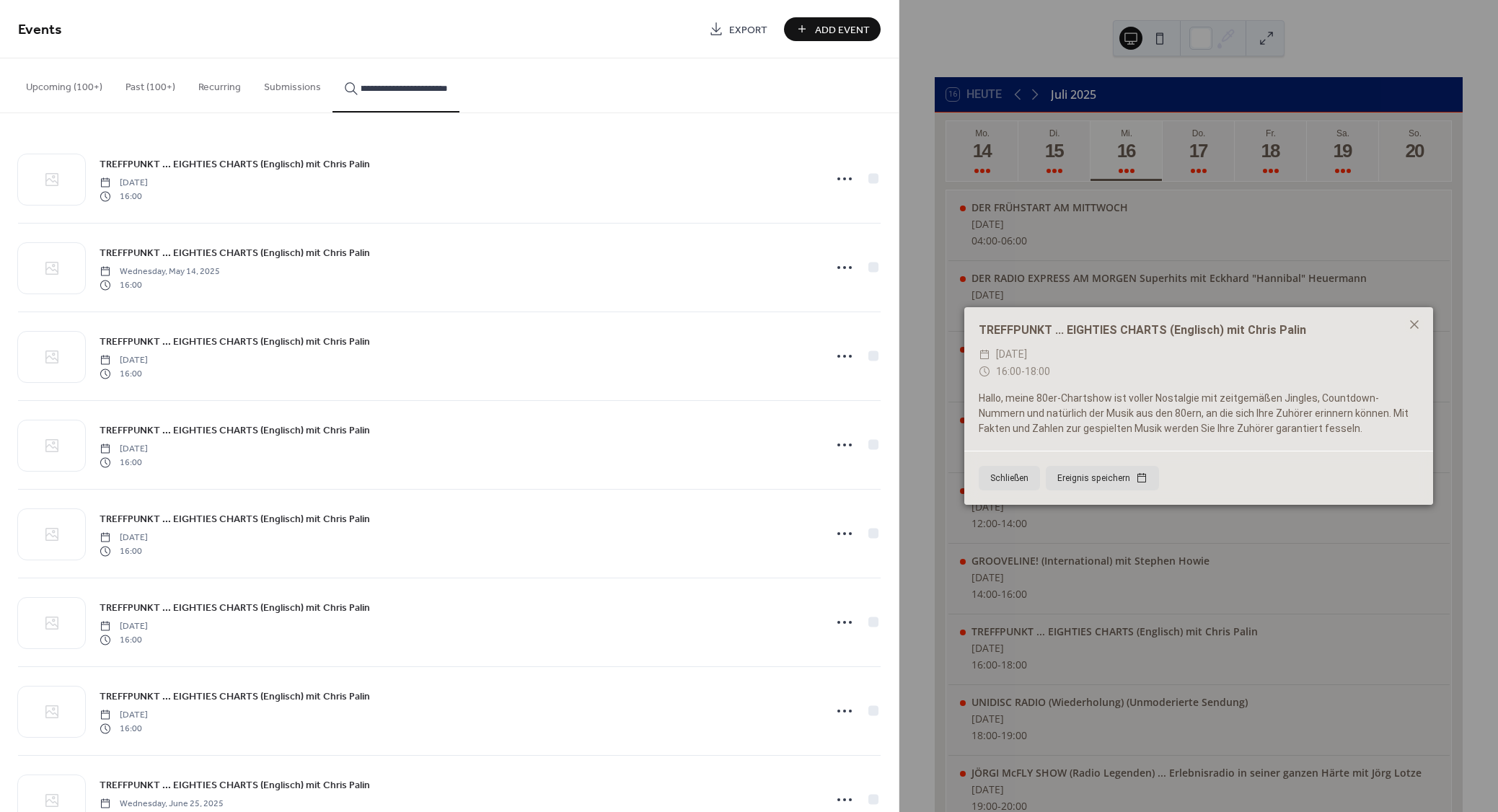 type on "**********" 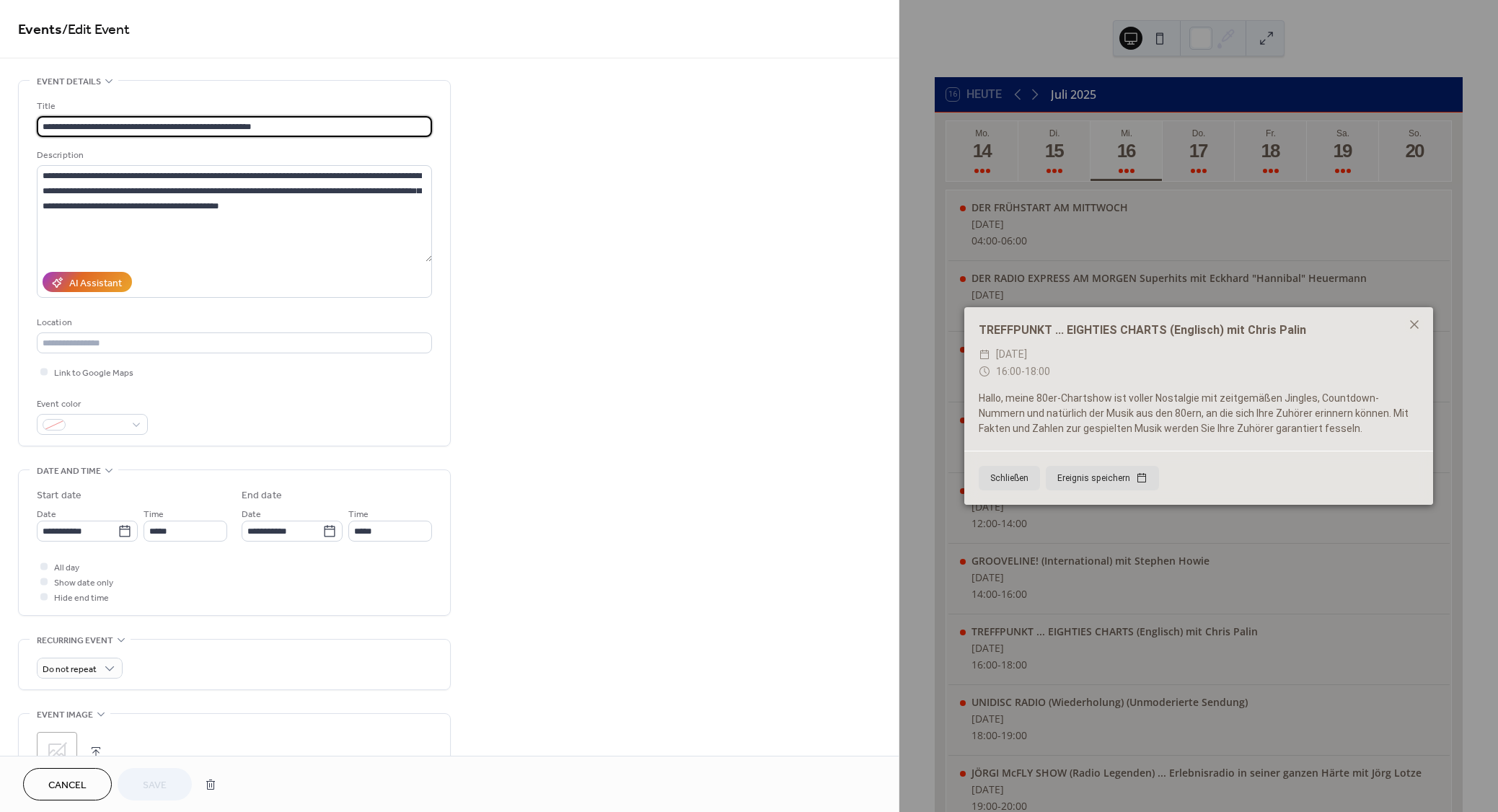 click 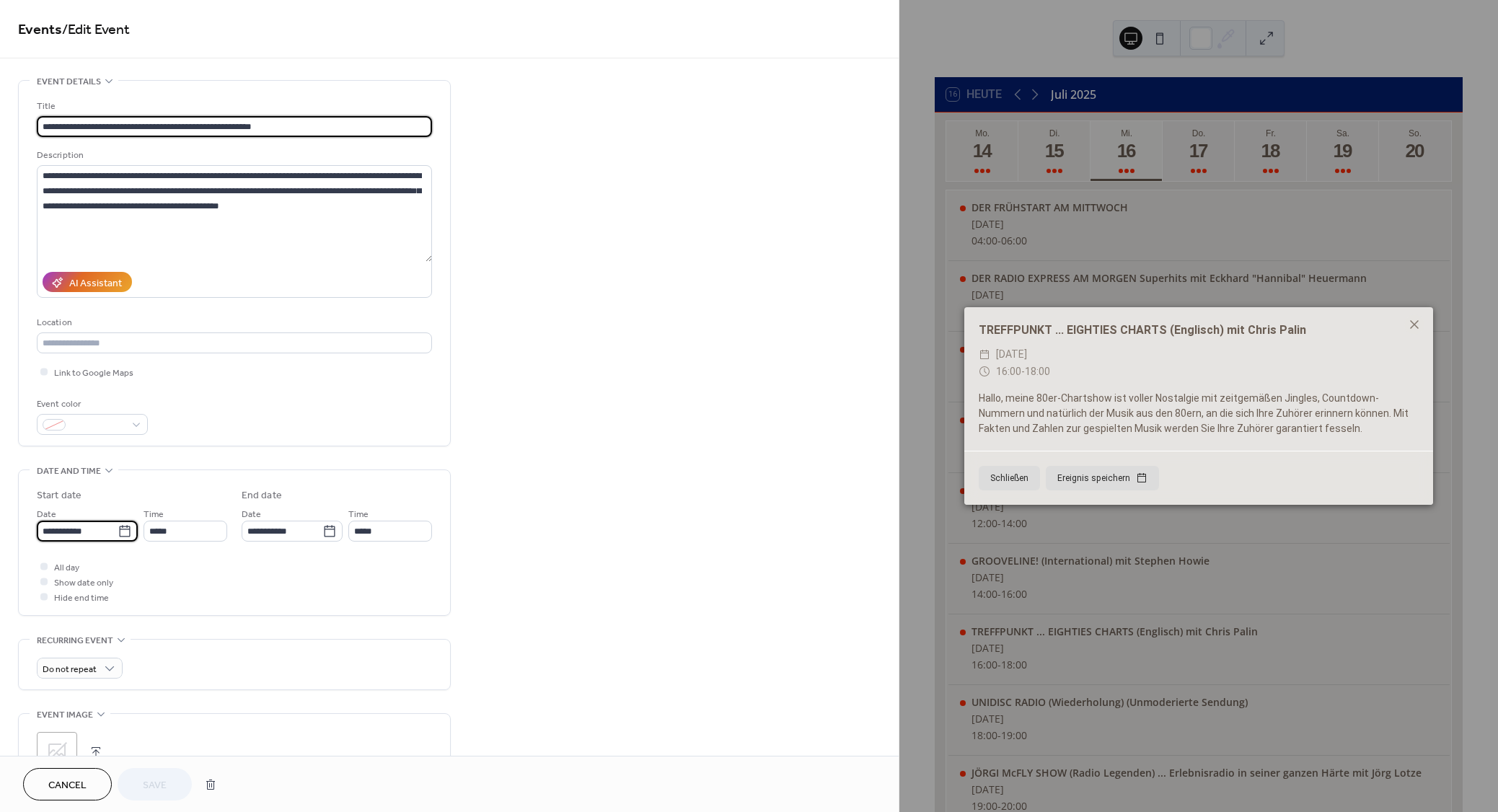 click on "**********" at bounding box center [77, 531] 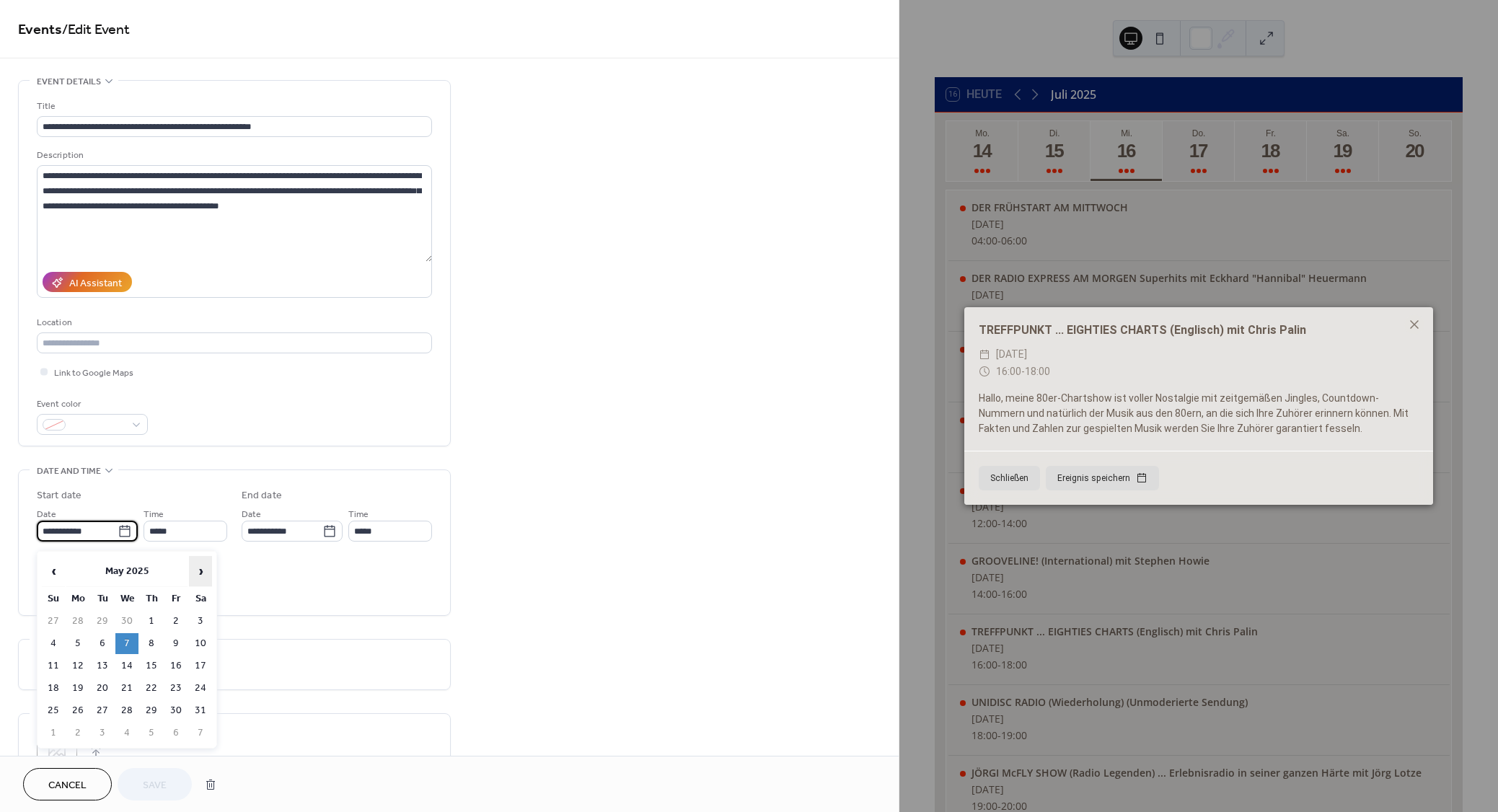 click on "›" at bounding box center [201, 571] 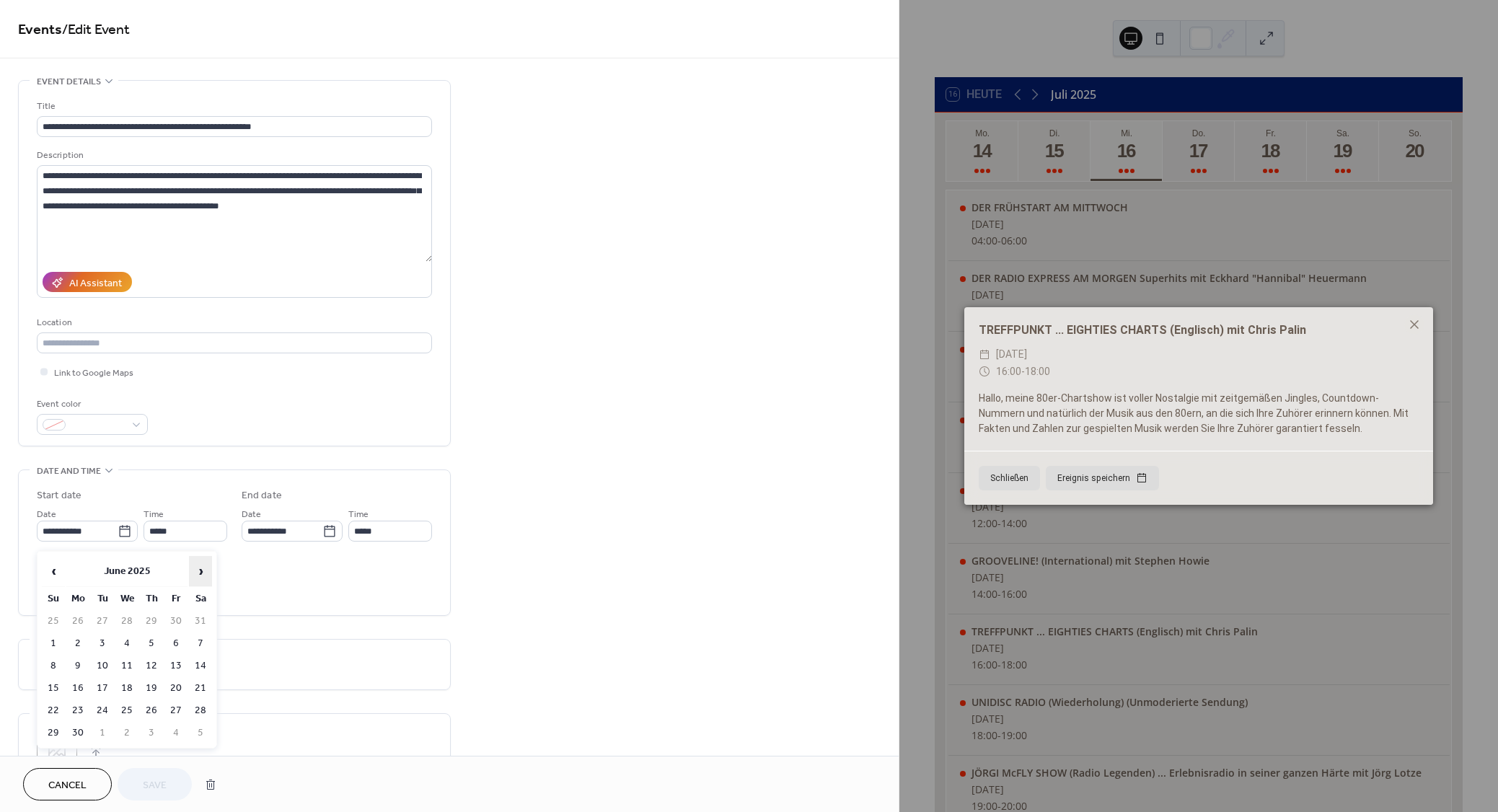click on "›" at bounding box center [201, 571] 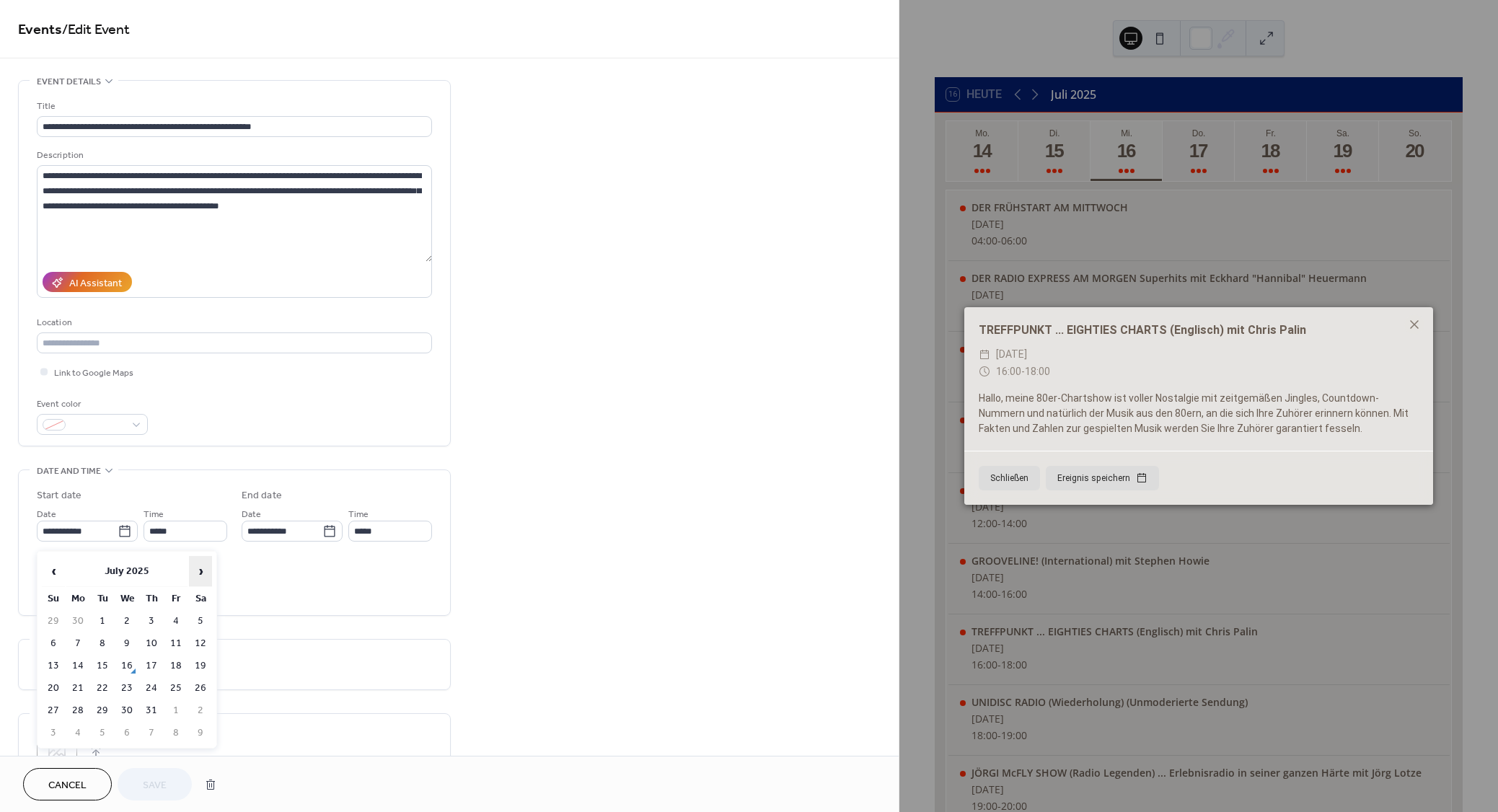 click on "›" at bounding box center (201, 571) 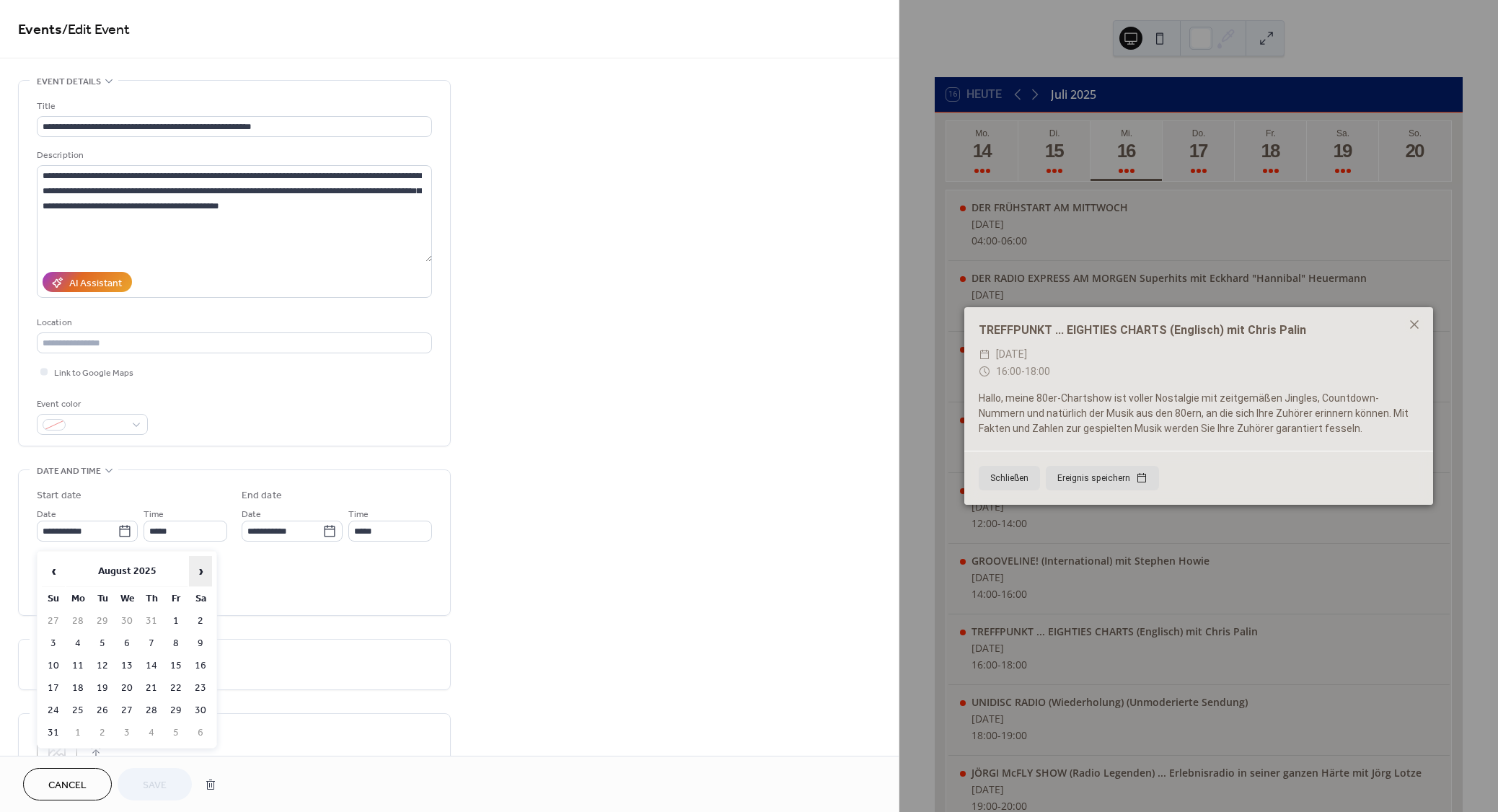 click on "›" at bounding box center [201, 571] 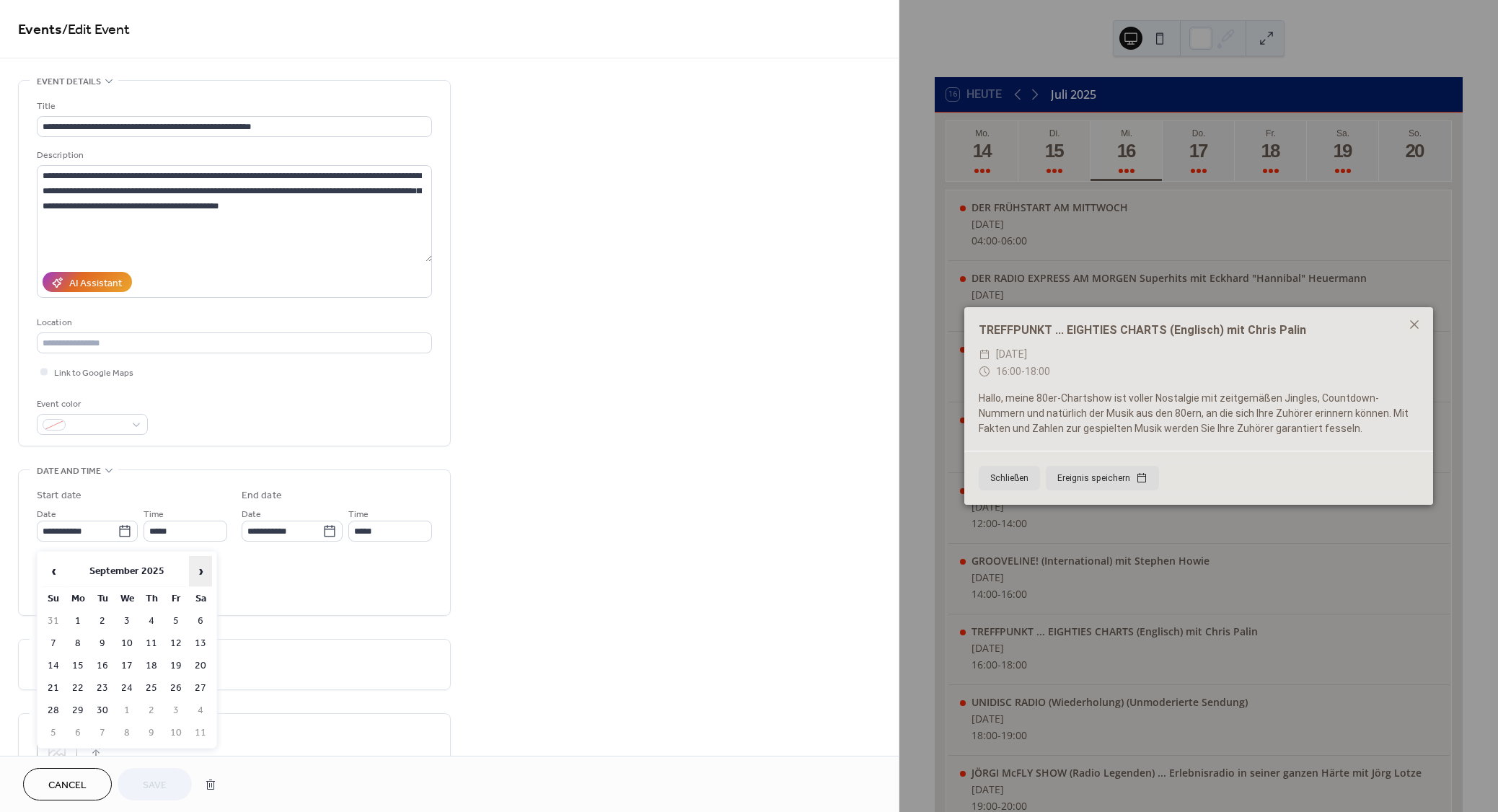 click on "›" at bounding box center (201, 571) 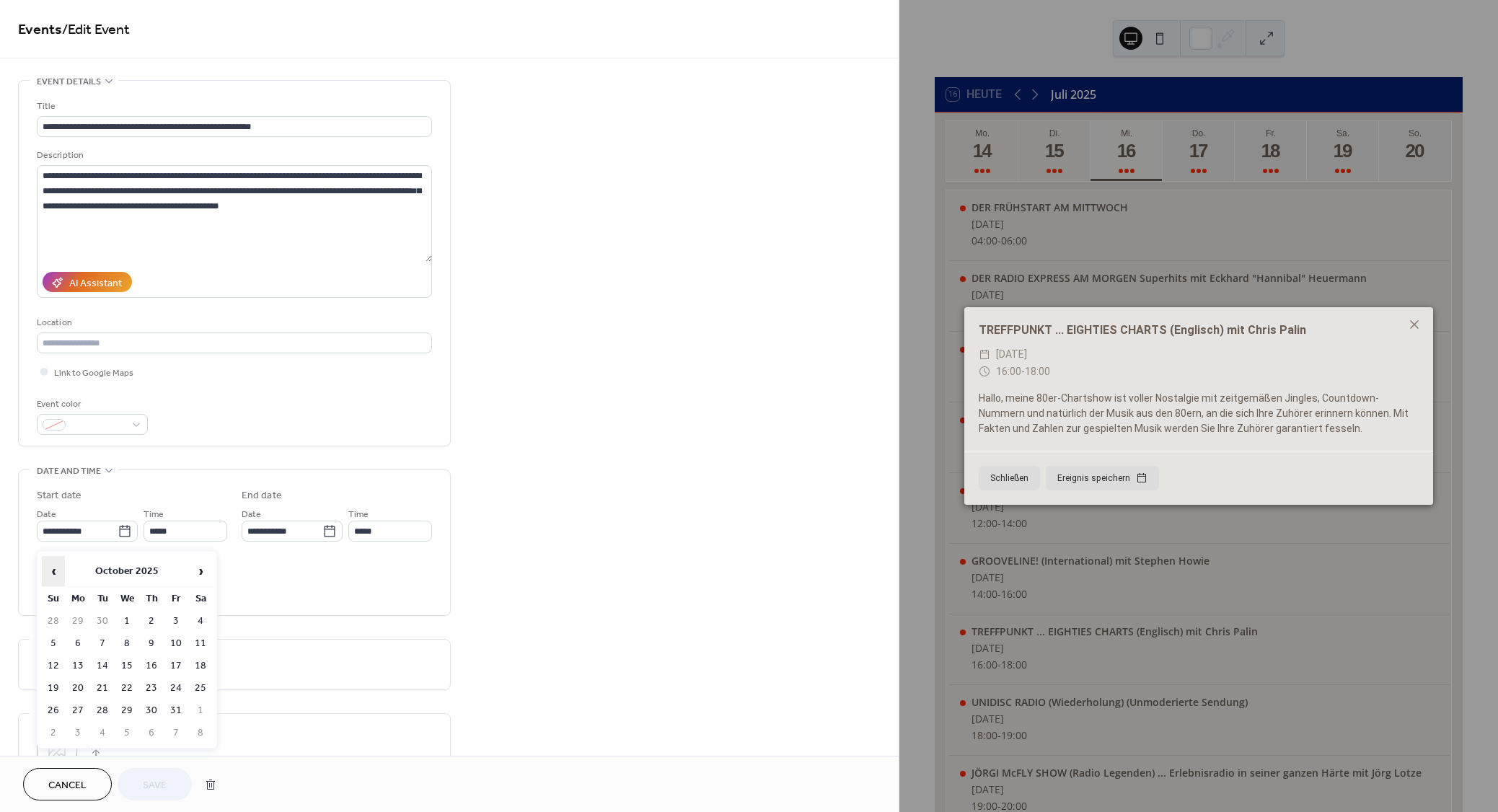 click on "‹" at bounding box center [53, 571] 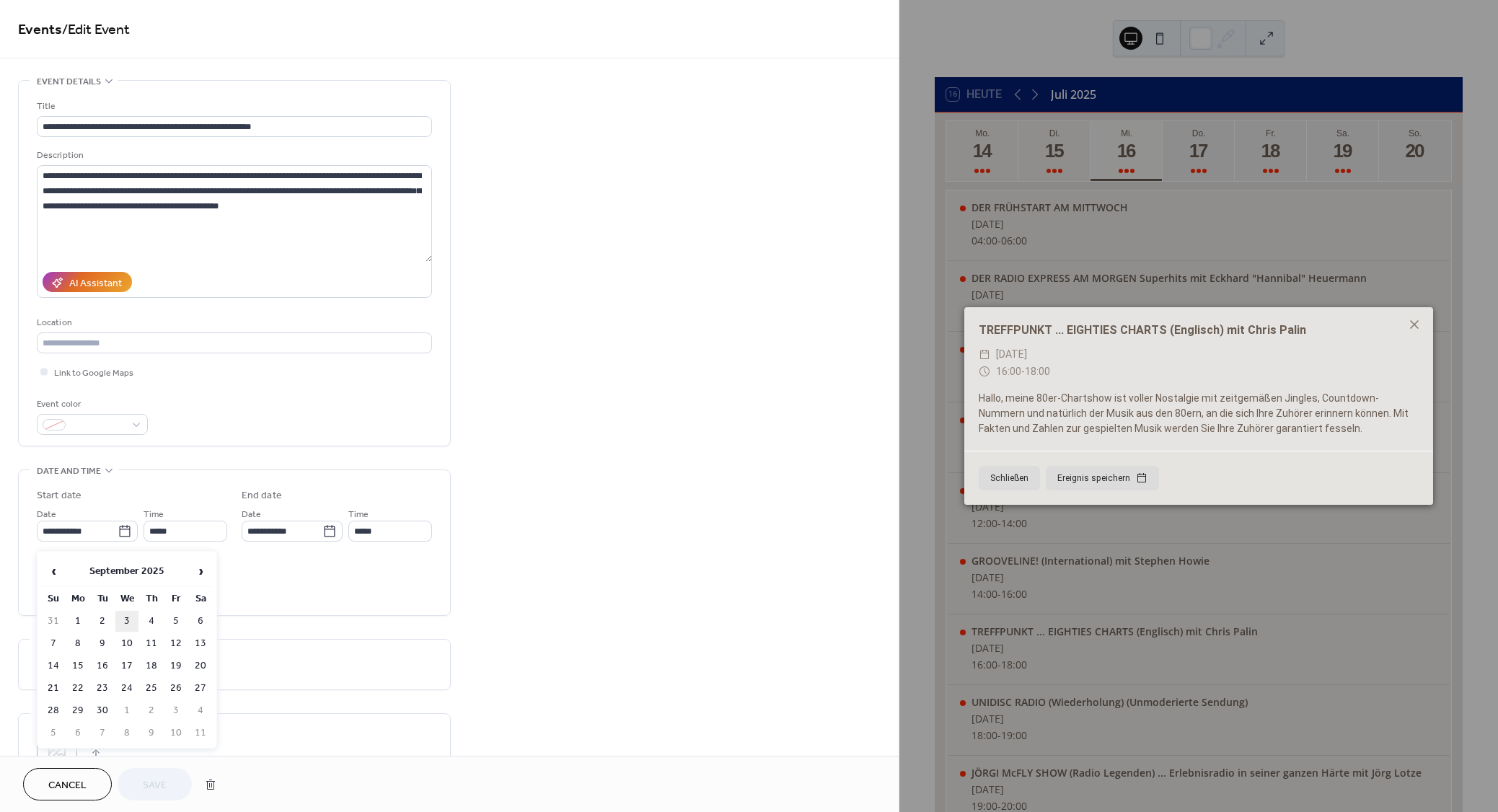 click on "3" at bounding box center (127, 621) 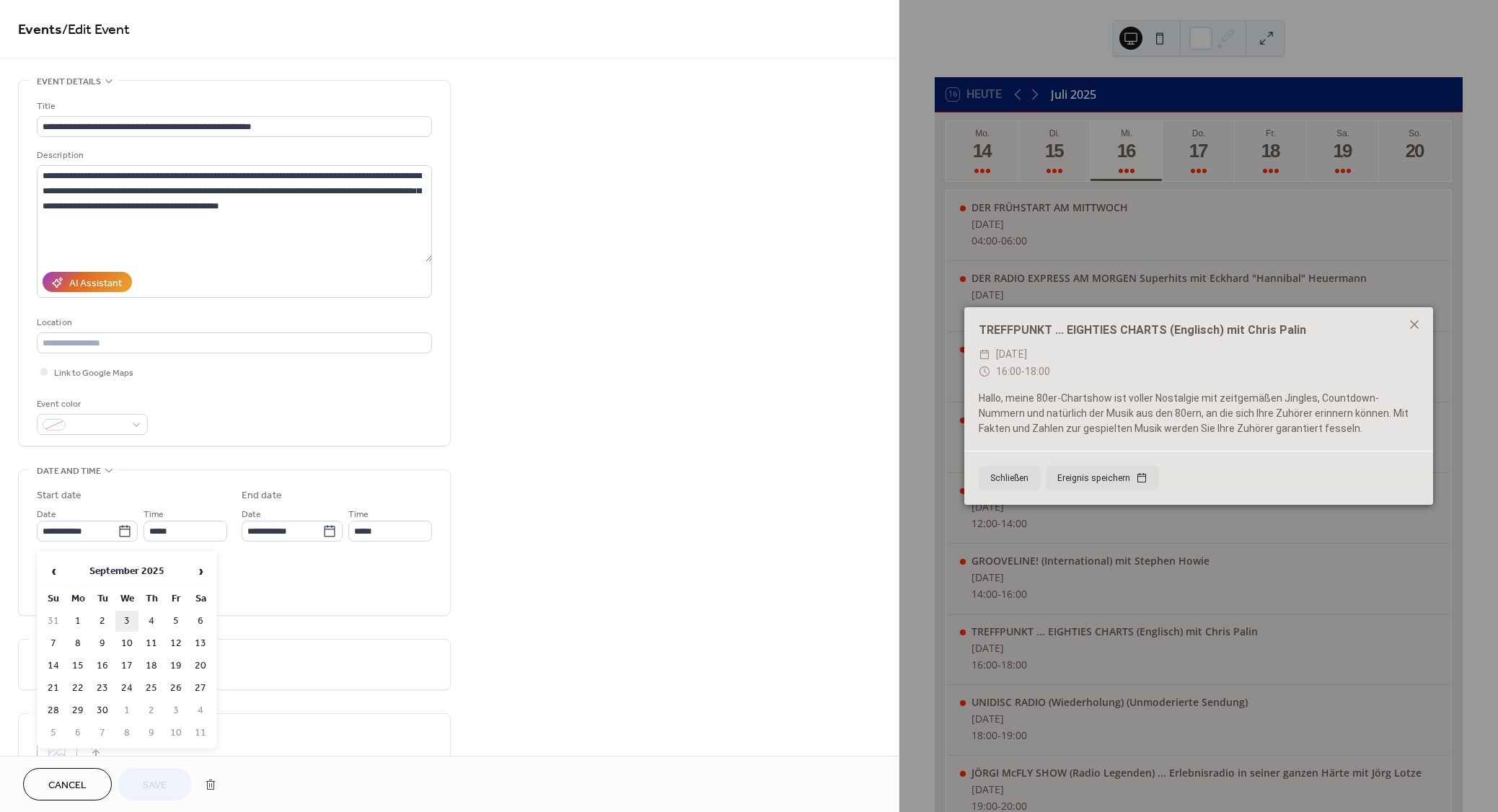 type on "**********" 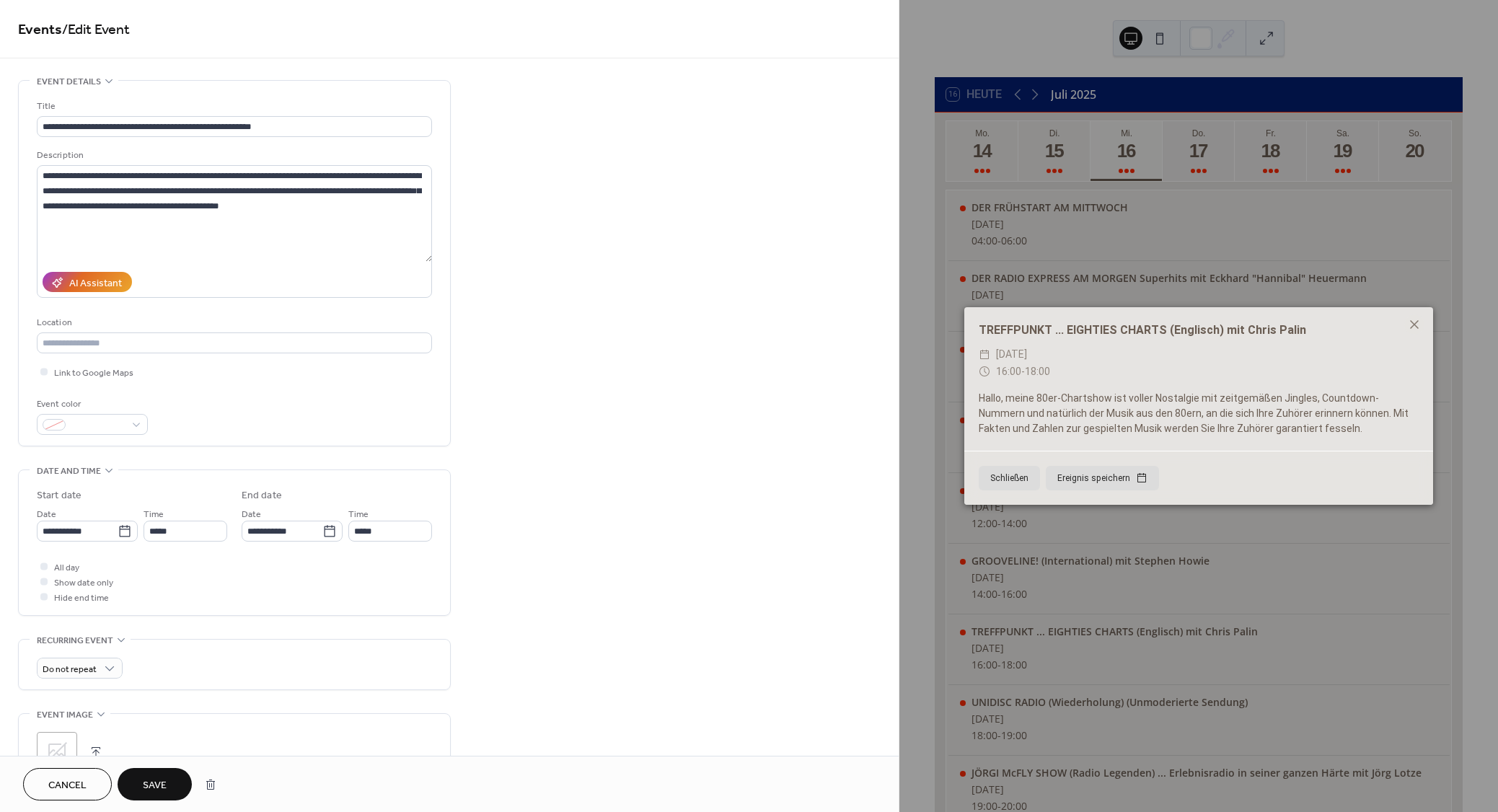 click on "Save" at bounding box center (154, 785) 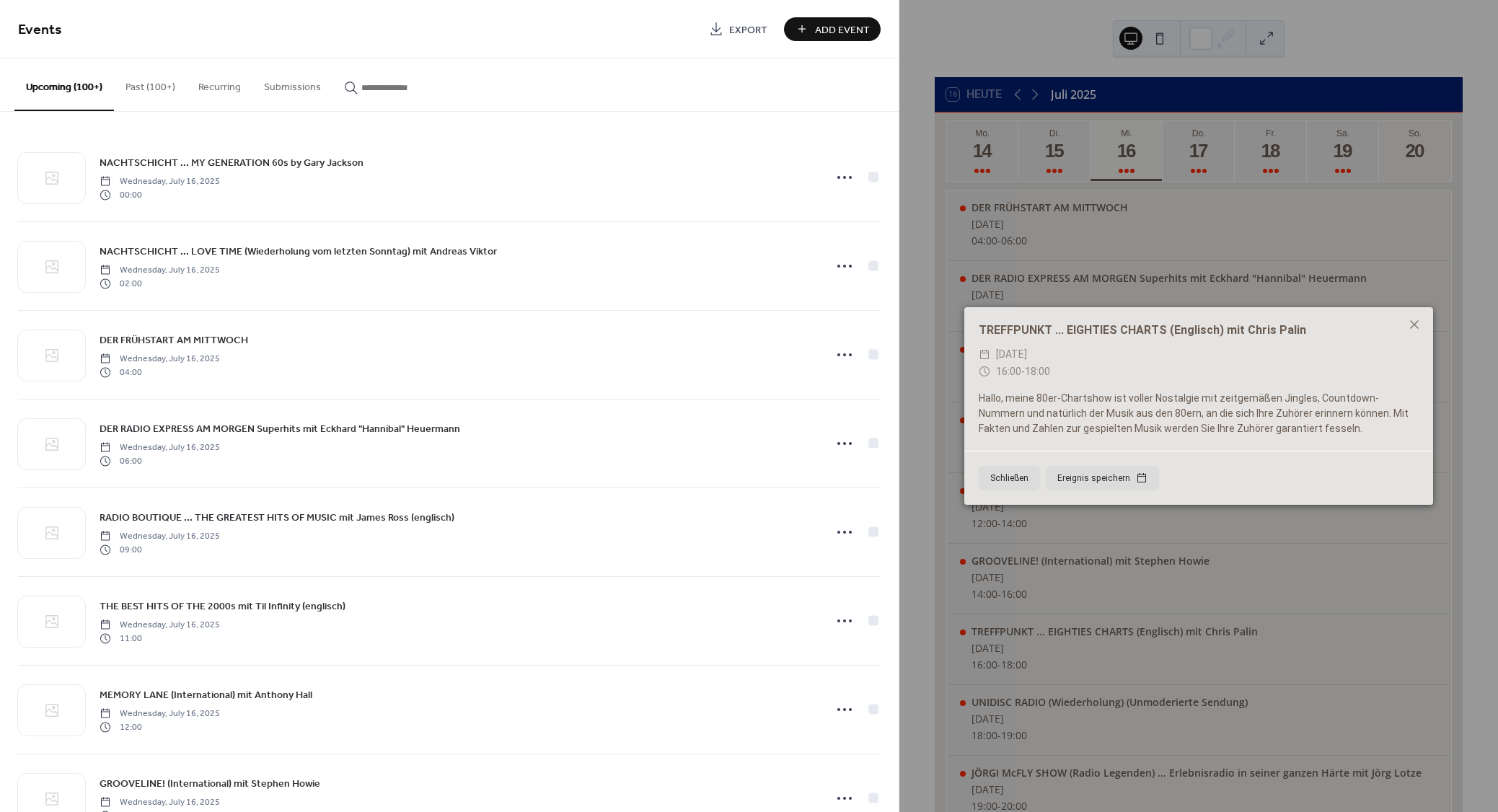 paste on "**********" 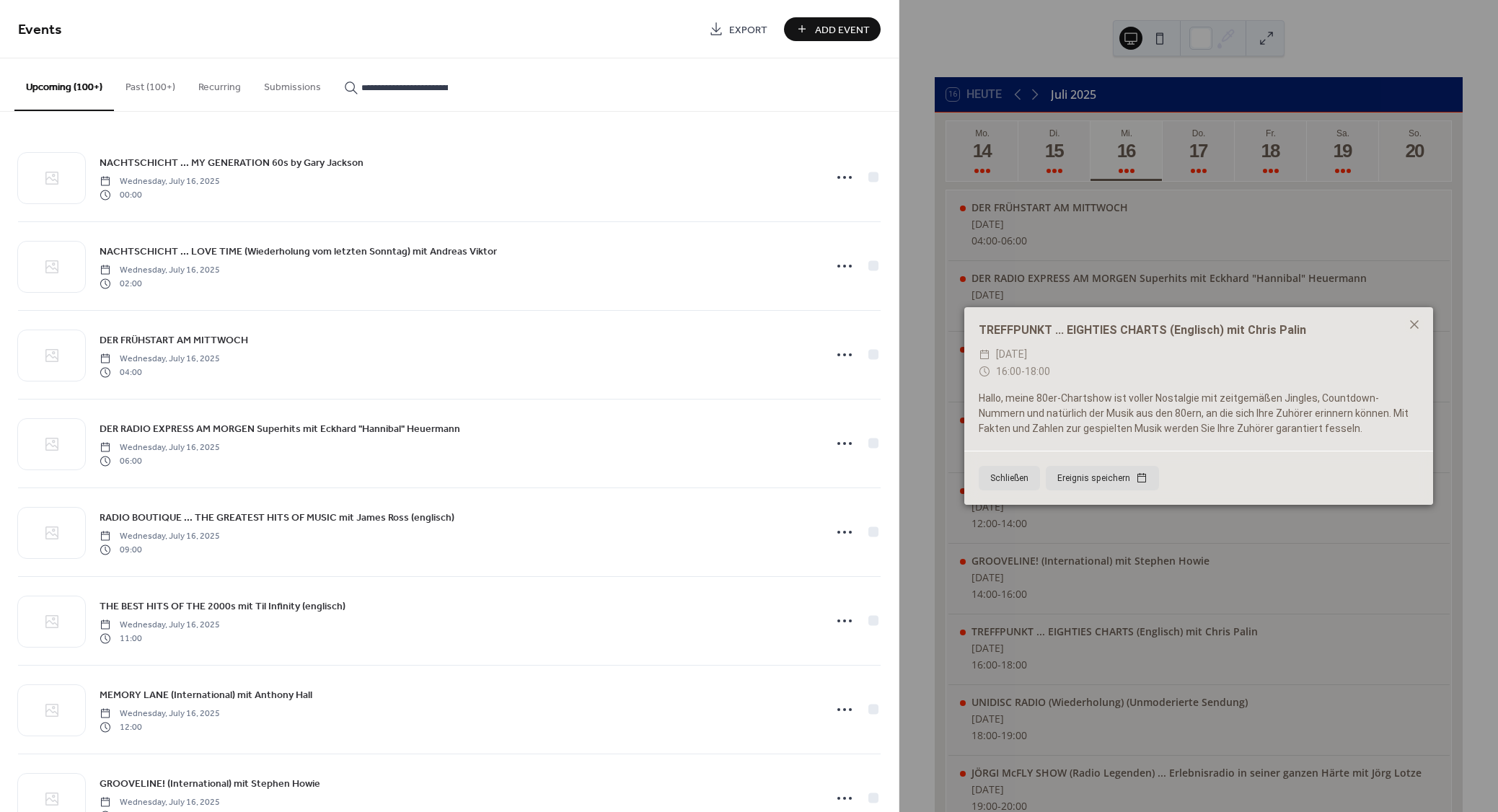 scroll, scrollTop: 0, scrollLeft: 48, axis: horizontal 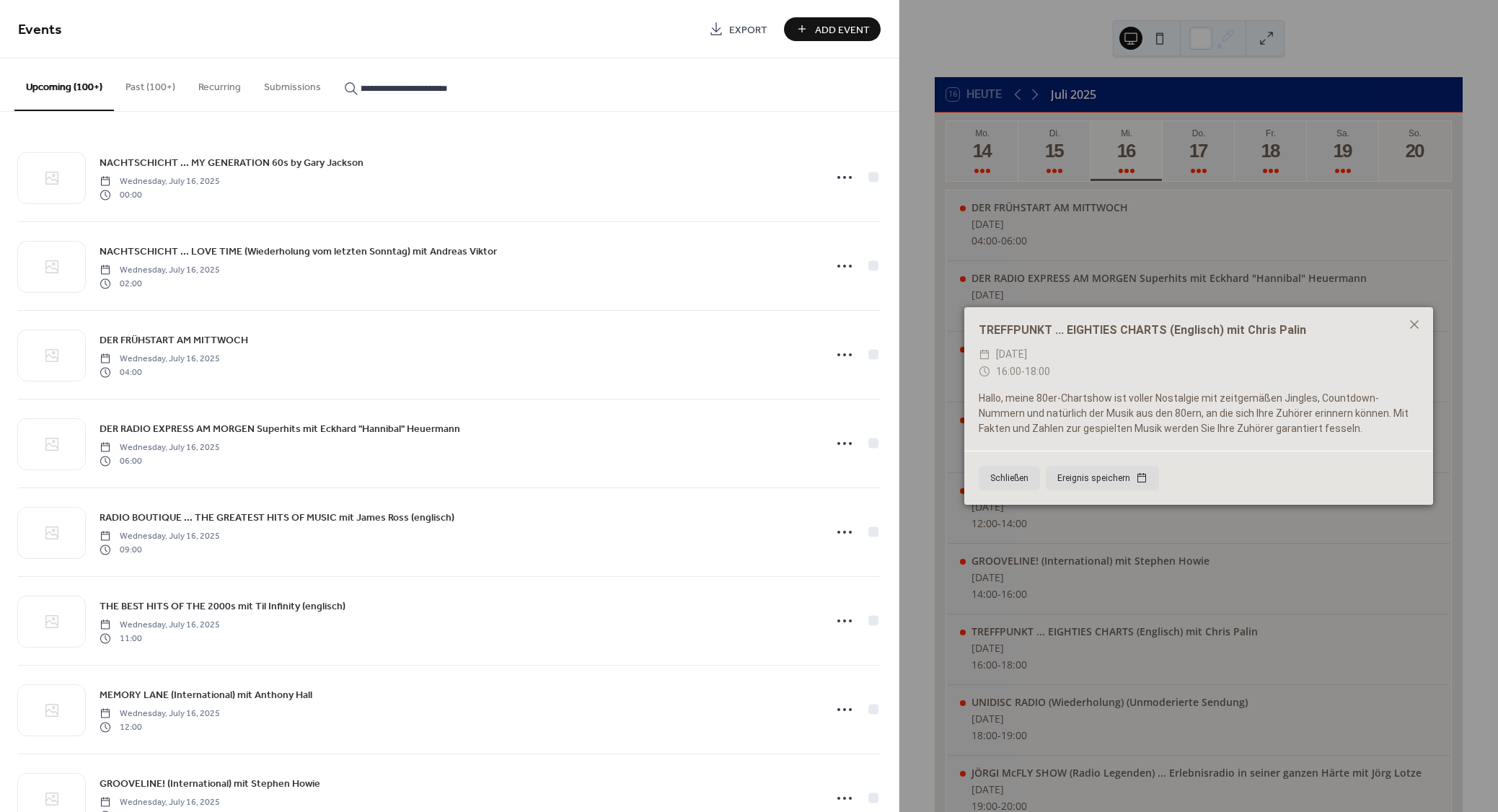 type on "**********" 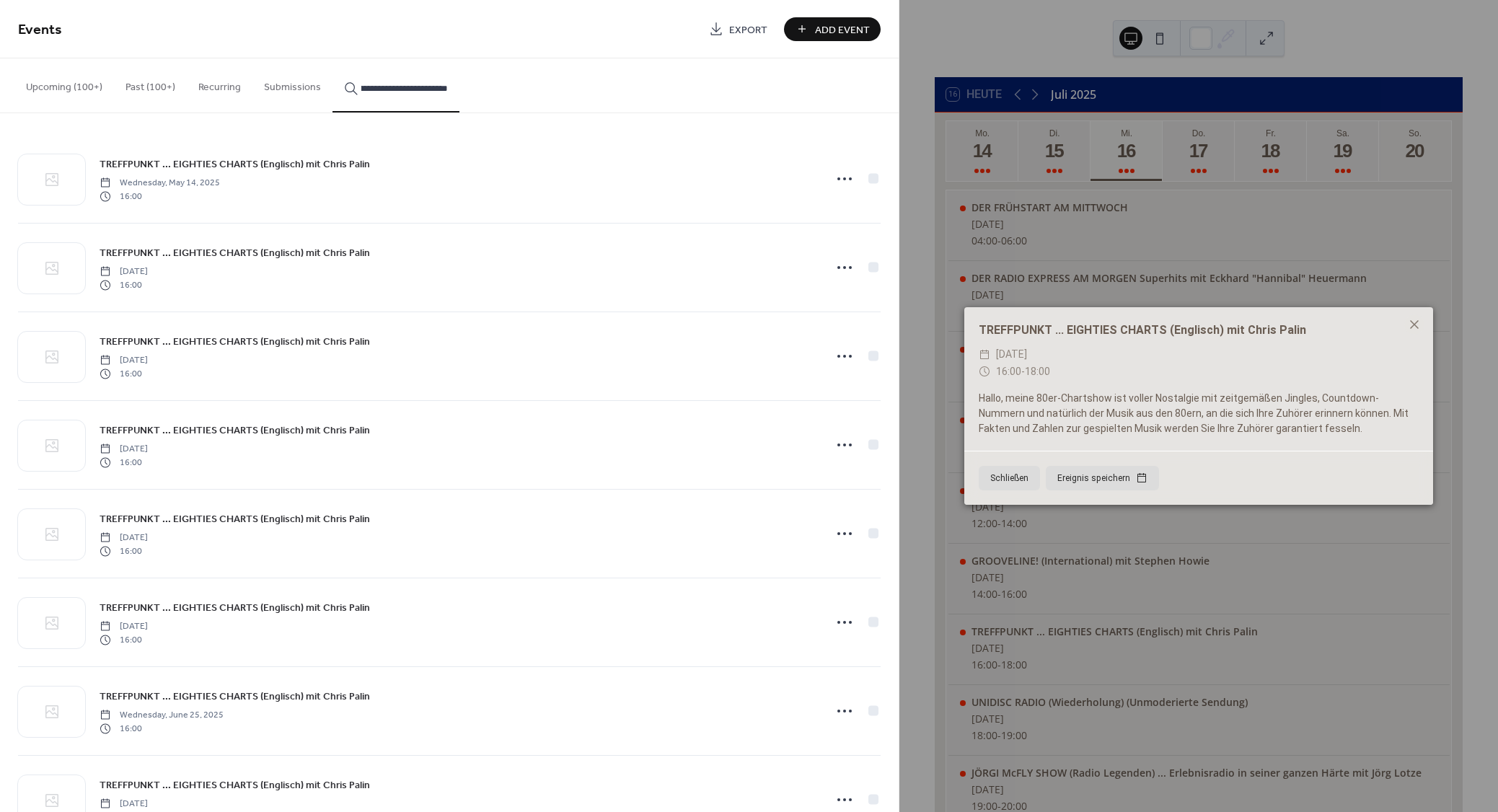 click on "TREFFPUNKT ... EIGHTIES CHARTS (Englisch) mit Chris Palin" at bounding box center [234, 164] 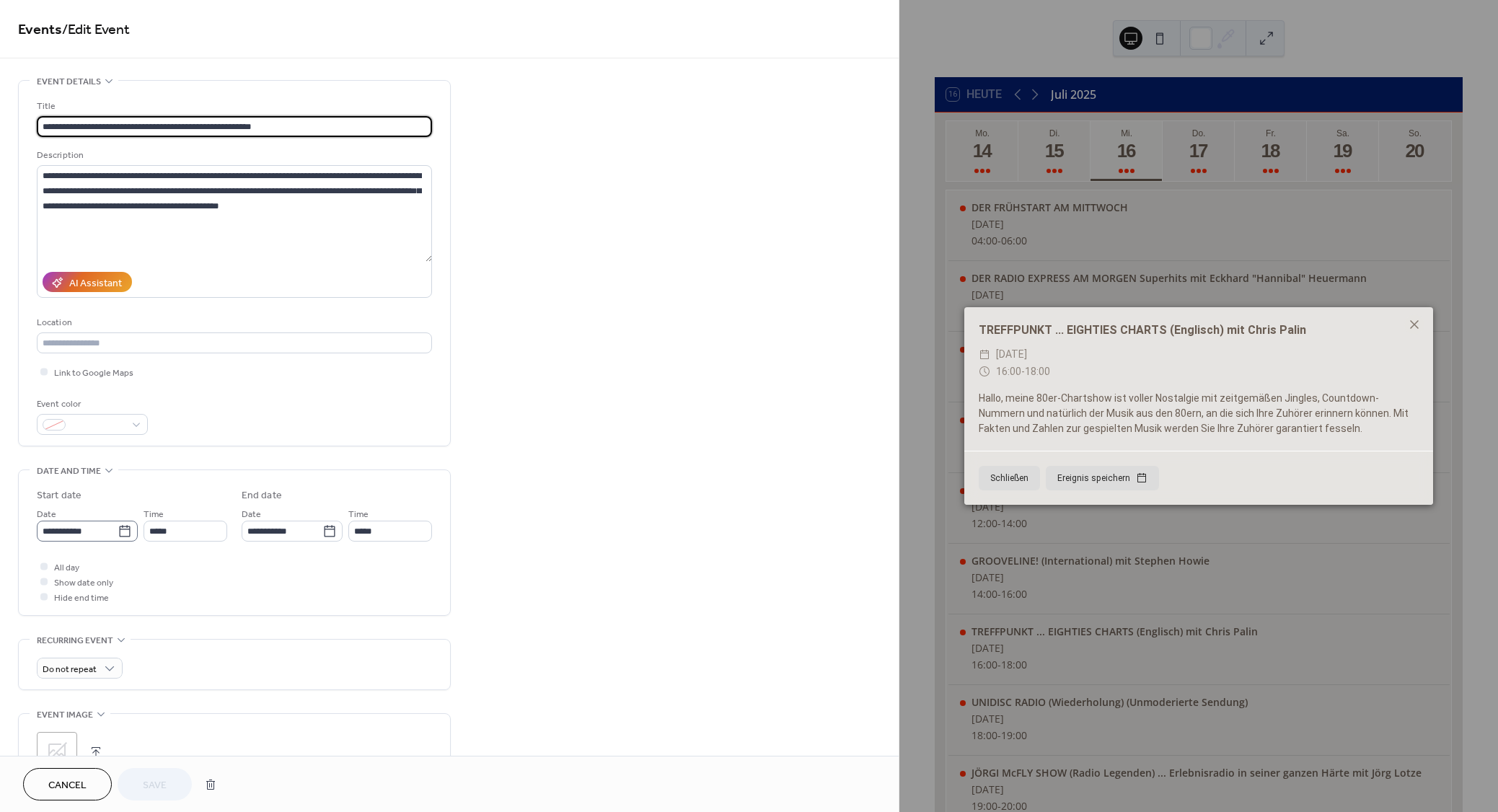drag, startPoint x: 124, startPoint y: 539, endPoint x: 224, endPoint y: 635, distance: 138.62179 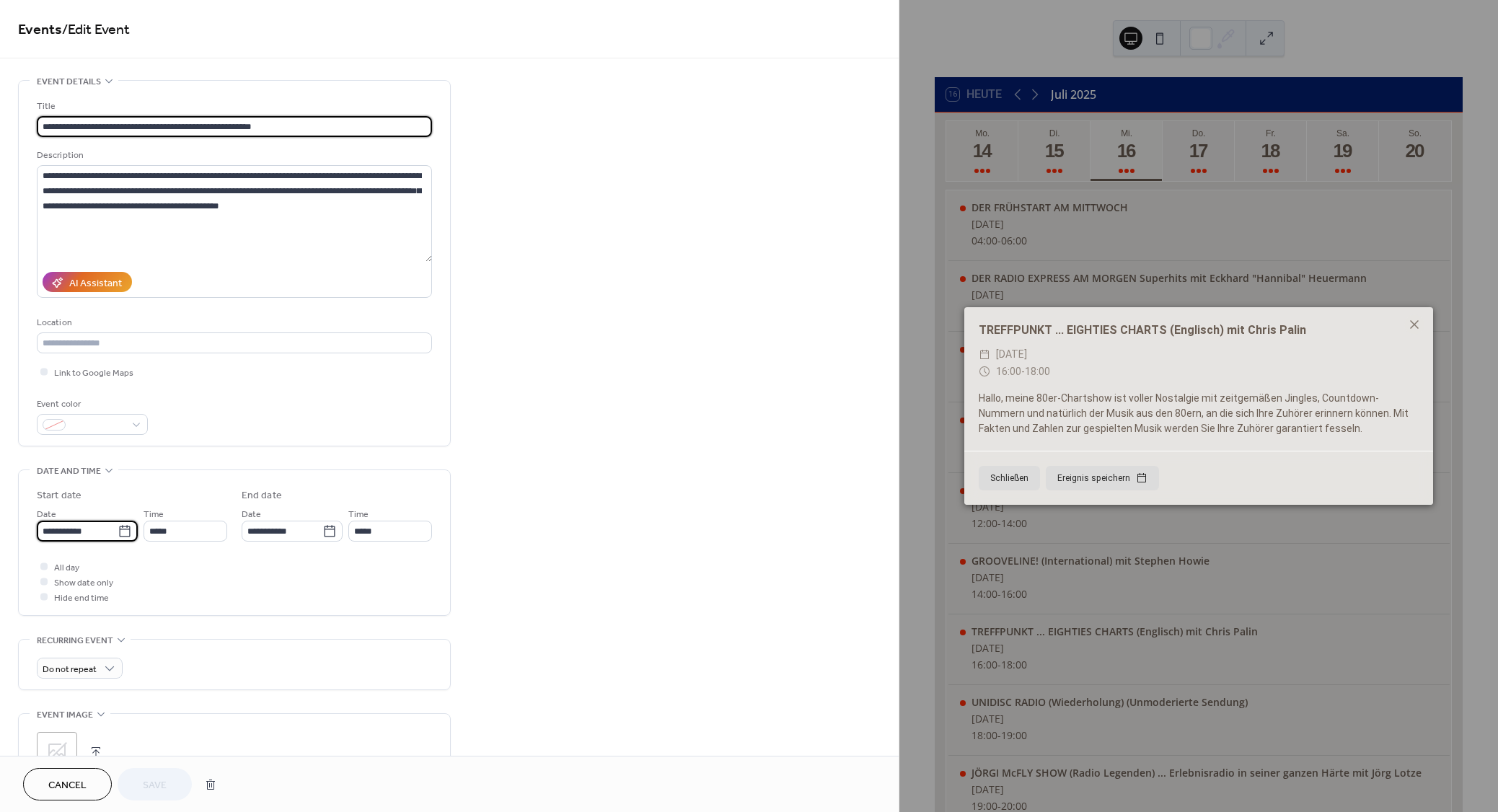 click on "**********" at bounding box center [77, 531] 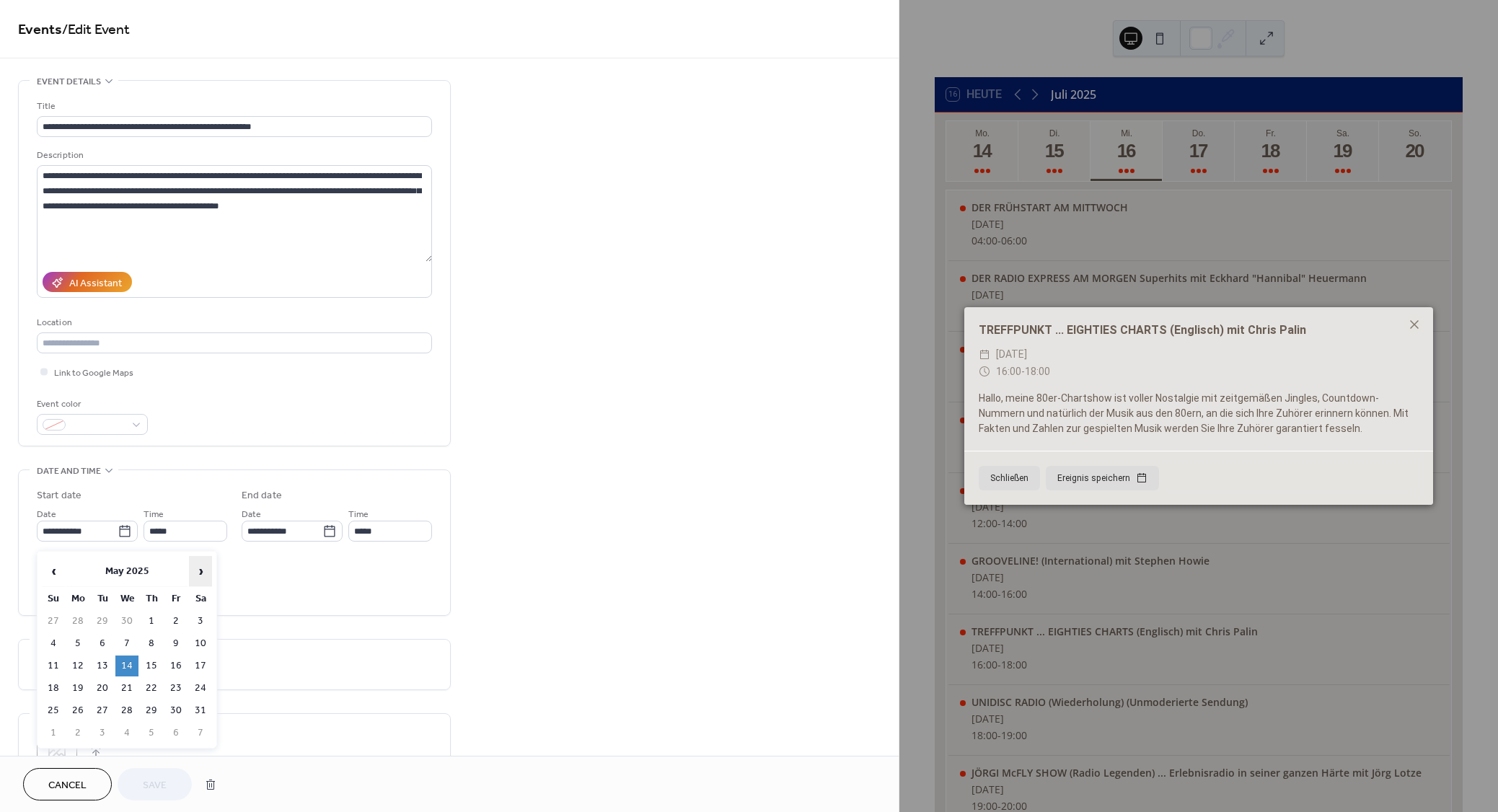 click on "›" at bounding box center (201, 571) 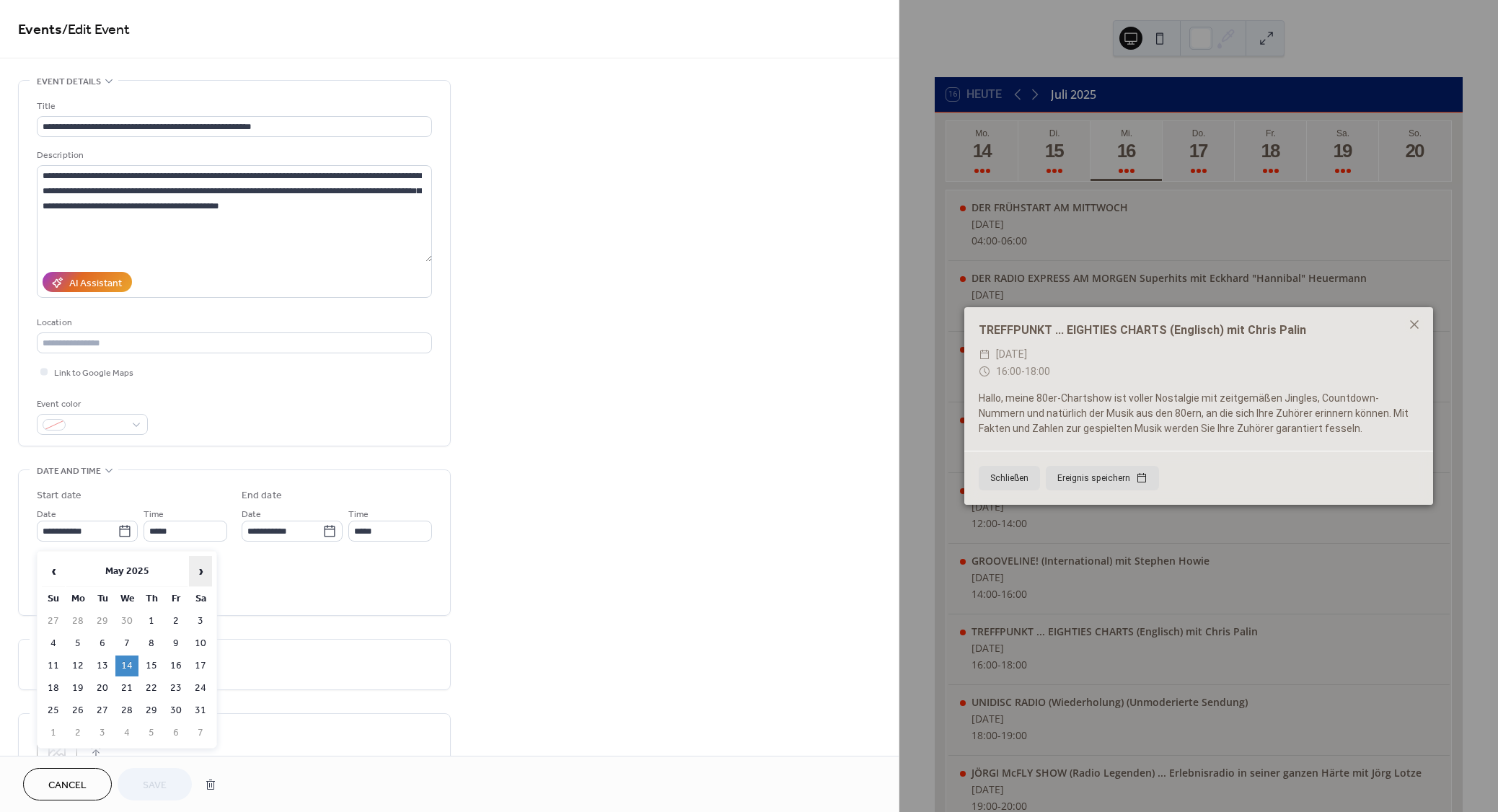 click on "›" at bounding box center [201, 571] 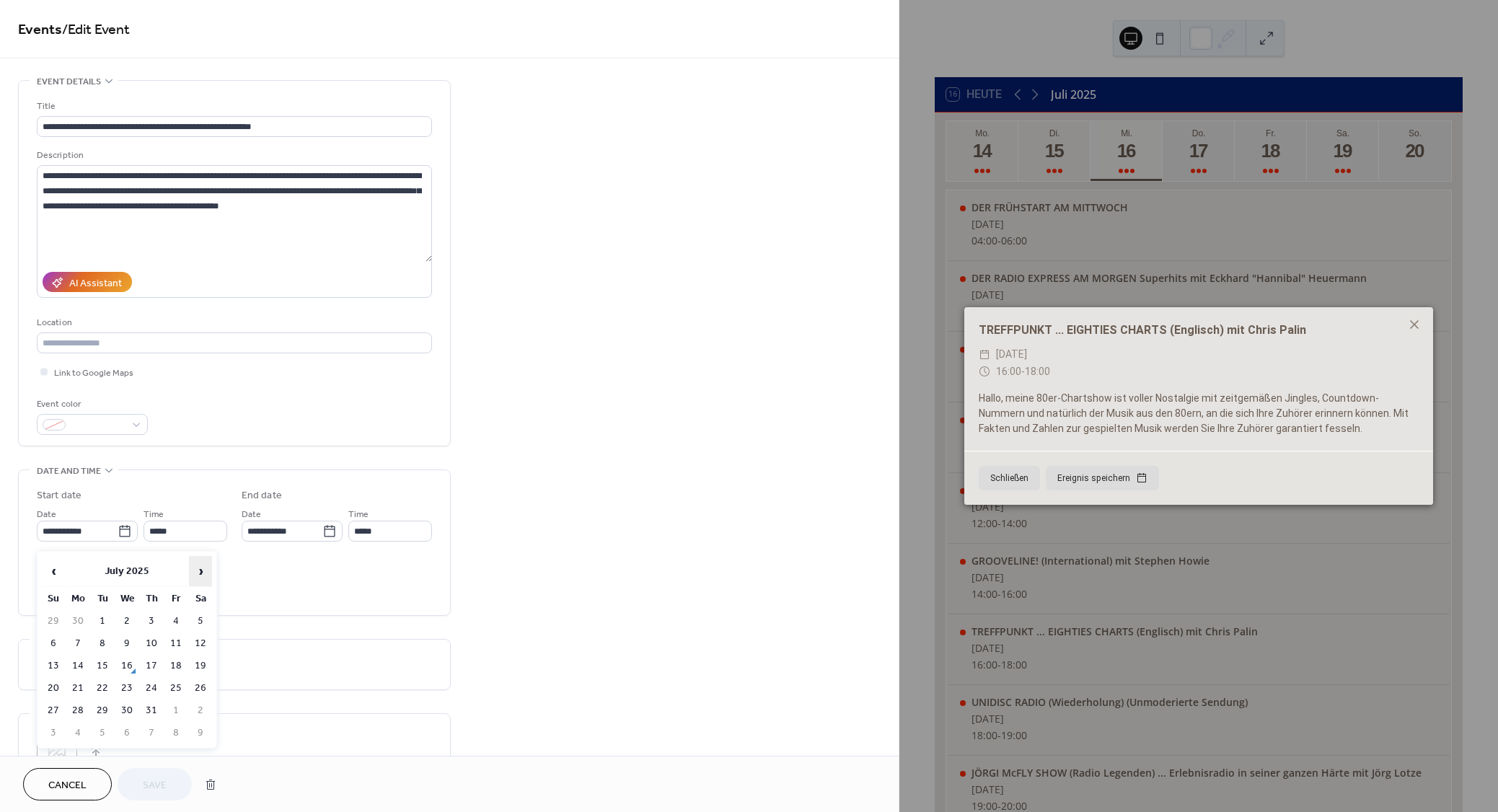 click on "›" at bounding box center [201, 571] 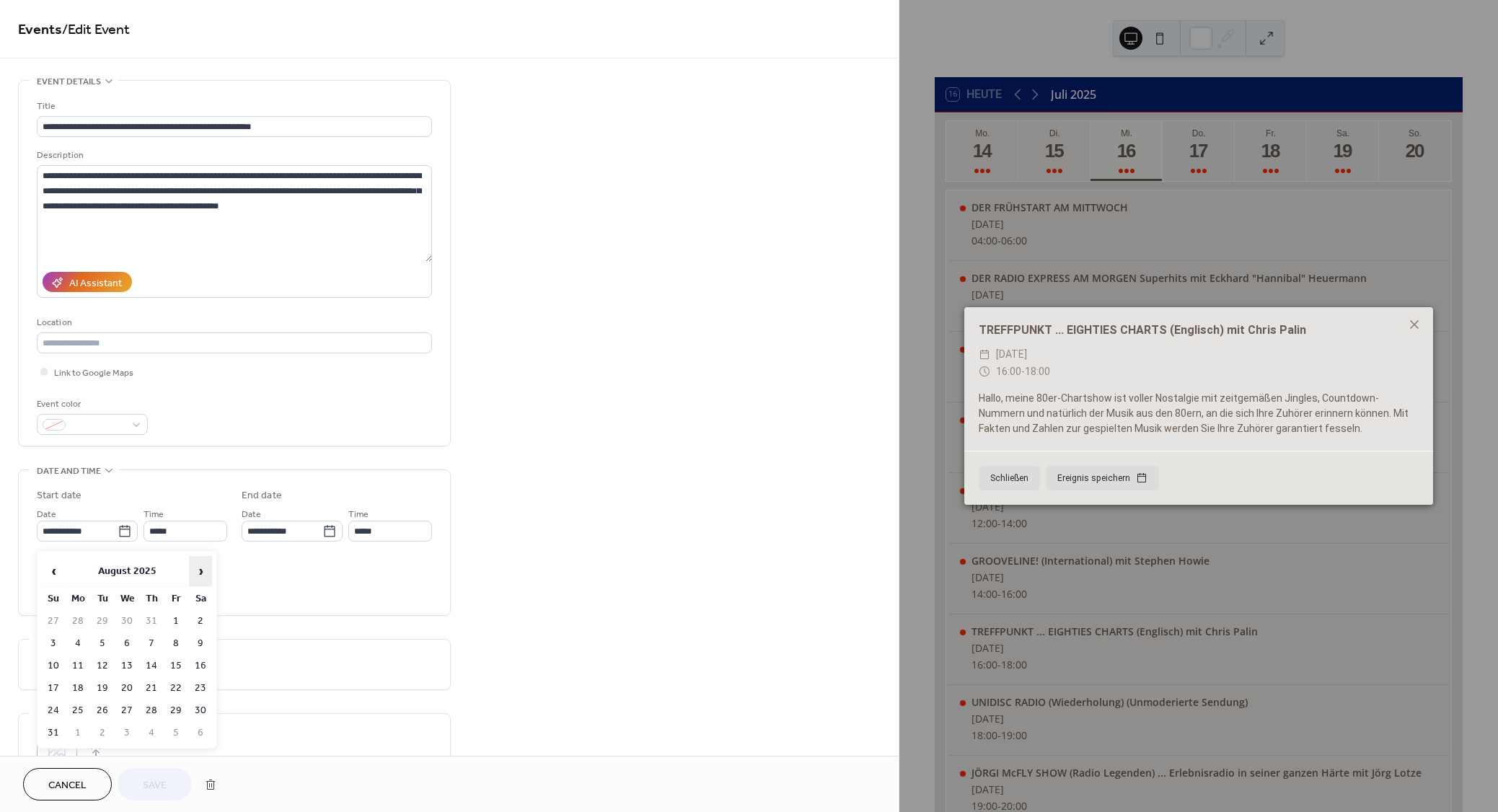 click on "›" at bounding box center [201, 571] 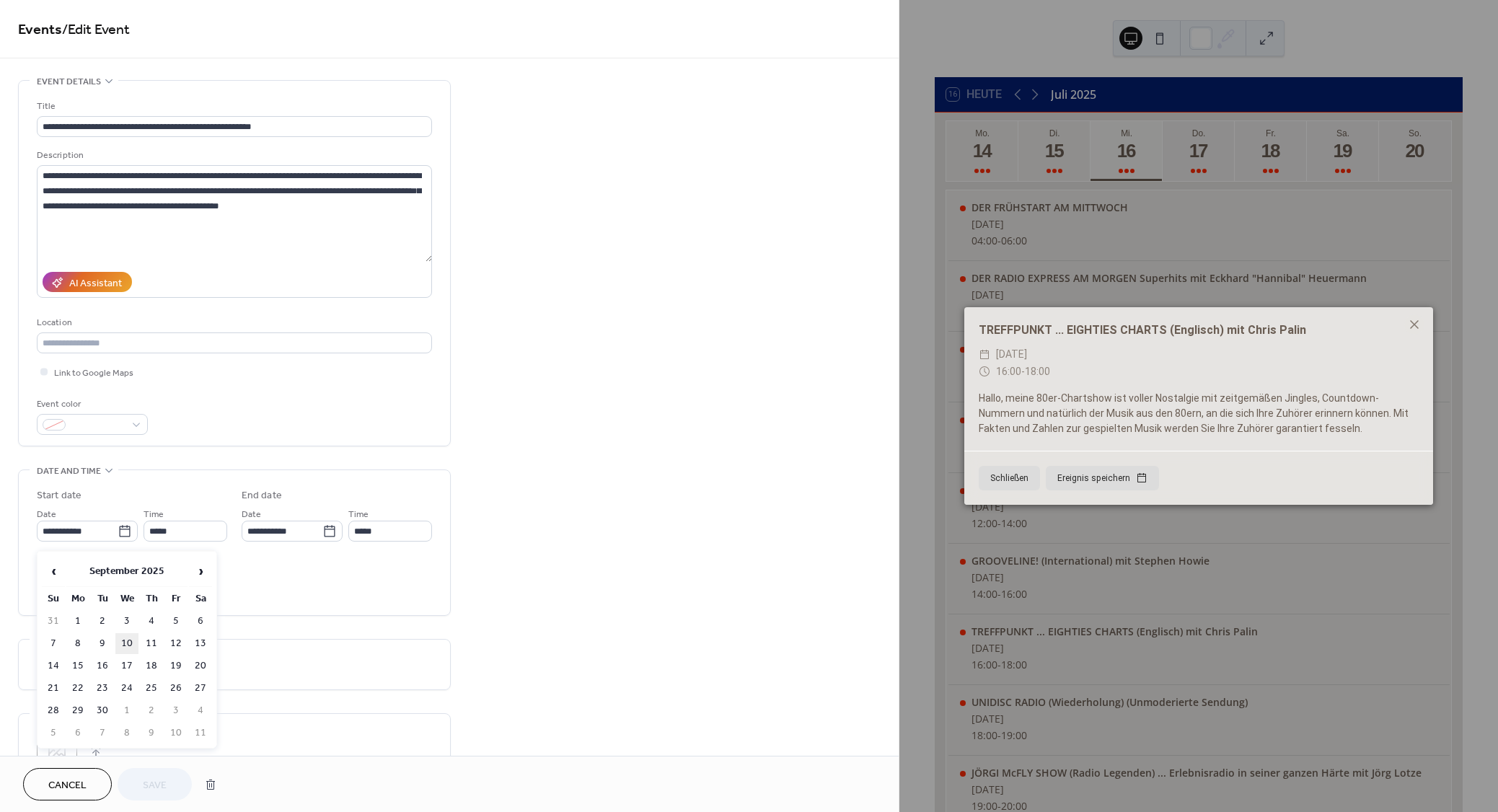 click on "10" at bounding box center [127, 643] 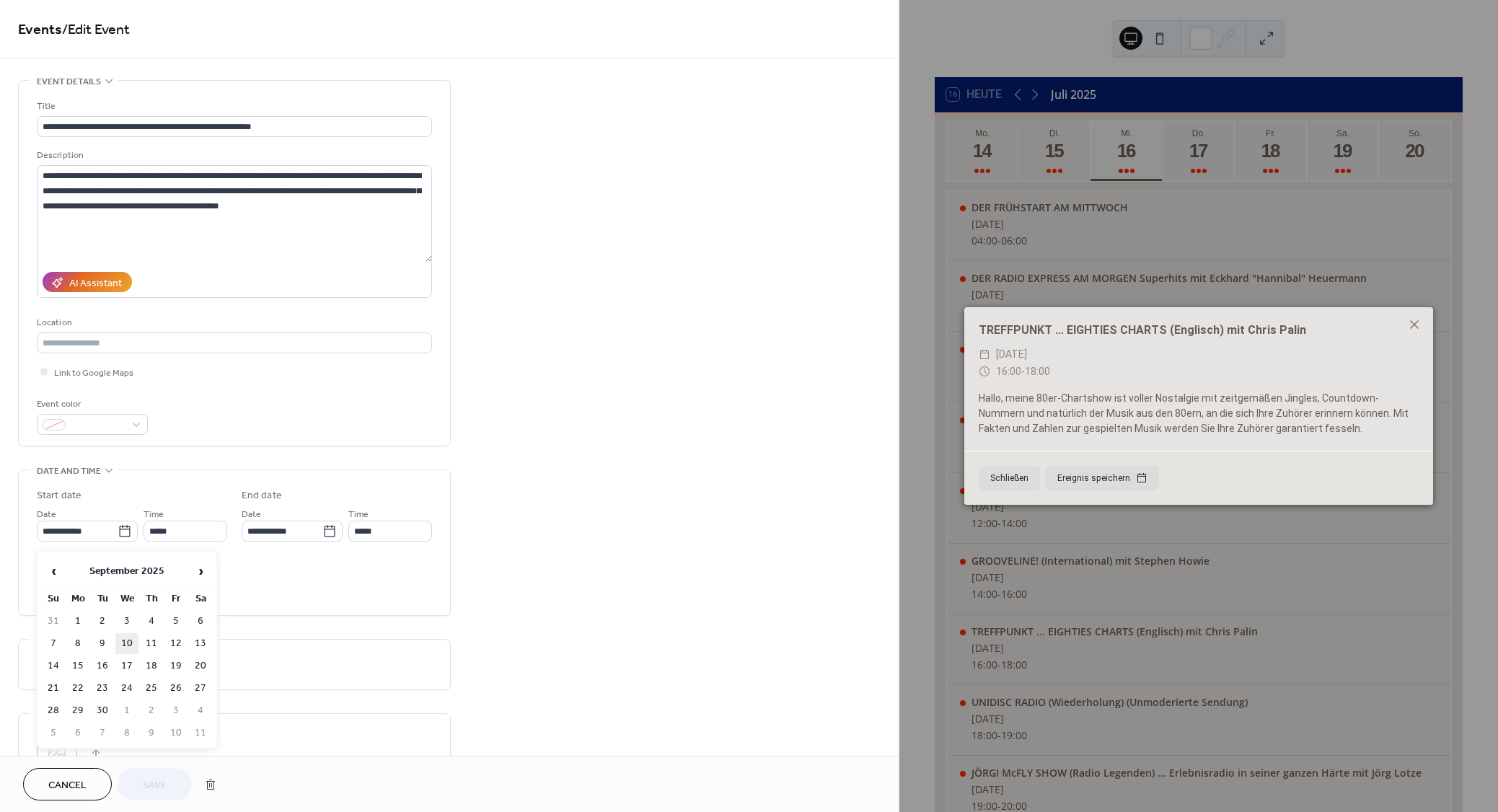 type on "**********" 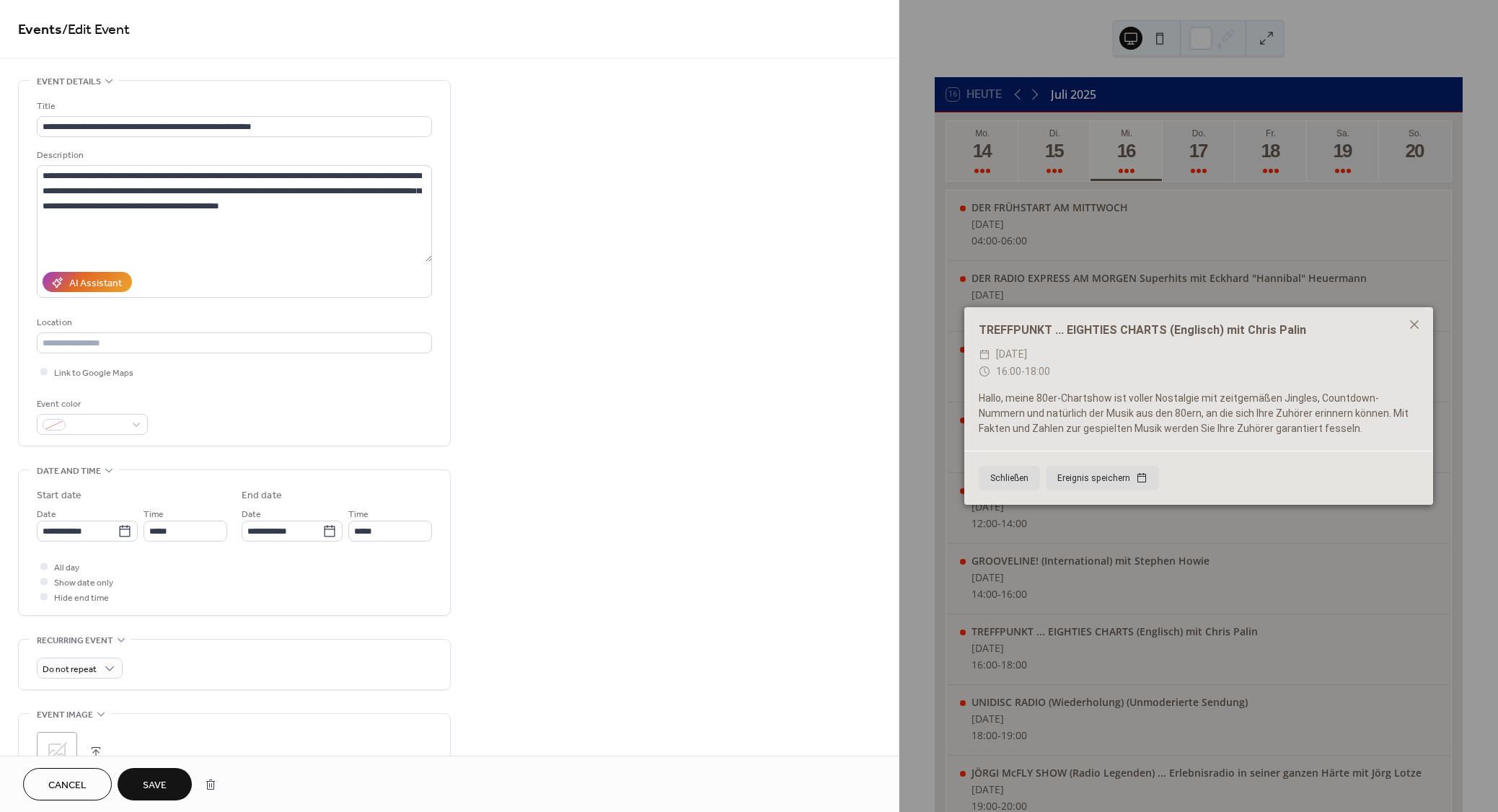 click on "Save" at bounding box center [154, 785] 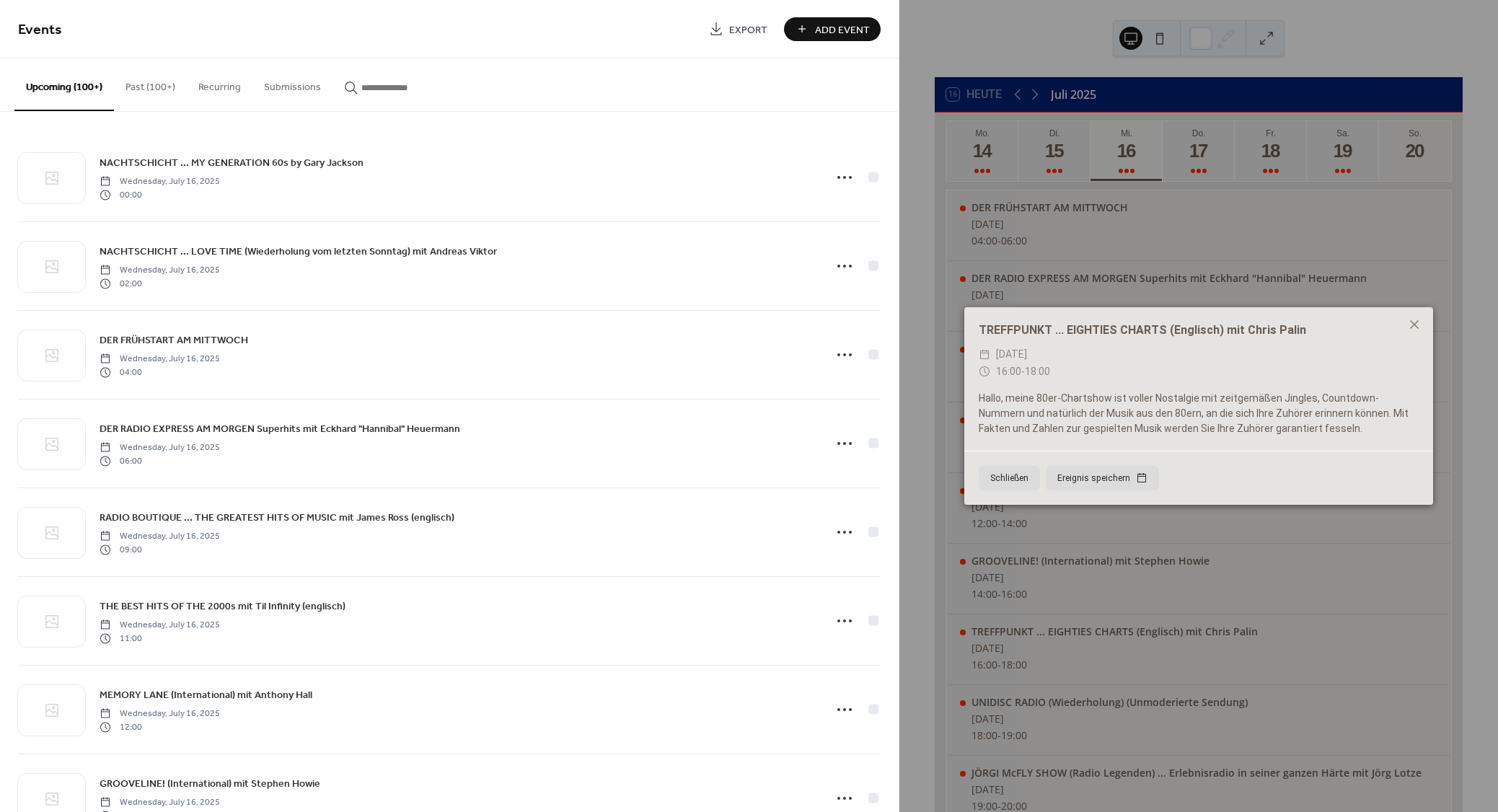 paste on "**********" 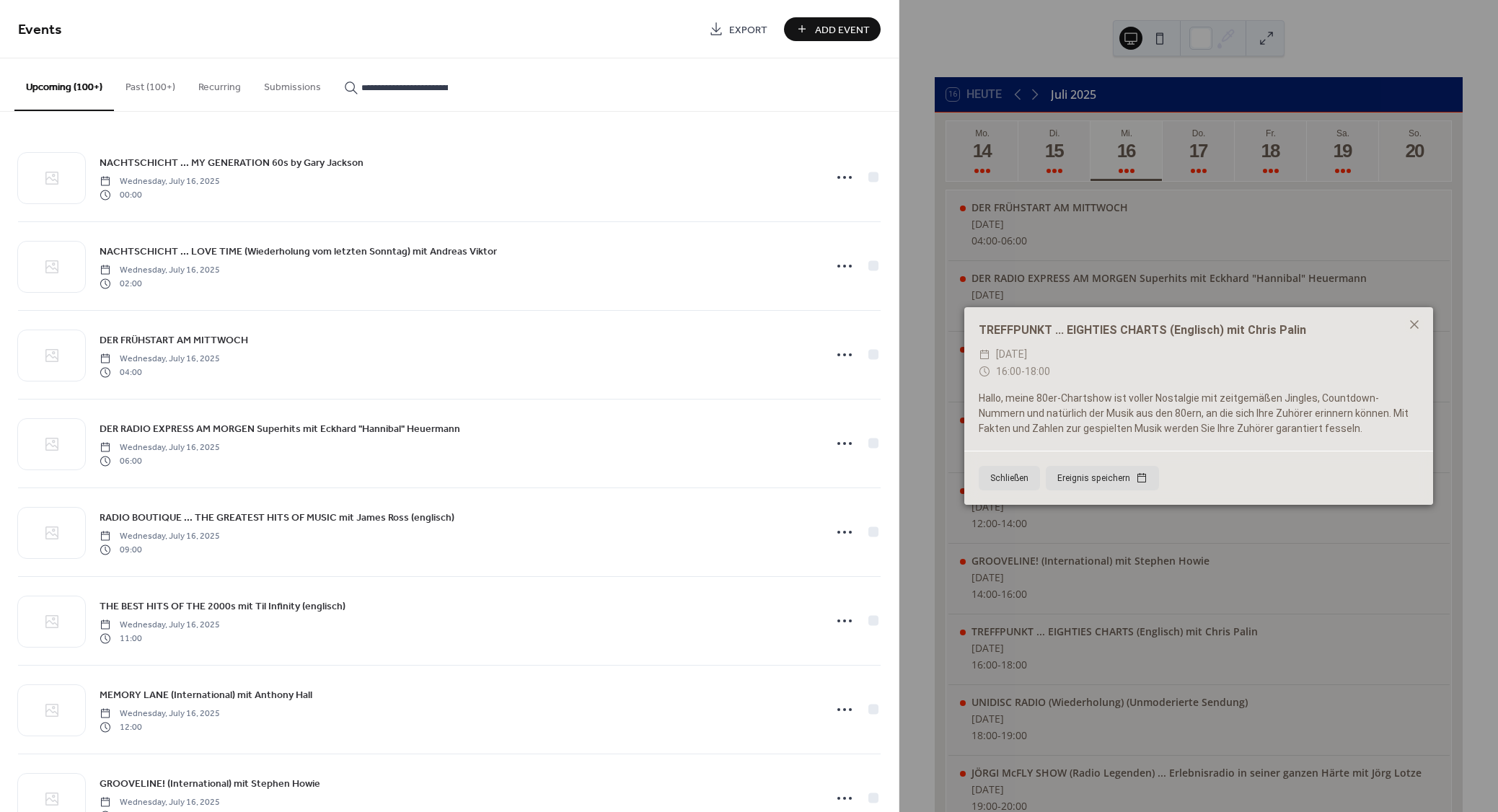 scroll, scrollTop: 0, scrollLeft: 48, axis: horizontal 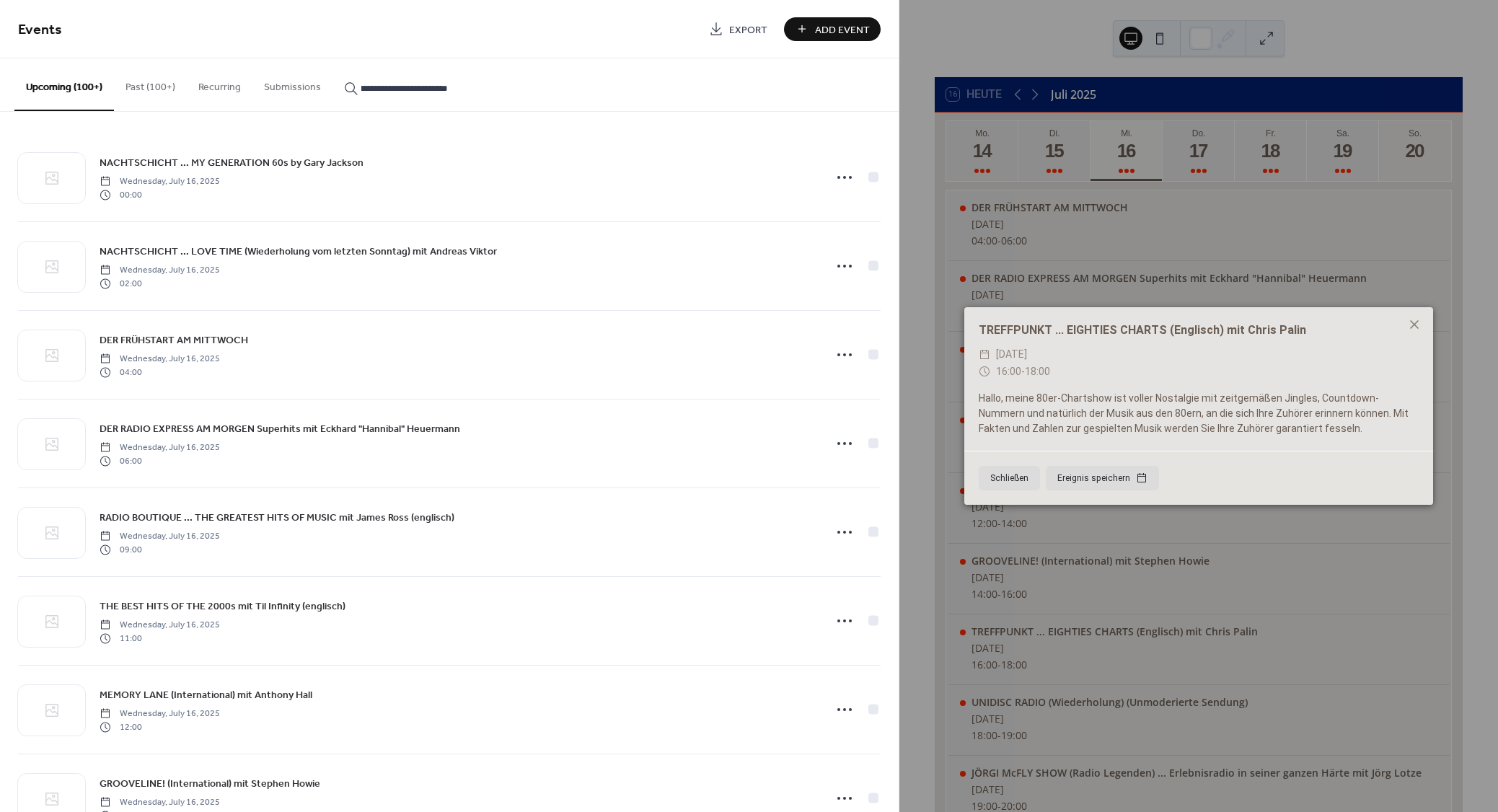 type on "**********" 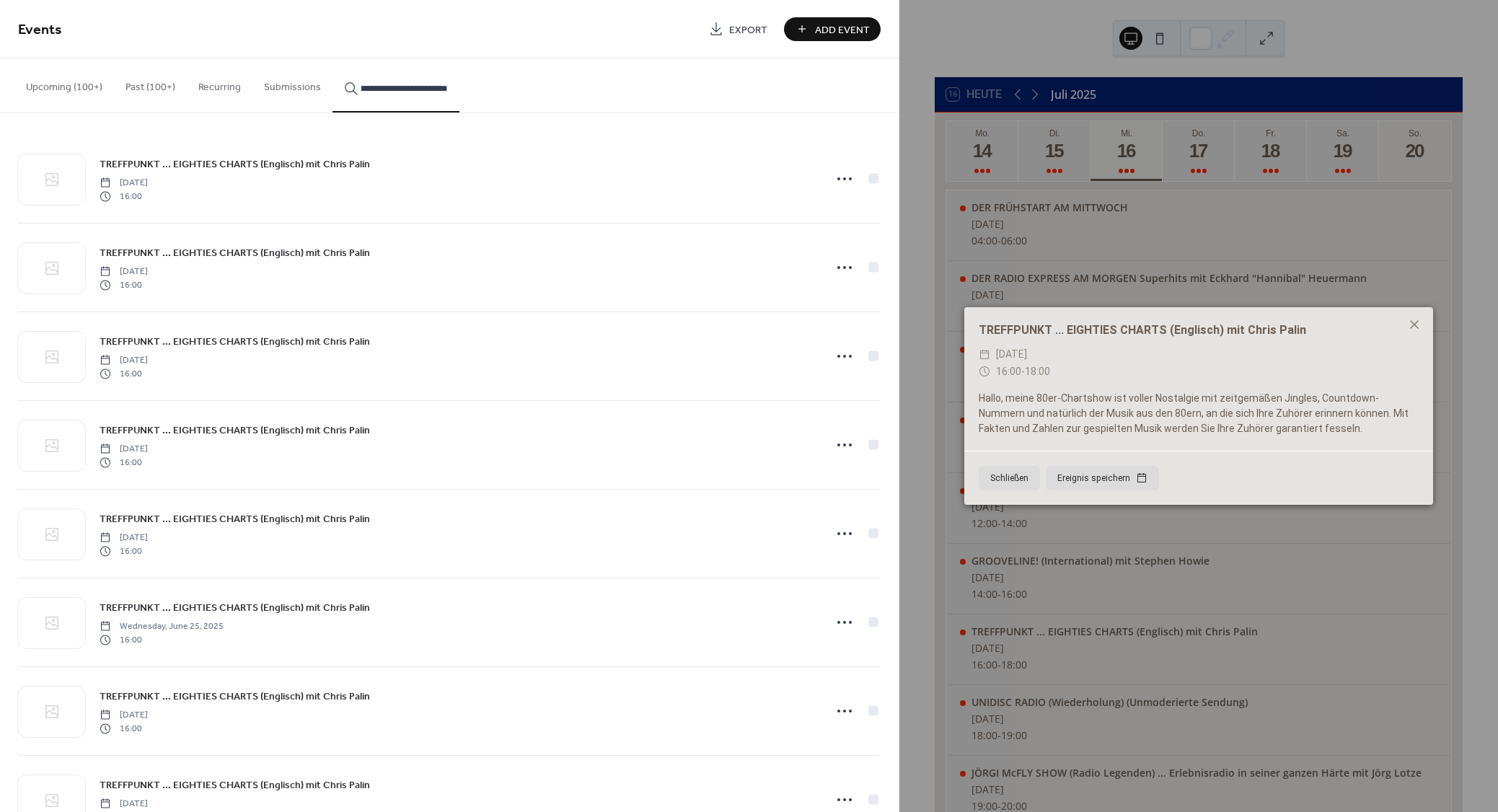 click on "TREFFPUNKT ... EIGHTIES CHARTS (Englisch) mit Chris Palin" at bounding box center [234, 164] 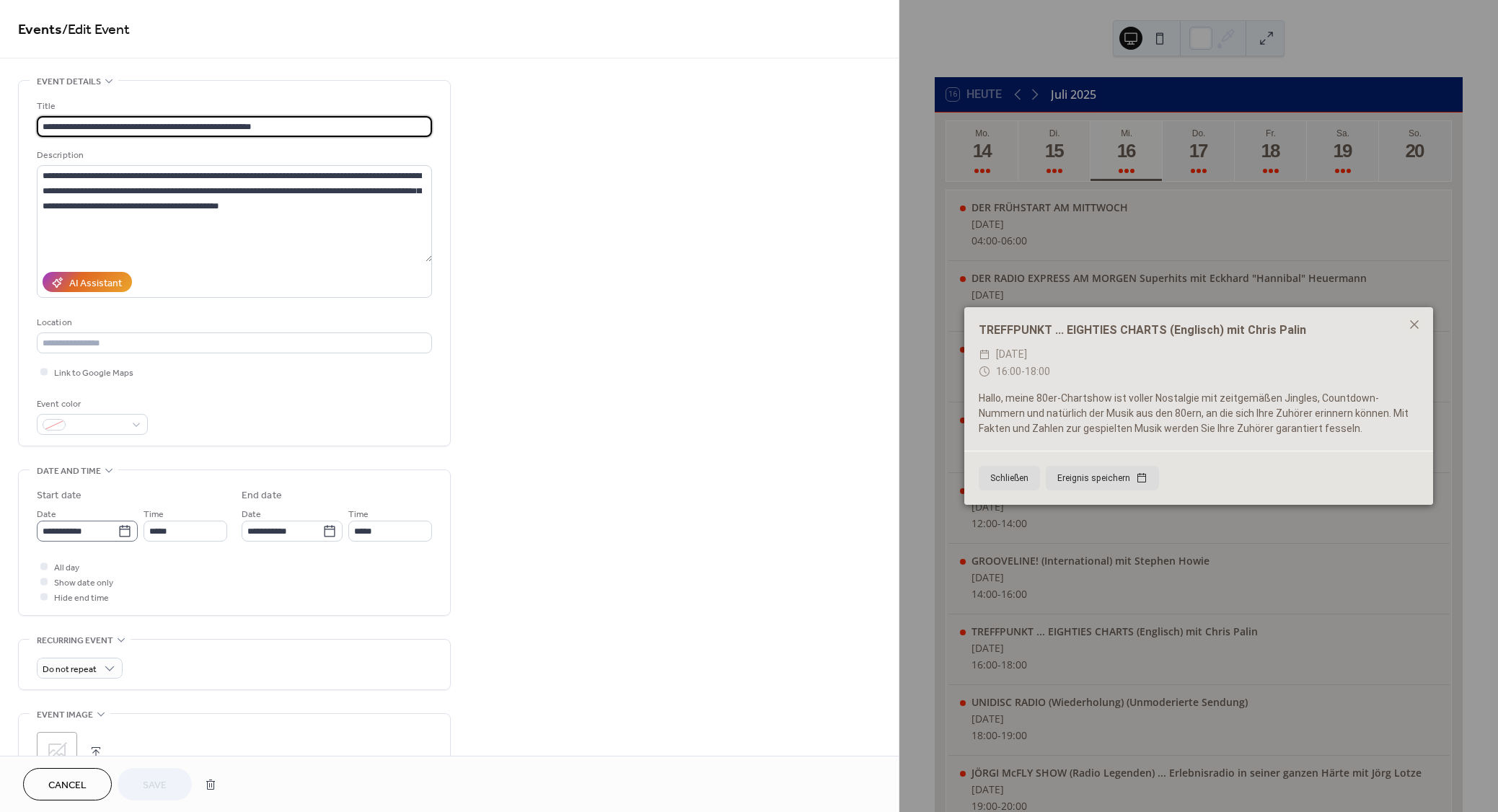 click 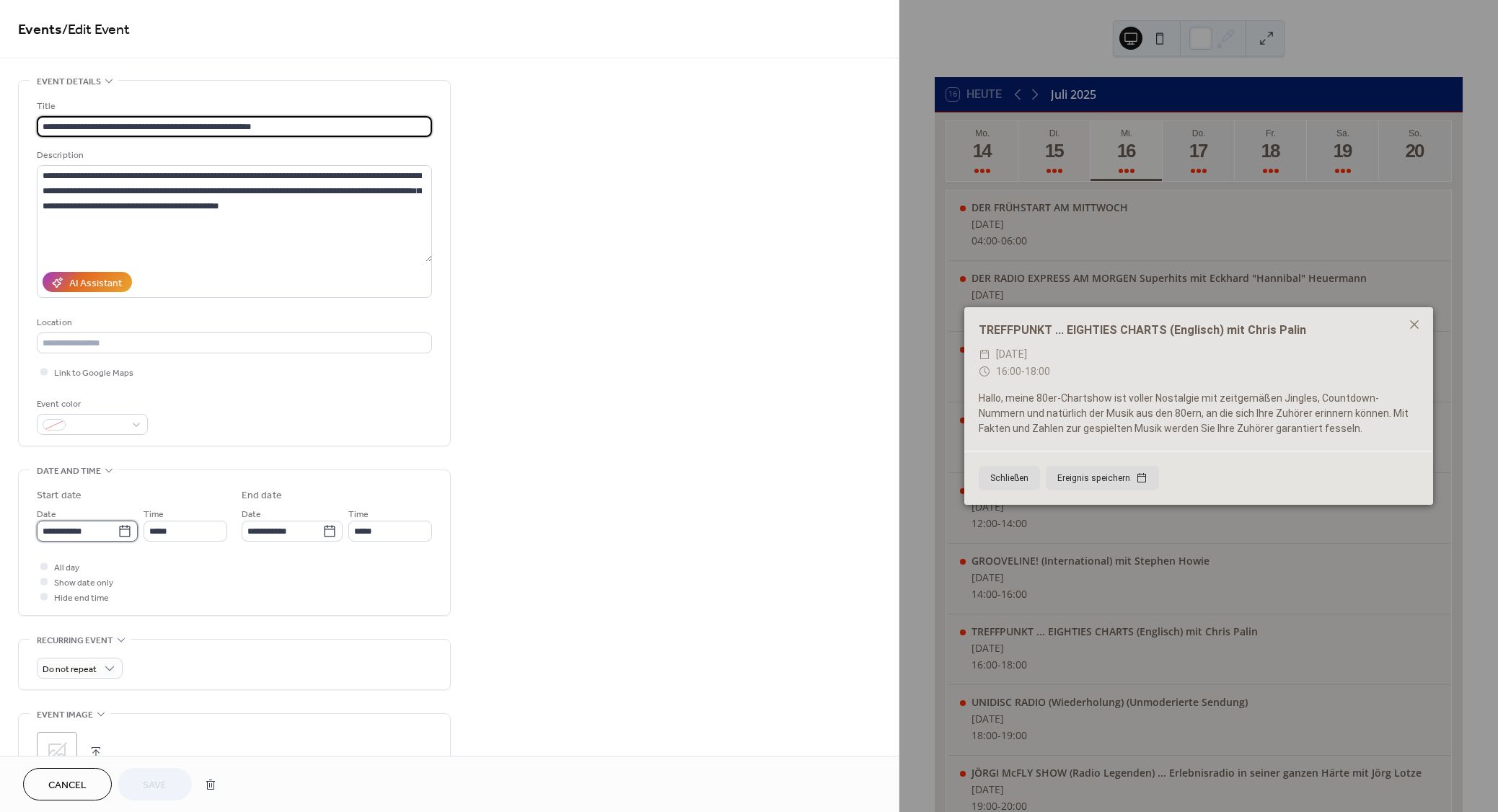 click on "**********" at bounding box center (77, 531) 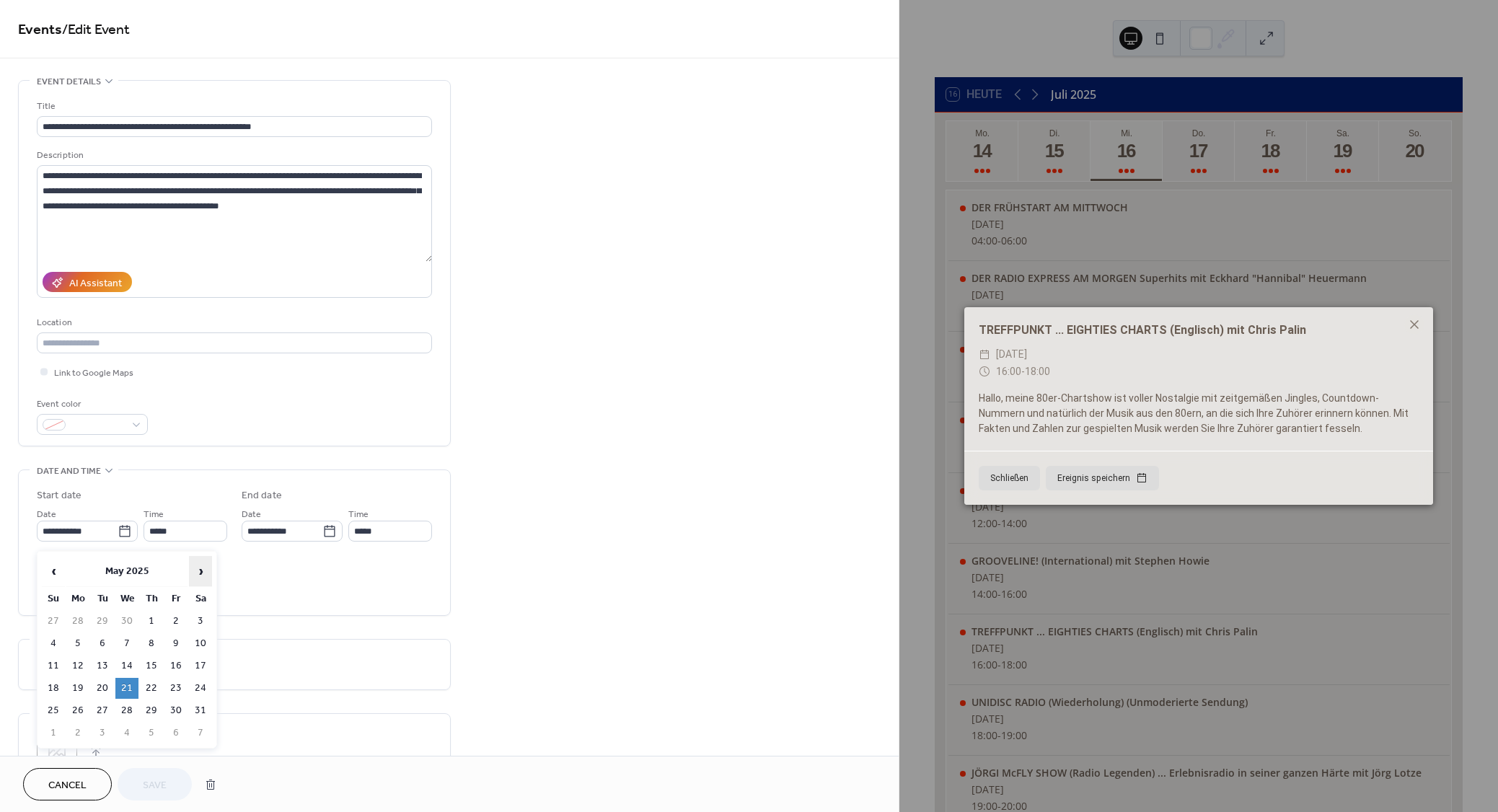 click on "›" at bounding box center [201, 571] 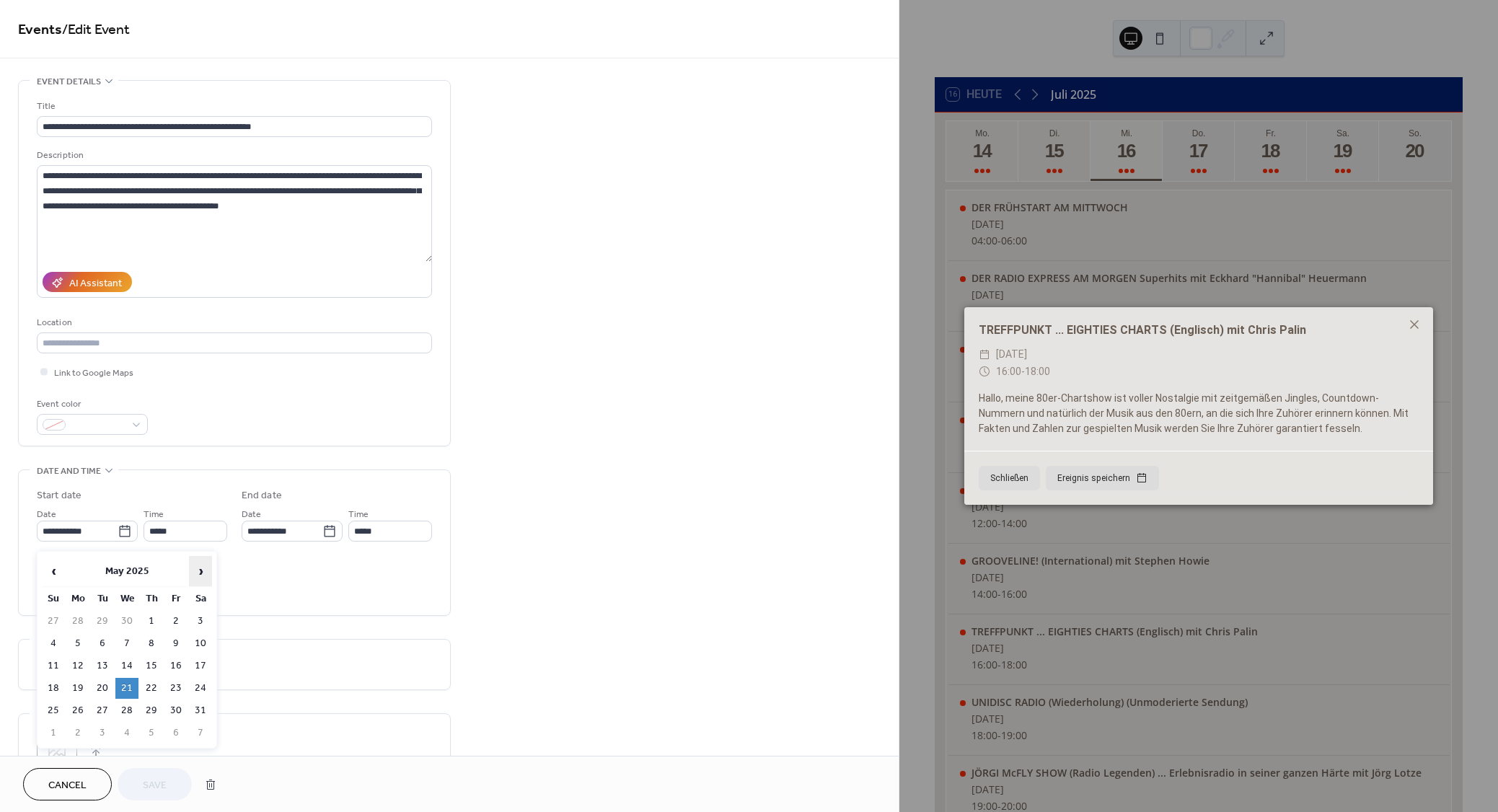 click on "›" at bounding box center [201, 571] 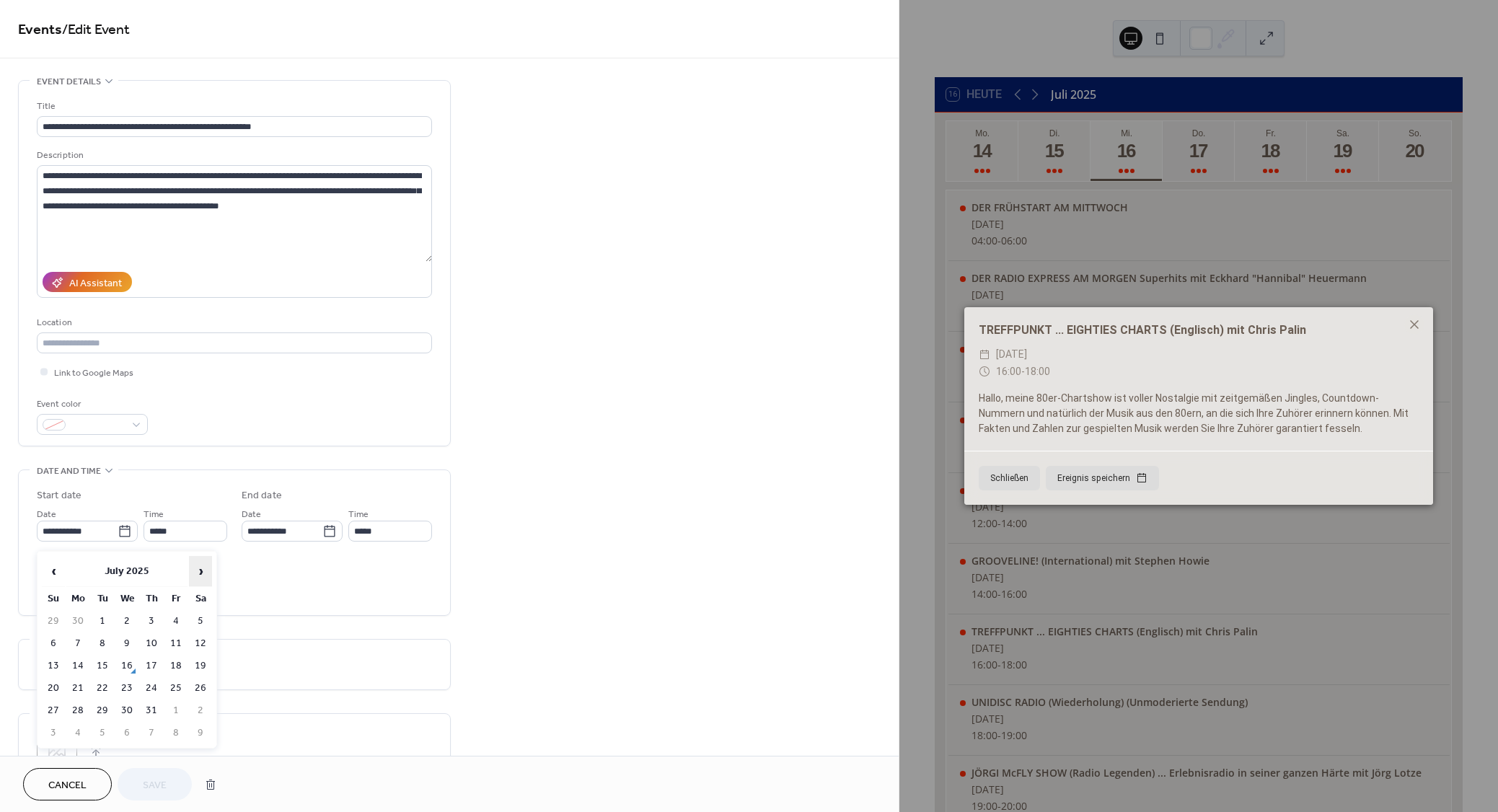 click on "›" at bounding box center (201, 571) 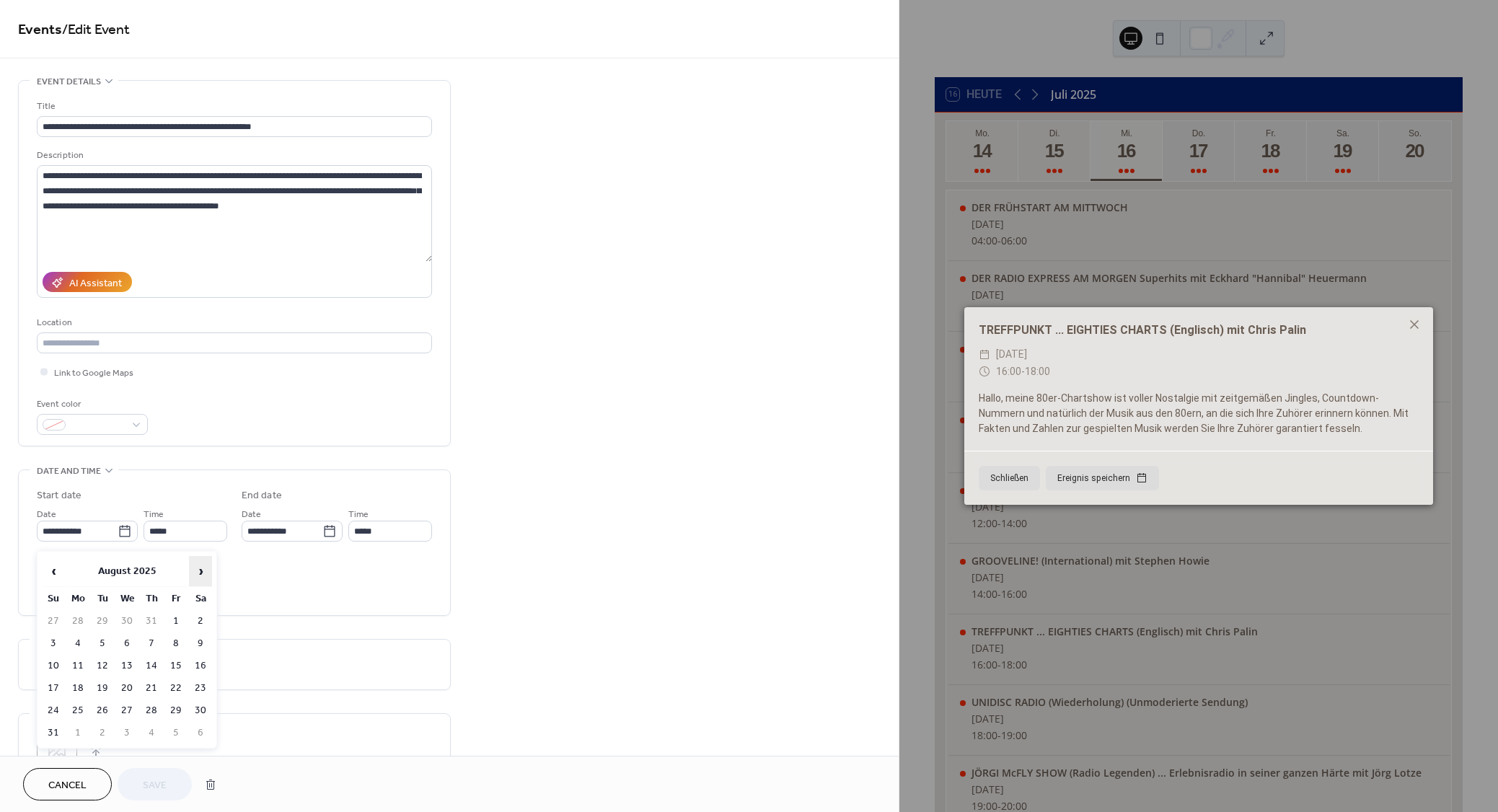 click on "›" at bounding box center (201, 571) 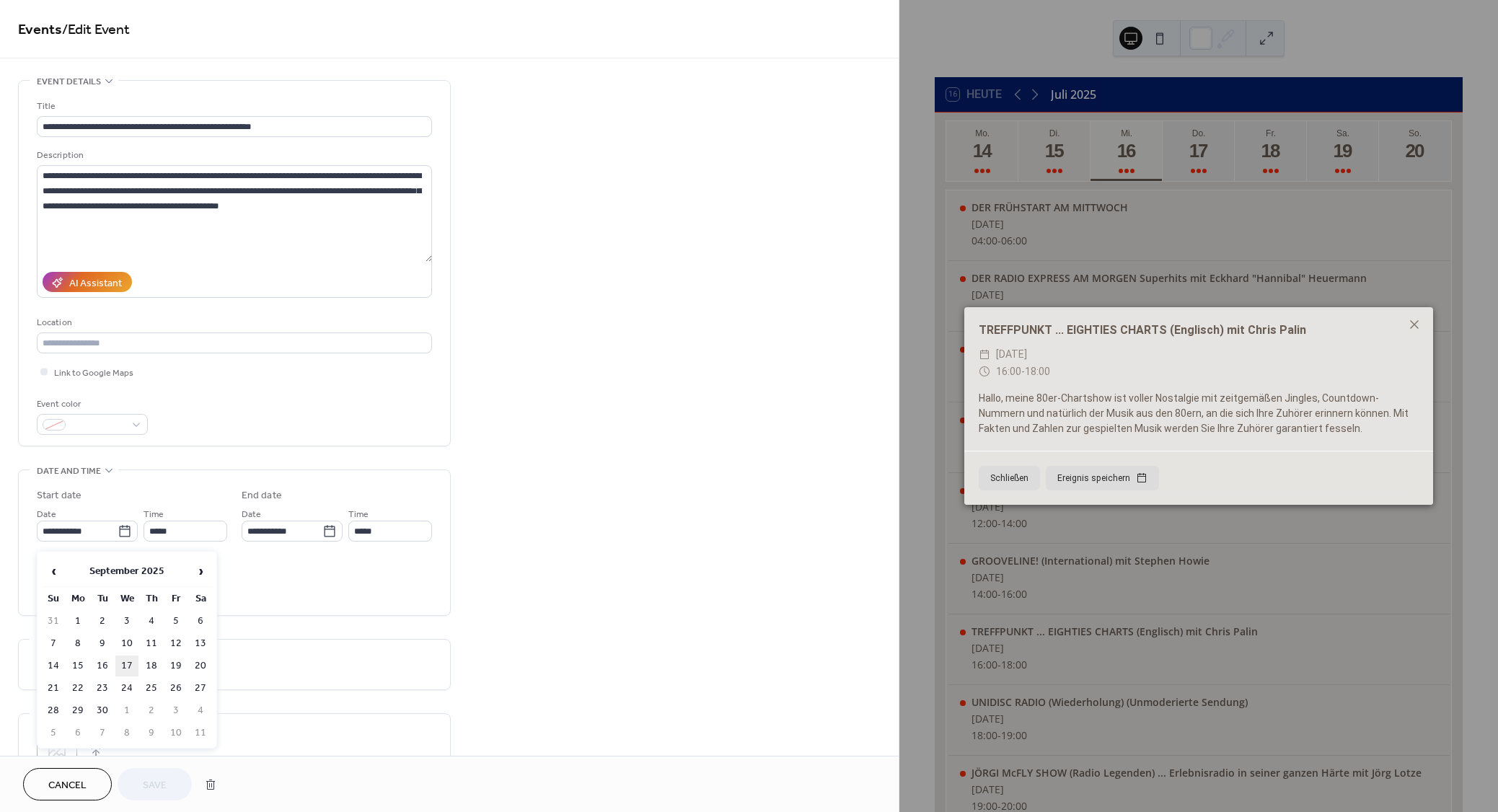 click on "17" at bounding box center (127, 666) 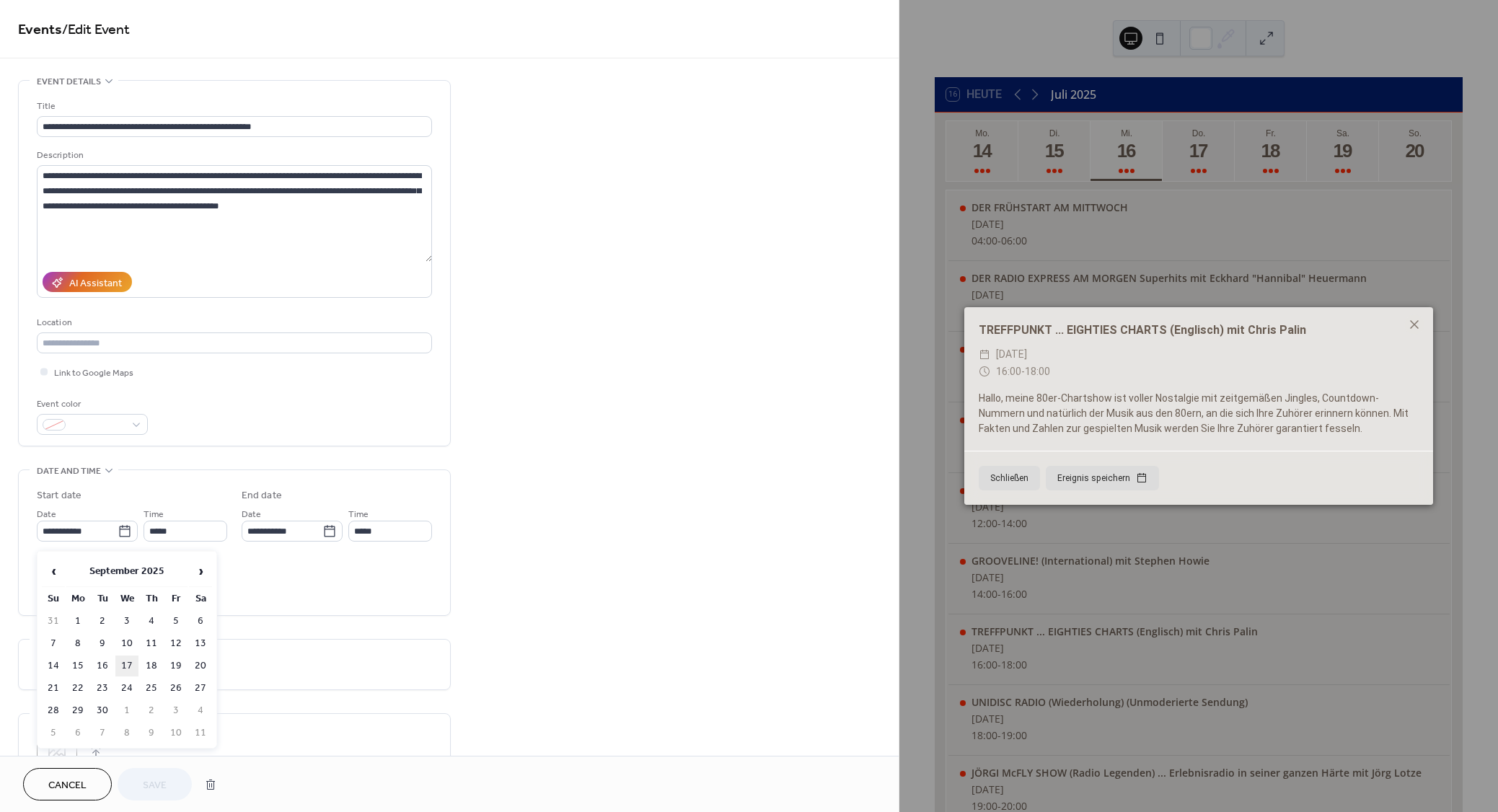 type on "**********" 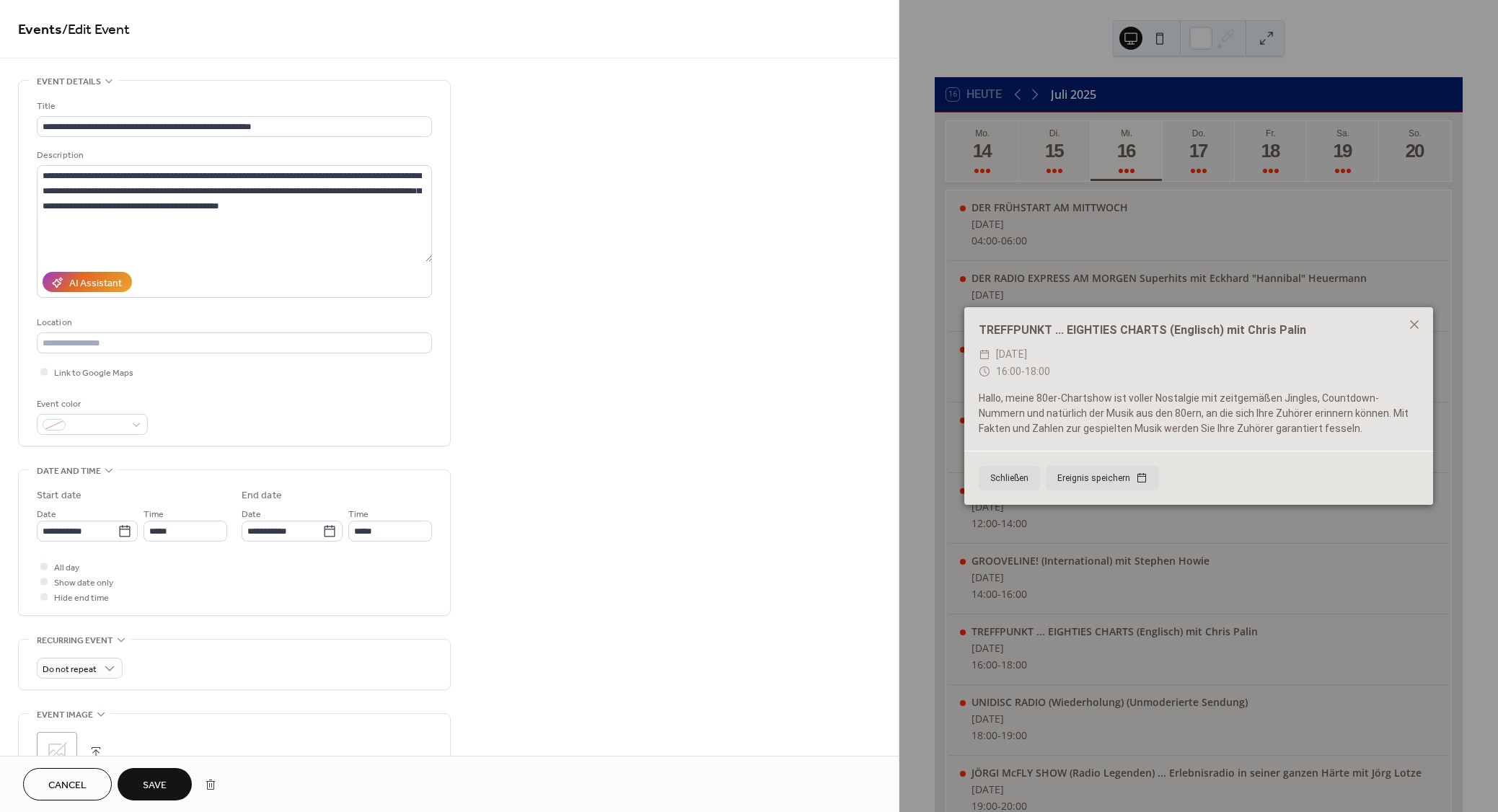 click on "Save" at bounding box center (154, 785) 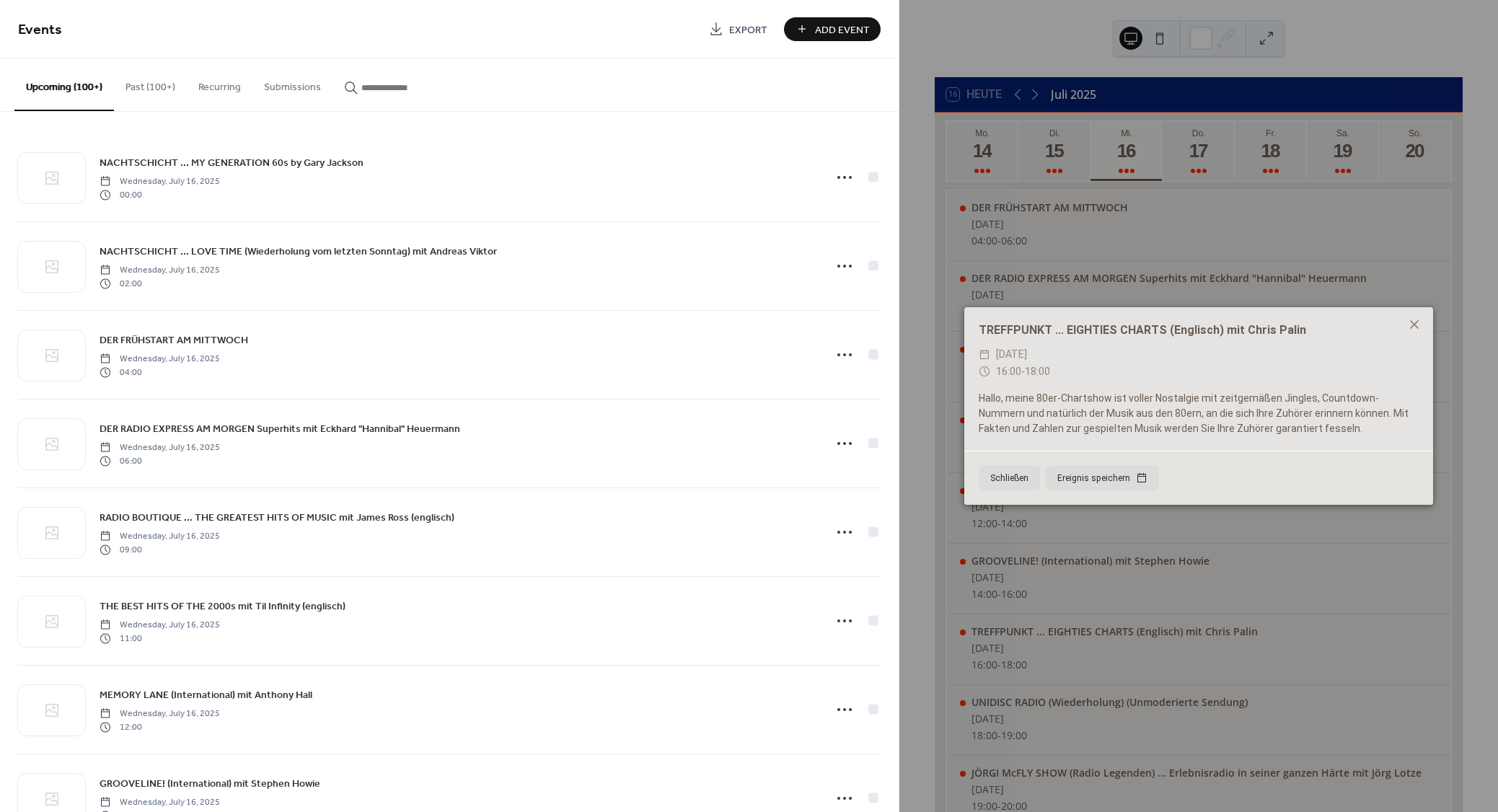paste on "**********" 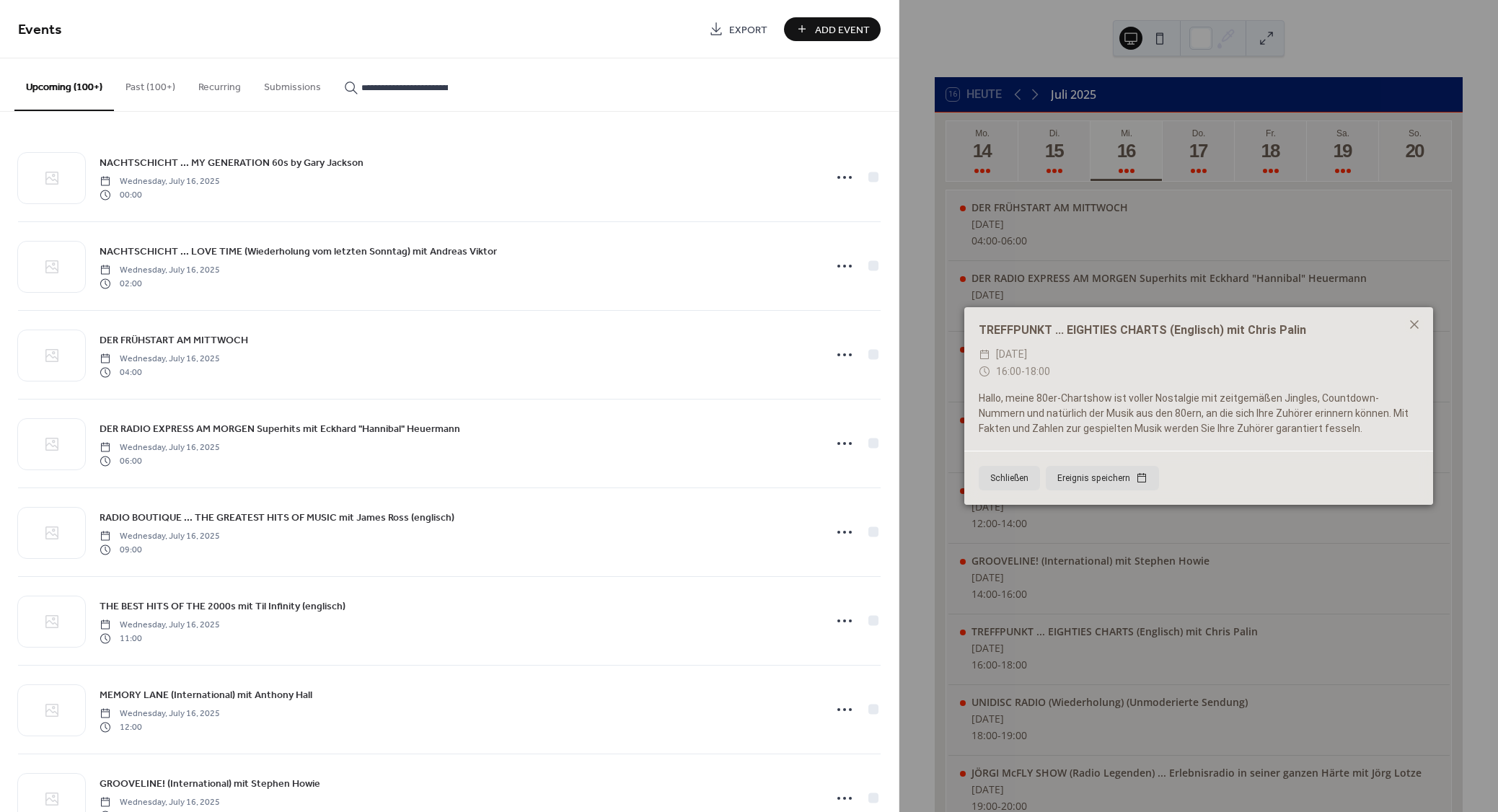 scroll, scrollTop: 0, scrollLeft: 48, axis: horizontal 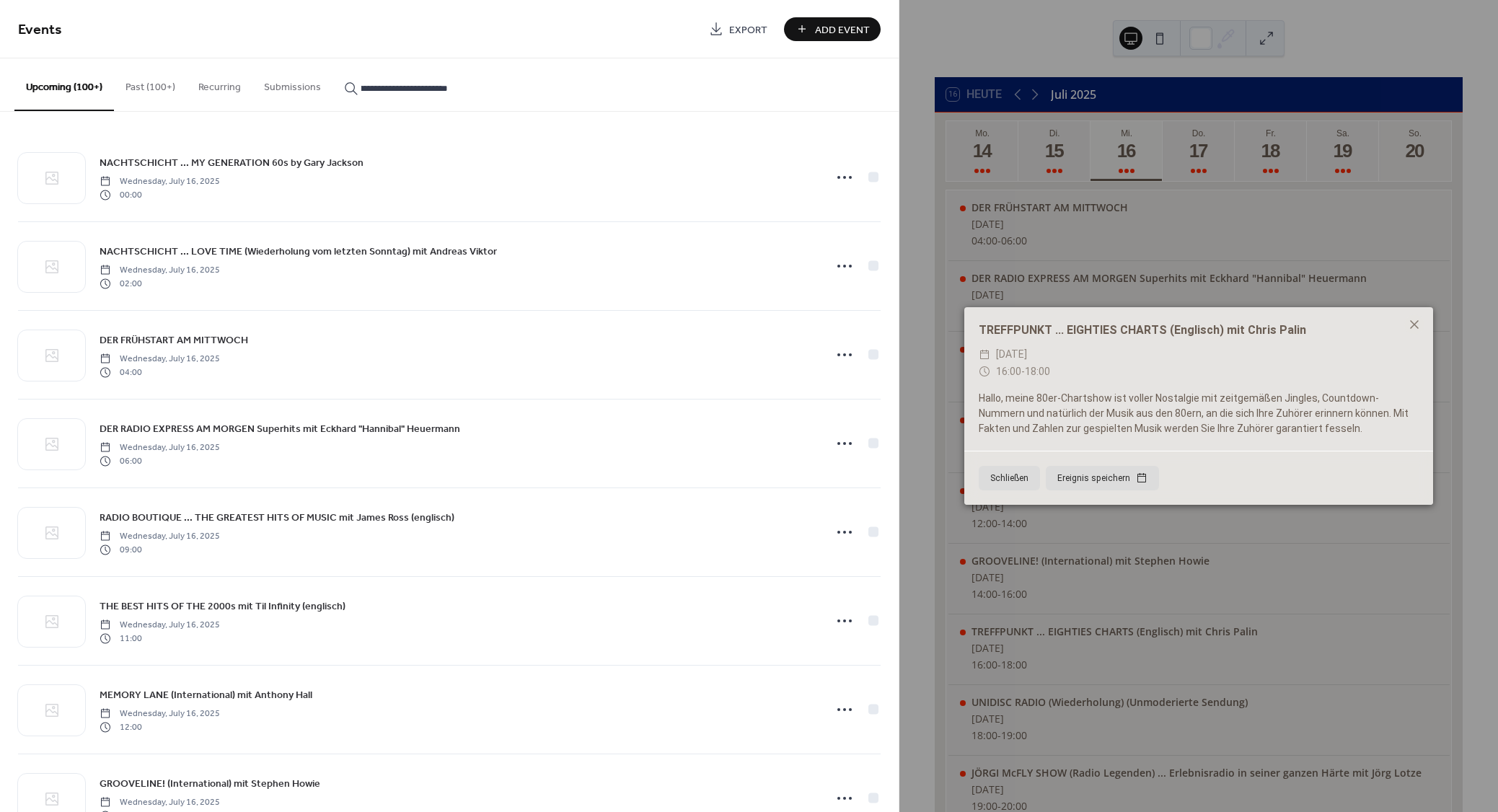 type on "**********" 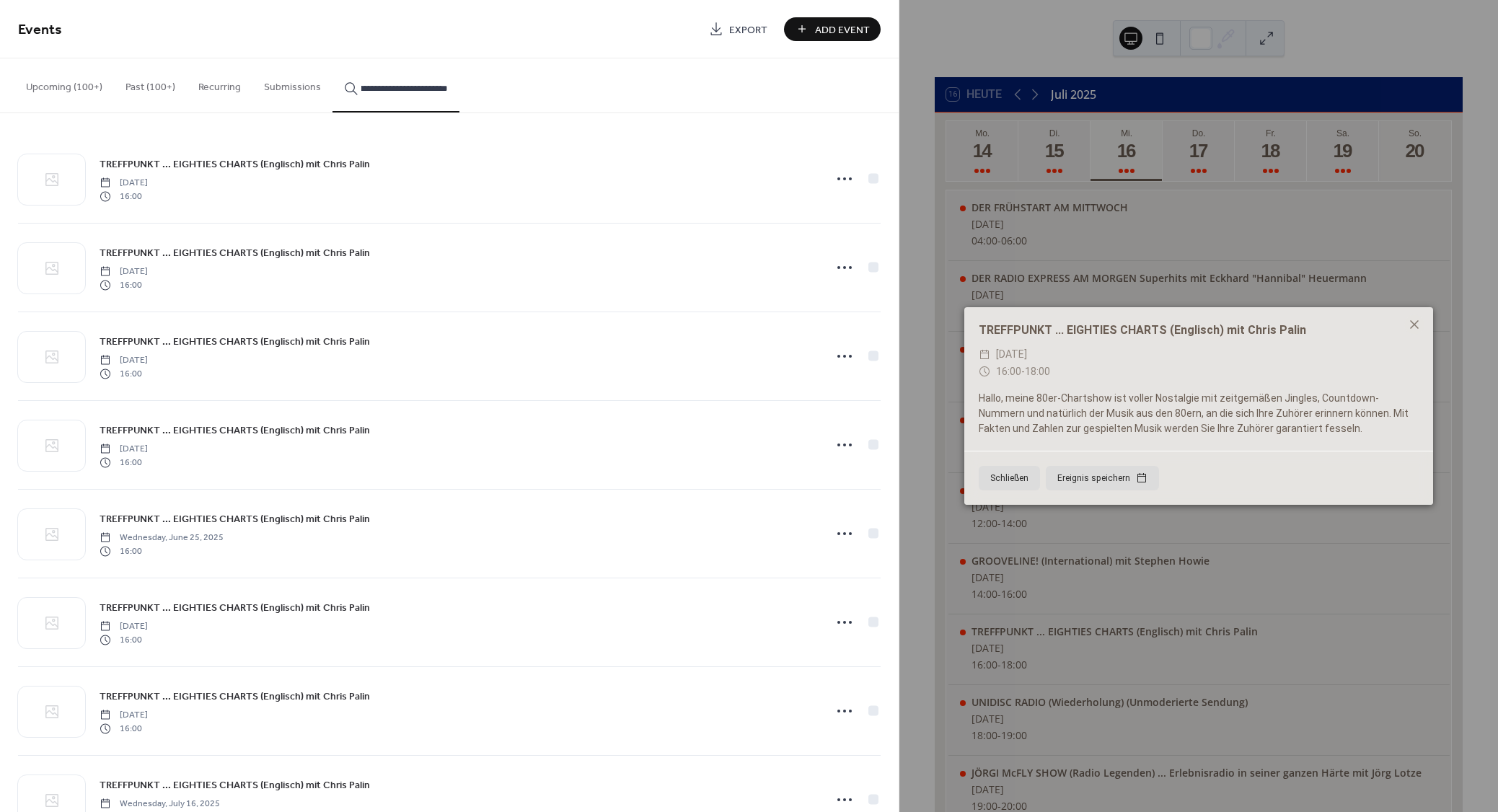 click on "TREFFPUNKT ... EIGHTIES CHARTS (Englisch) mit Chris Palin" at bounding box center [234, 164] 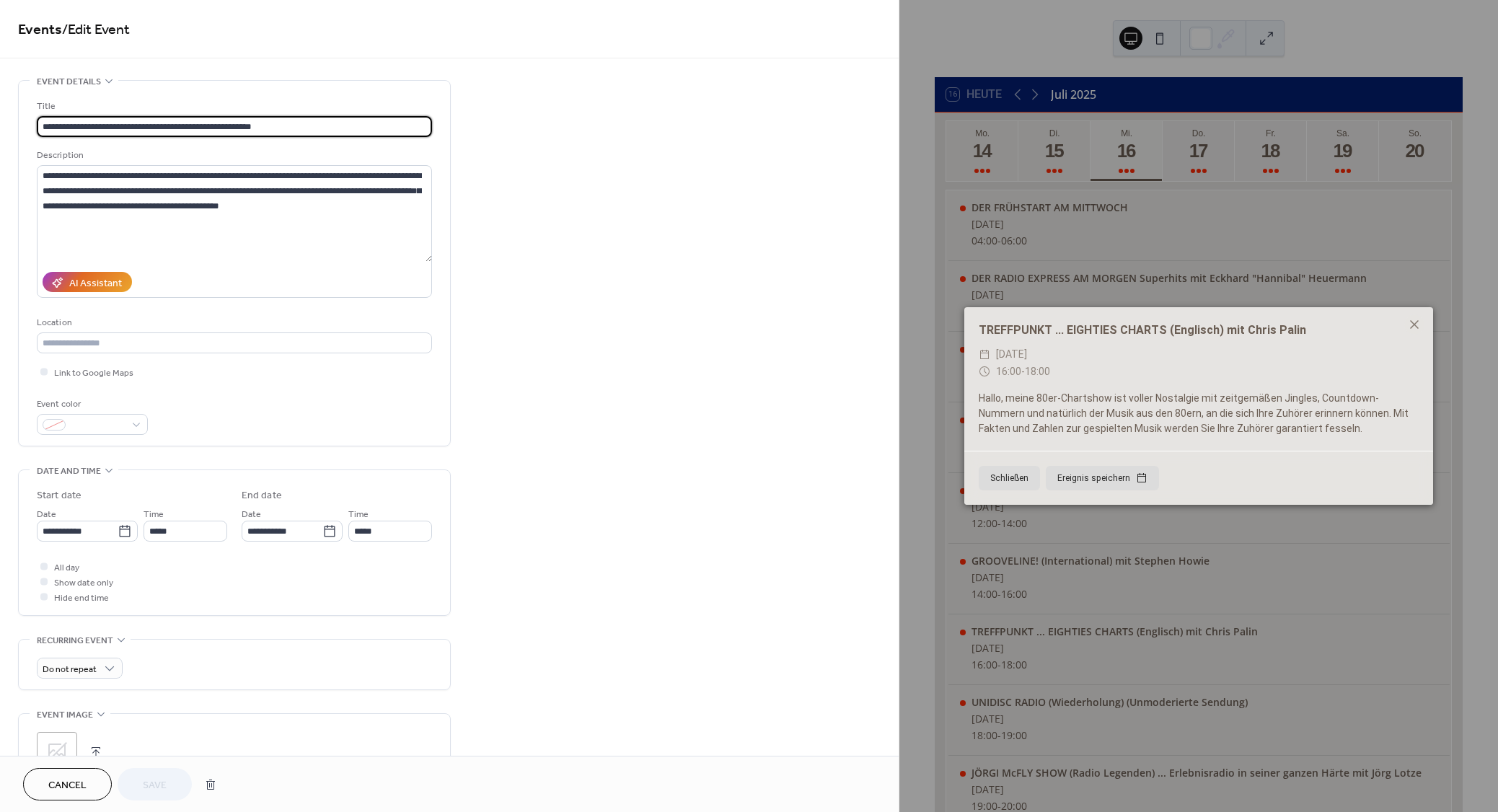click 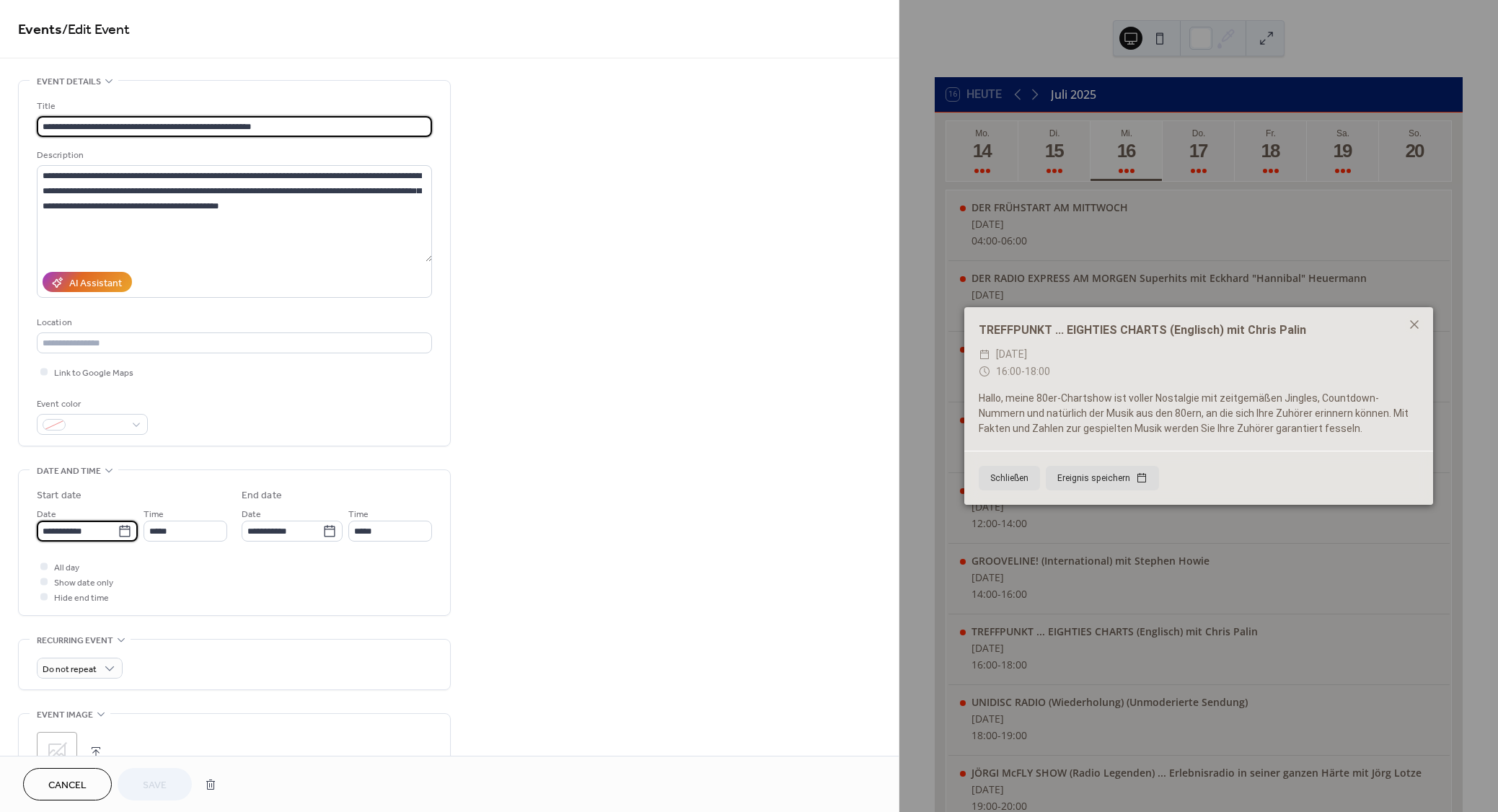 click on "**********" at bounding box center [77, 531] 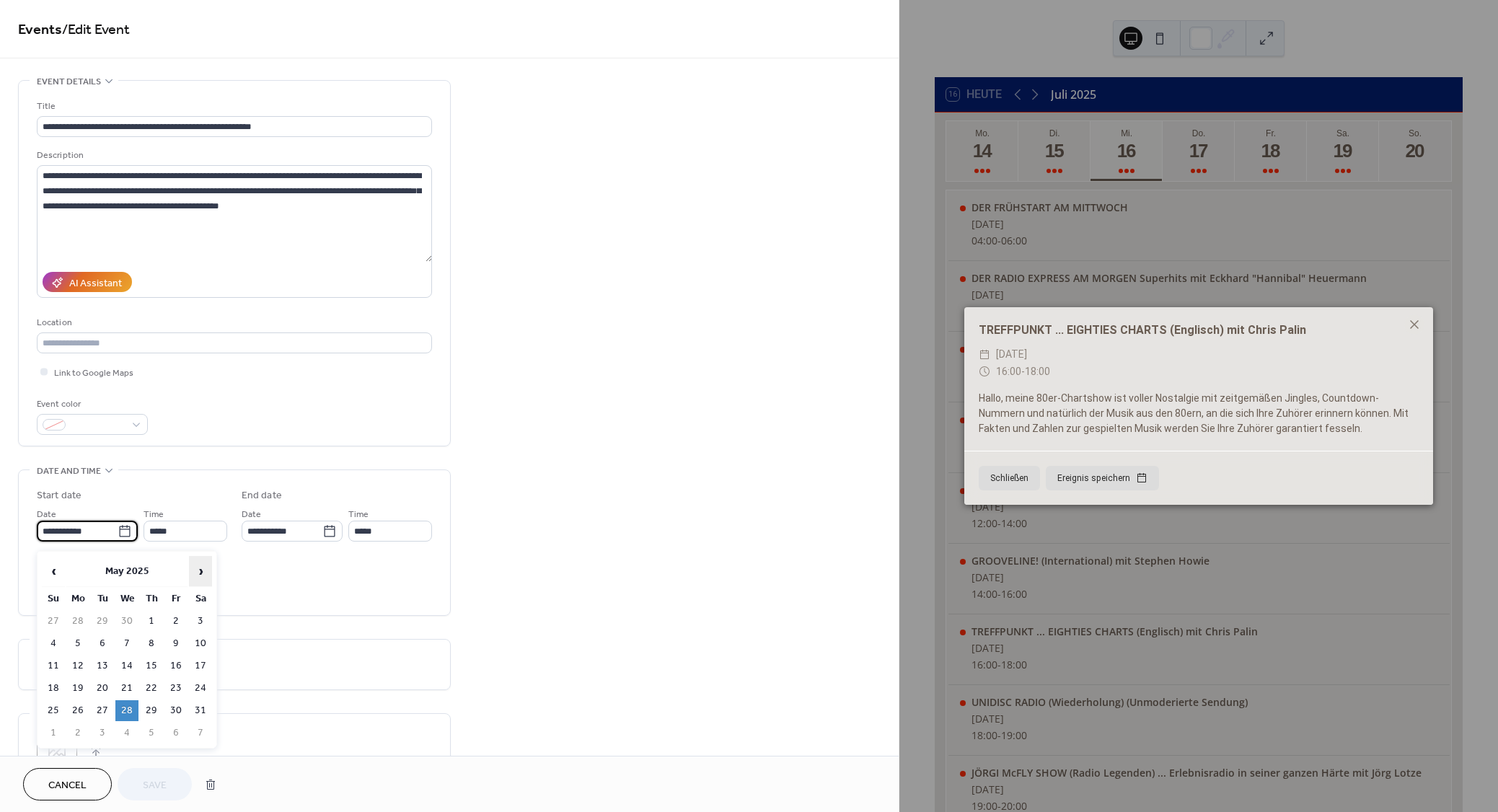 click on "›" at bounding box center [201, 571] 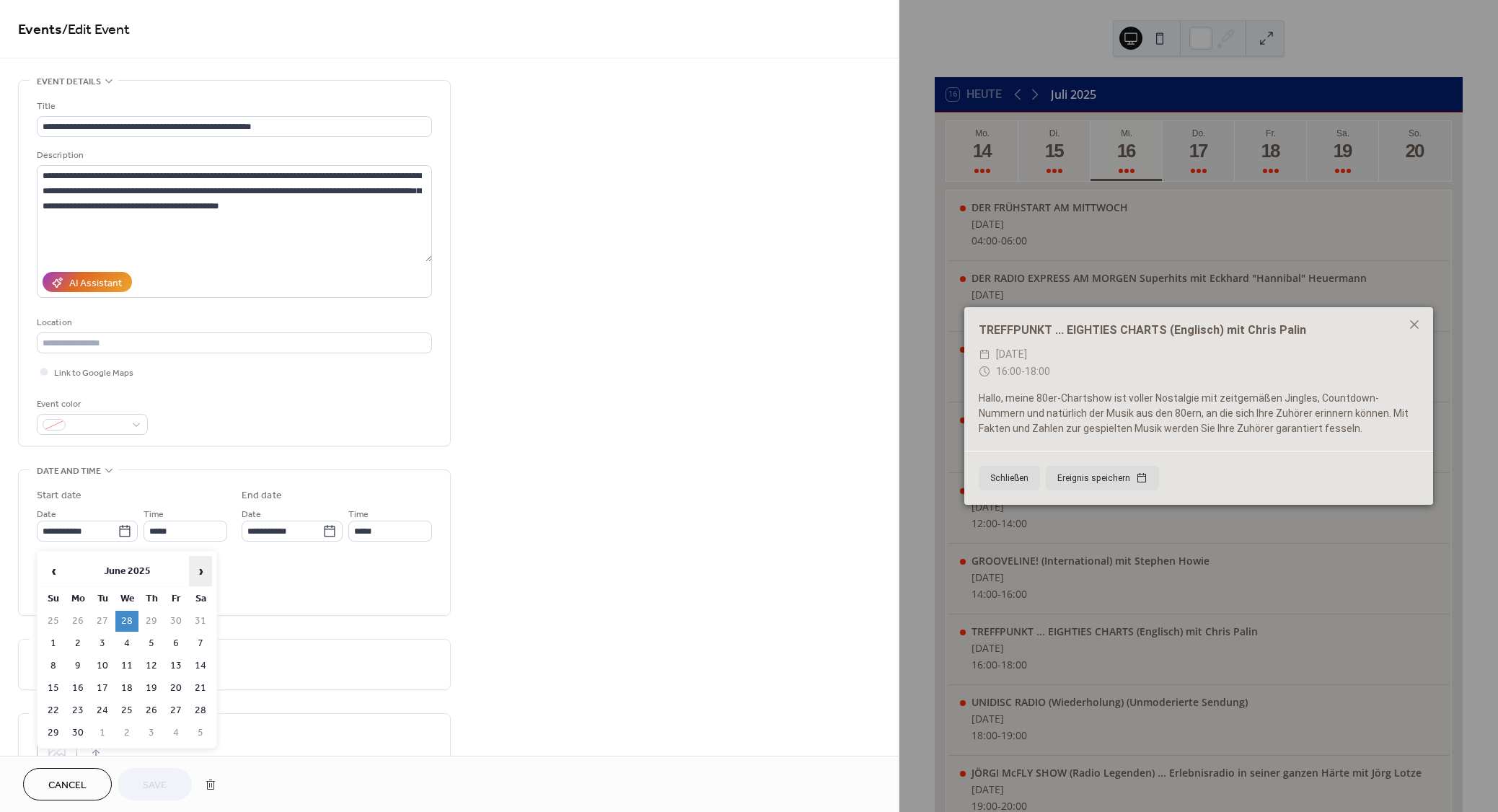click on "›" at bounding box center (201, 571) 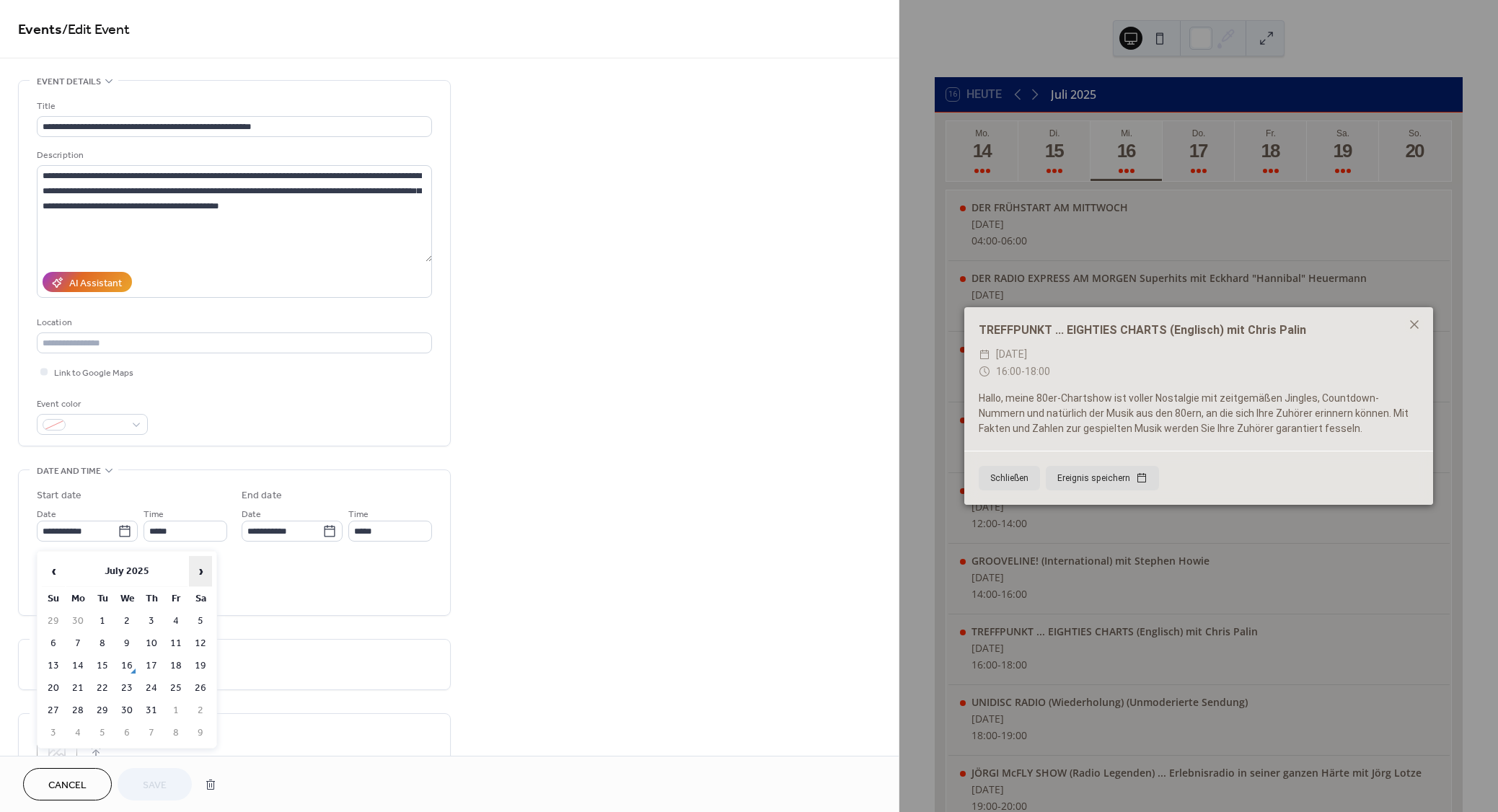 click on "›" at bounding box center [201, 571] 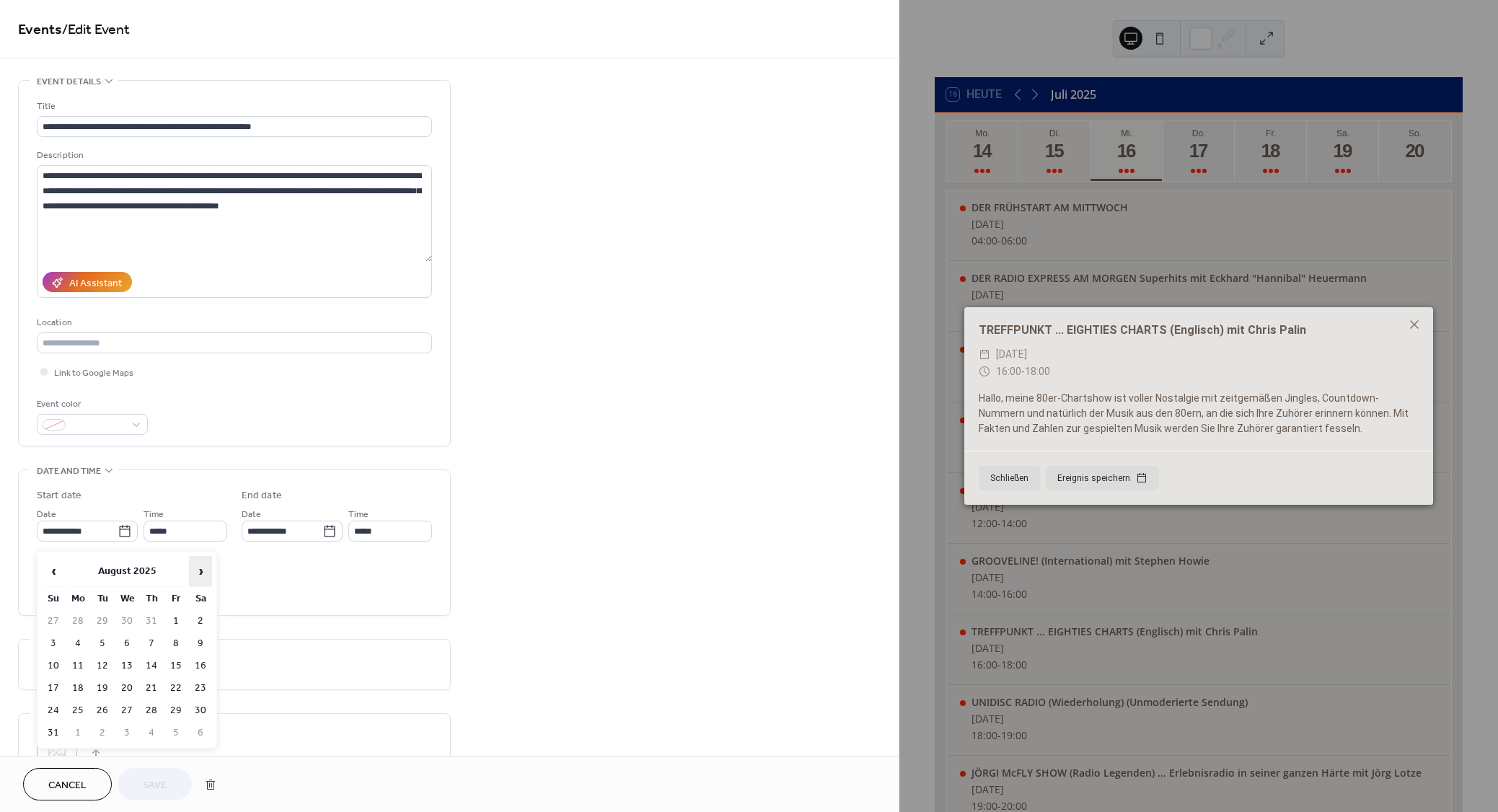 click on "›" at bounding box center [201, 571] 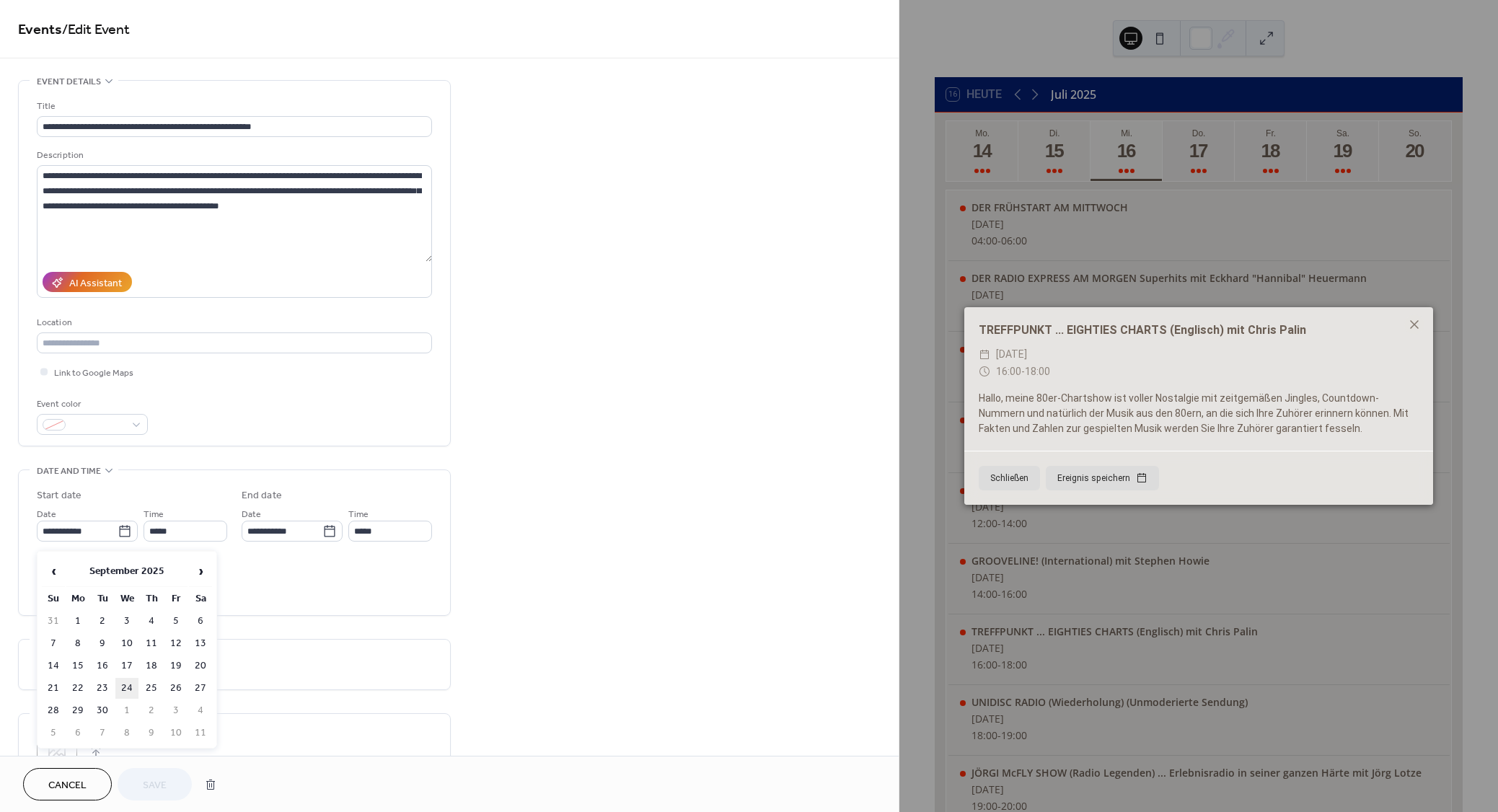 click on "24" at bounding box center (127, 688) 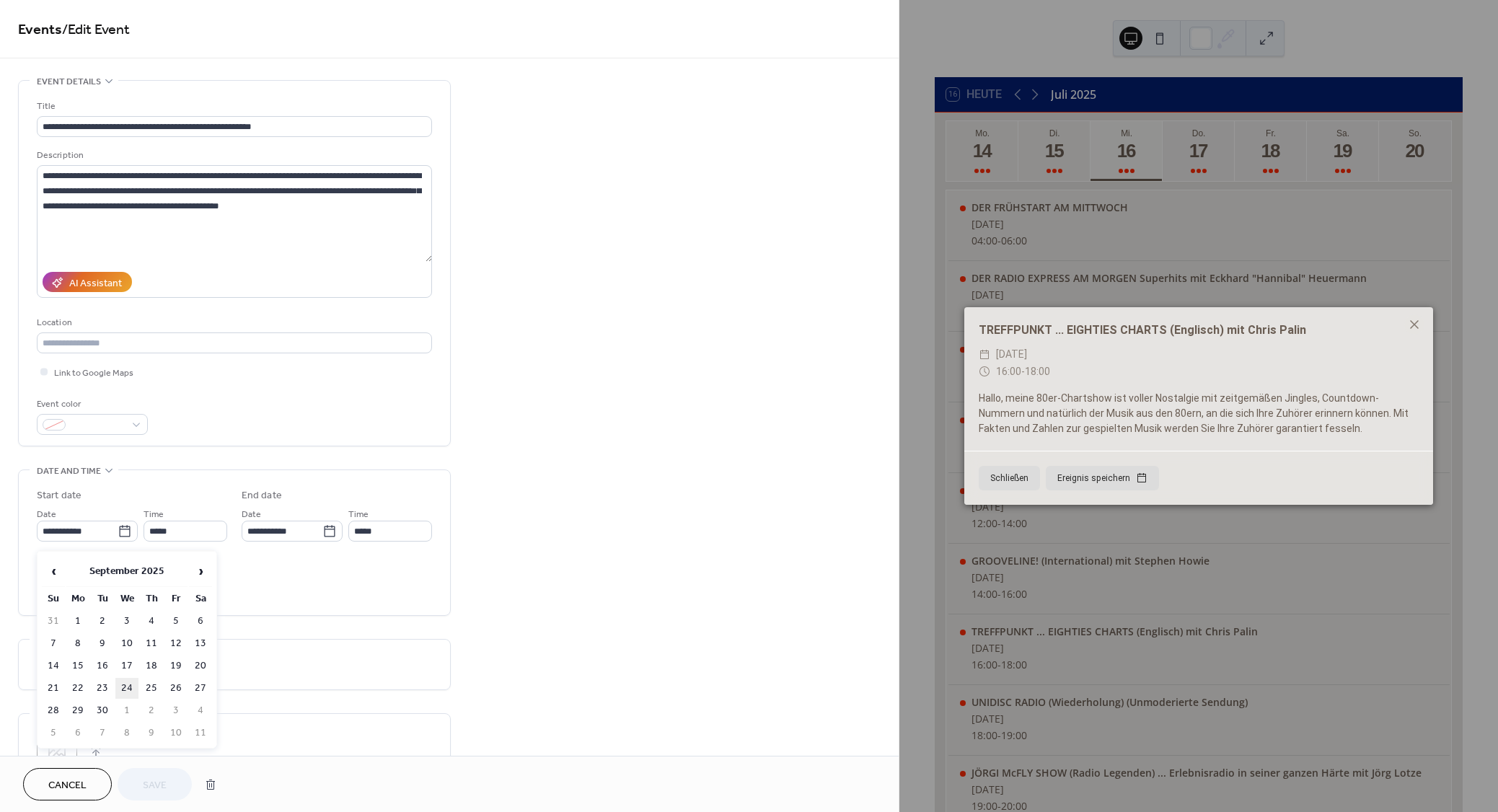 type on "**********" 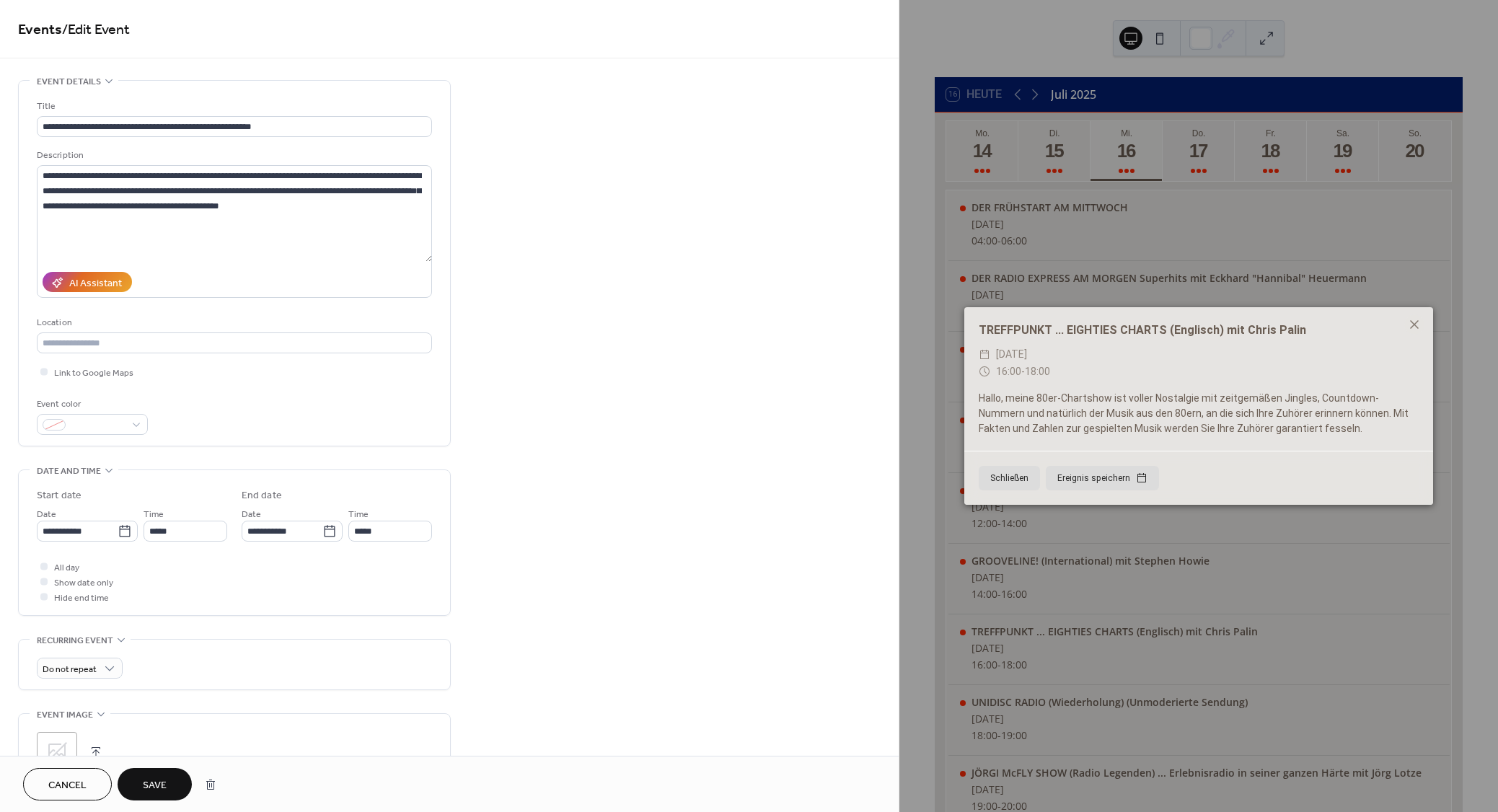 click on "Save" at bounding box center [154, 784] 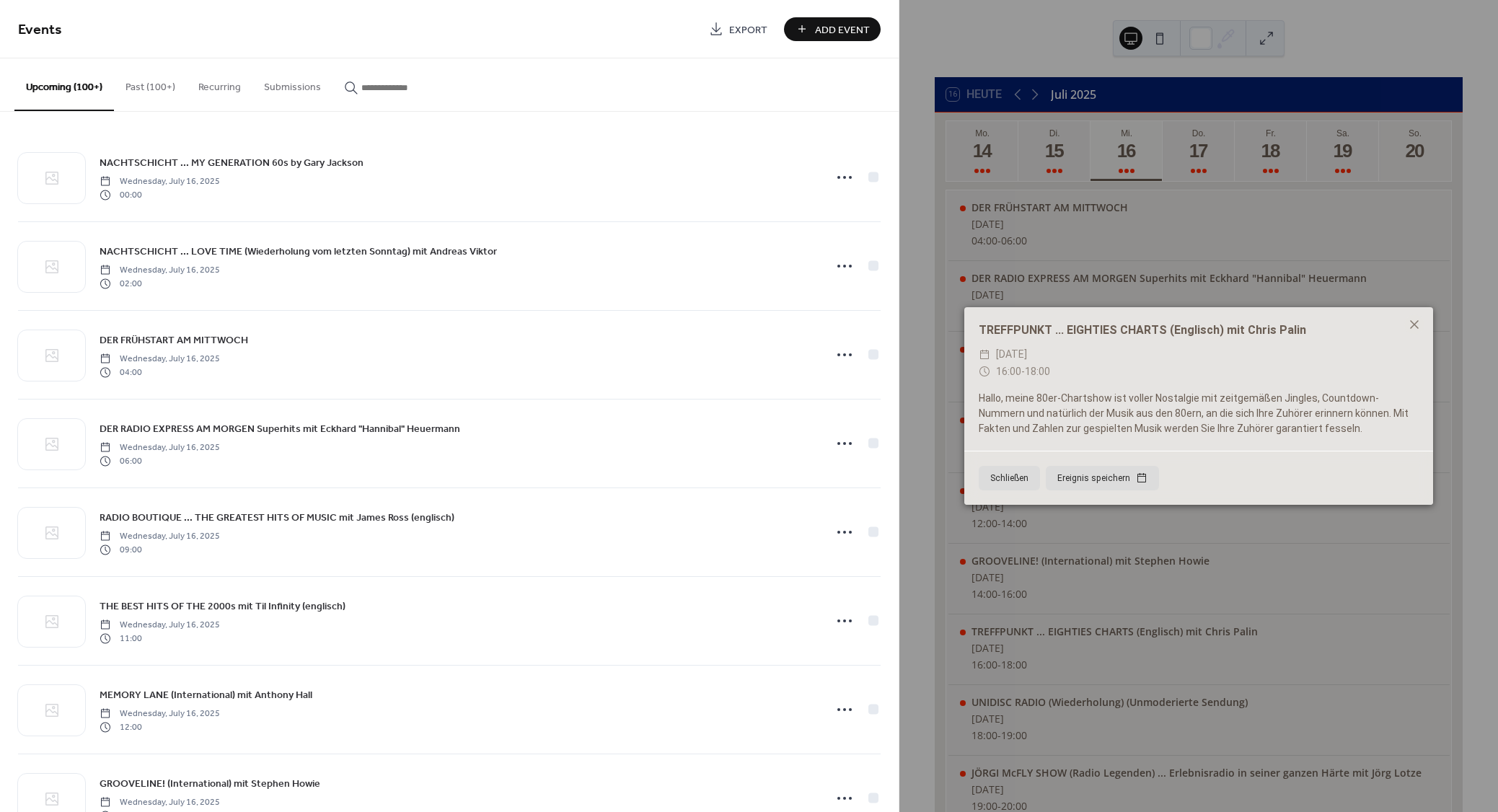 paste on "**********" 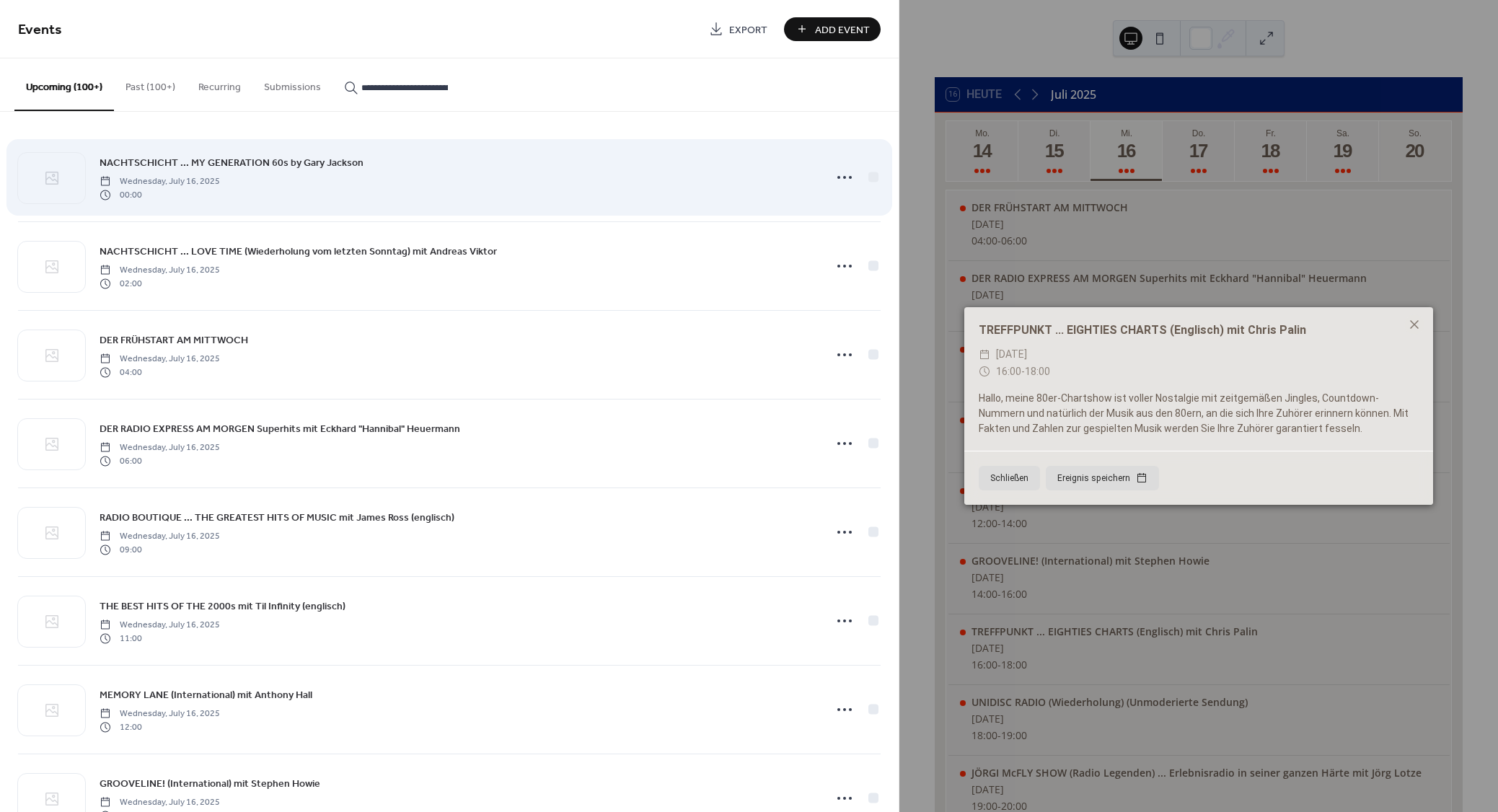 scroll, scrollTop: 0, scrollLeft: 48, axis: horizontal 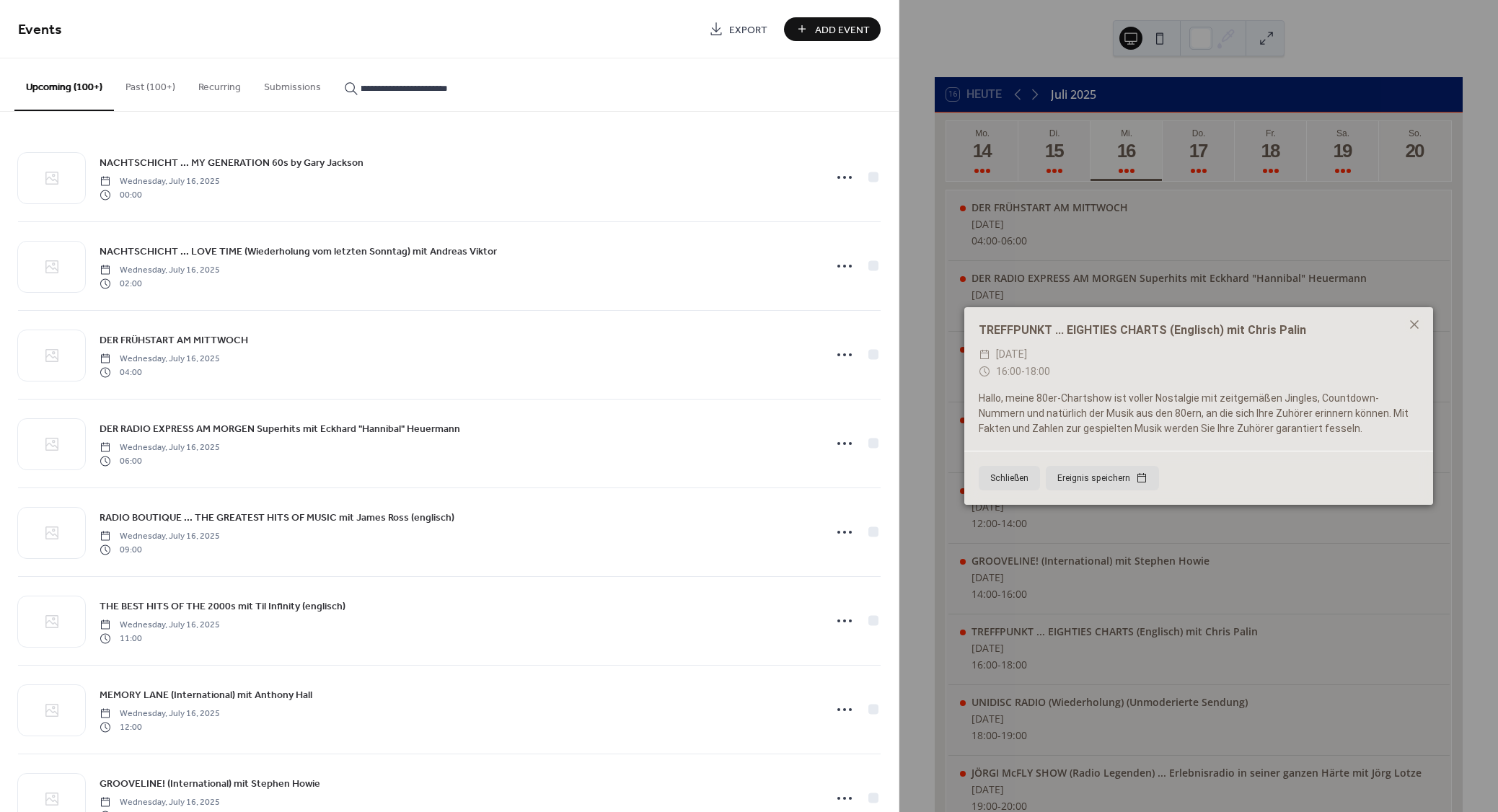 type on "**********" 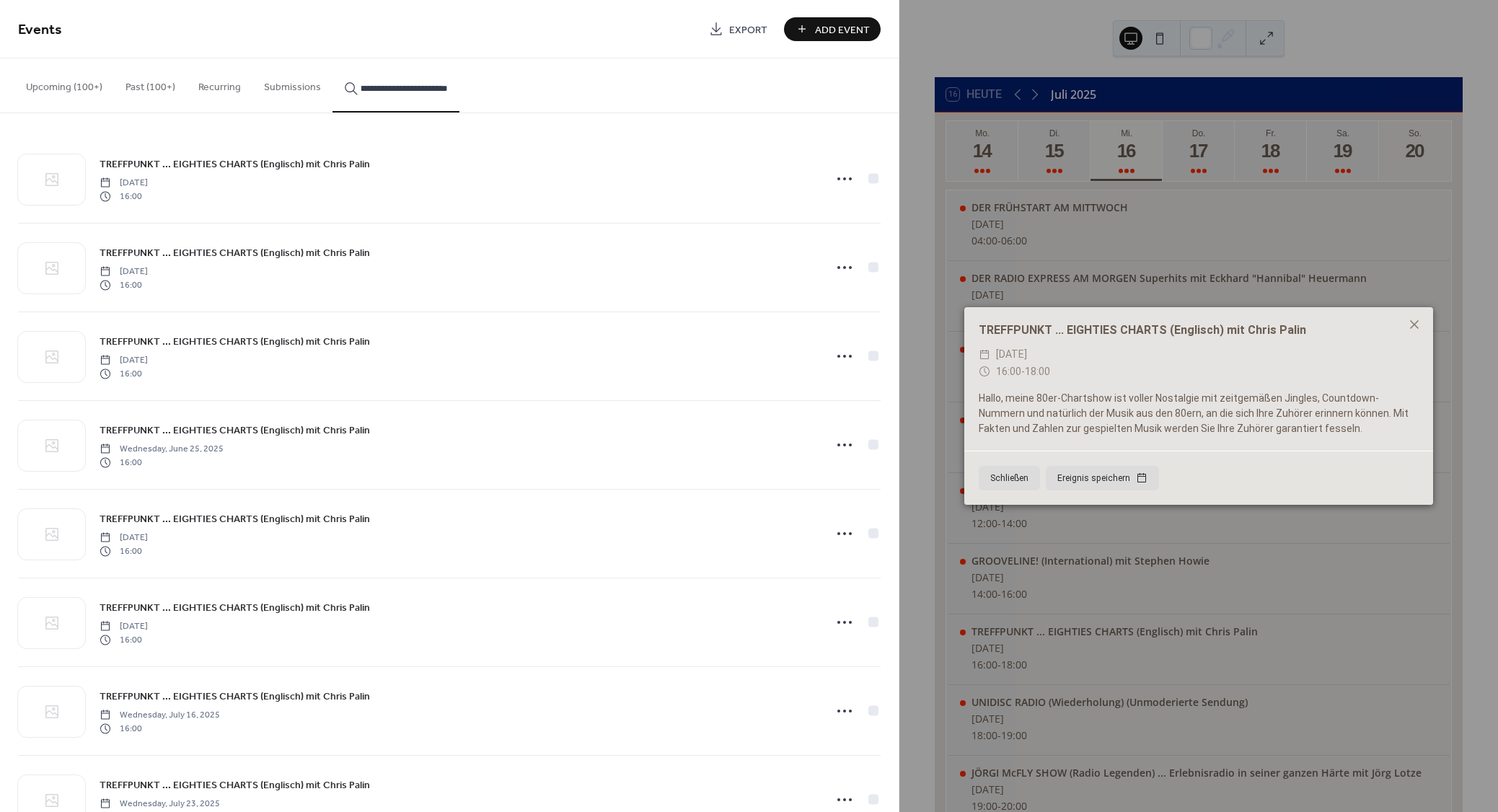 click on "TREFFPUNKT ... EIGHTIES CHARTS (Englisch) mit Chris Palin" at bounding box center [234, 164] 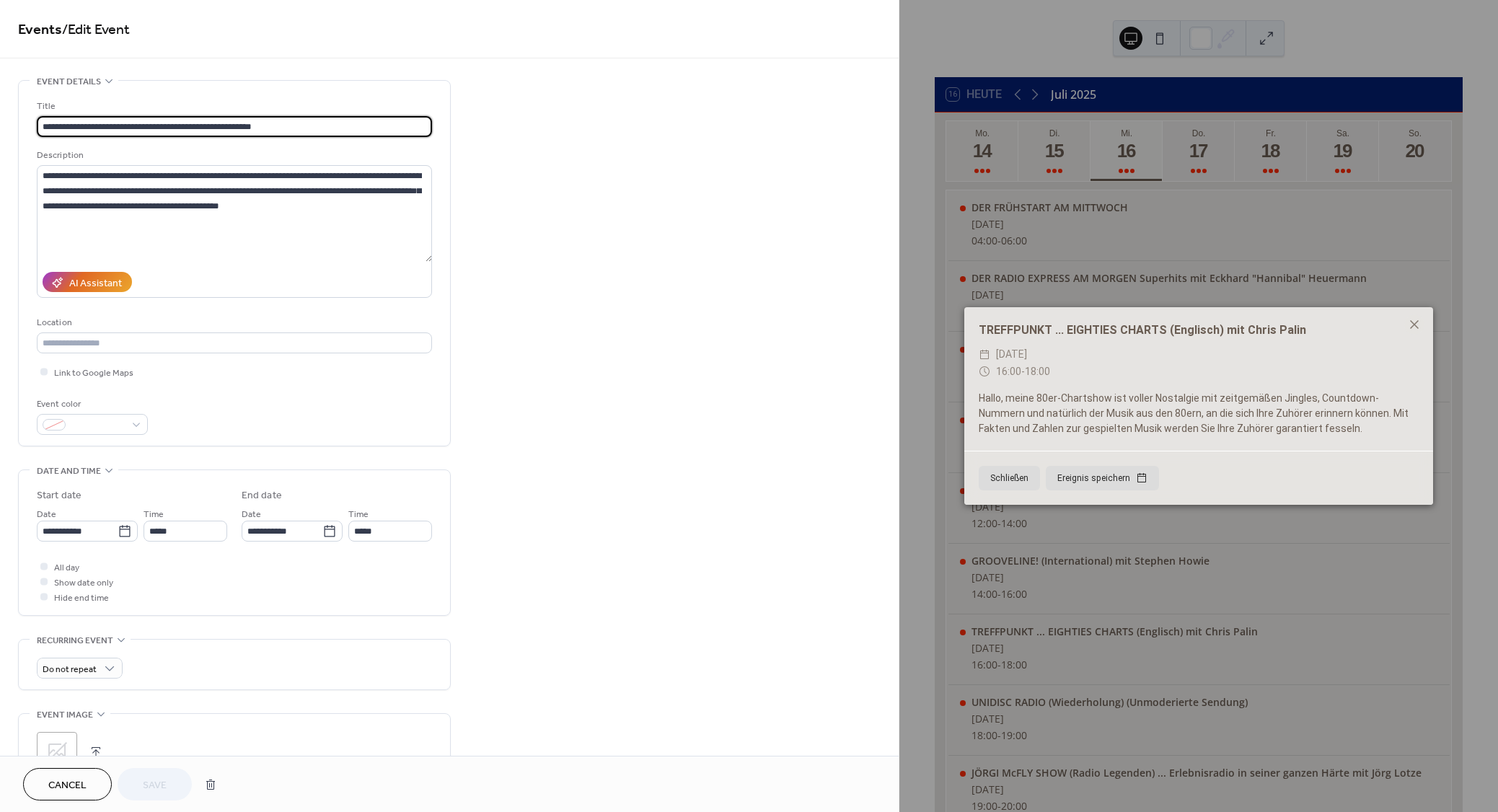 click 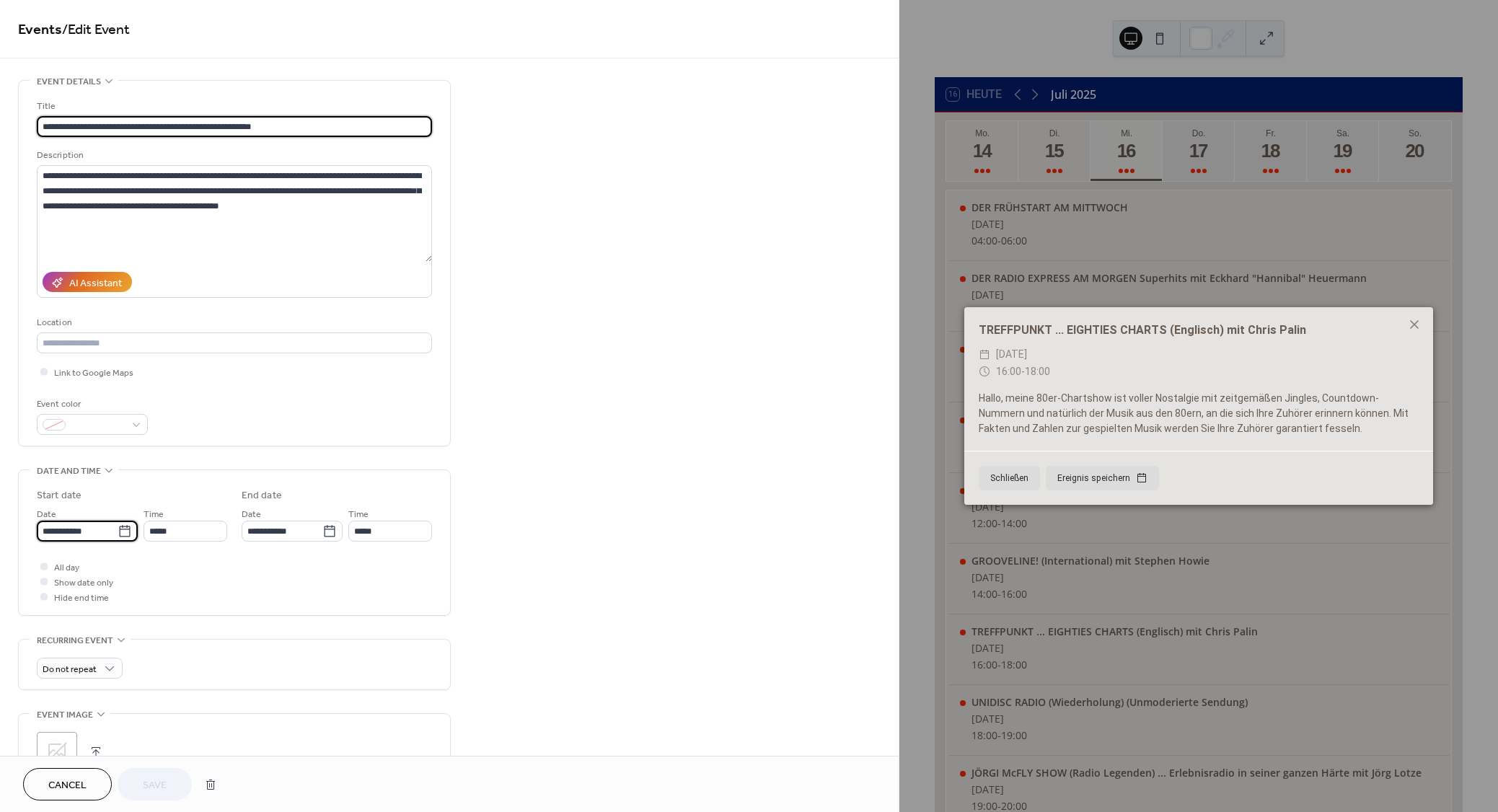 click on "**********" at bounding box center (77, 531) 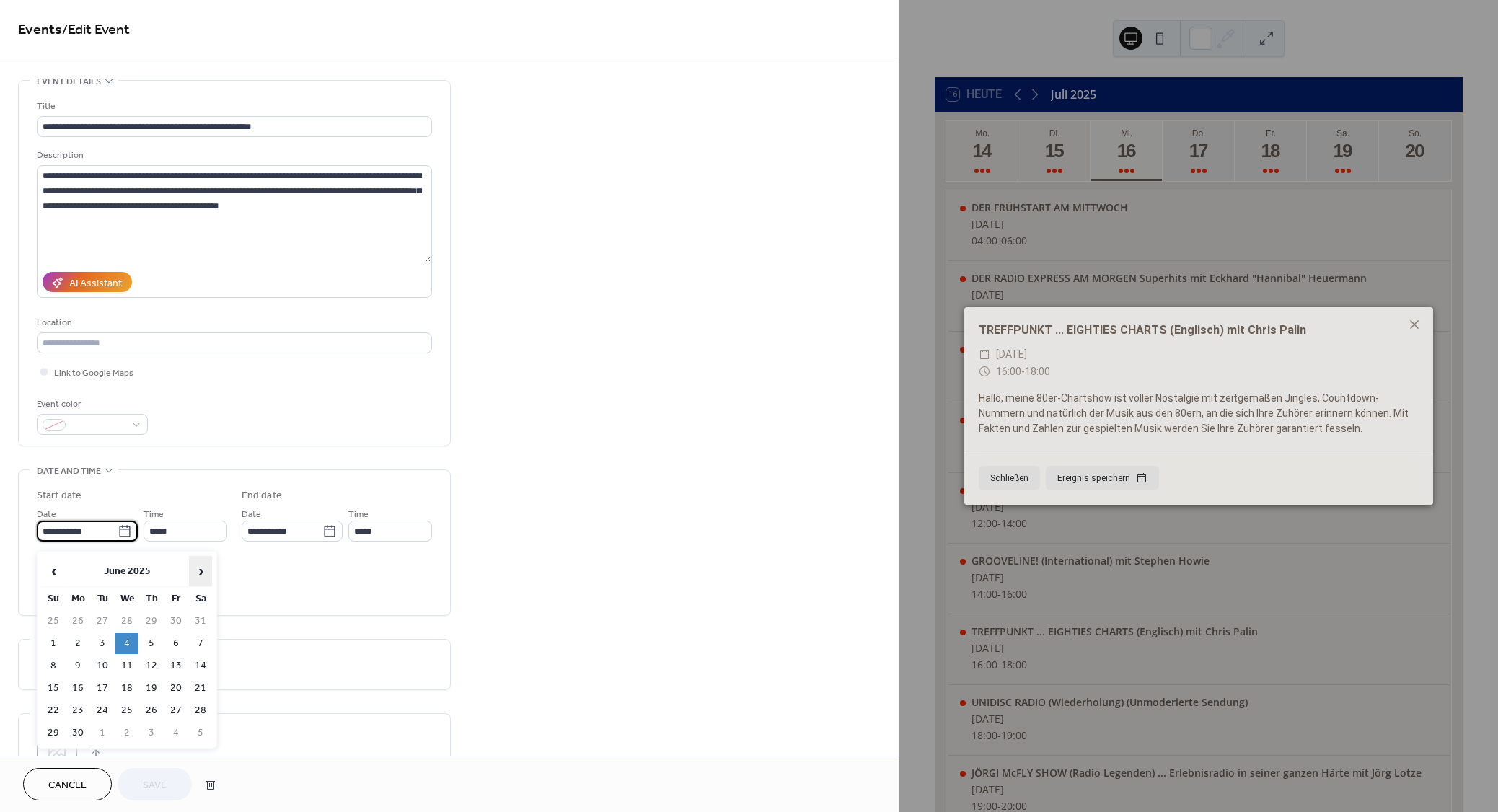 click on "›" at bounding box center (201, 571) 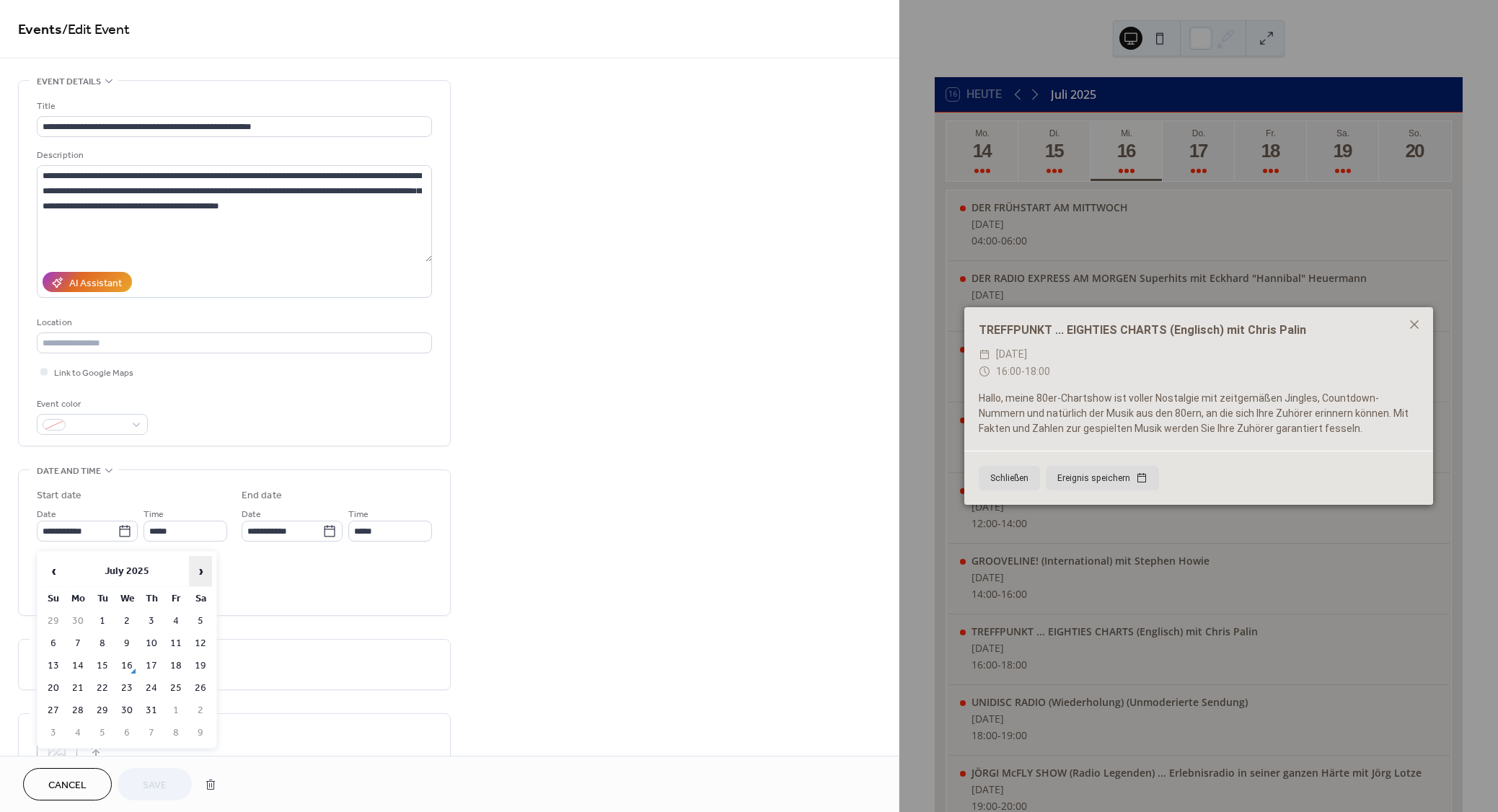 click on "›" at bounding box center [201, 571] 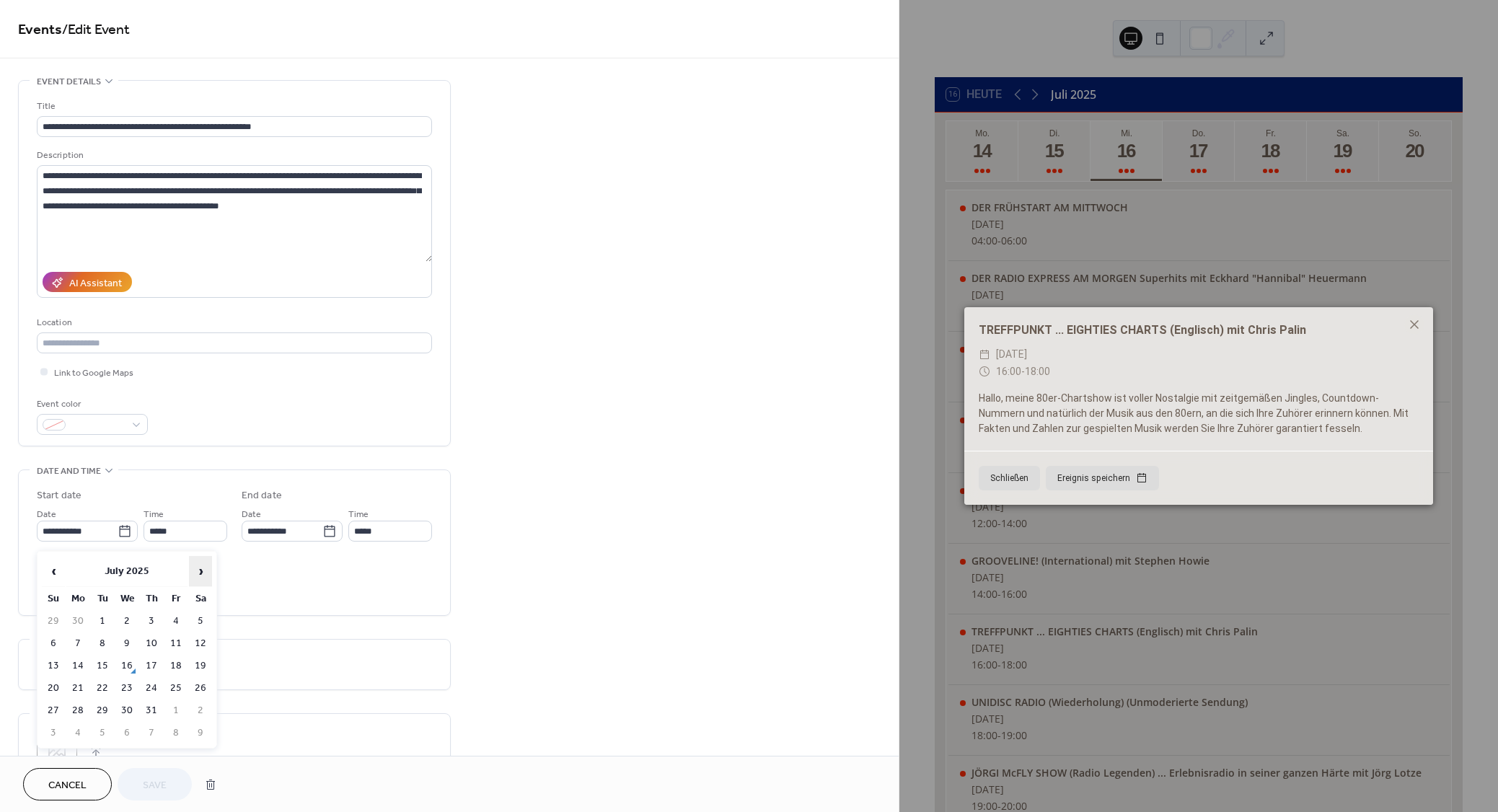 click on "›" at bounding box center (201, 571) 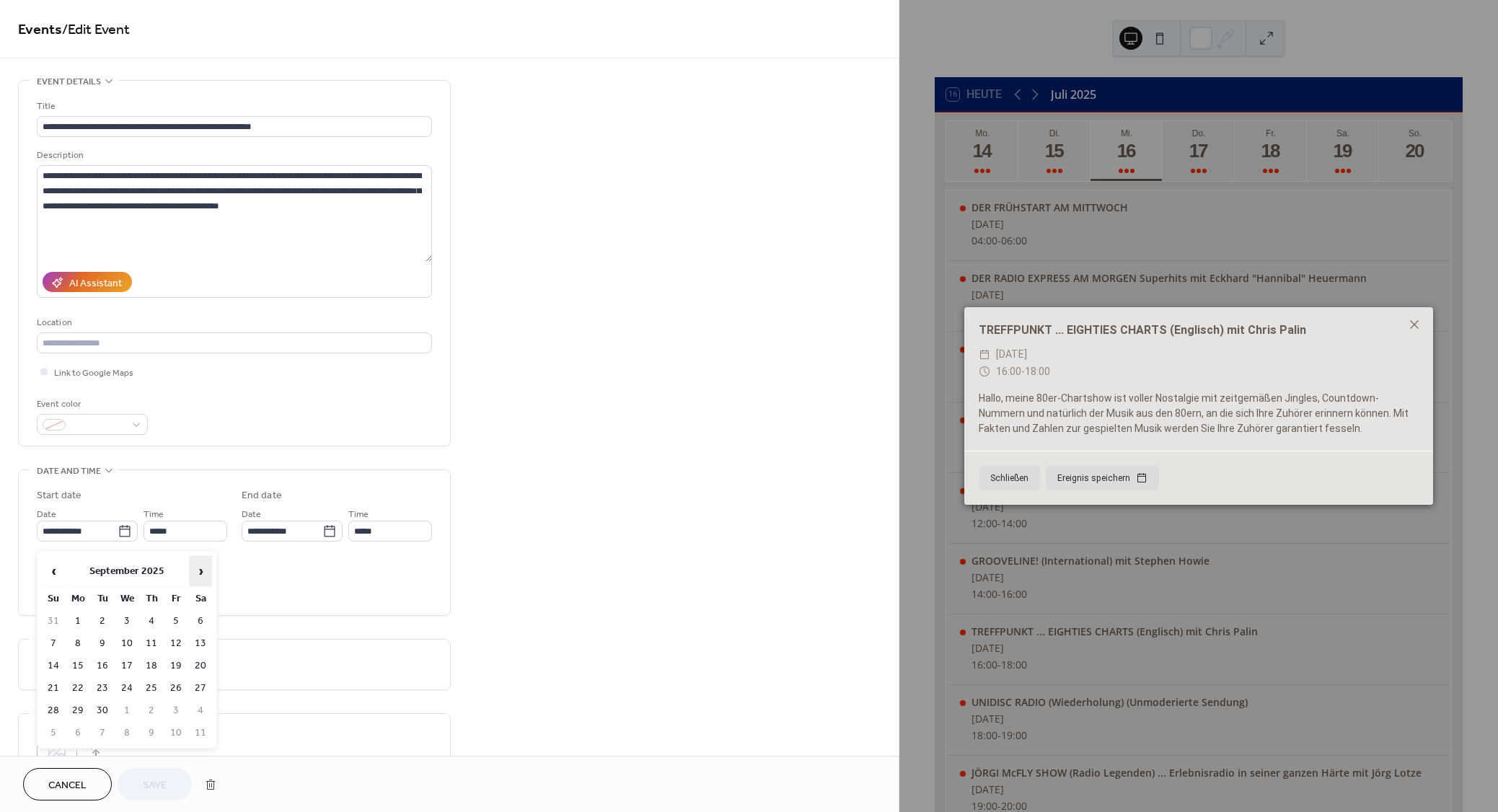 click on "›" at bounding box center [201, 571] 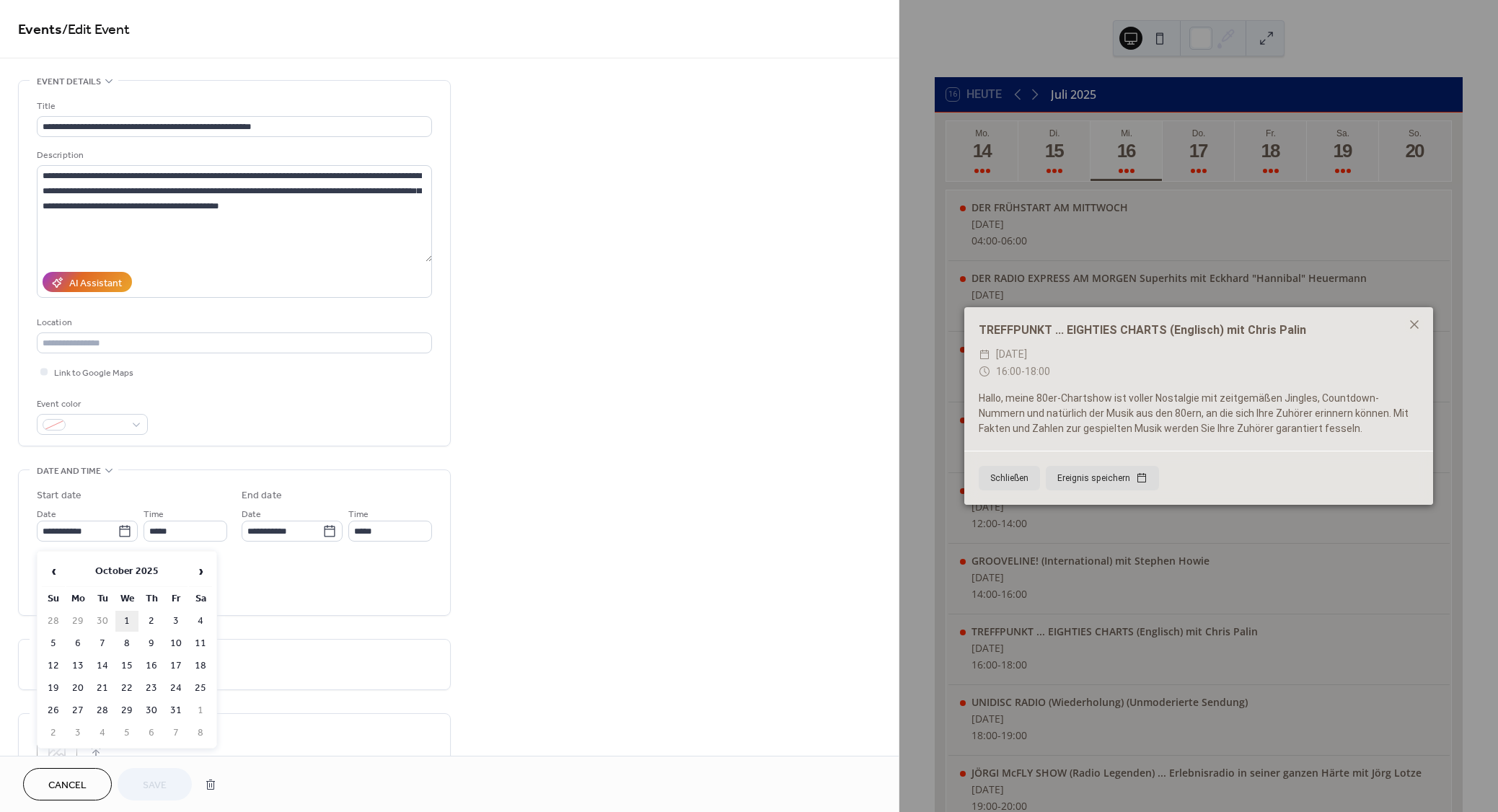 click on "1" at bounding box center (127, 621) 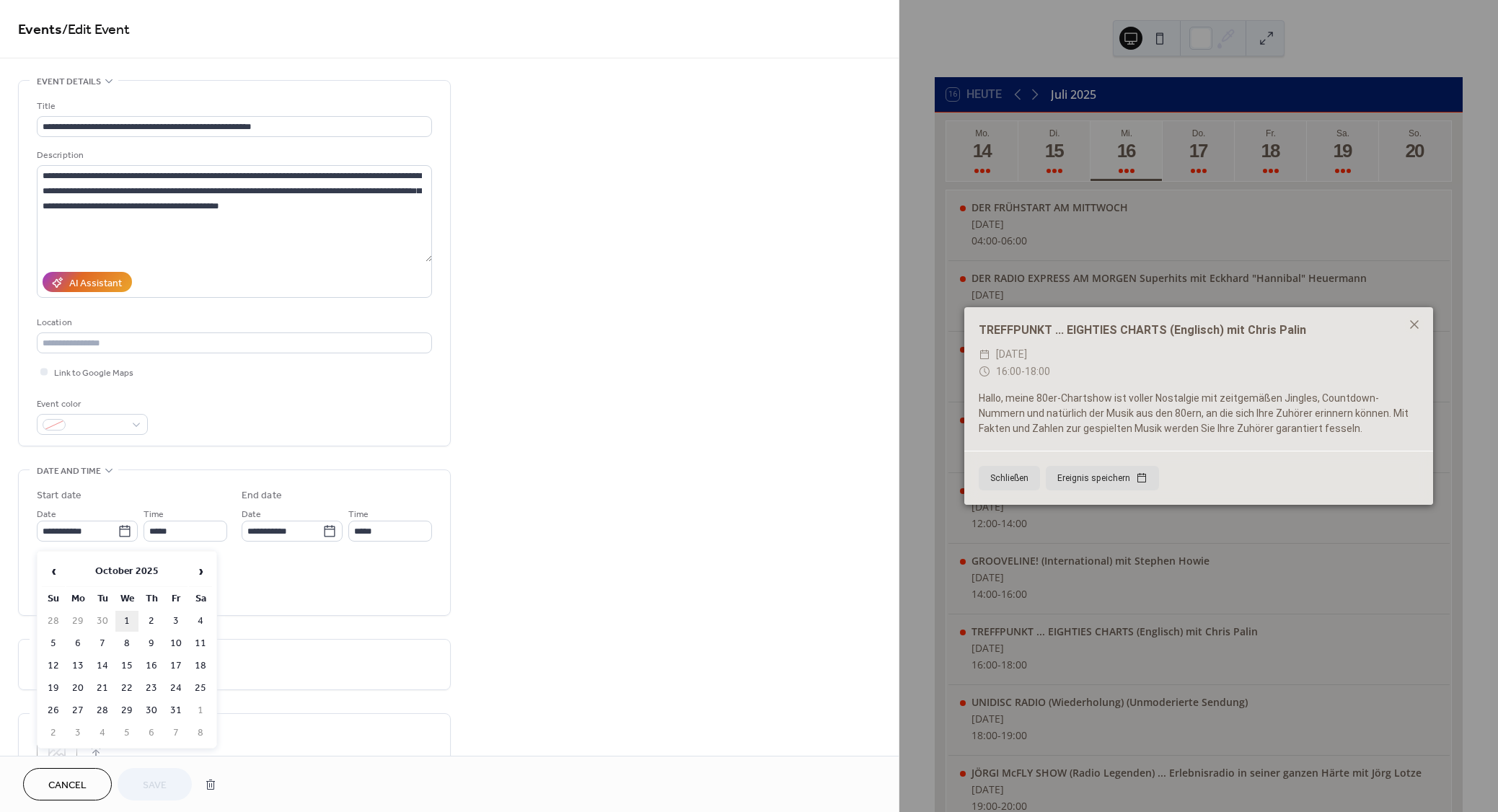 type on "**********" 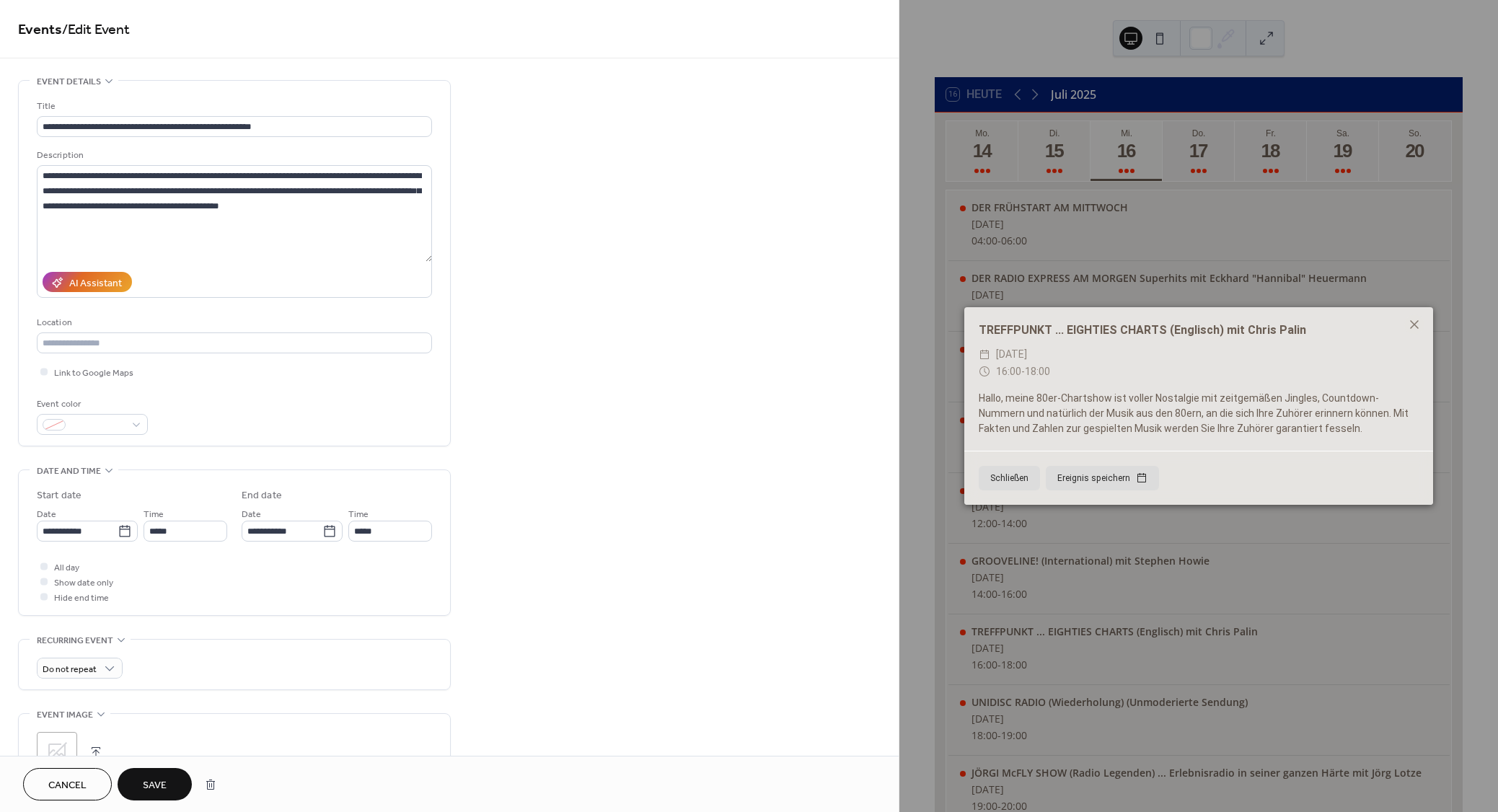 click on "Save" at bounding box center [154, 785] 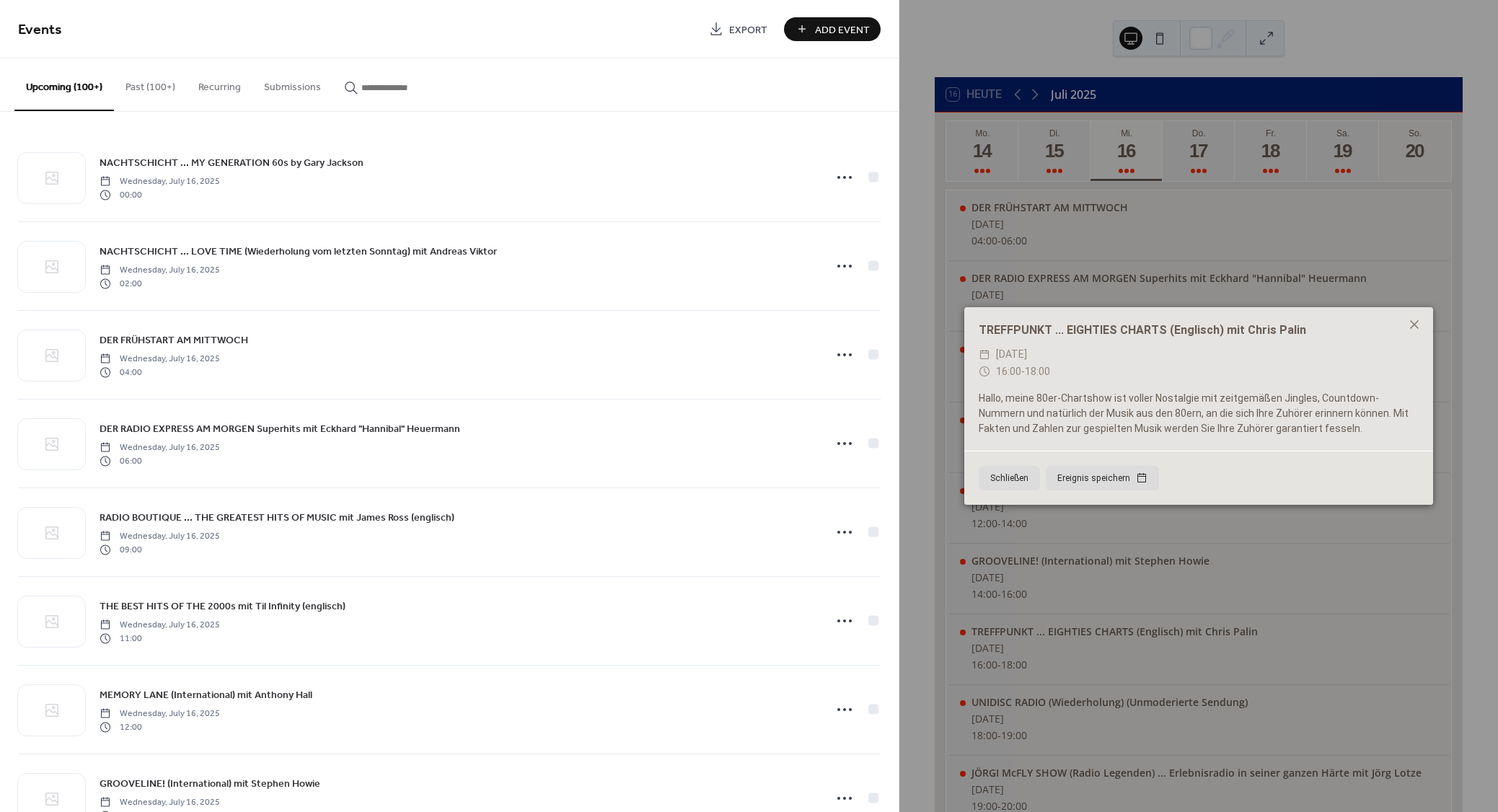 paste on "**********" 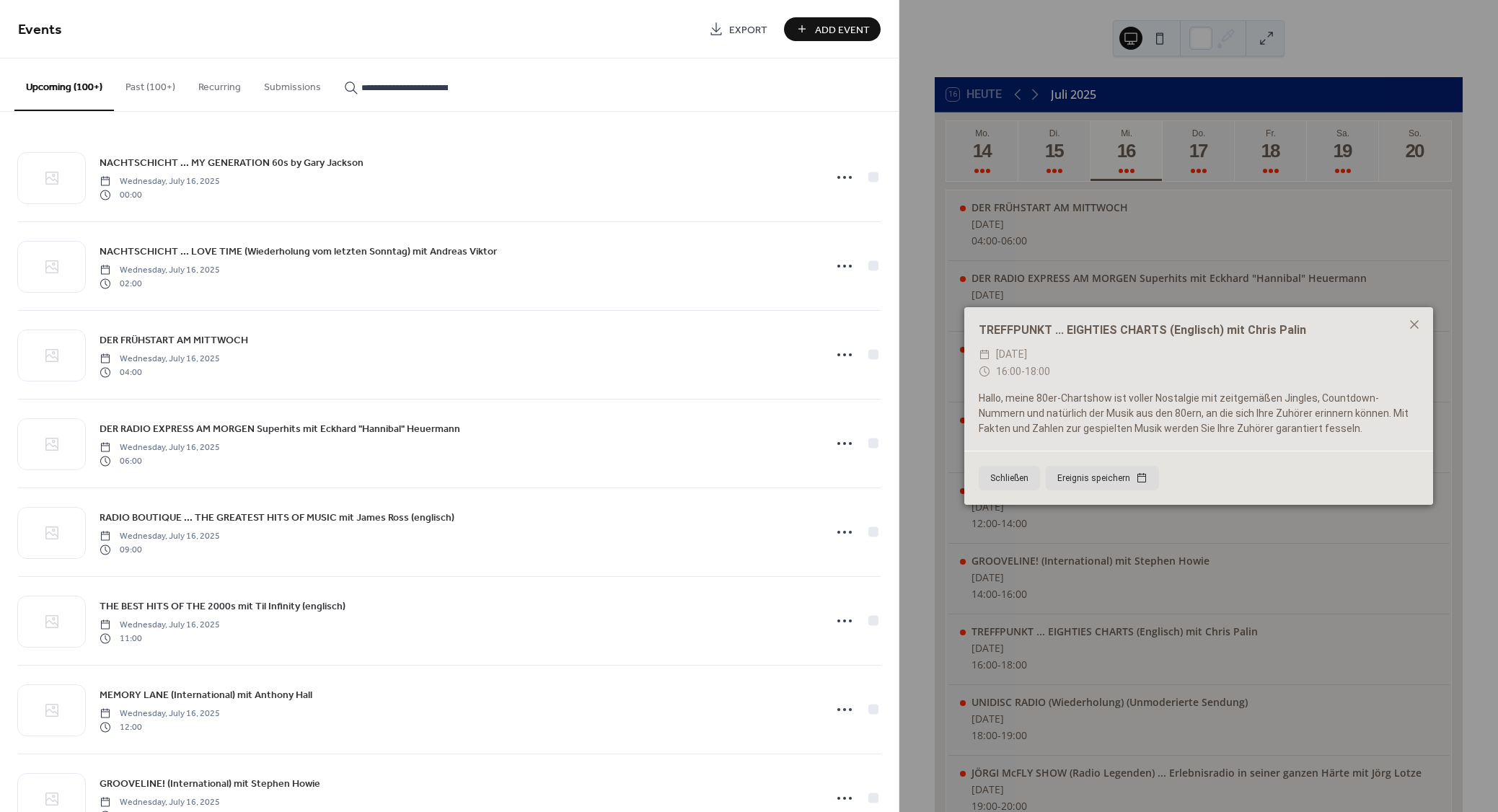 scroll, scrollTop: 0, scrollLeft: 48, axis: horizontal 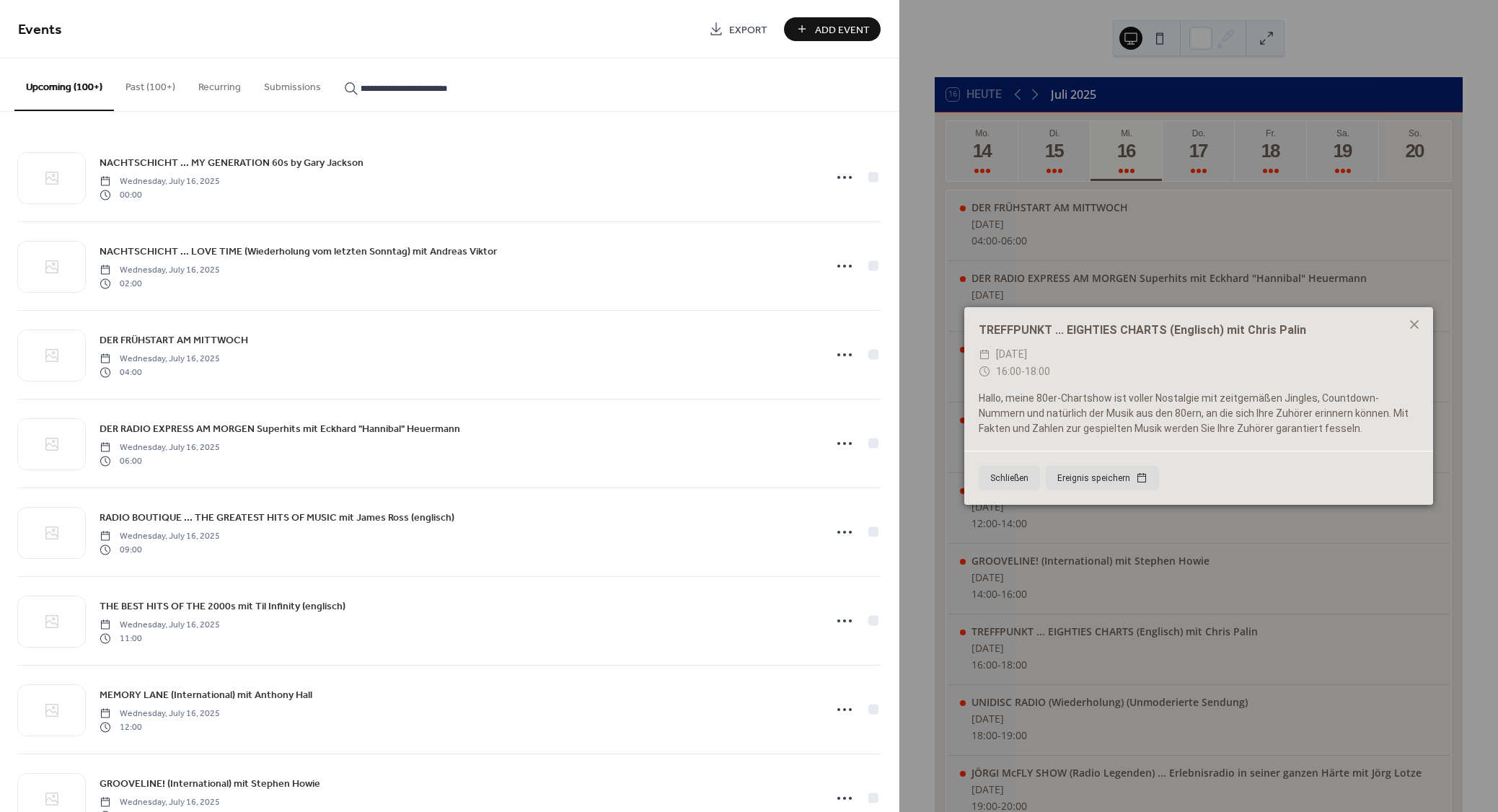 type on "**********" 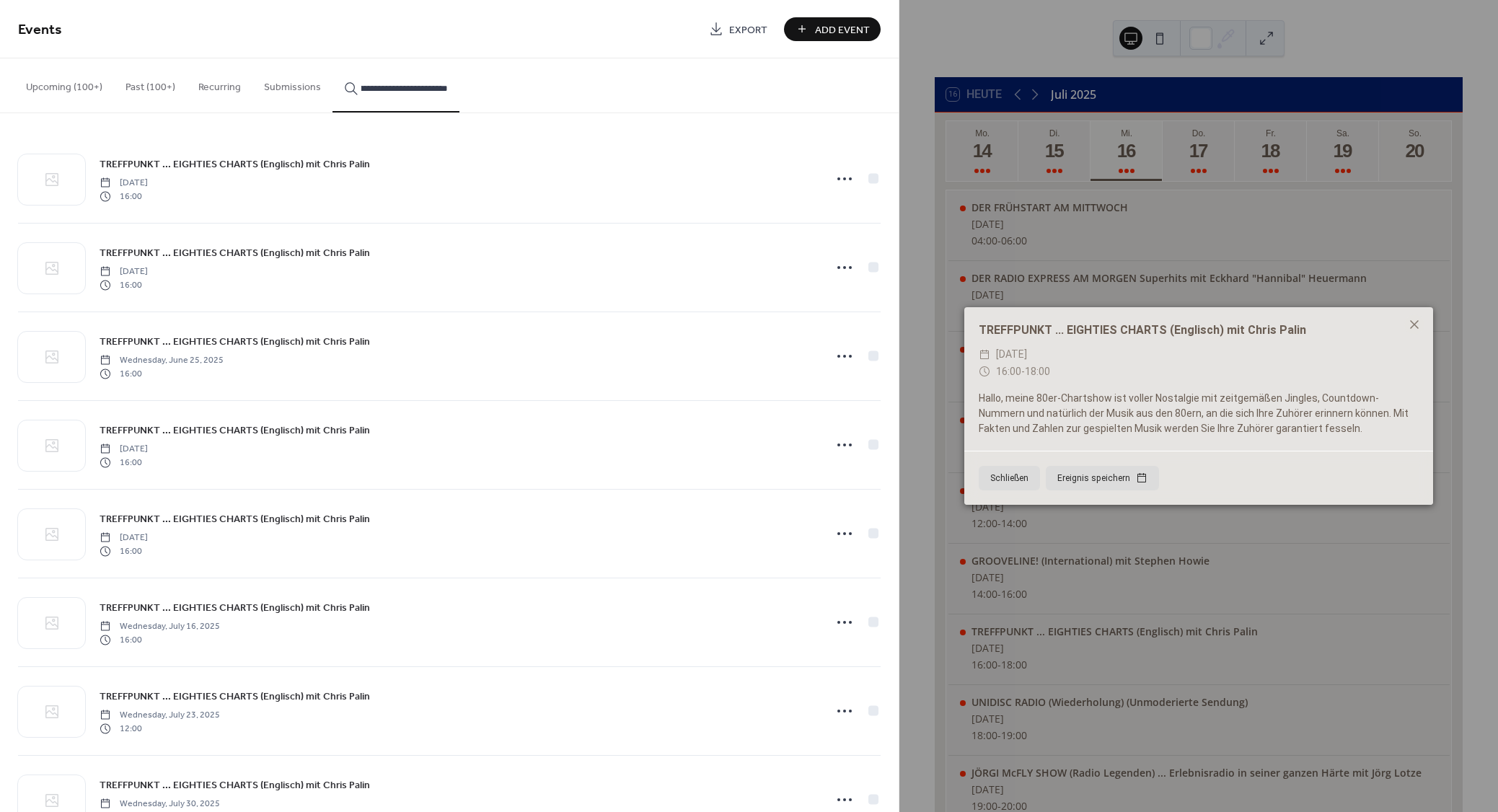 click on "TREFFPUNKT ... EIGHTIES CHARTS (Englisch) mit Chris Palin" at bounding box center (234, 164) 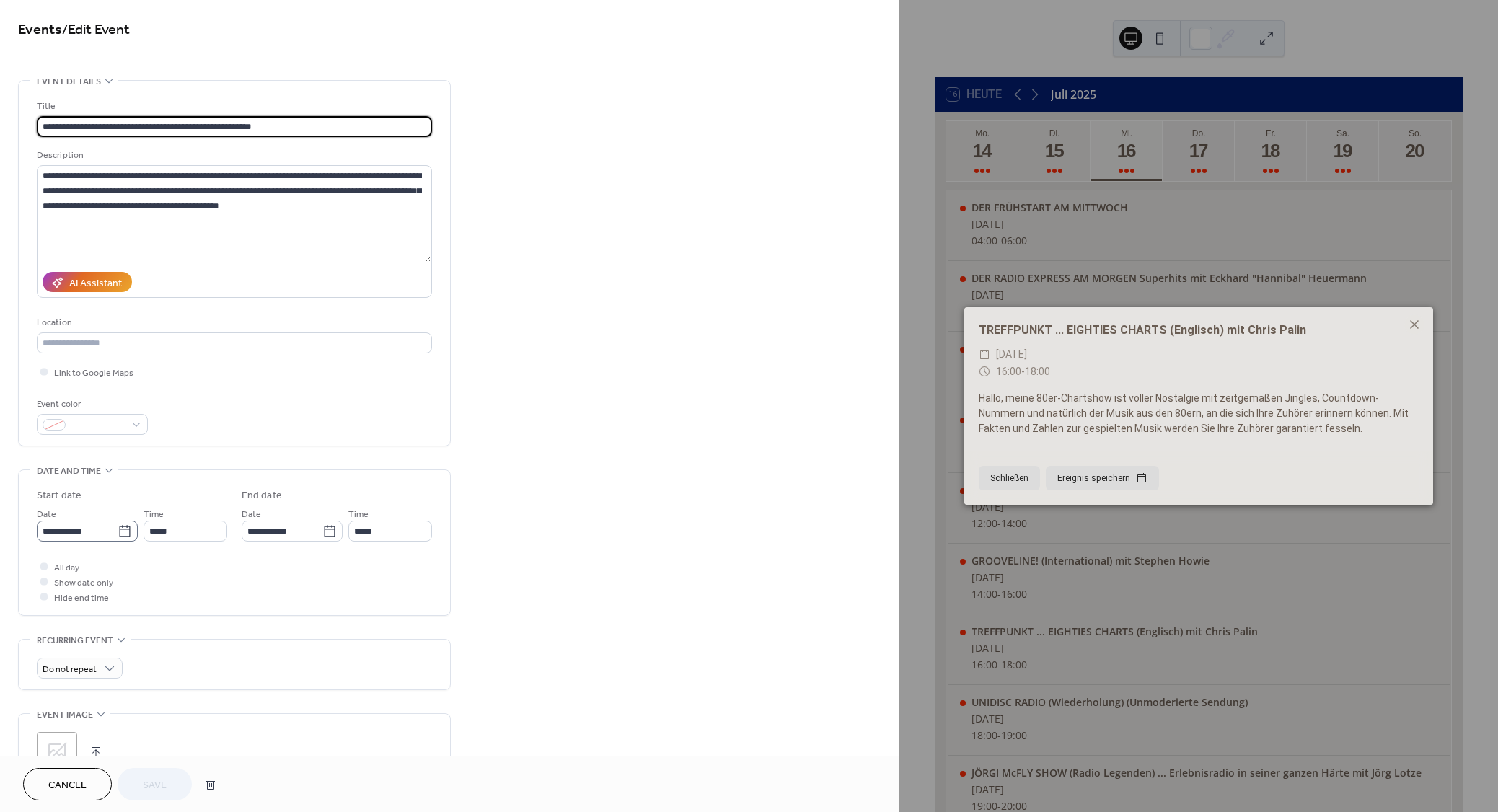 click 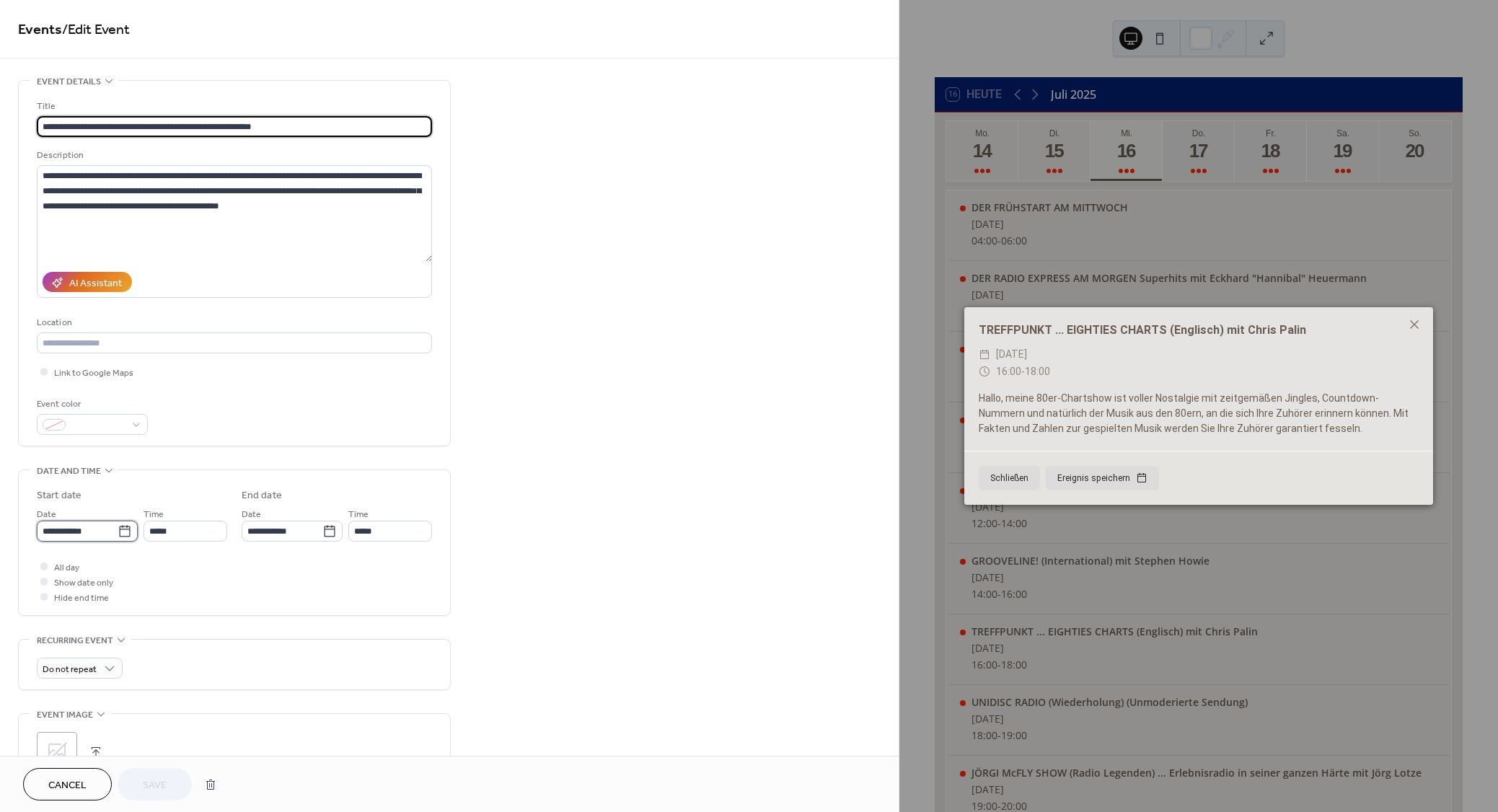 click on "**********" at bounding box center [77, 531] 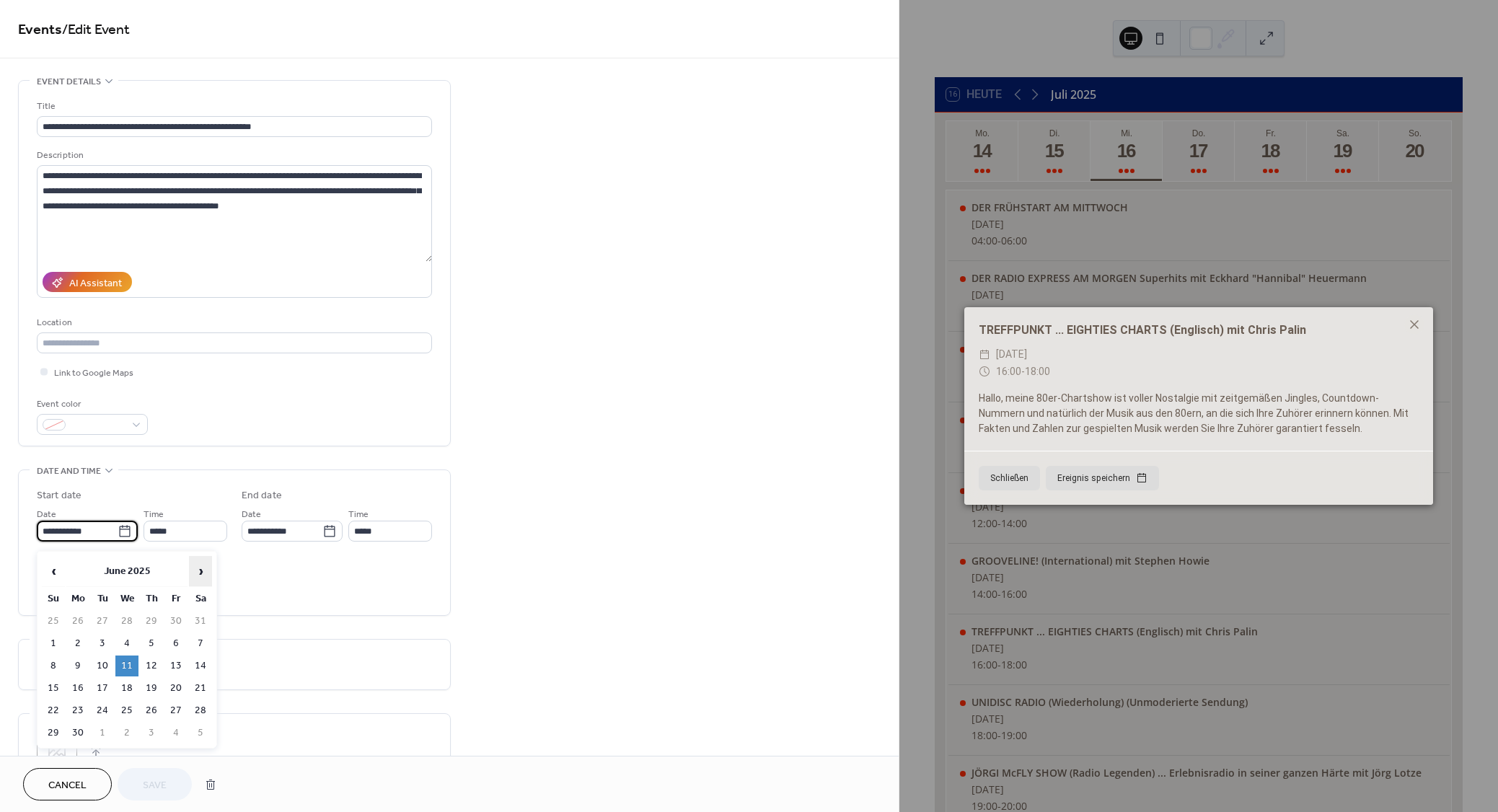 click on "›" at bounding box center (201, 571) 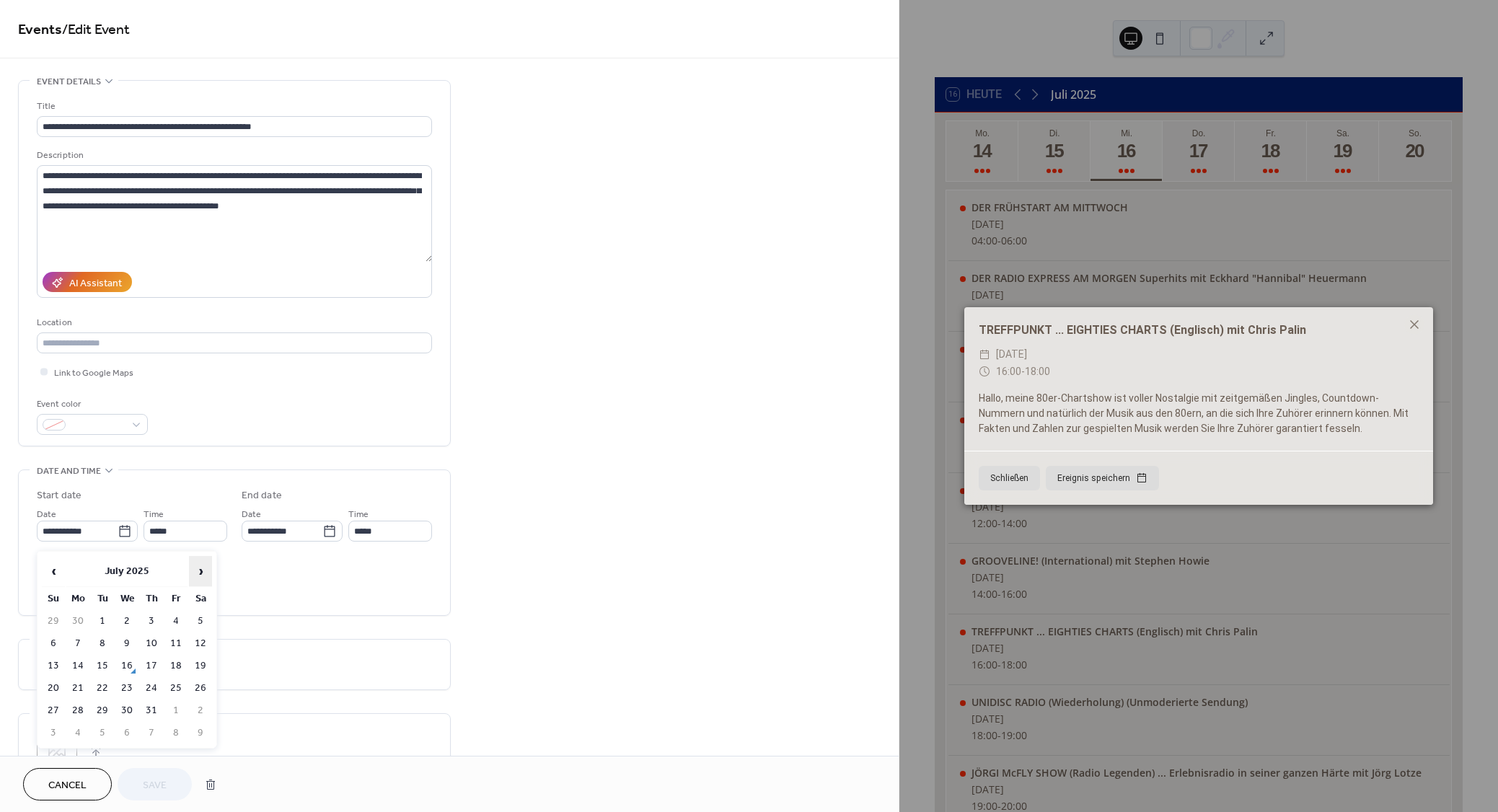click on "›" at bounding box center [201, 571] 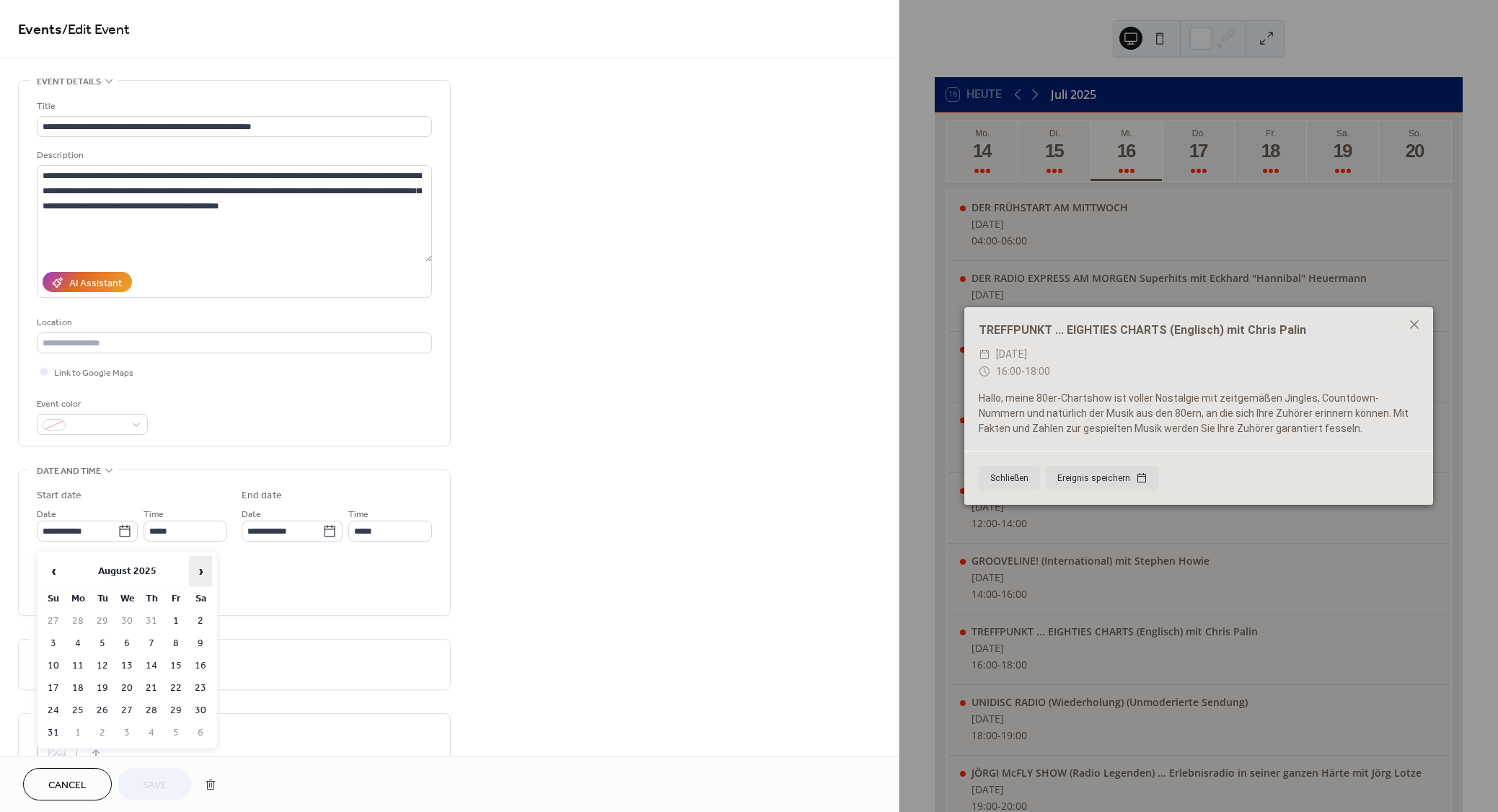 click on "›" at bounding box center (201, 571) 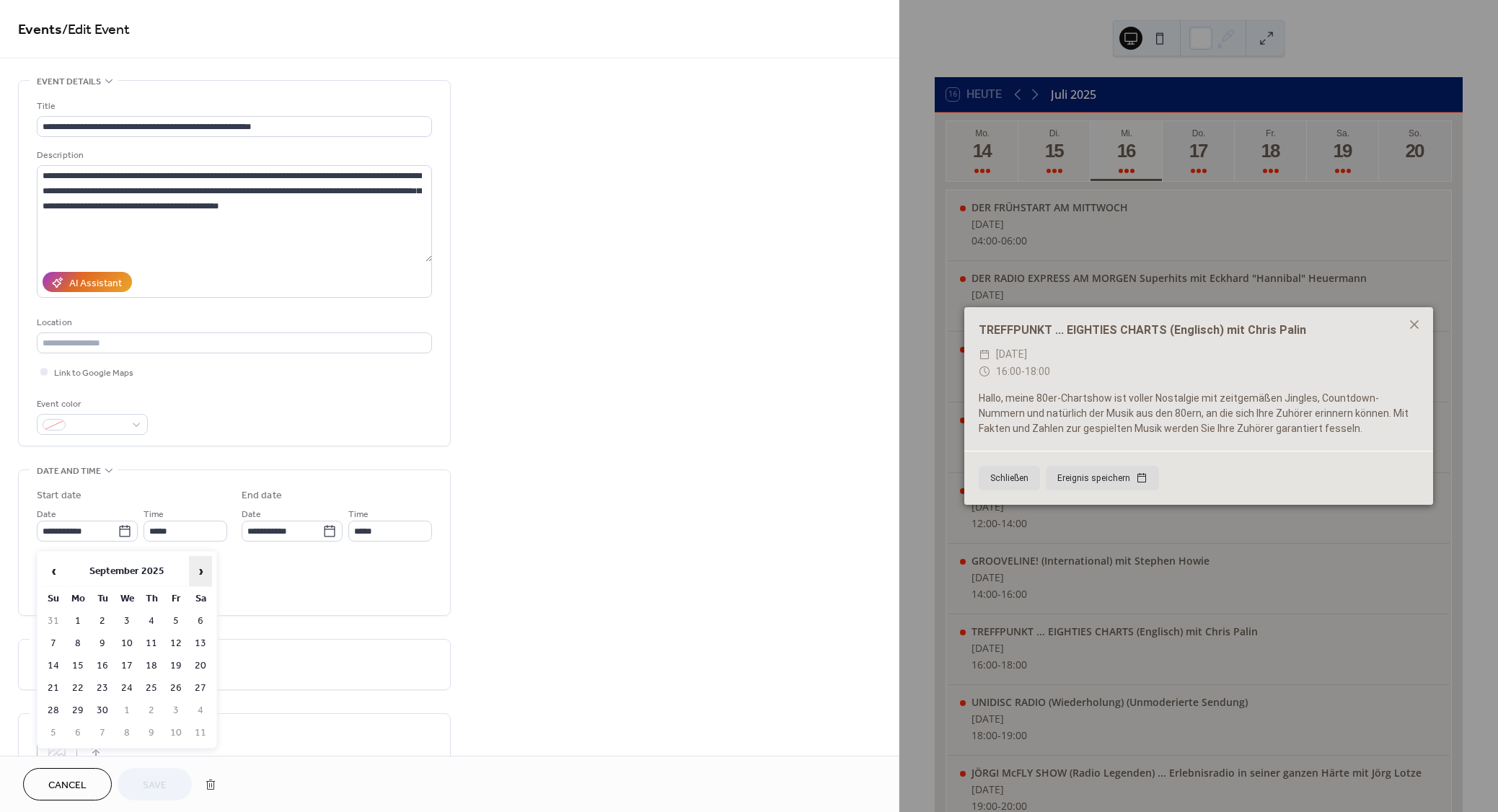 click on "›" at bounding box center [201, 571] 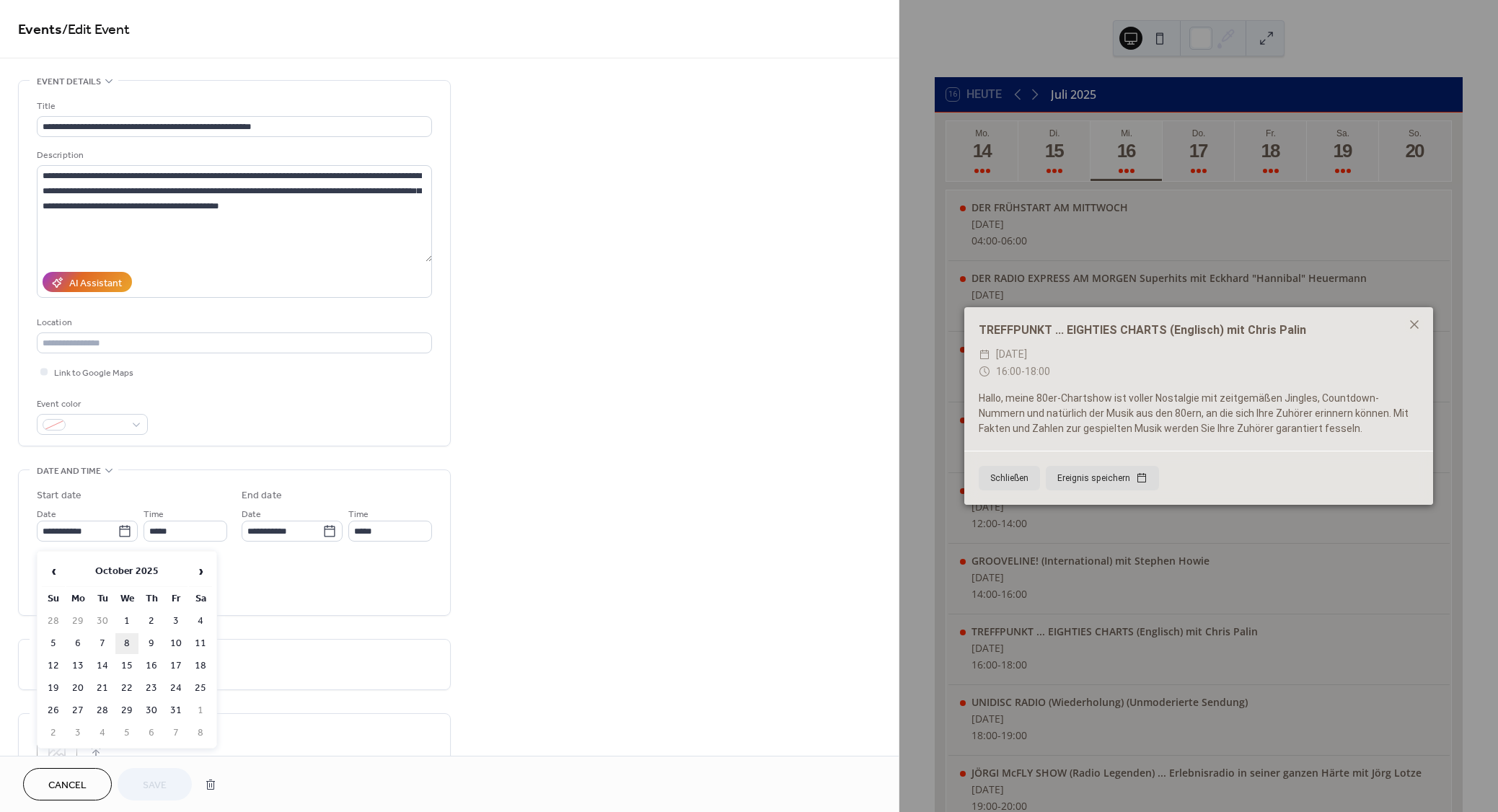 click on "8" at bounding box center [127, 643] 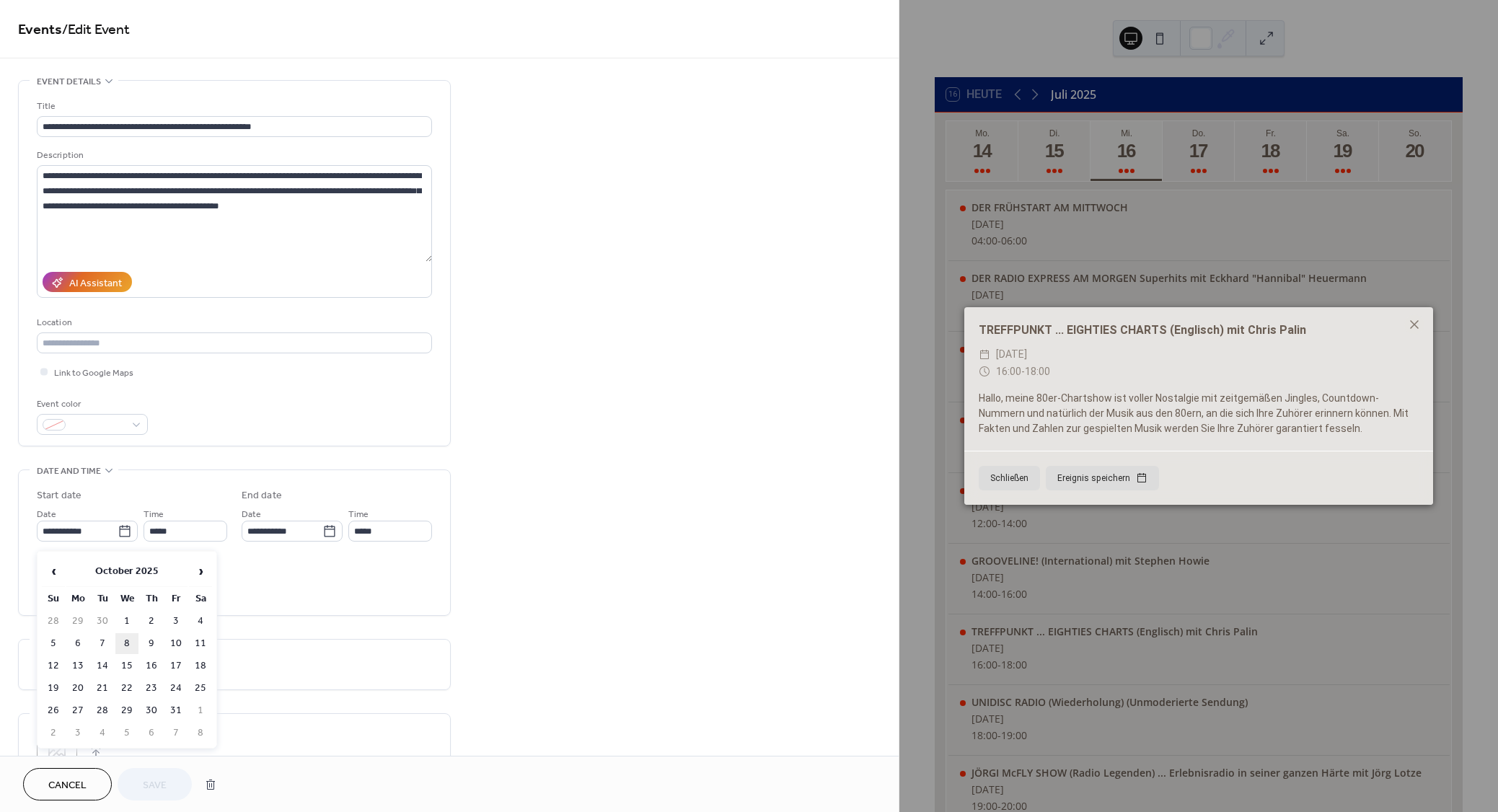type on "**********" 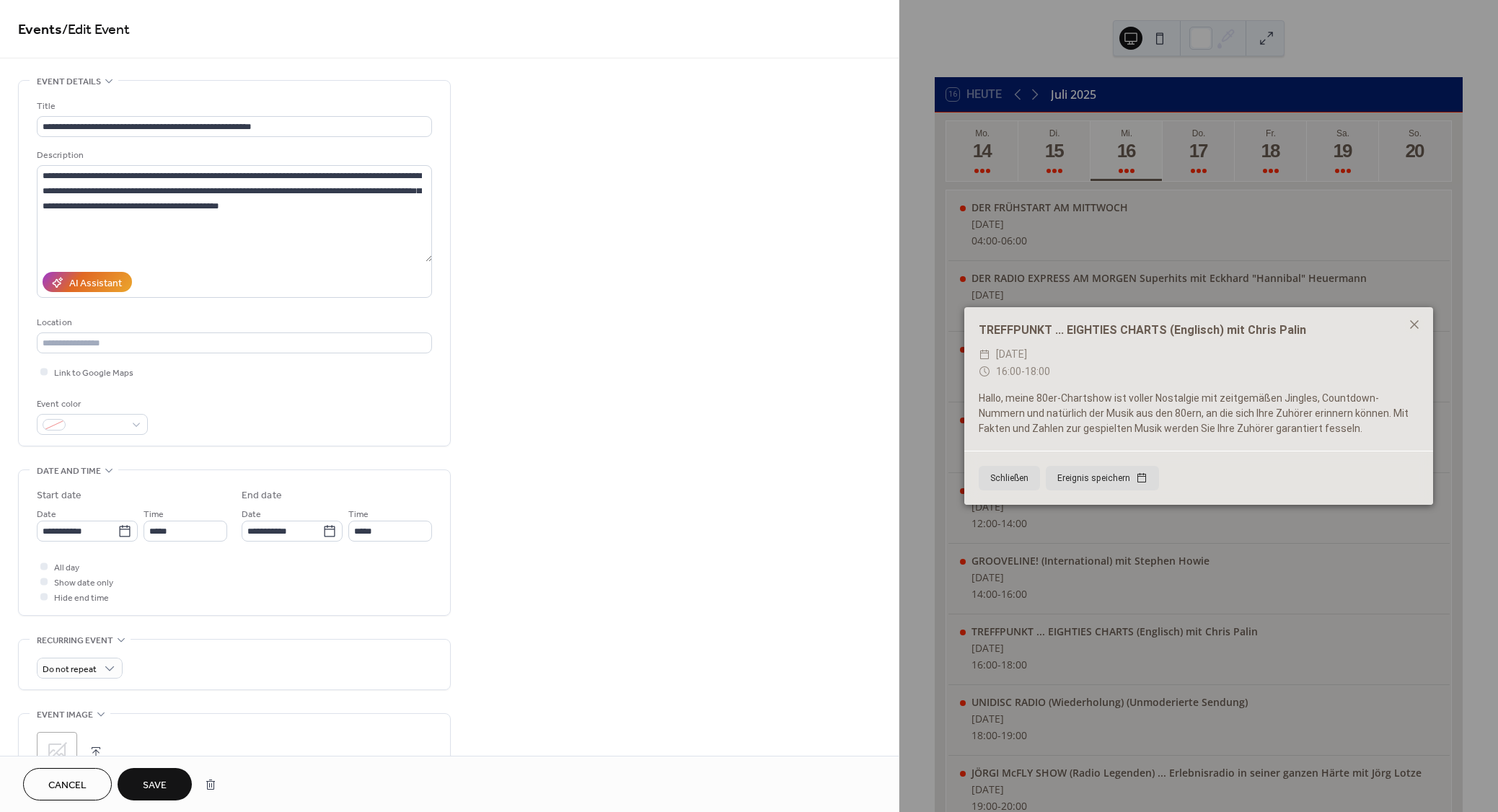 click on "Save" at bounding box center [154, 784] 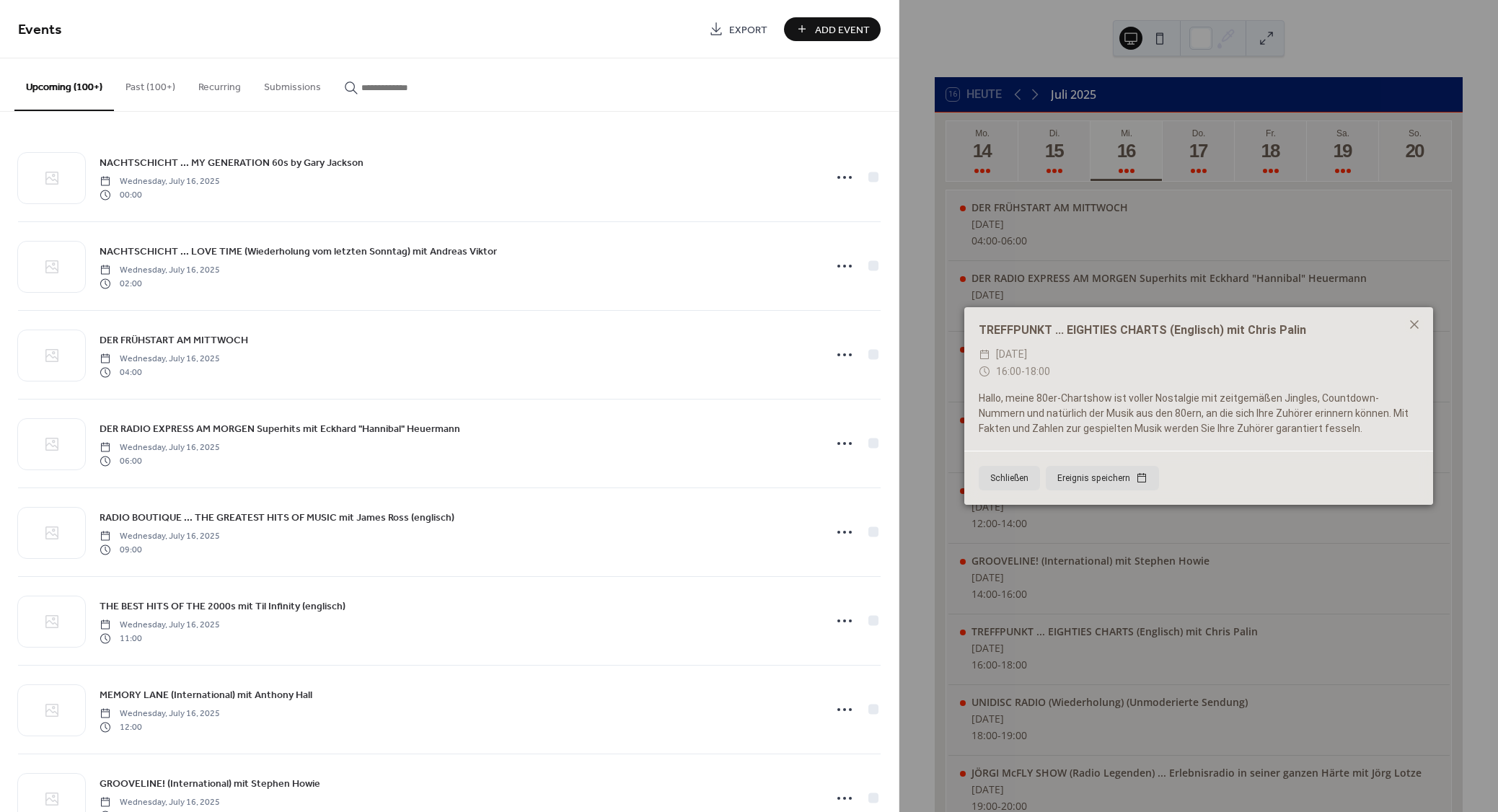 paste on "**********" 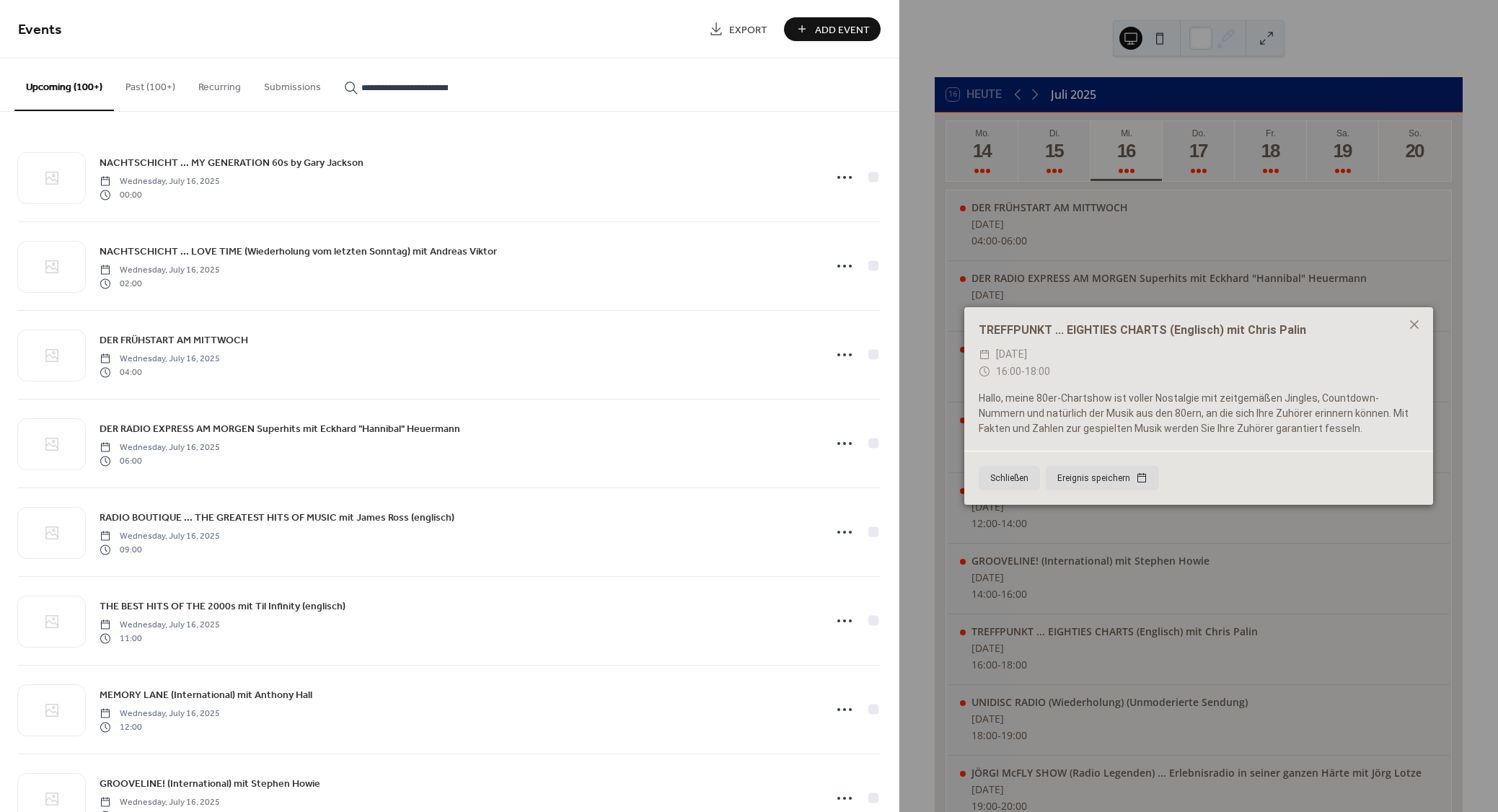 scroll, scrollTop: 0, scrollLeft: 48, axis: horizontal 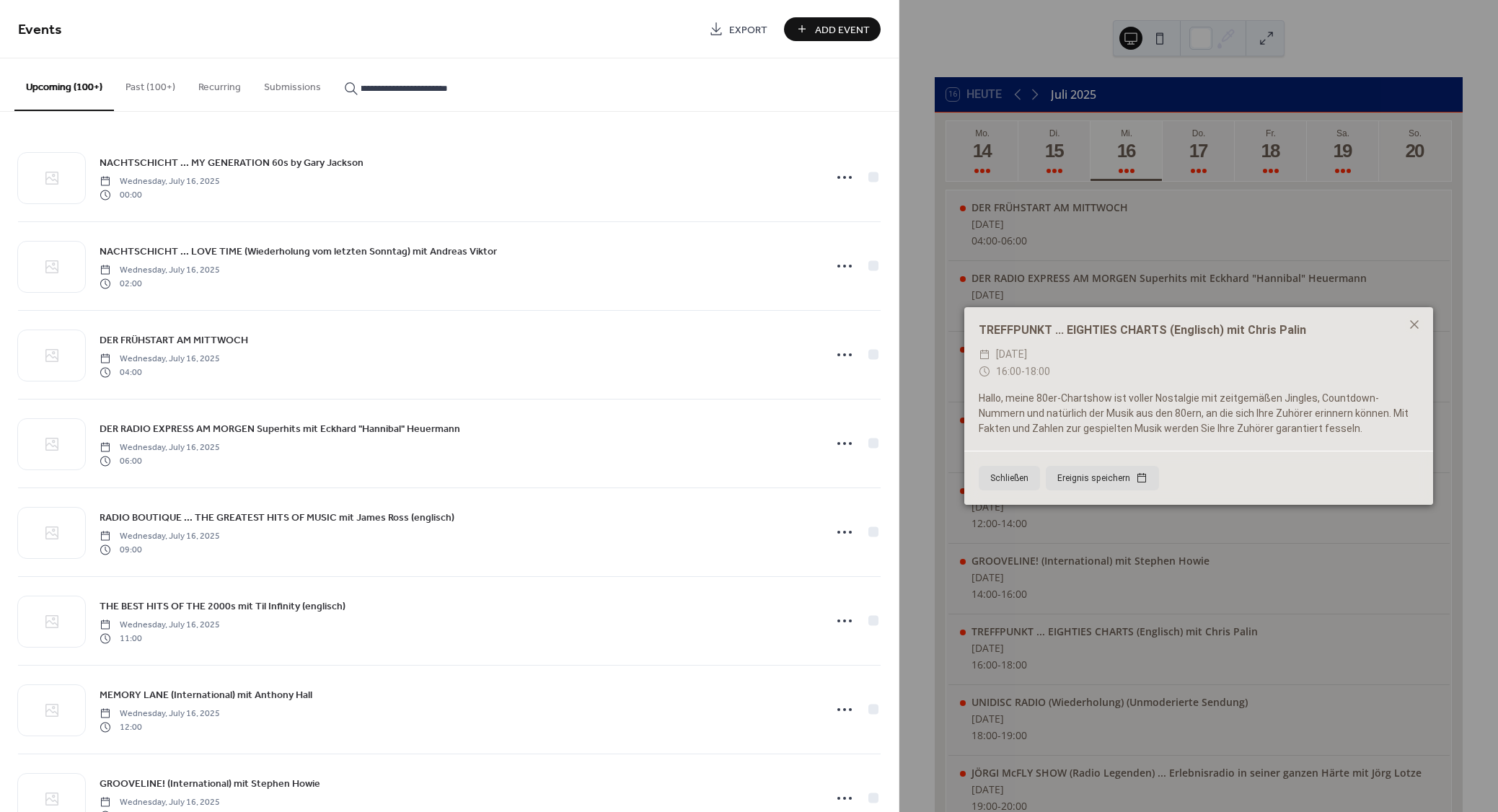 type on "**********" 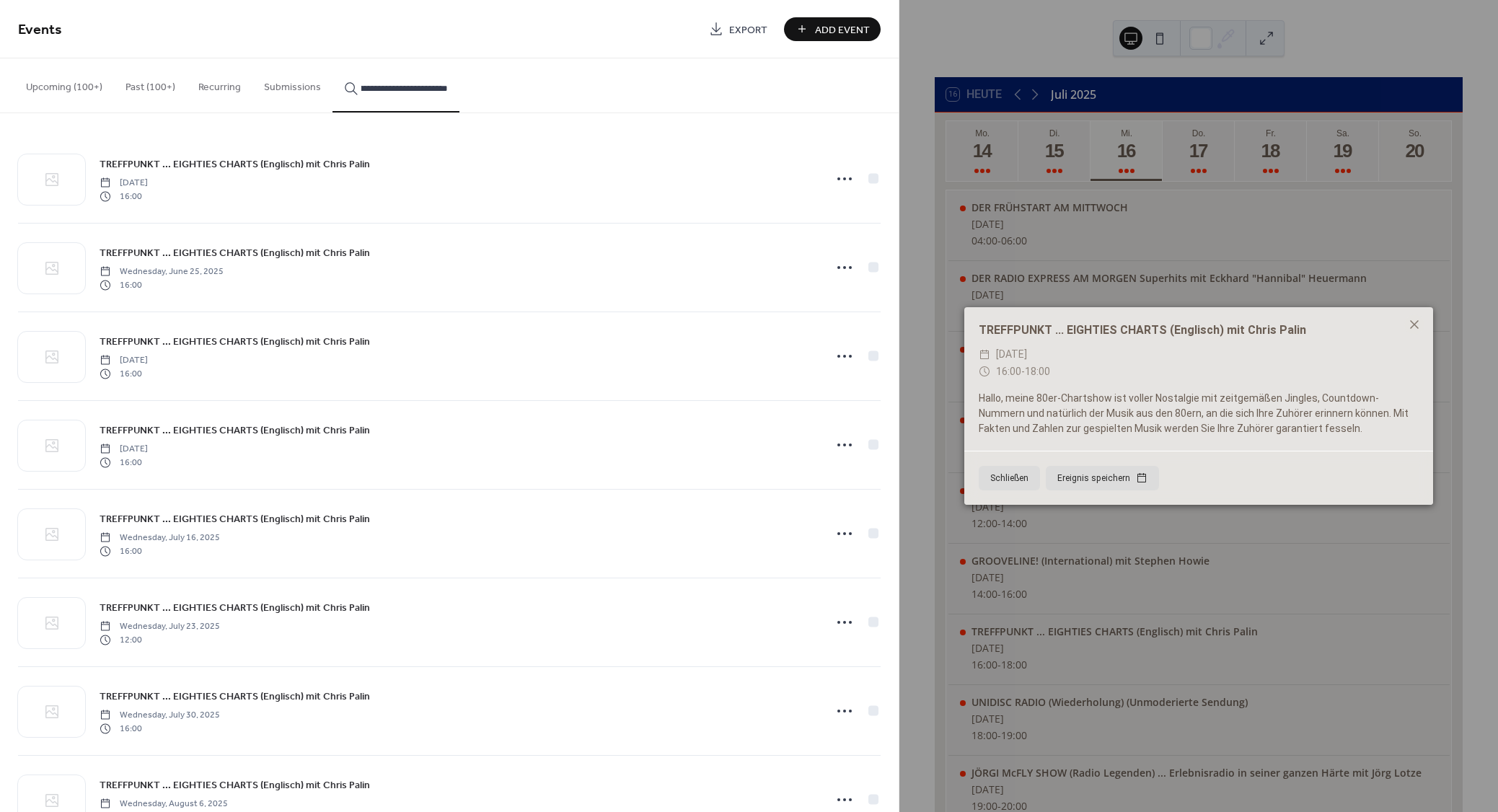 click on "TREFFPUNKT ... EIGHTIES CHARTS (Englisch) mit Chris Palin" at bounding box center (234, 164) 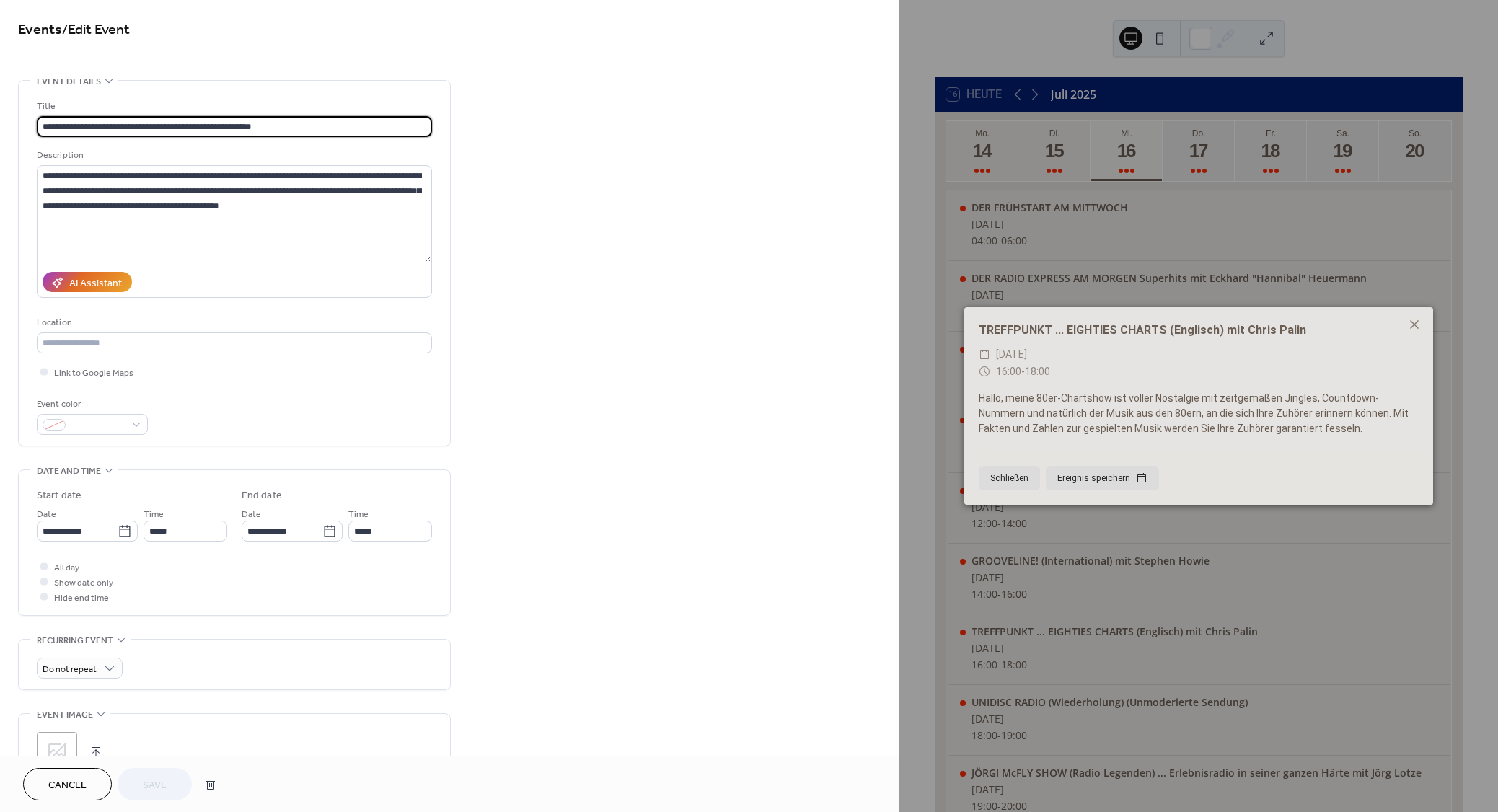 click 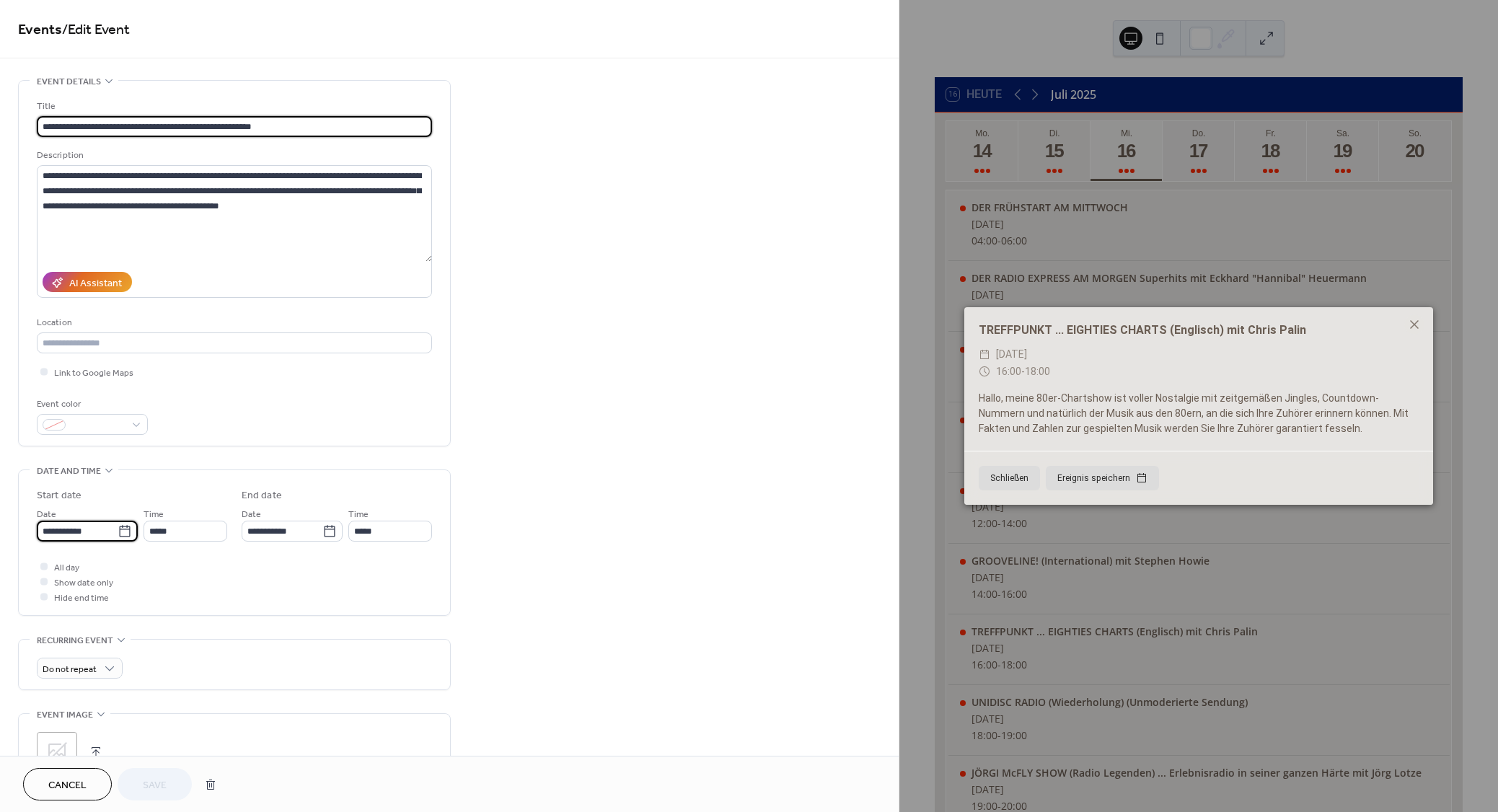 click on "**********" at bounding box center [77, 531] 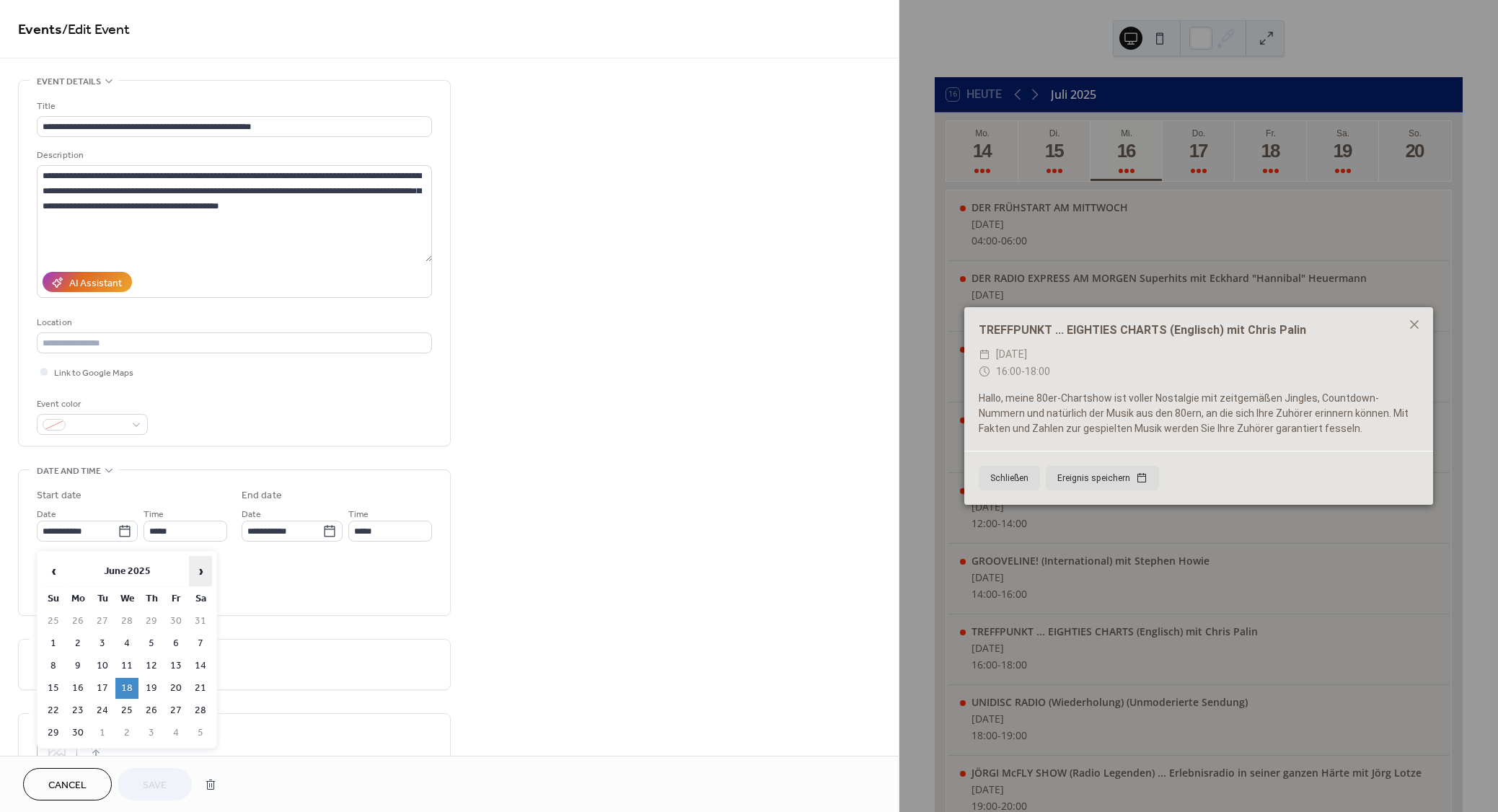 click on "›" at bounding box center (201, 571) 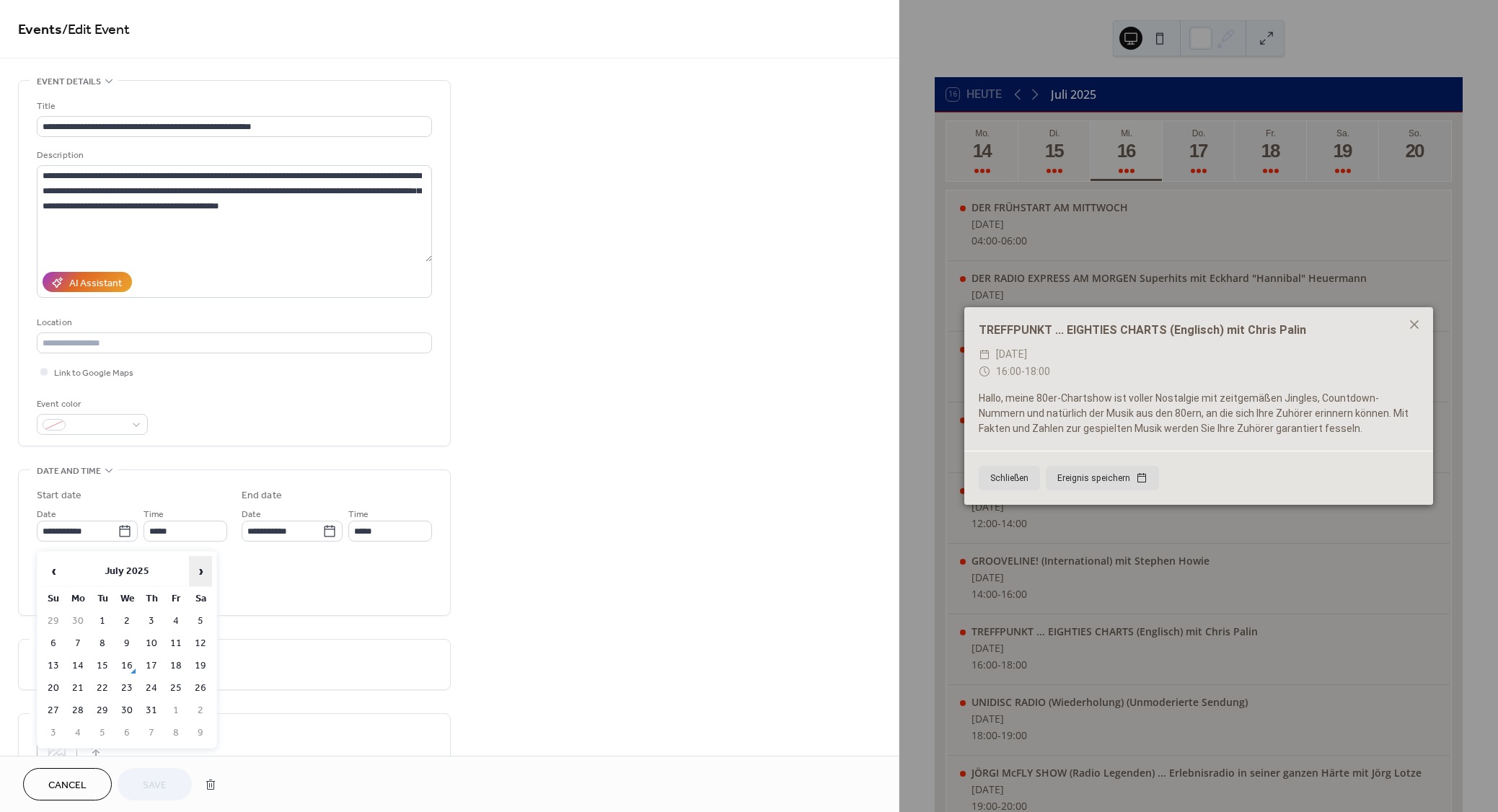 click on "›" at bounding box center (201, 571) 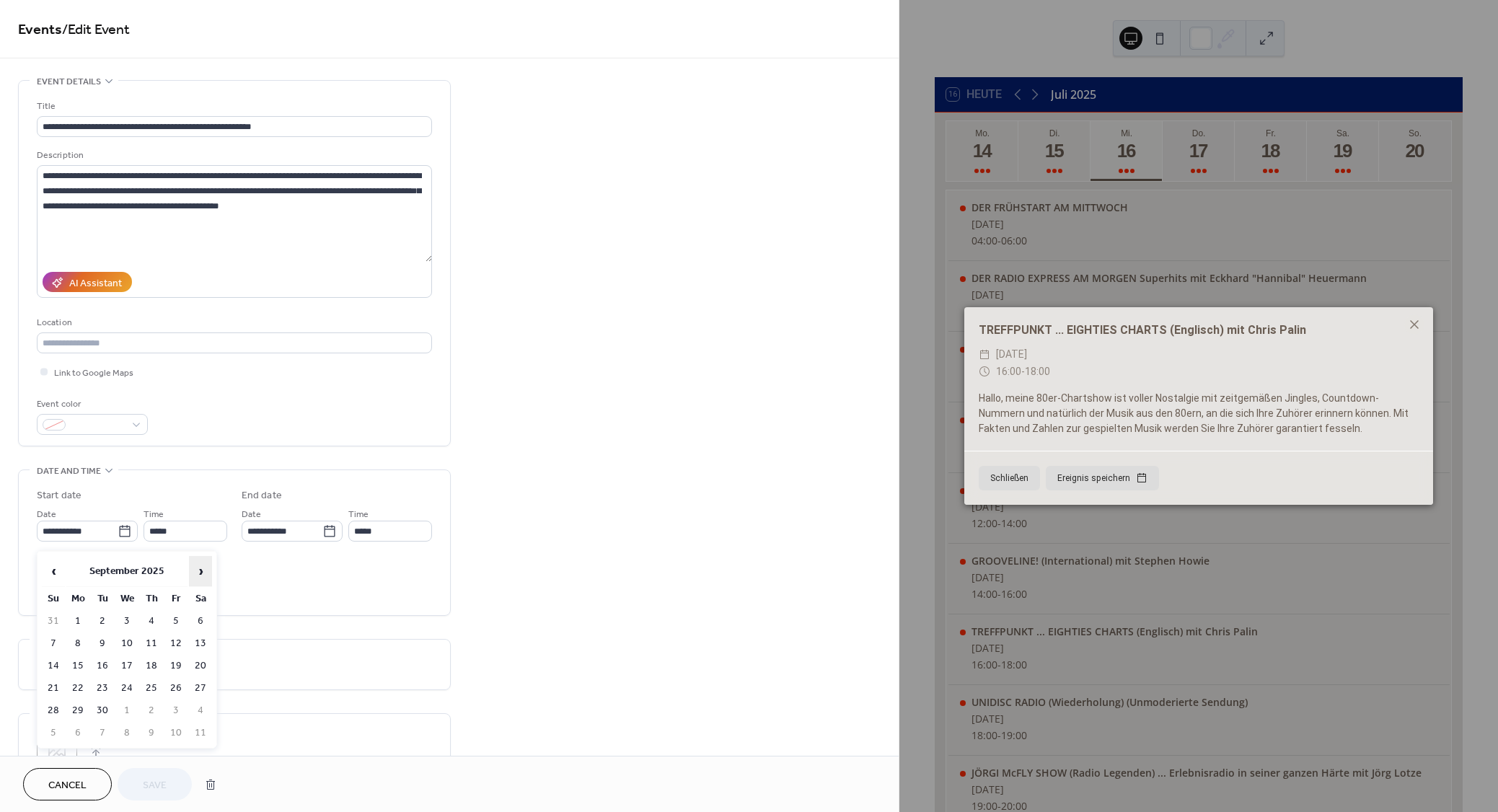 click on "›" at bounding box center [201, 571] 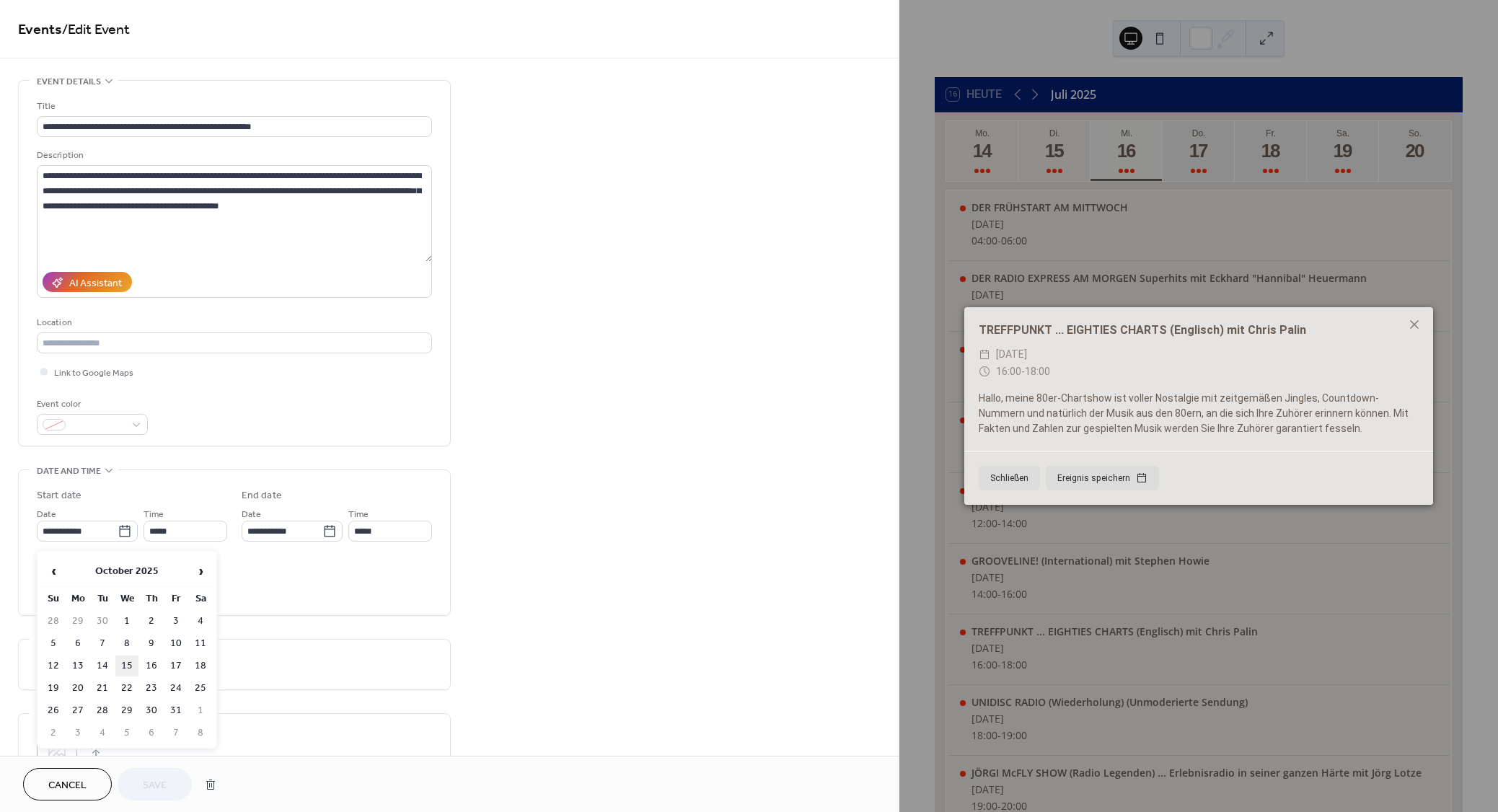 click on "15" at bounding box center [127, 666] 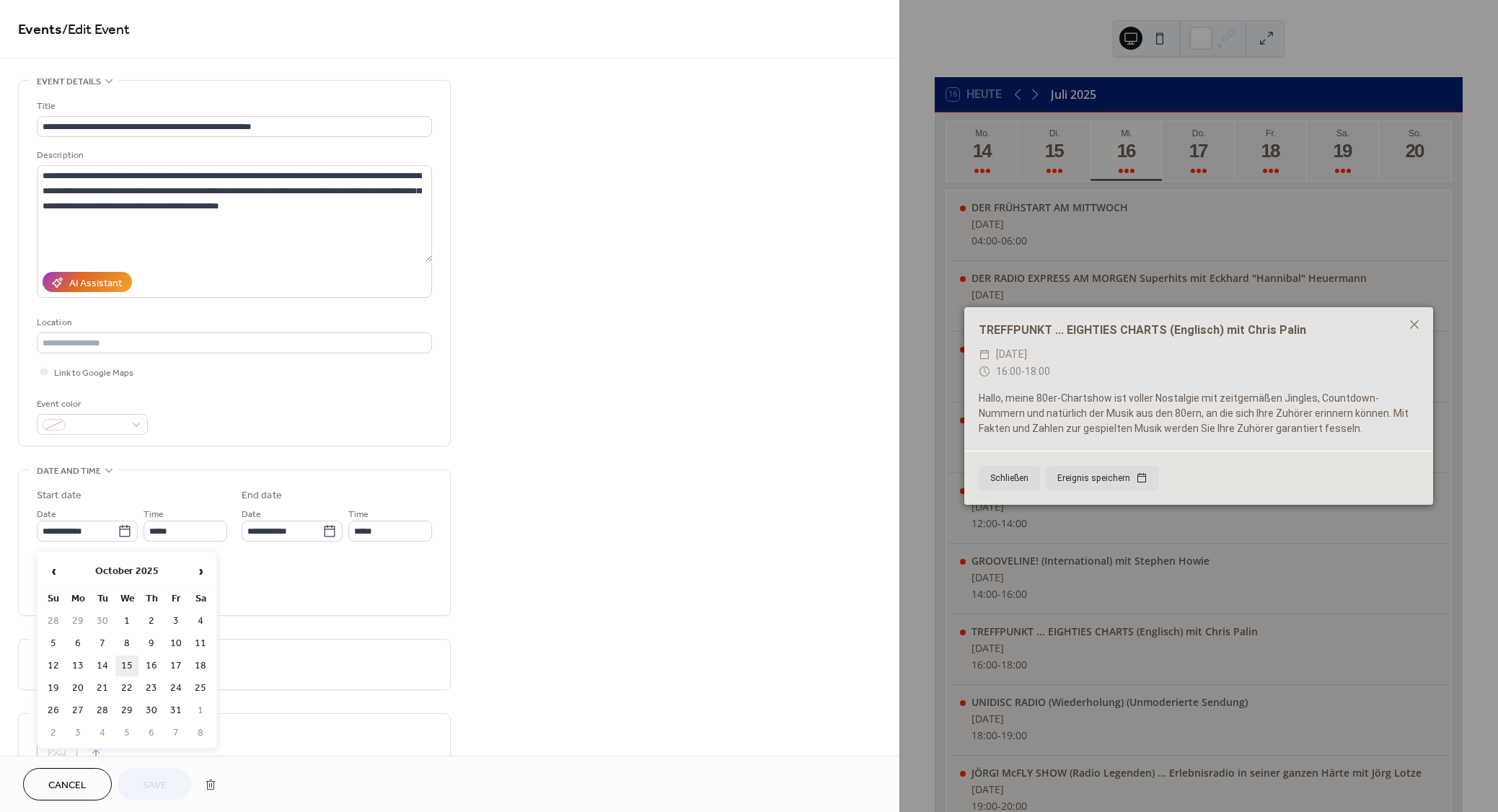 type on "**********" 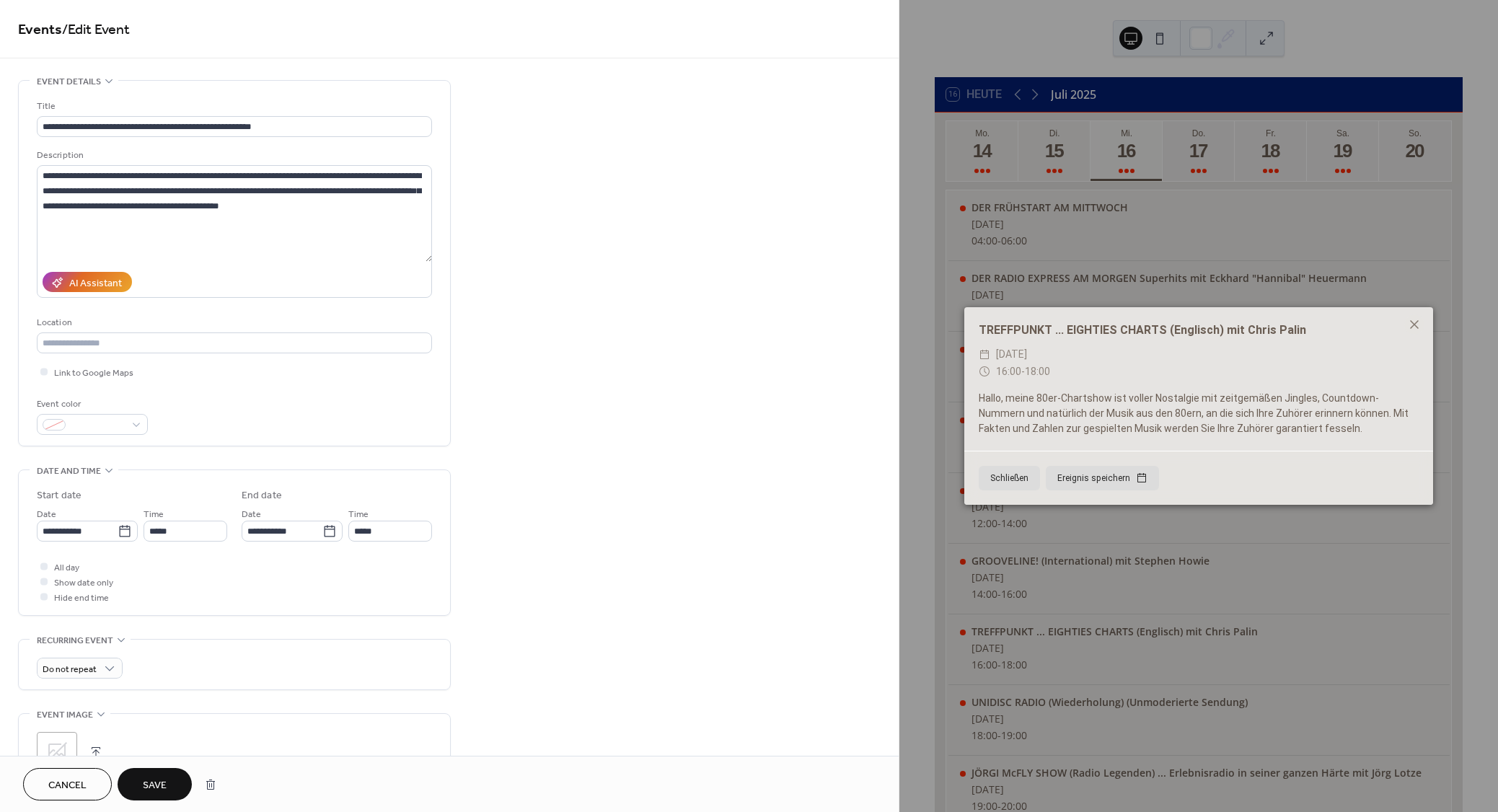 click on "Save" at bounding box center (154, 785) 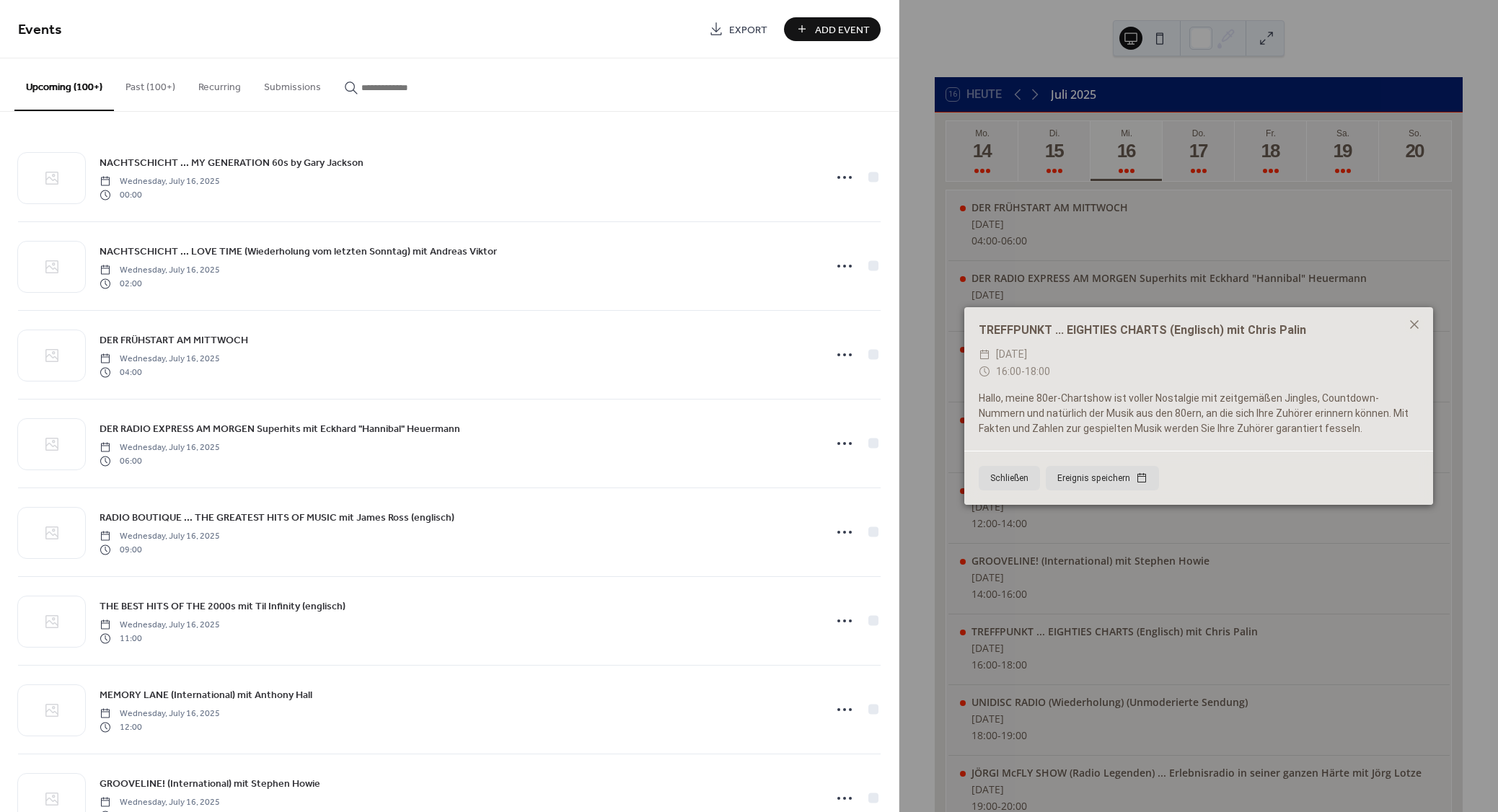 paste on "**********" 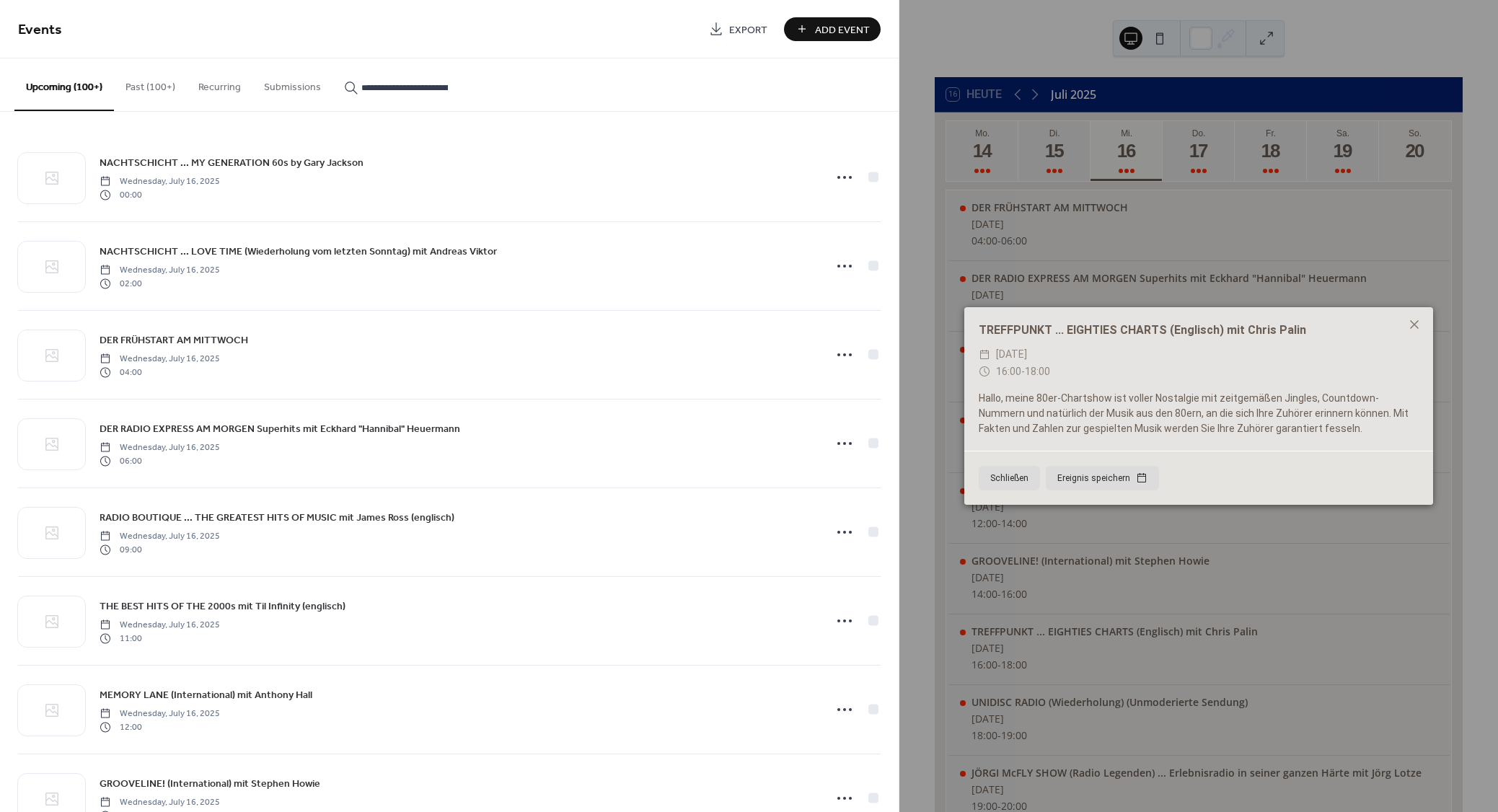 scroll, scrollTop: 0, scrollLeft: 48, axis: horizontal 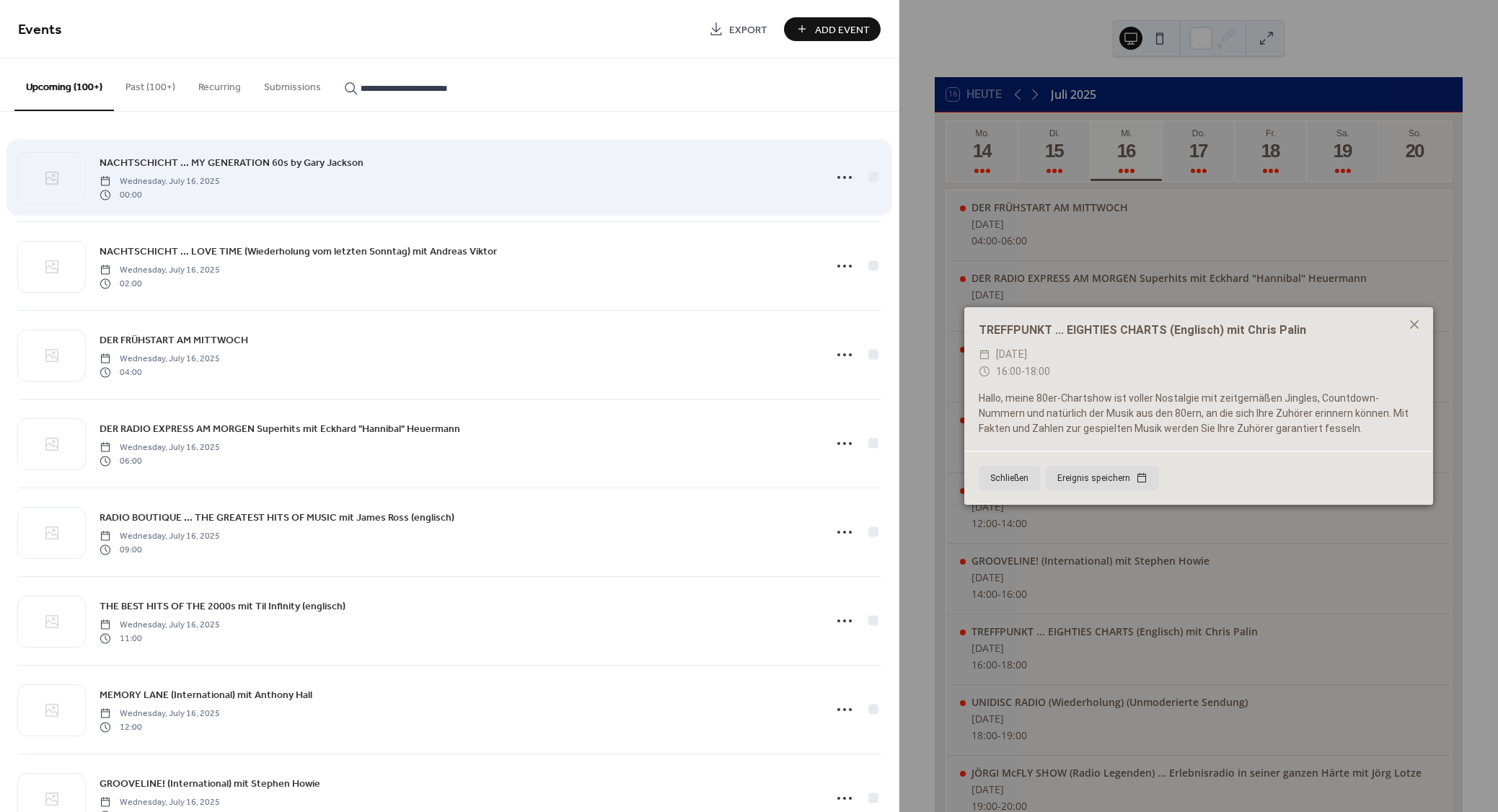 type on "**********" 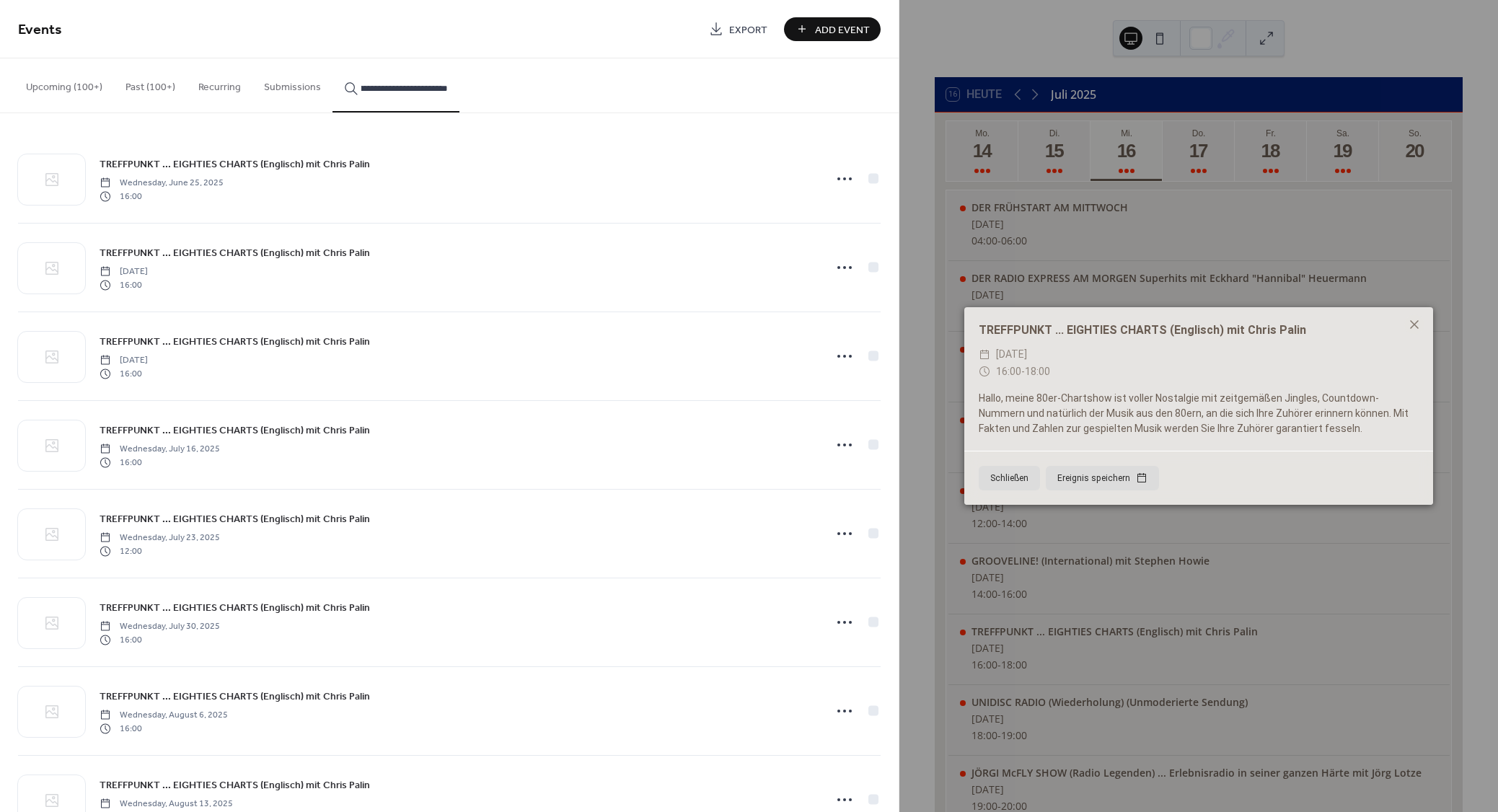 click on "TREFFPUNKT ... EIGHTIES CHARTS (Englisch) mit Chris Palin" at bounding box center (234, 164) 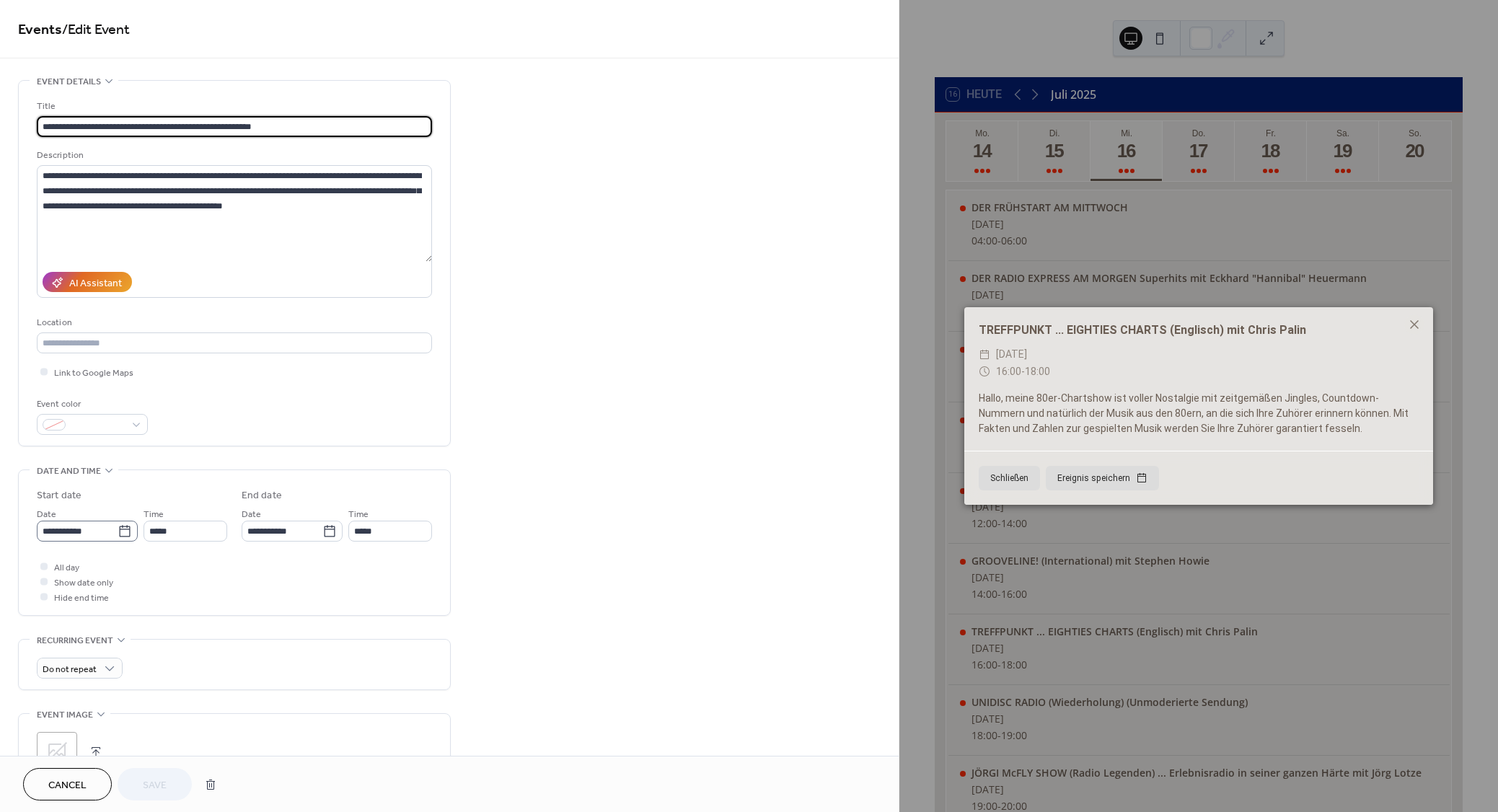 click 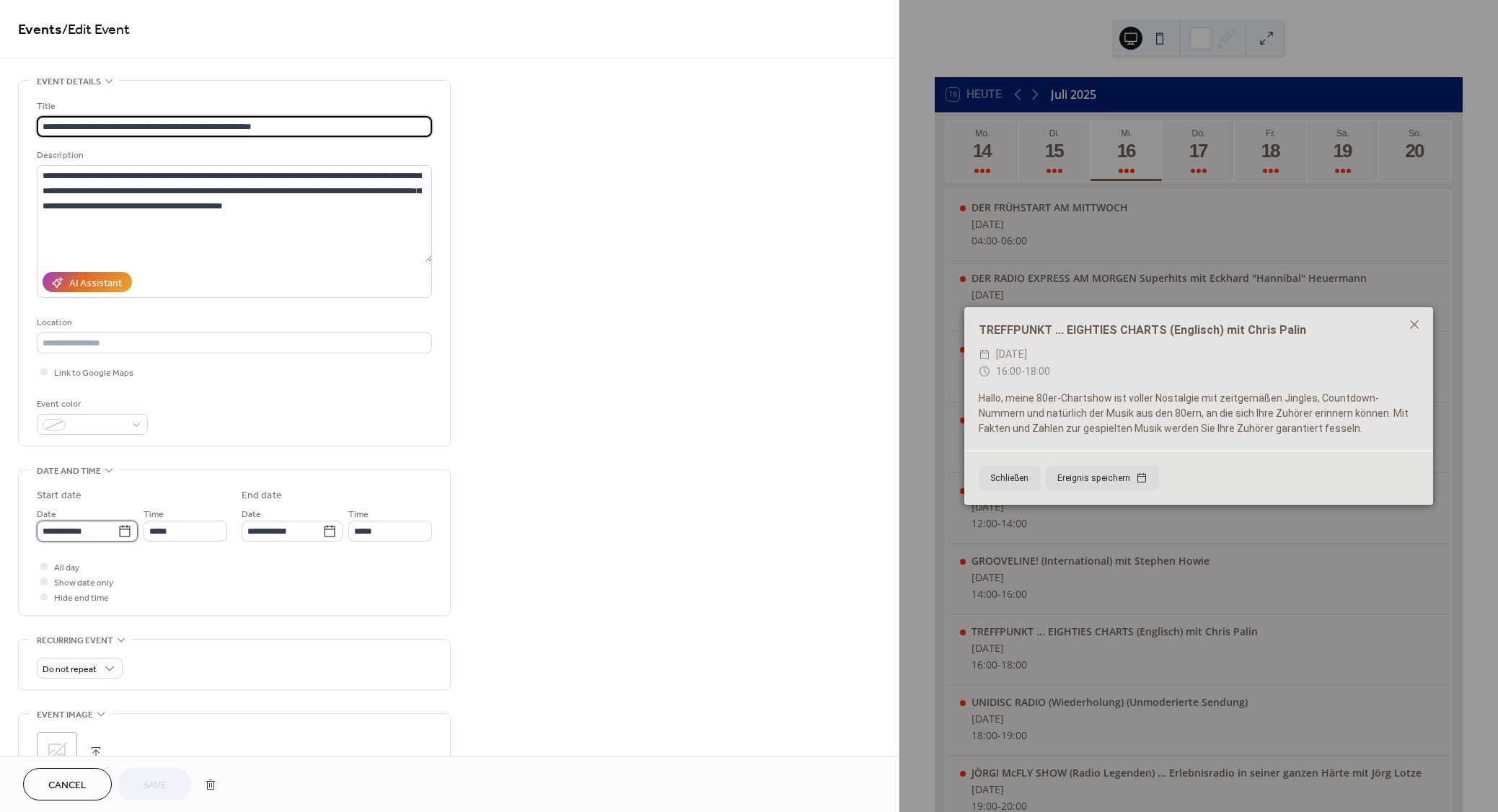 click on "**********" at bounding box center [77, 531] 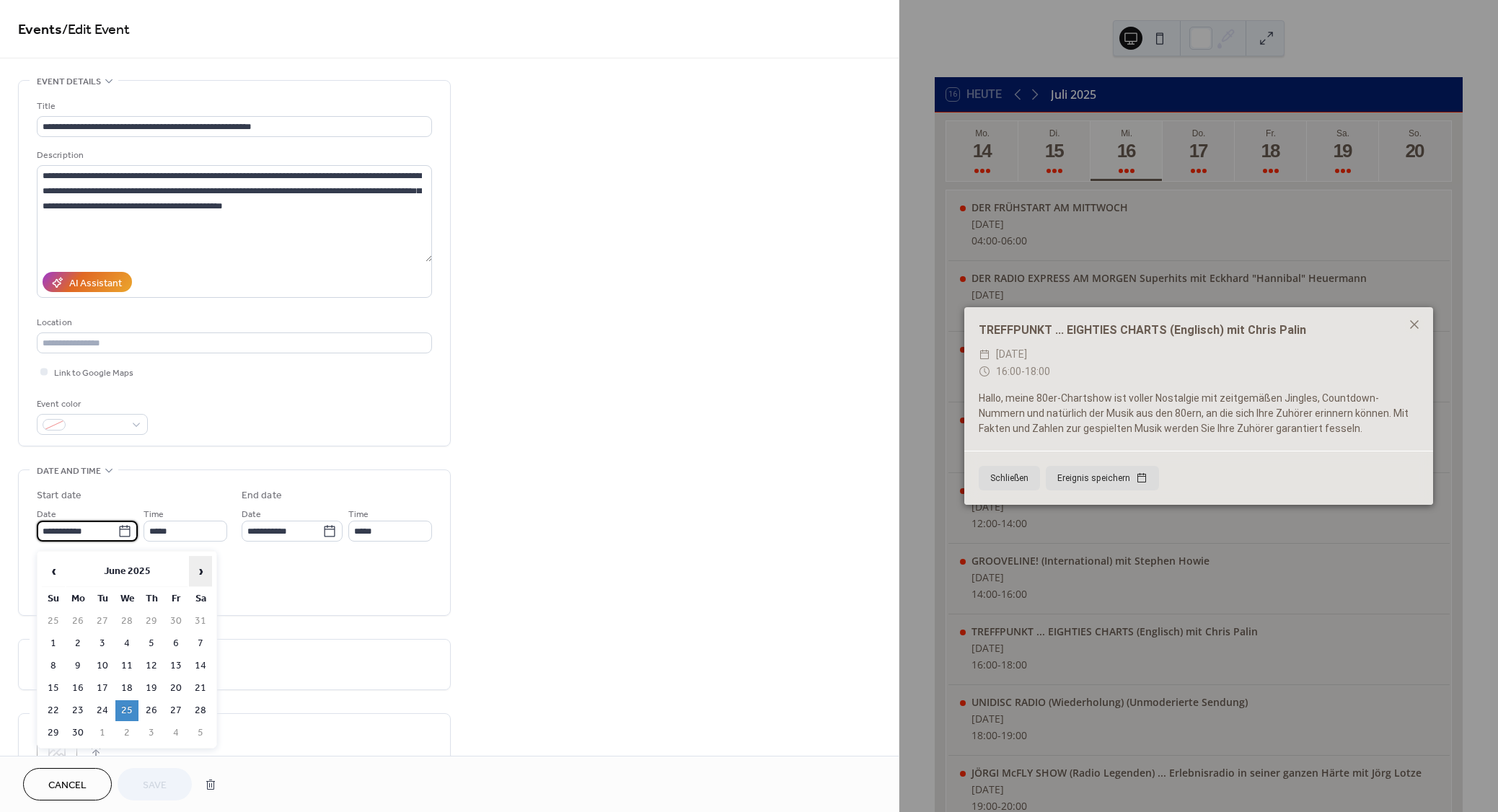 click on "›" at bounding box center (201, 571) 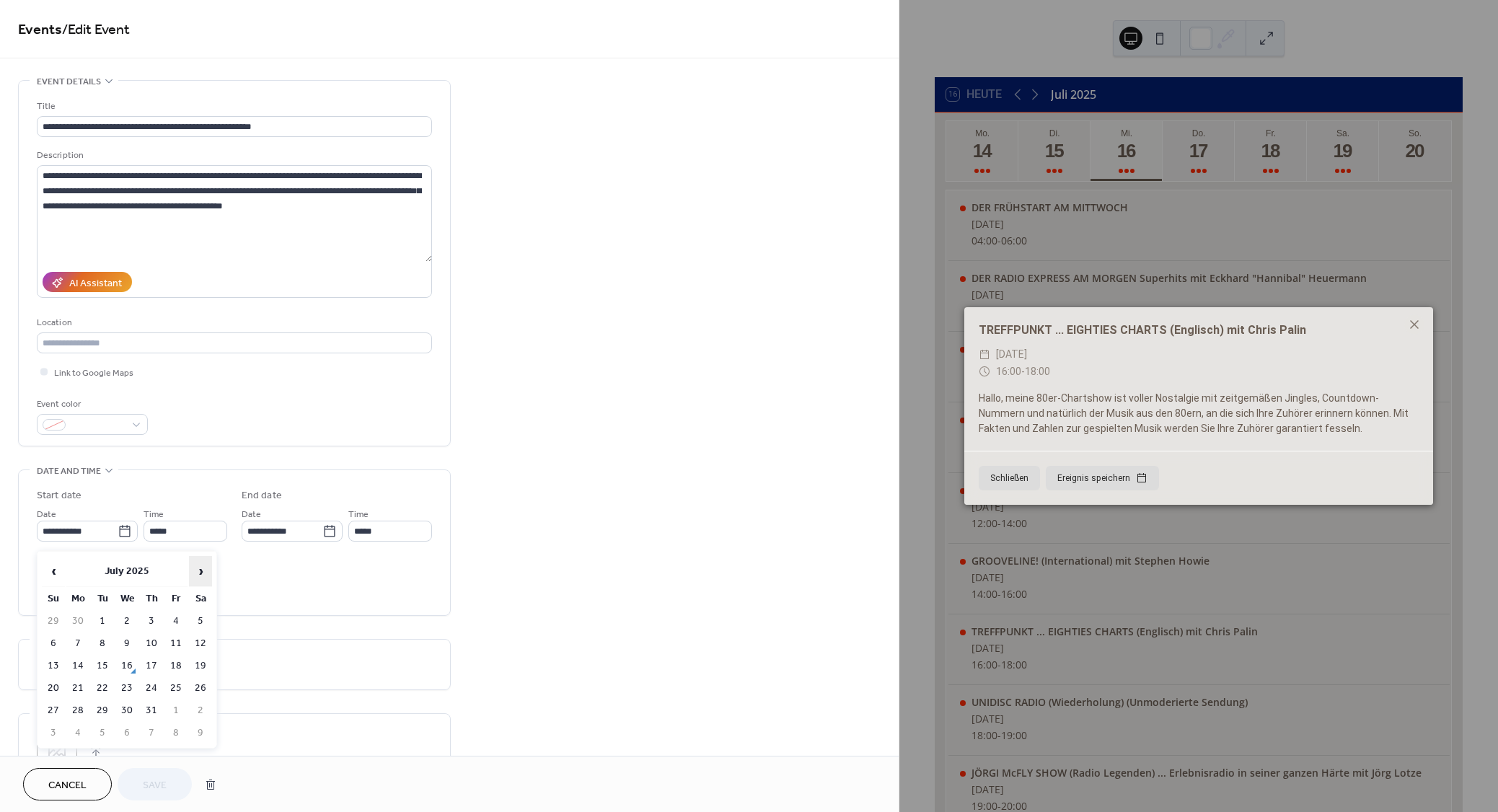 click on "›" at bounding box center (201, 571) 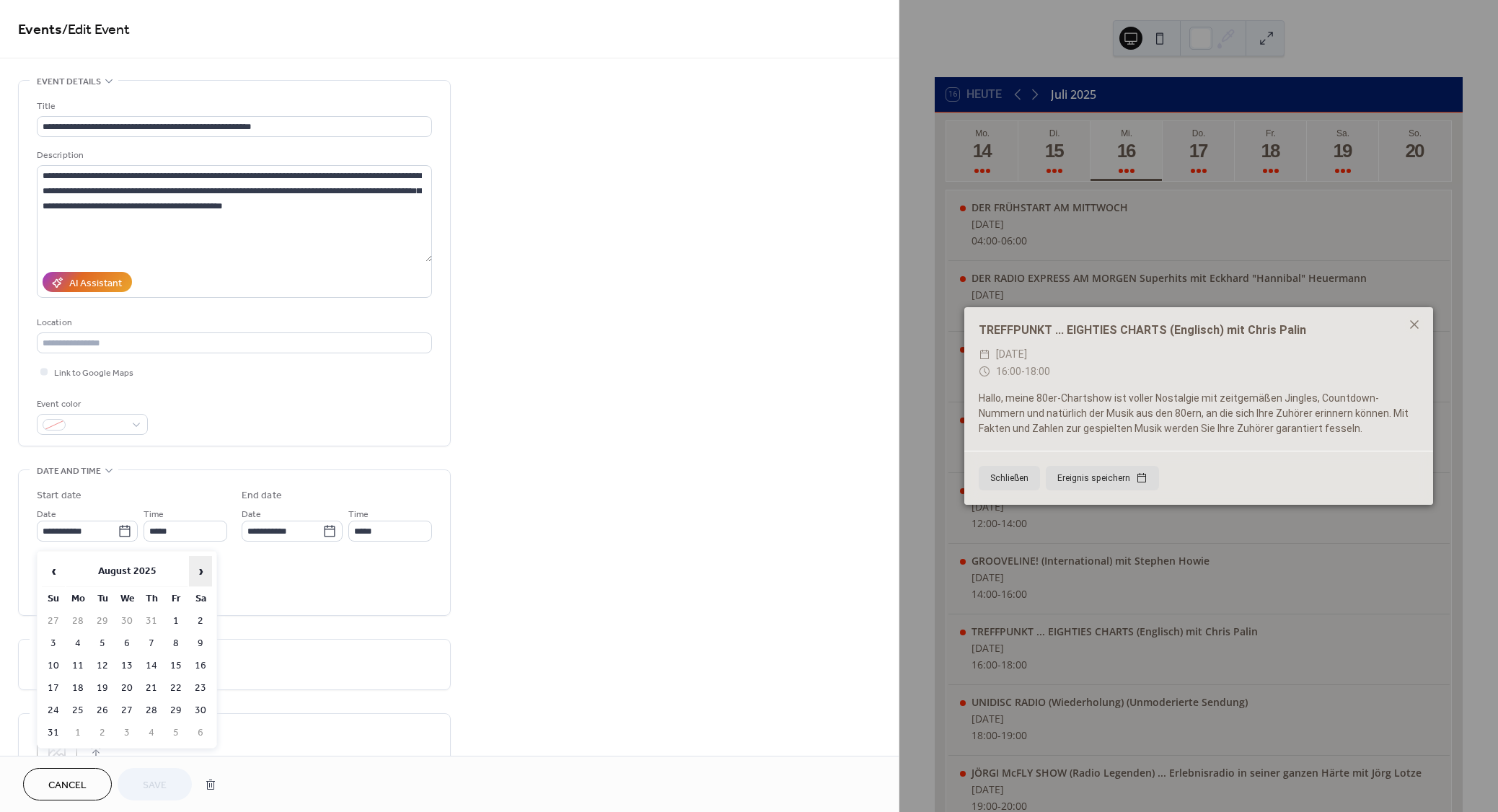 click on "›" at bounding box center [201, 571] 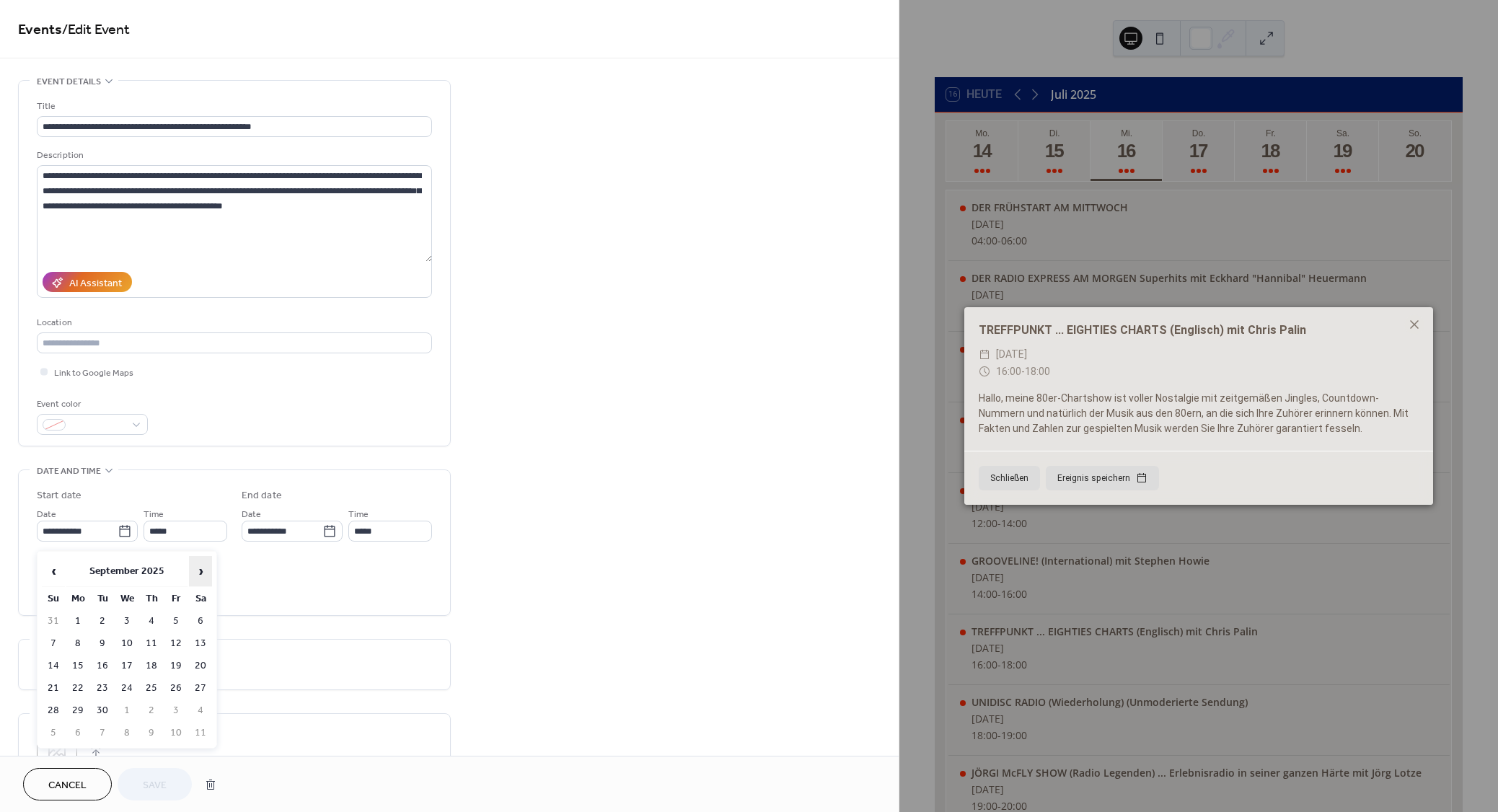 click on "›" at bounding box center [201, 571] 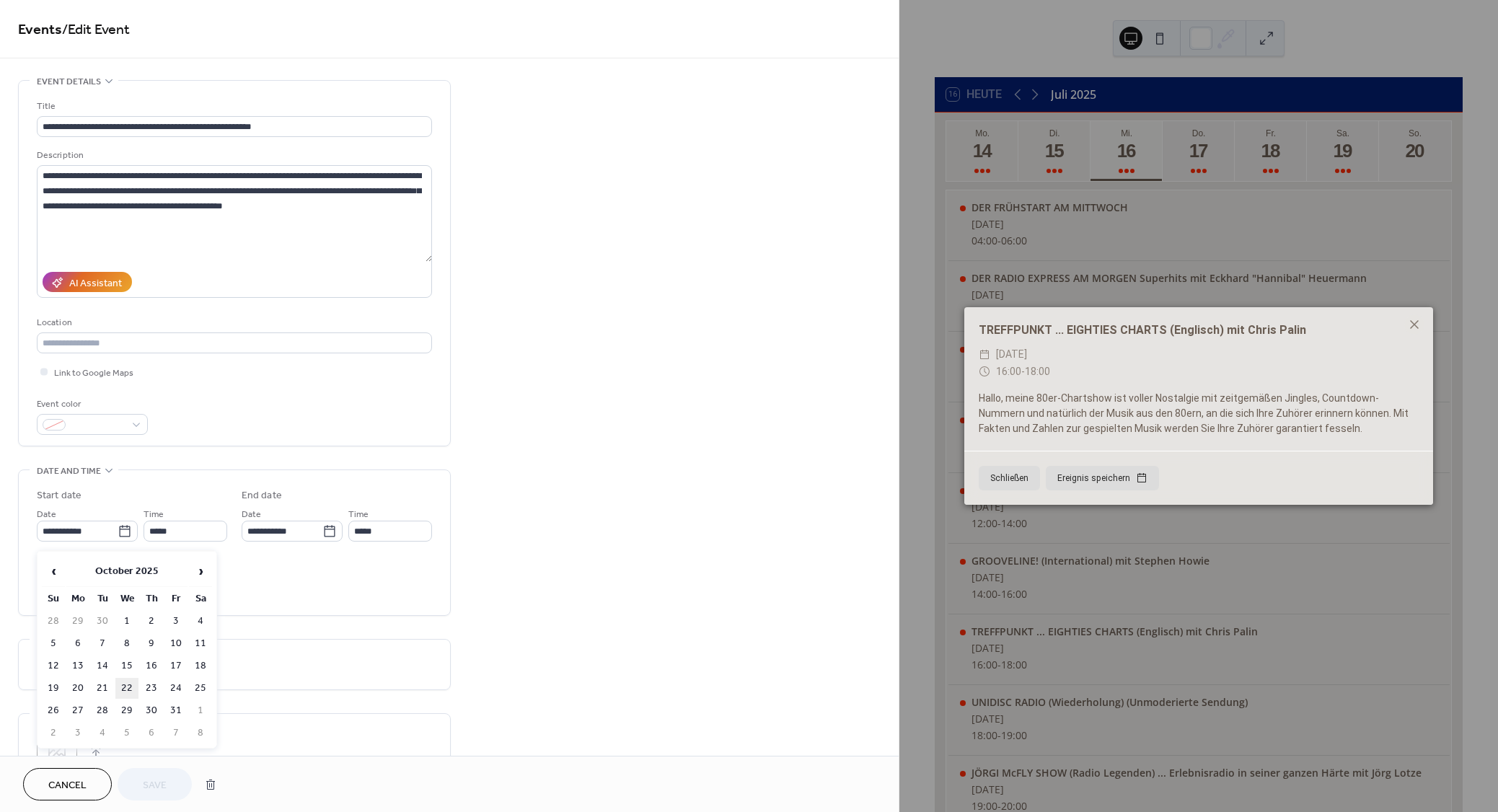 click on "22" at bounding box center (127, 688) 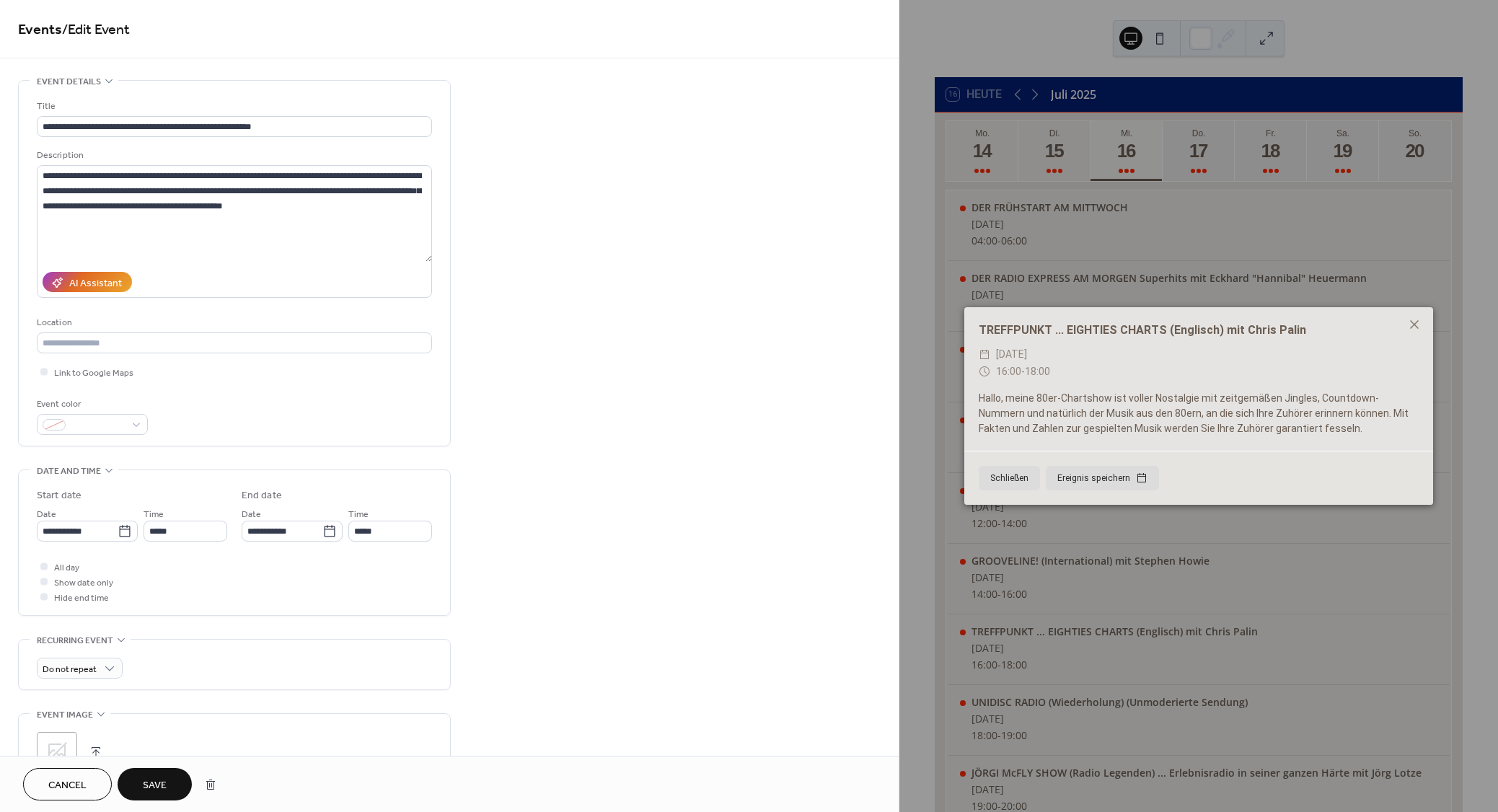 click on "Save" at bounding box center (154, 784) 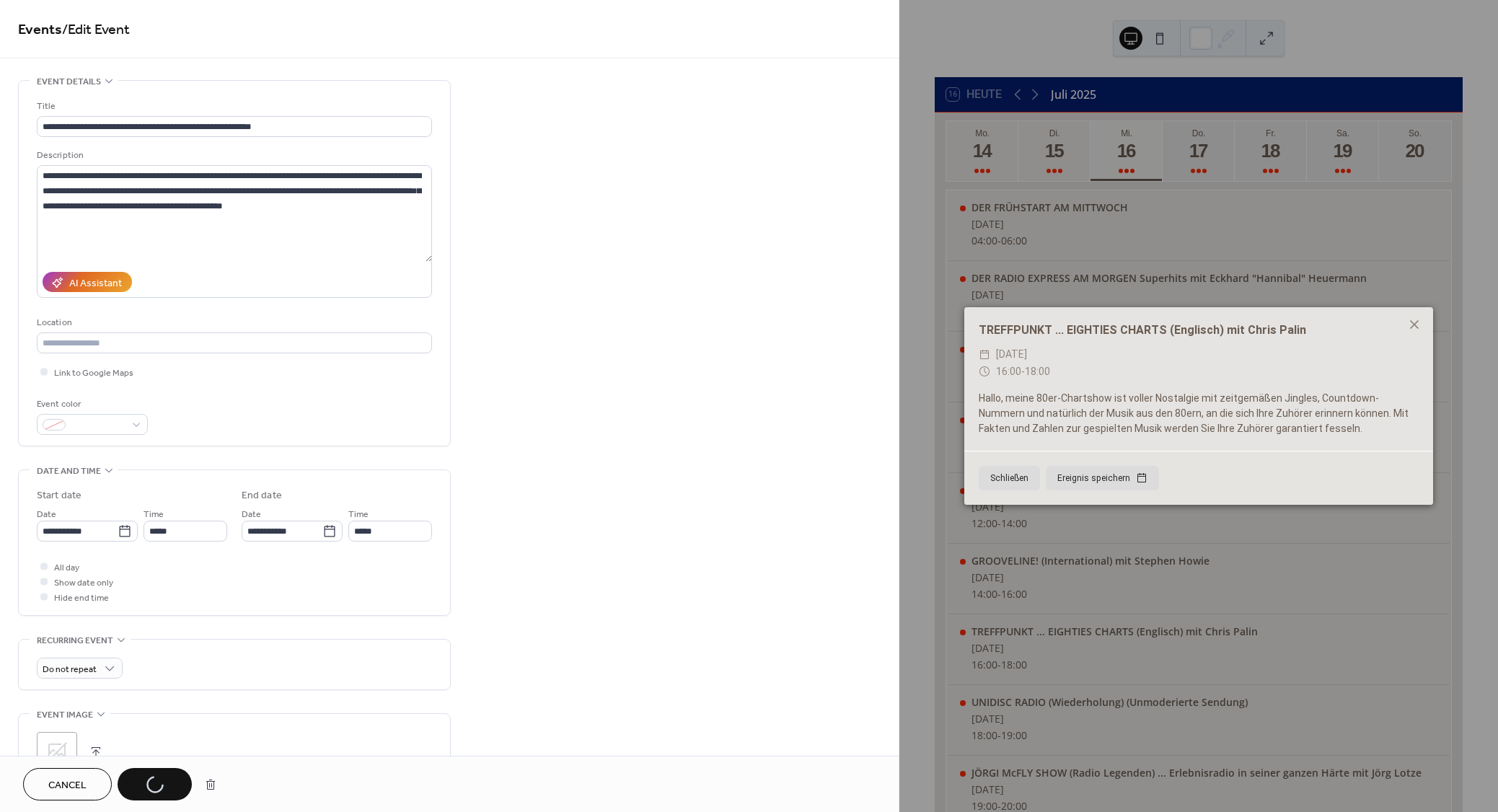 drag, startPoint x: 1310, startPoint y: 334, endPoint x: 1003, endPoint y: 329, distance: 307.0407 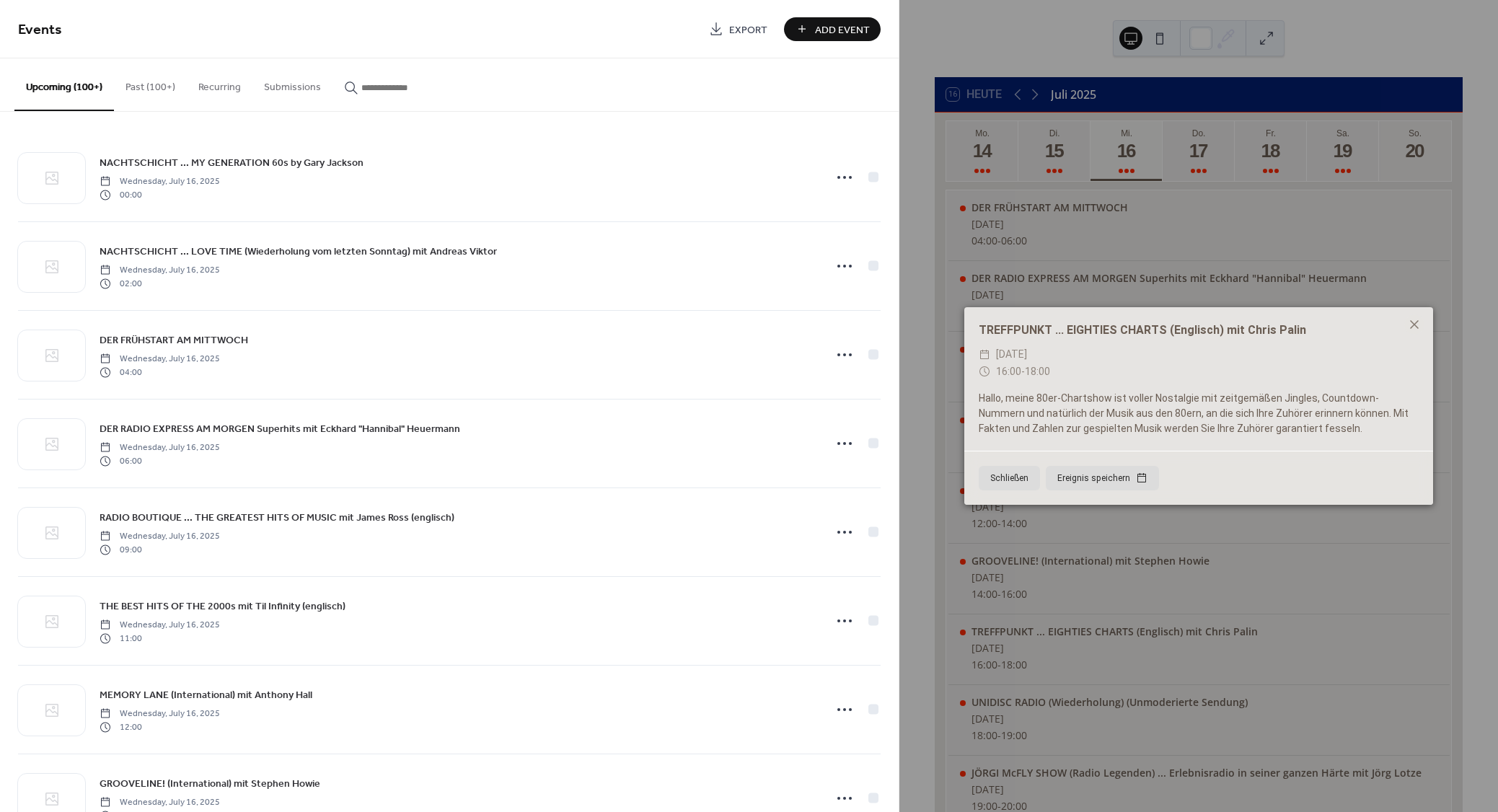 click on "Add Event" at bounding box center (832, 29) 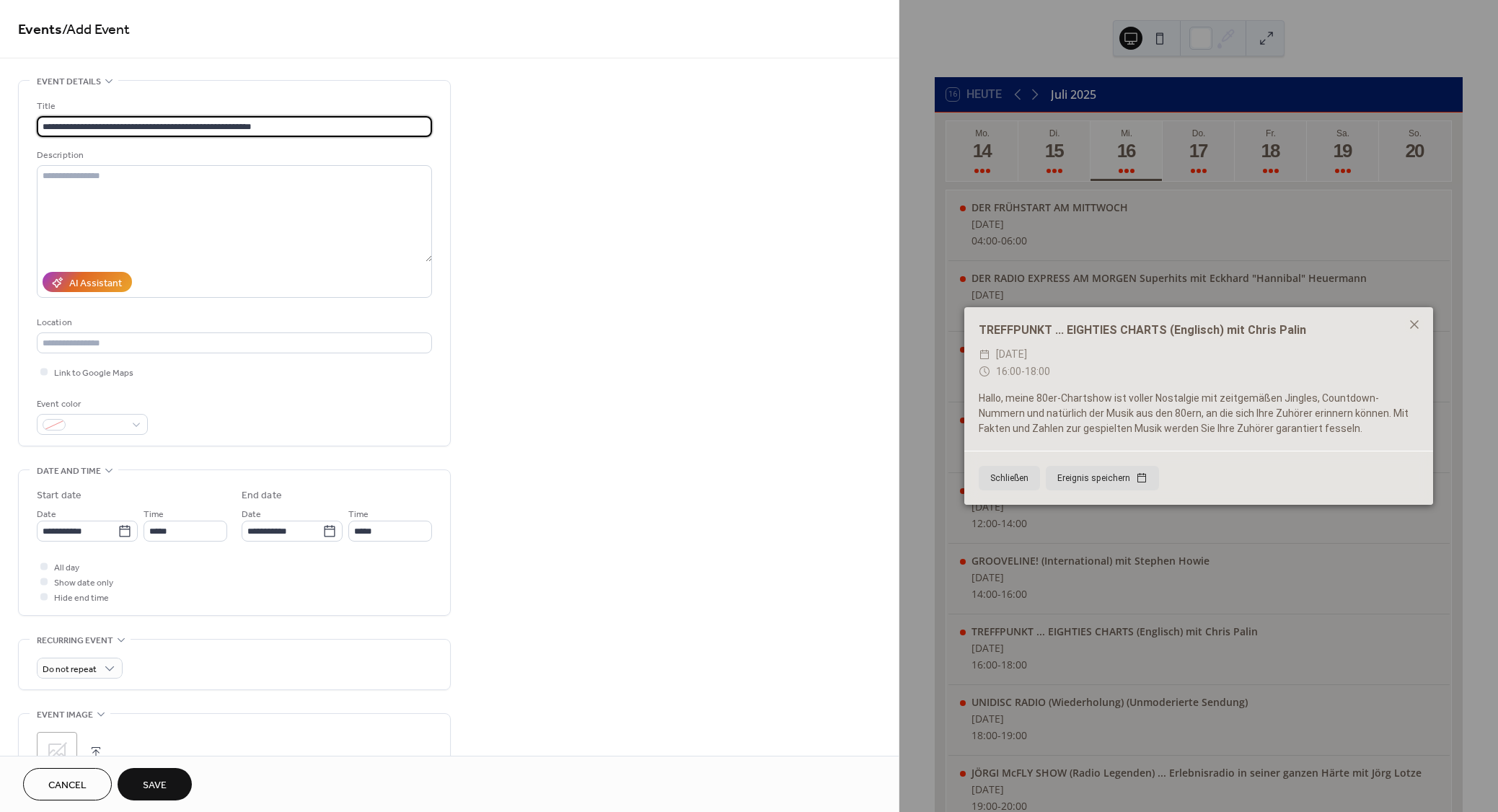 type on "**********" 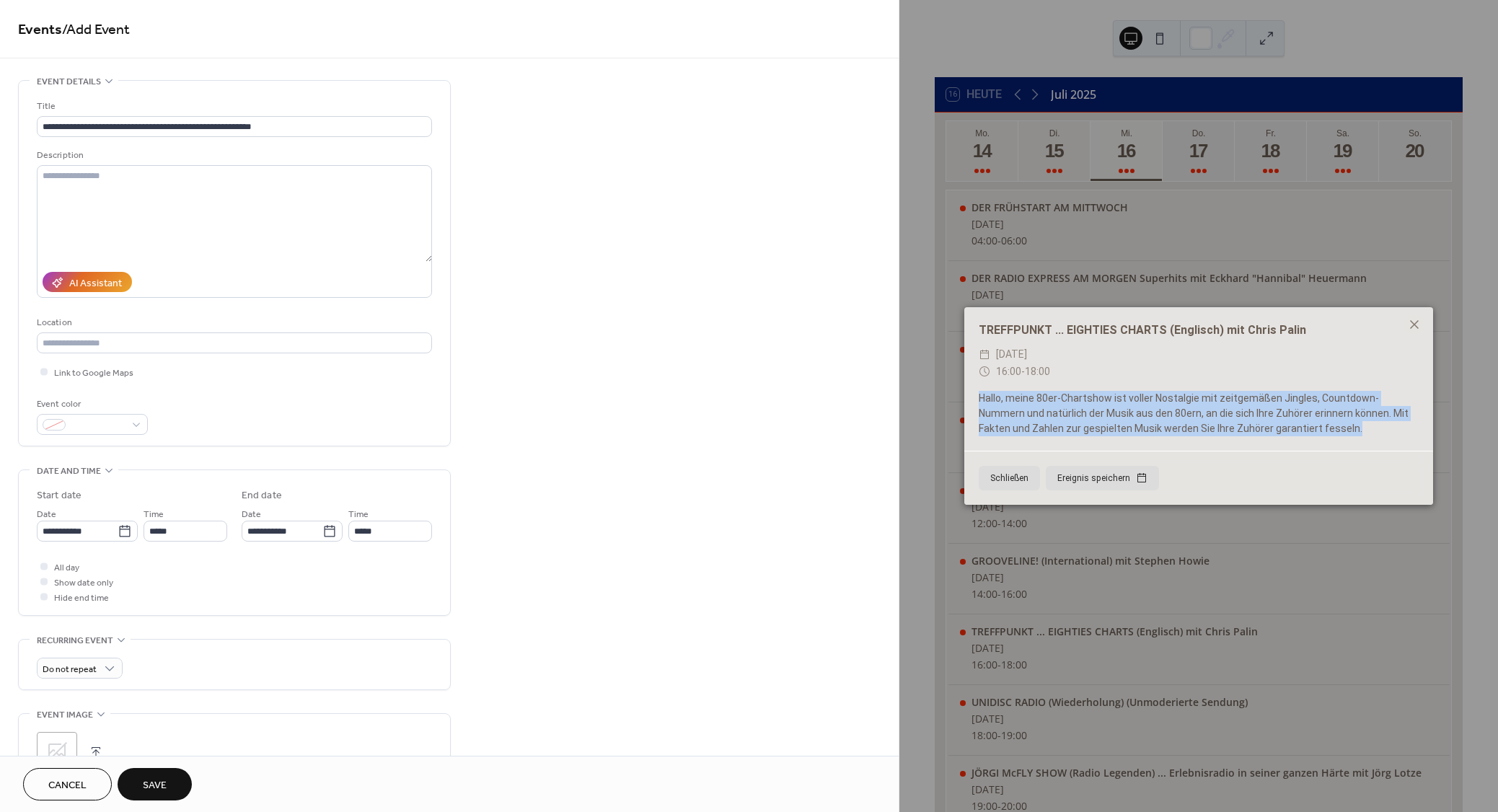 drag, startPoint x: 1326, startPoint y: 438, endPoint x: 964, endPoint y: 397, distance: 364.31442 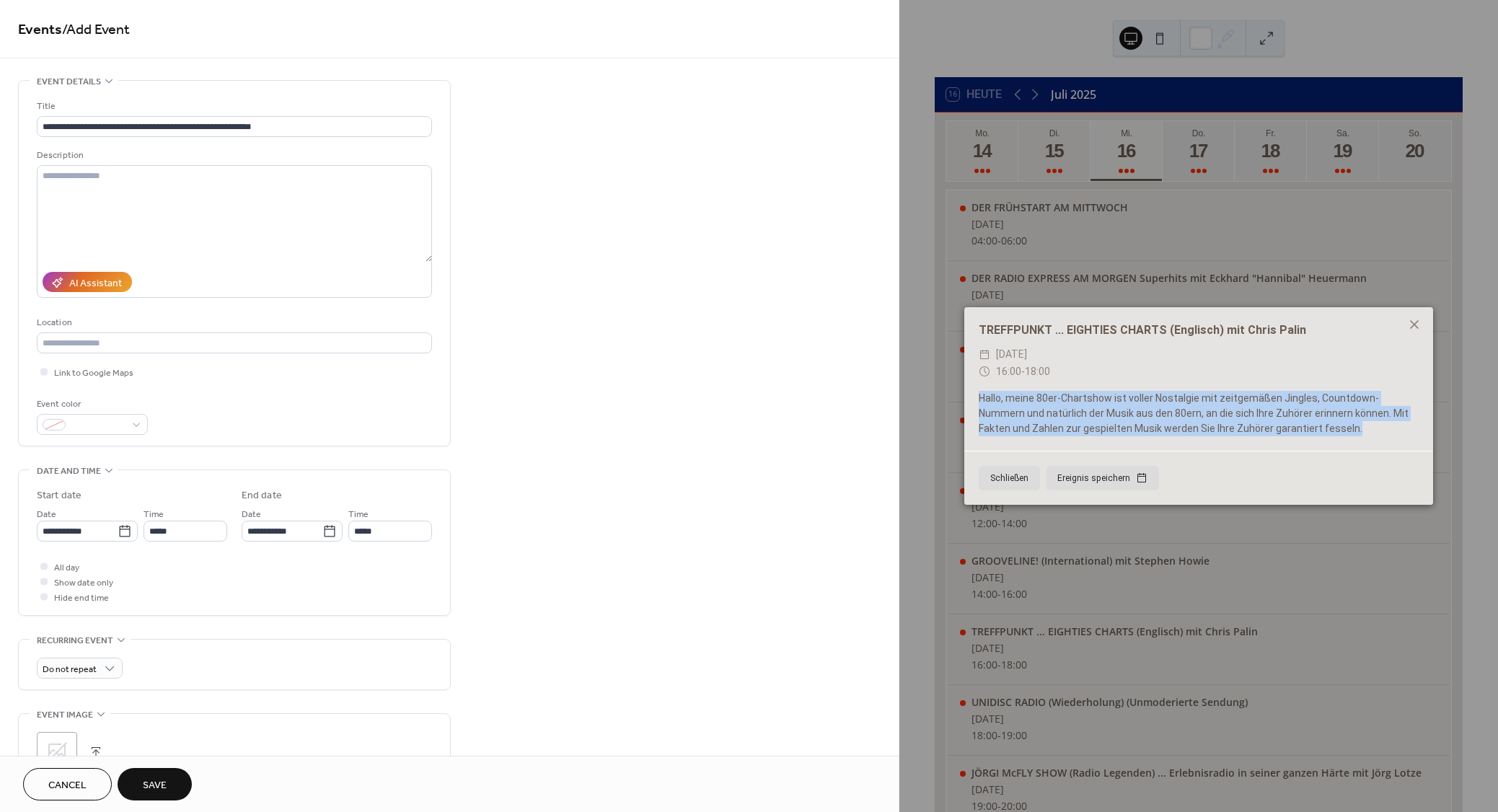 click on "TREFFPUNKT ... EIGHTIES CHARTS (Englisch) mit [PERSON]  ​ [DATE] ​ 16:00 - 18:00 Hallo, meine 80er-Chartshow ist voller Nostalgie mit zeitgemäßen Jingles, Countdown-Nummern und natürlich der Musik aus den 80ern, an die sich Ihre Zuhörer erinnern können. Mit Fakten und Zahlen zur gespielten Musik werden Sie Ihre Zuhörer garantiert fesseln. Schließen Ereignis speichern" at bounding box center (1199, 406) 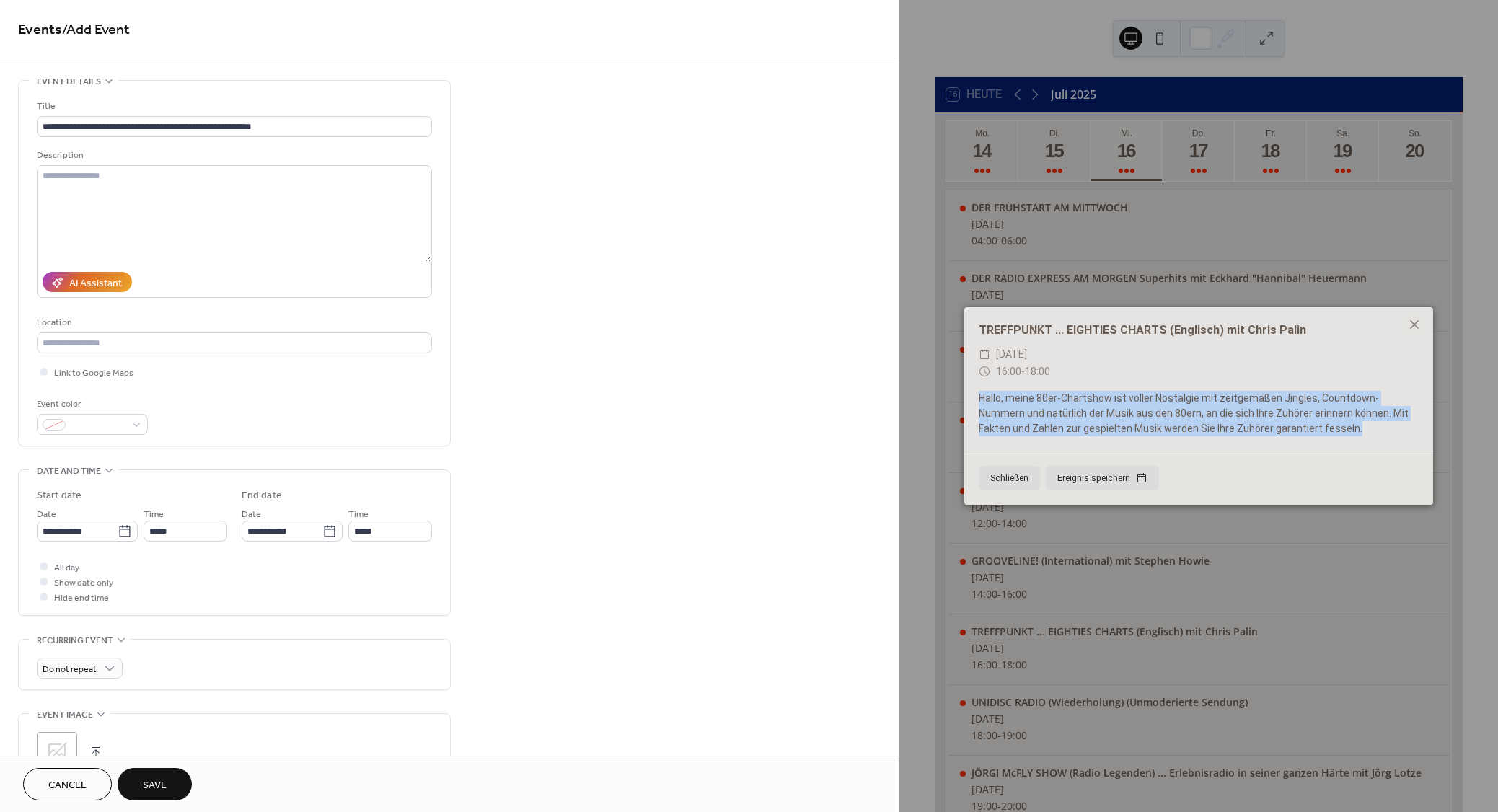 copy on "Hallo, meine 80er-Chartshow ist voller Nostalgie mit zeitgemäßen Jingles, Countdown-Nummern und natürlich der Musik aus den 80ern, an die sich Ihre Zuhörer erinnern können. Mit Fakten und Zahlen zur gespielten Musik werden Sie Ihre Zuhörer garantiert fesseln." 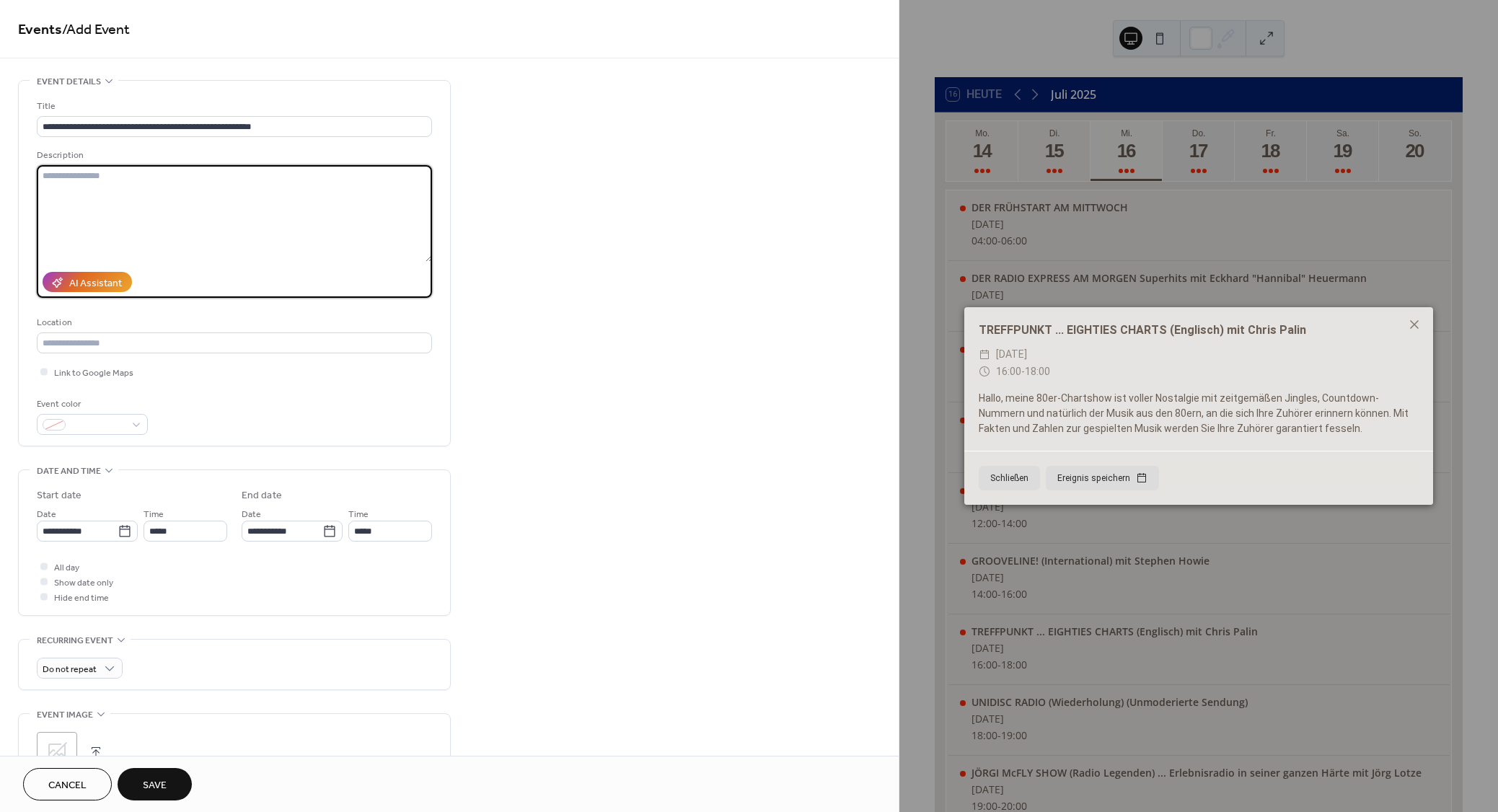 paste on "**********" 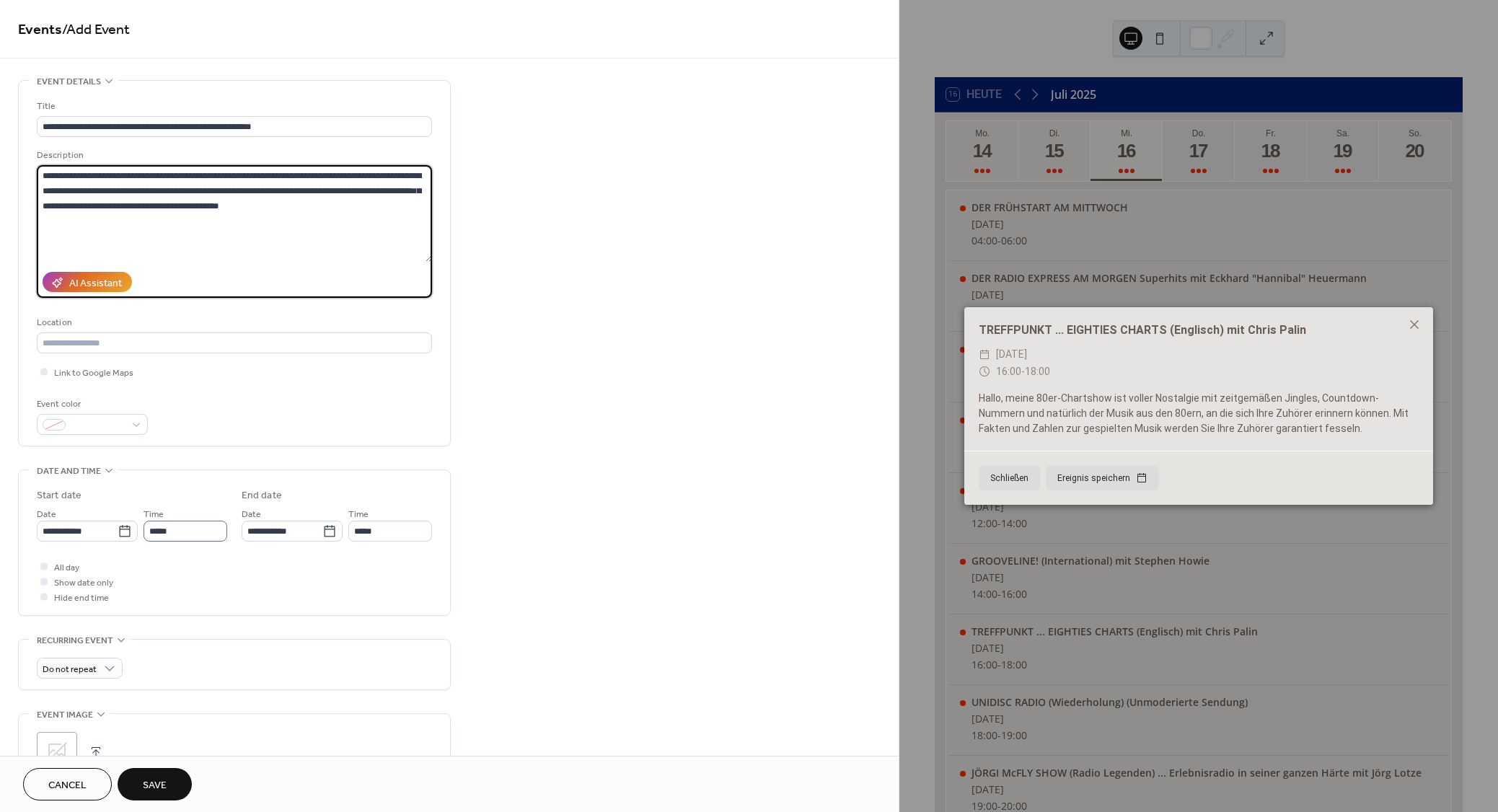 type on "**********" 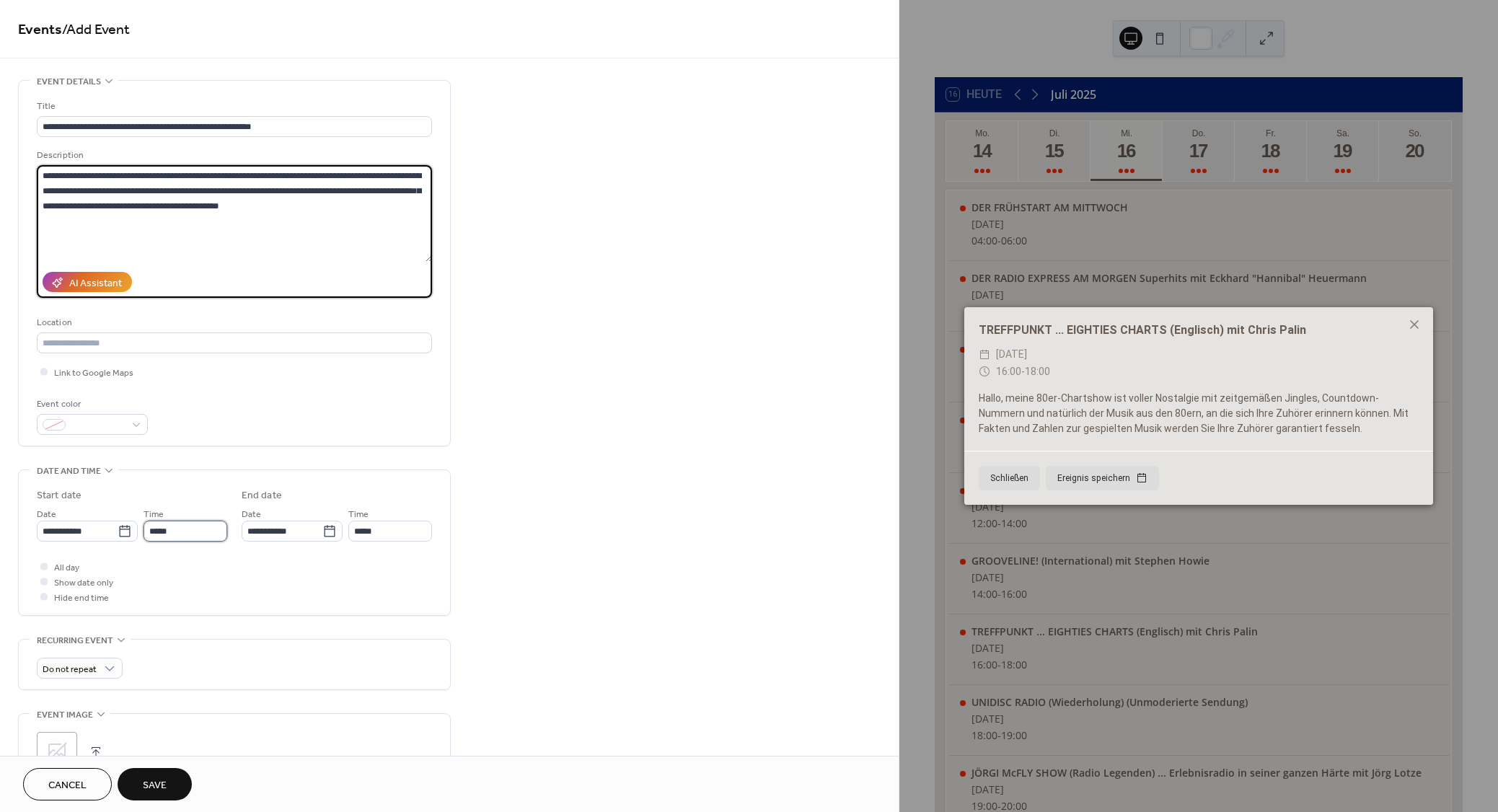 click on "*****" at bounding box center [185, 531] 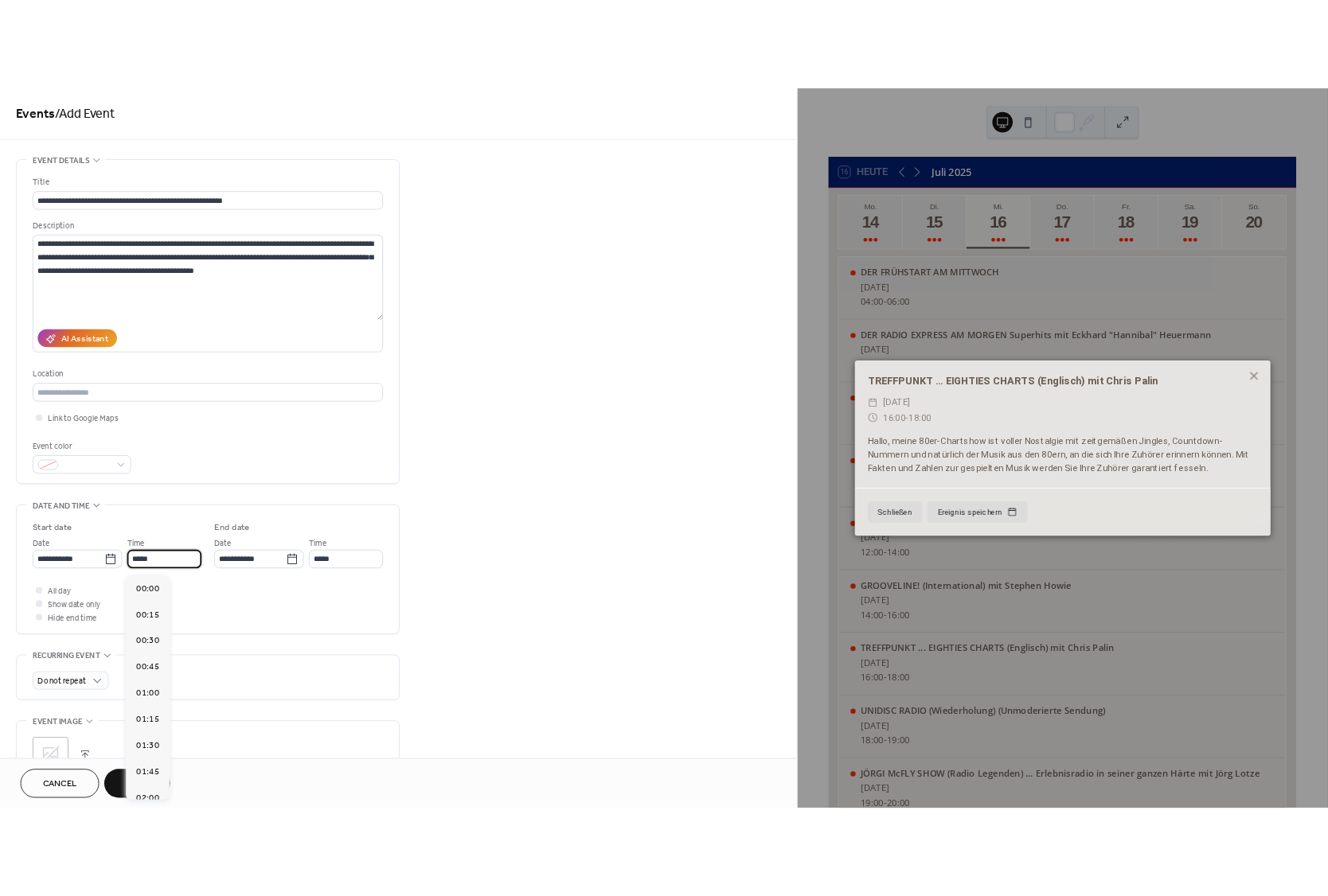 scroll, scrollTop: 1547, scrollLeft: 0, axis: vertical 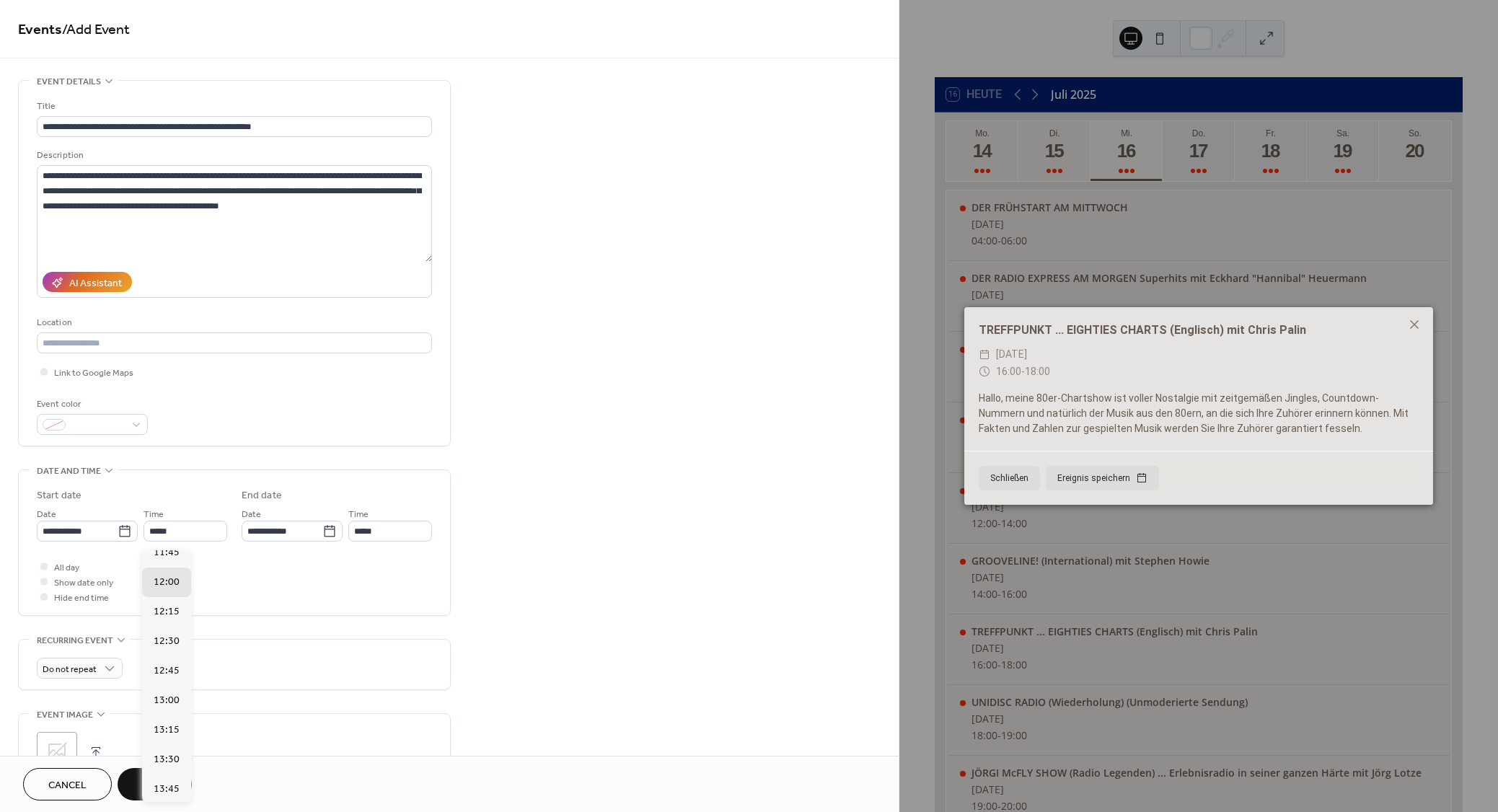 click on "14:00" at bounding box center (167, 818) 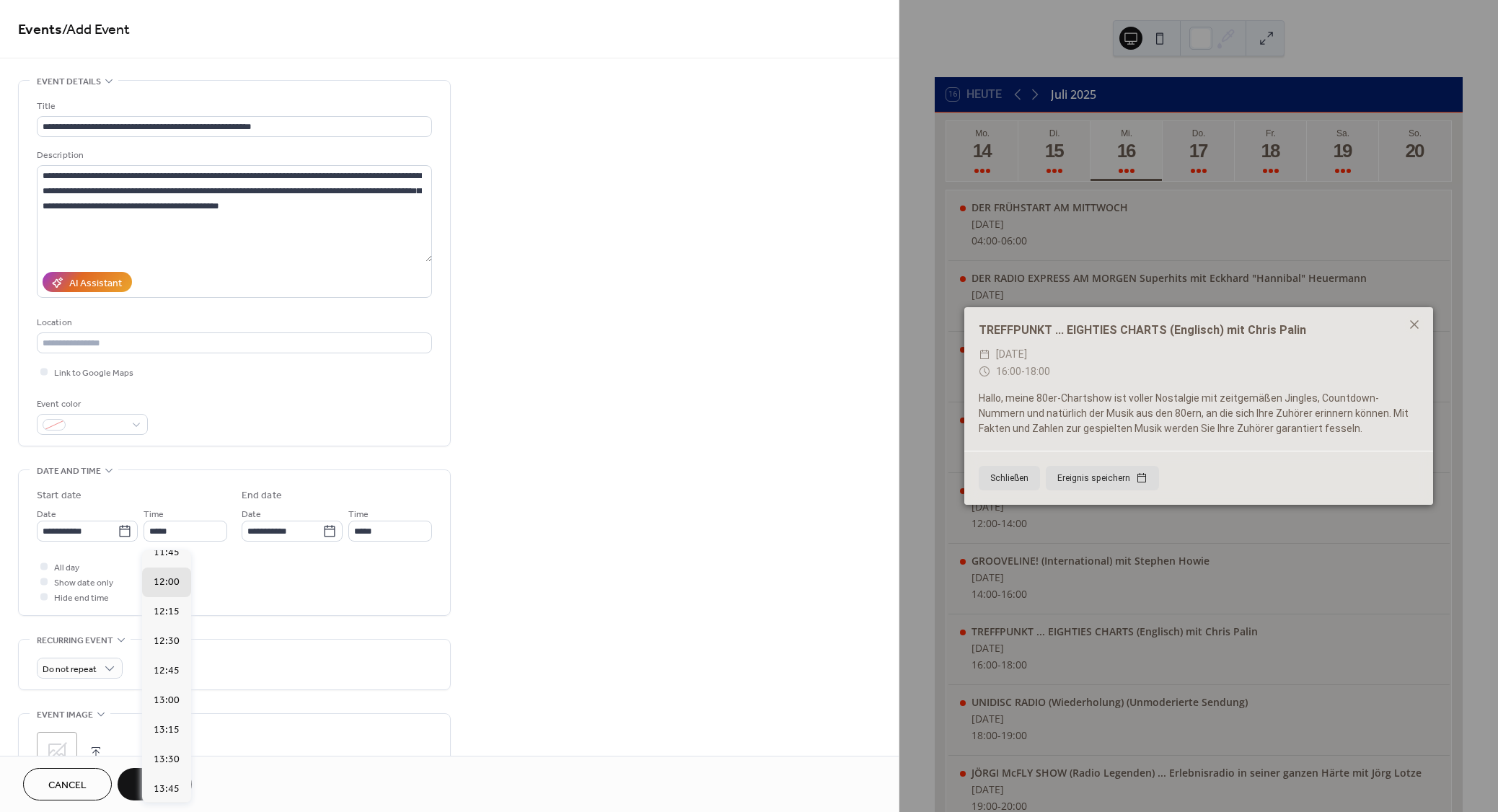 type on "*****" 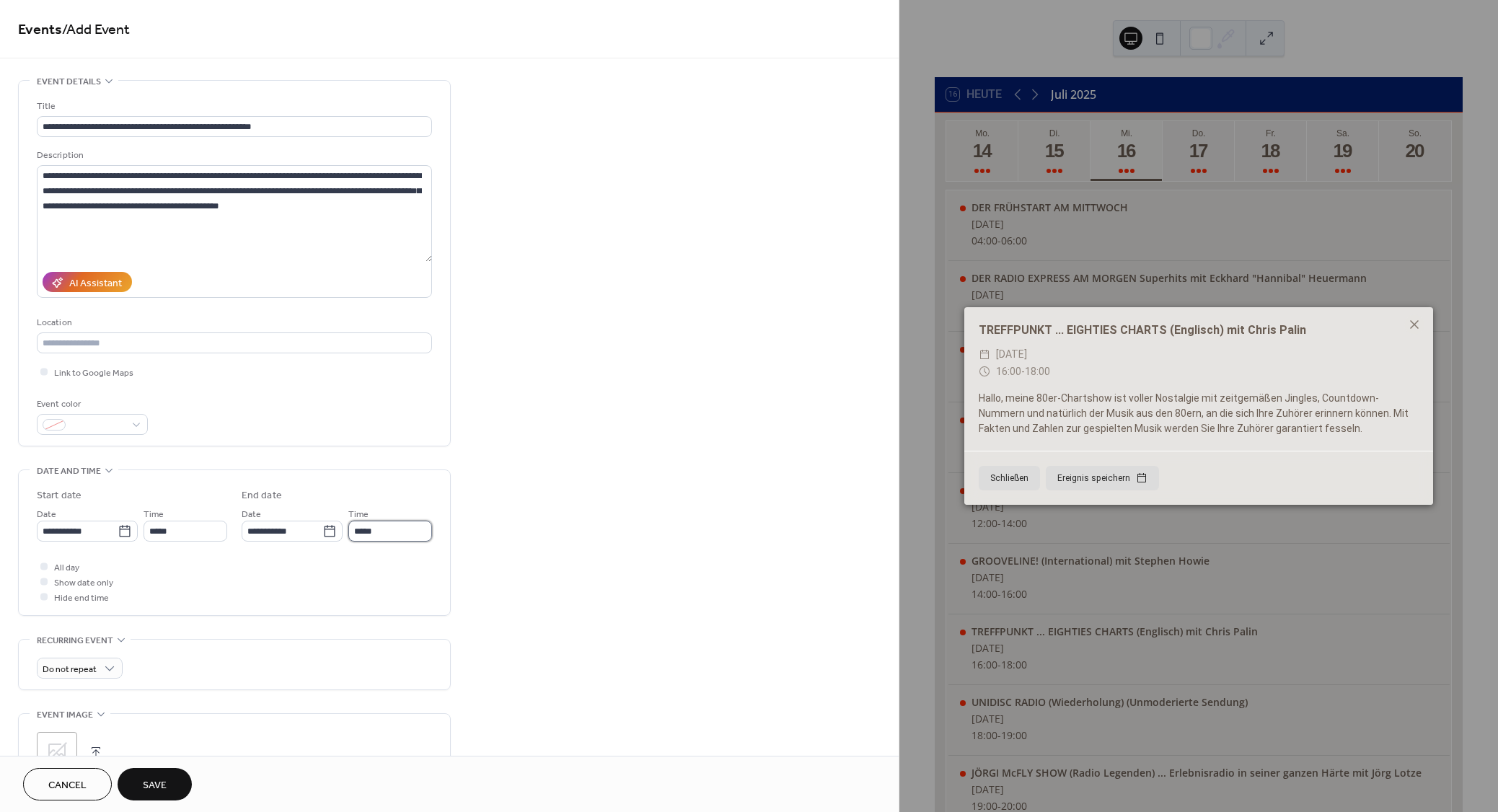 click on "*****" at bounding box center [390, 531] 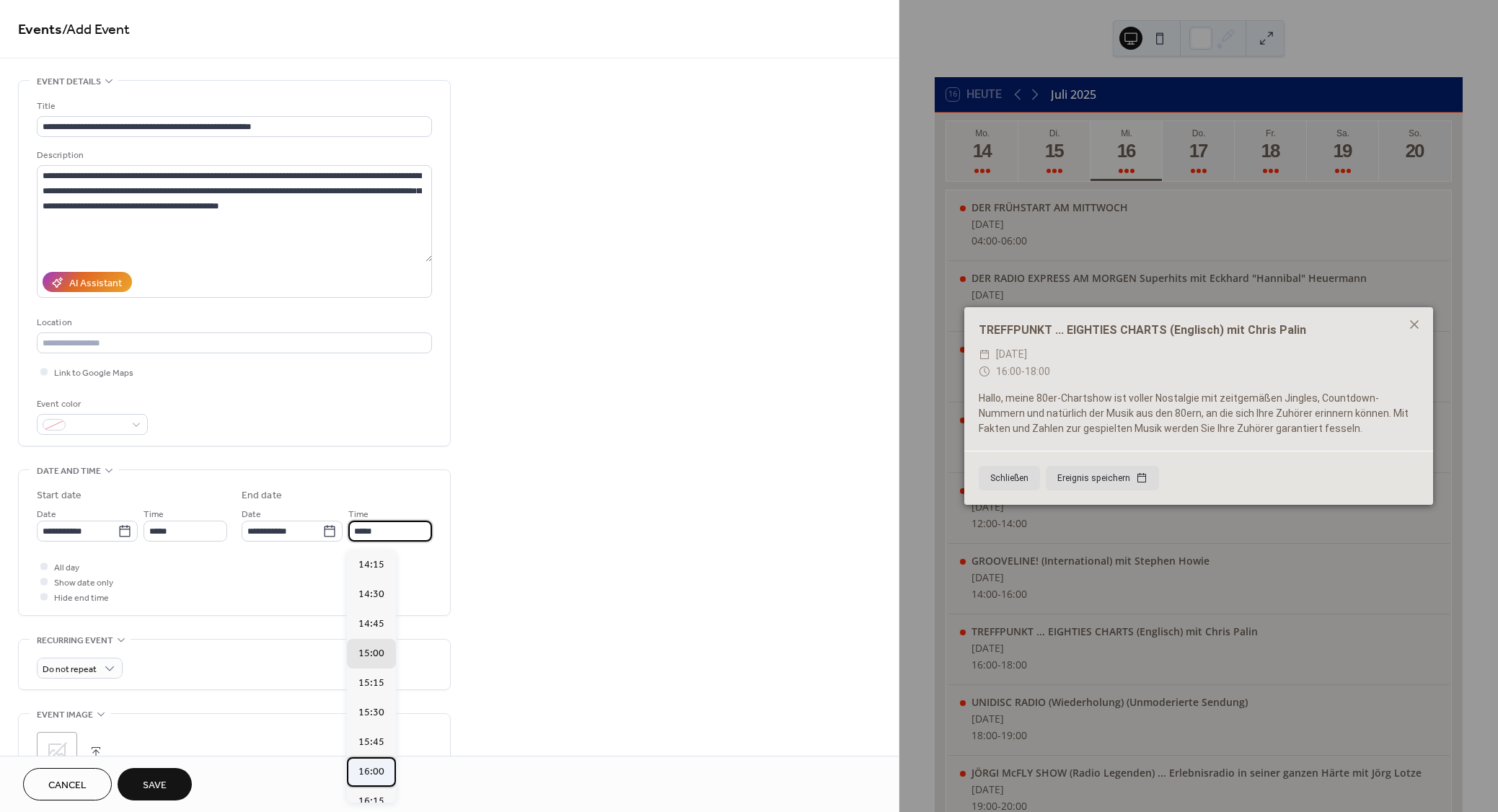 click on "16:00" at bounding box center (371, 772) 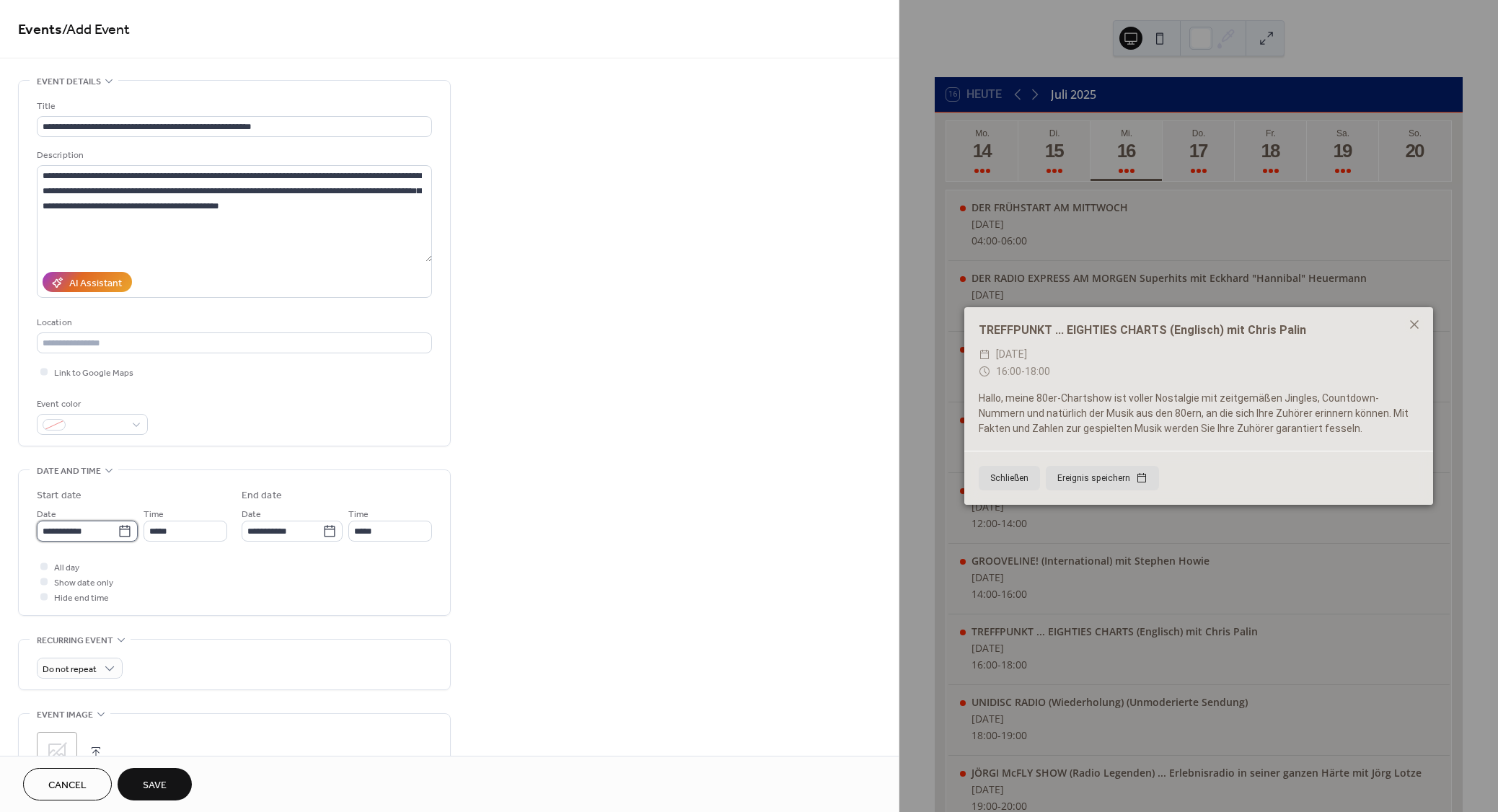 click on "**********" at bounding box center [77, 531] 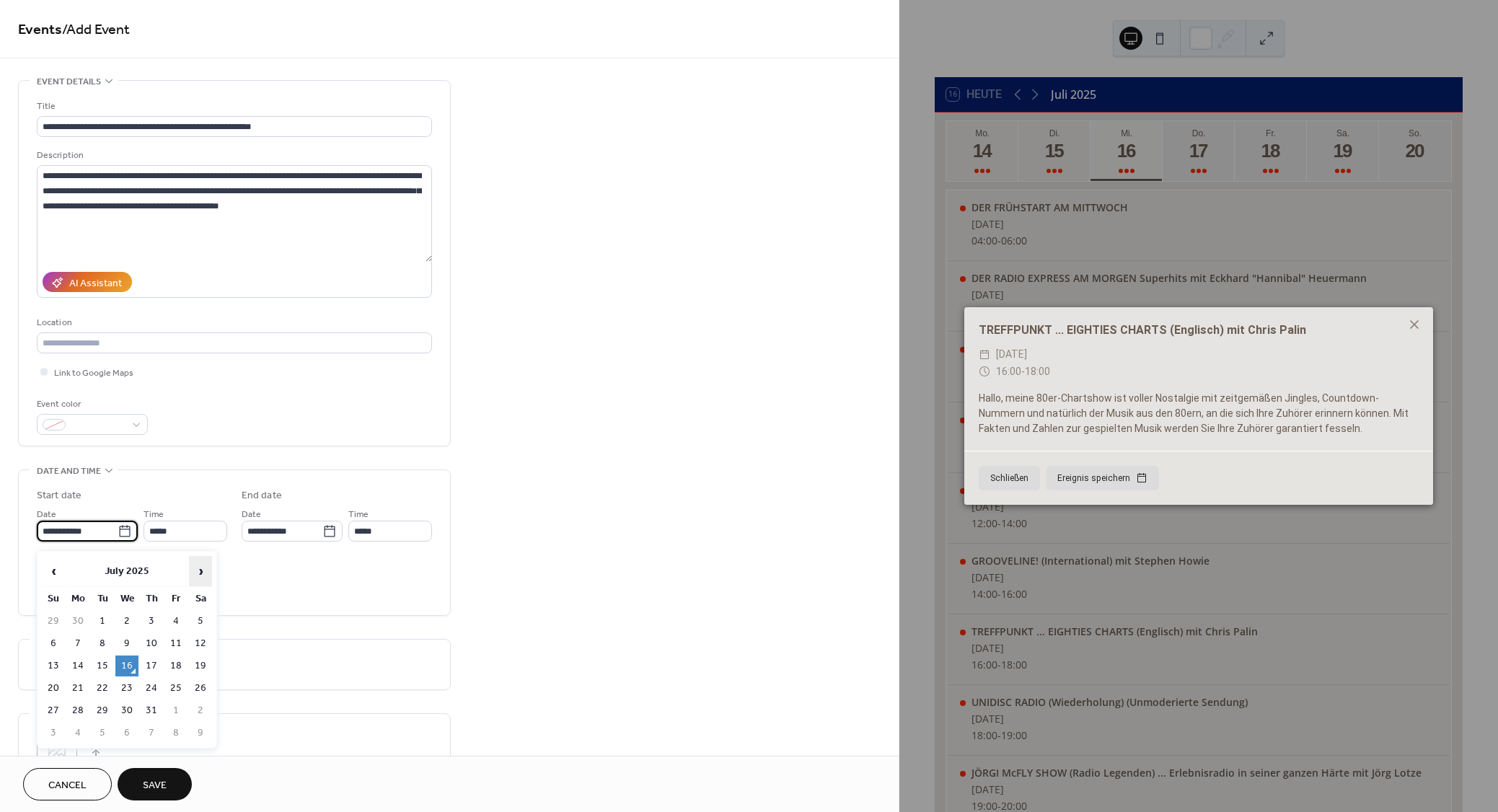 click on "›" at bounding box center [201, 571] 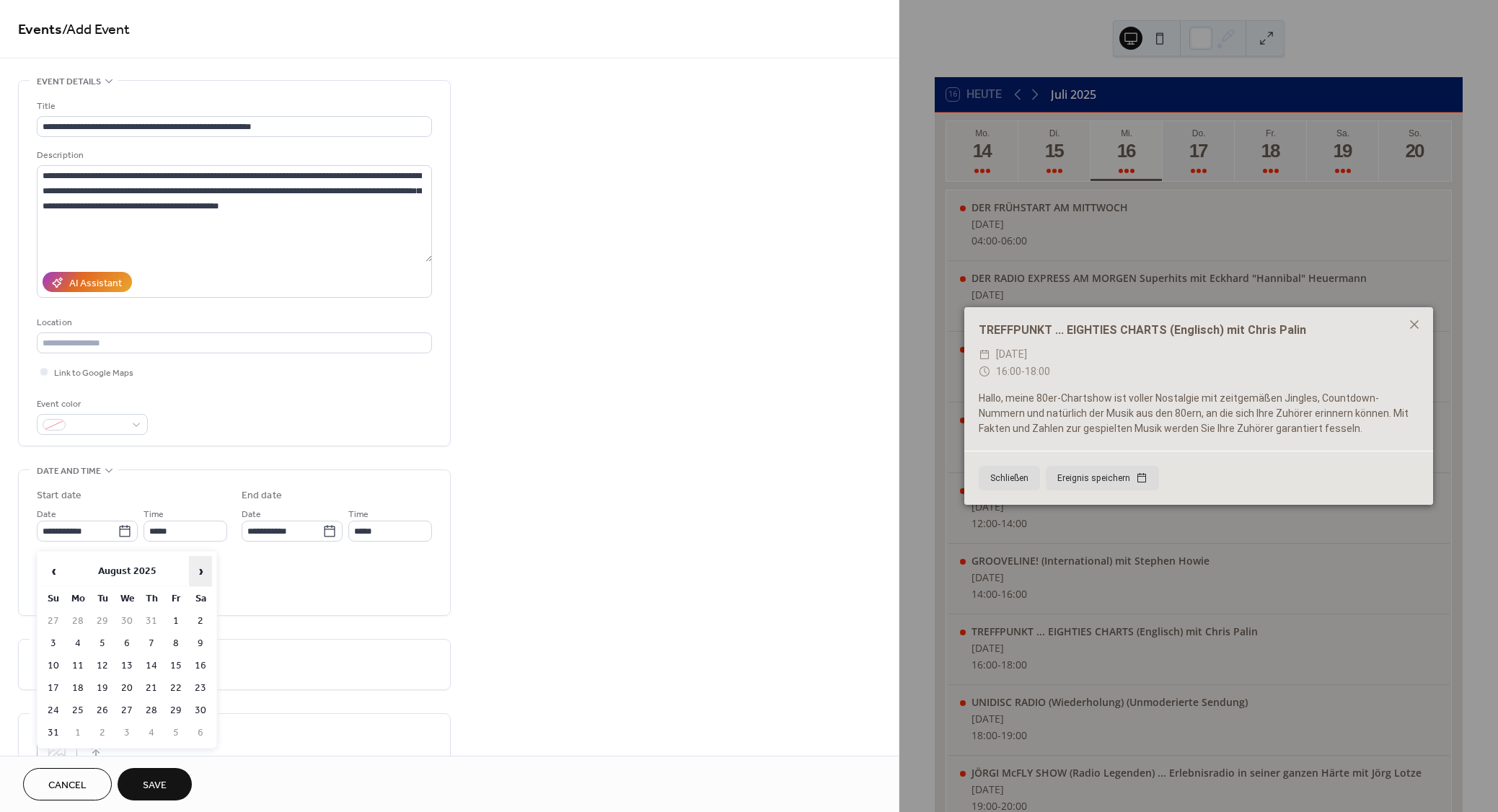 click on "›" at bounding box center [201, 571] 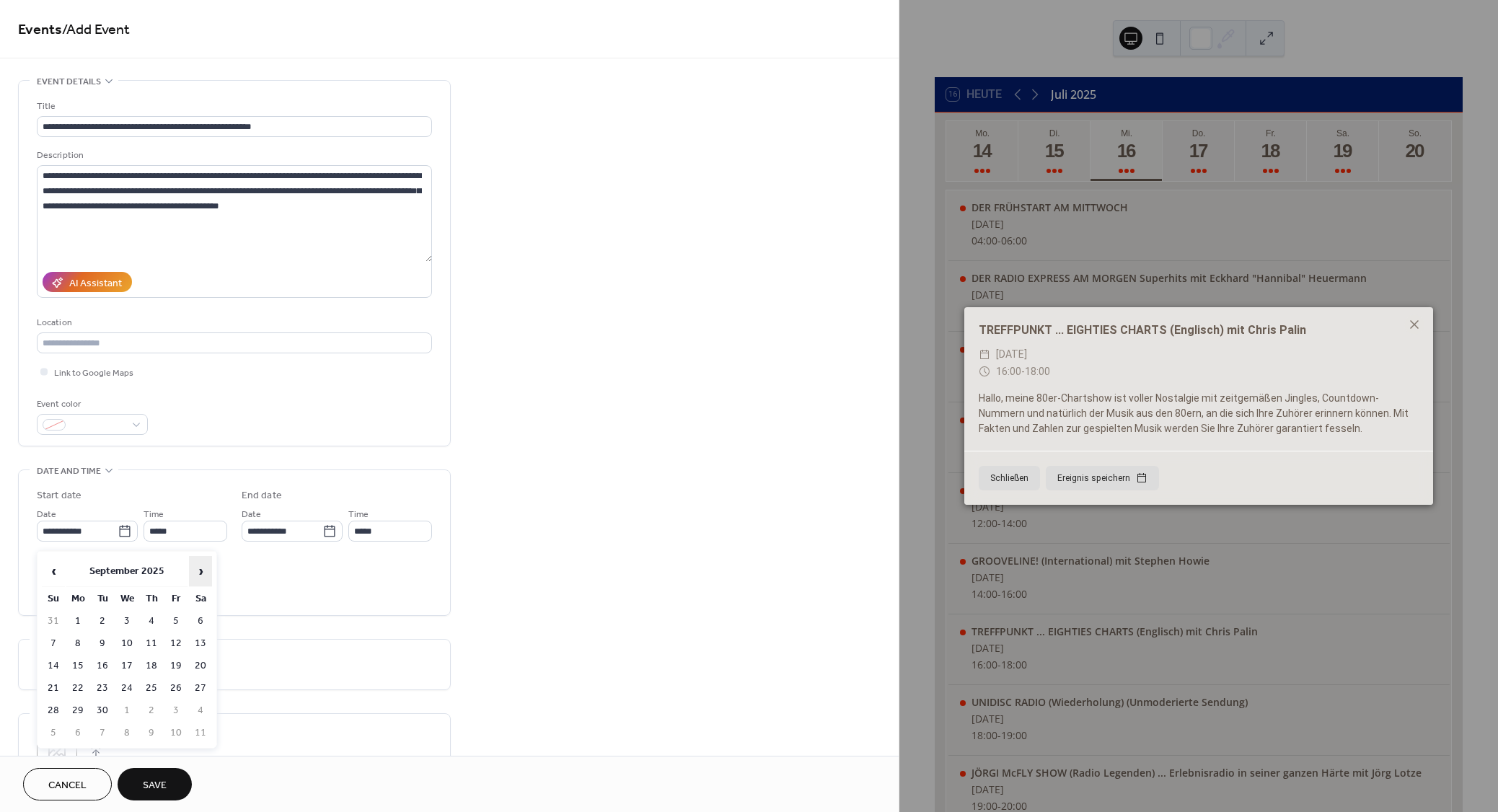 click on "›" at bounding box center [201, 571] 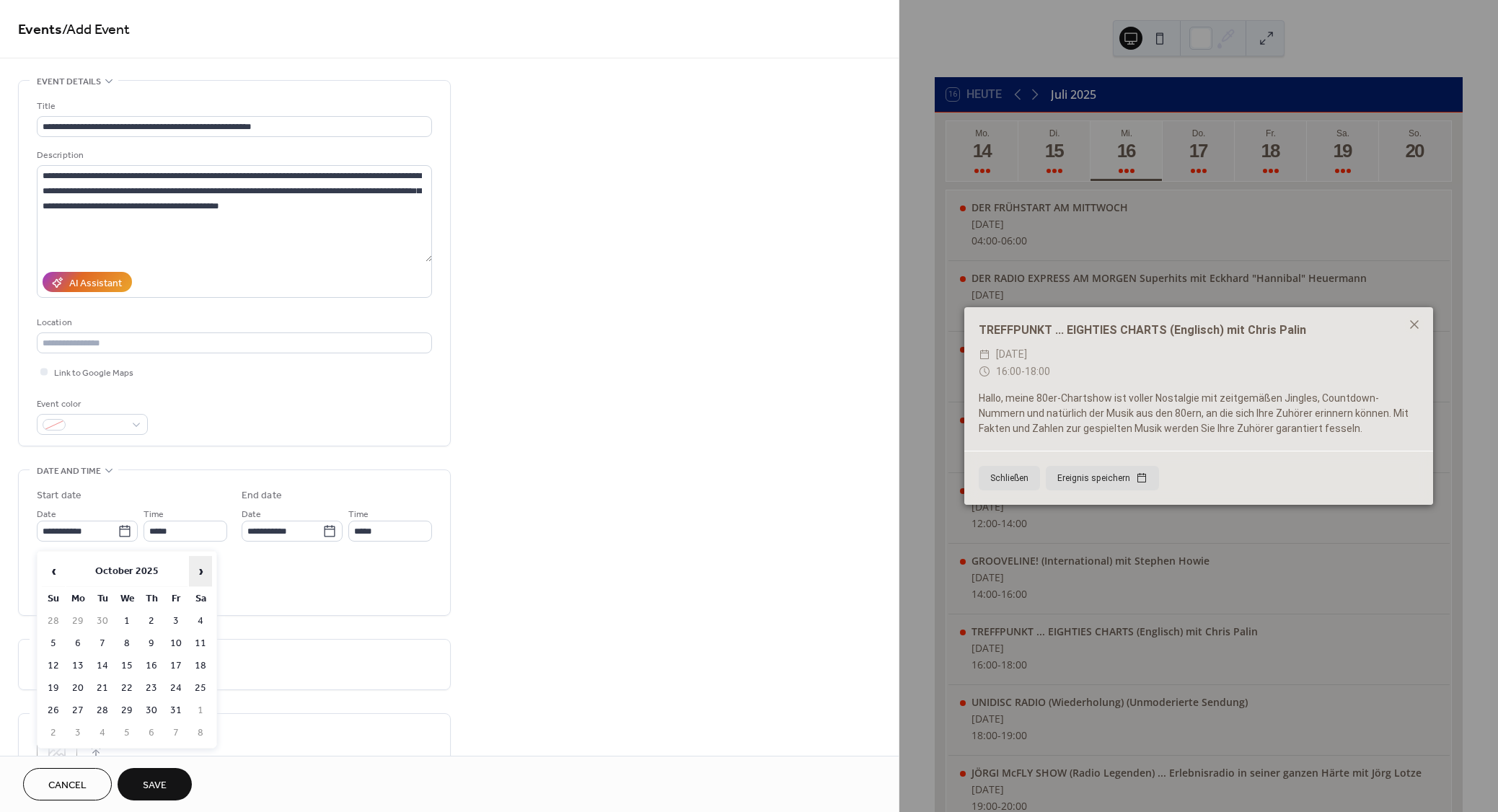 click on "›" at bounding box center [201, 571] 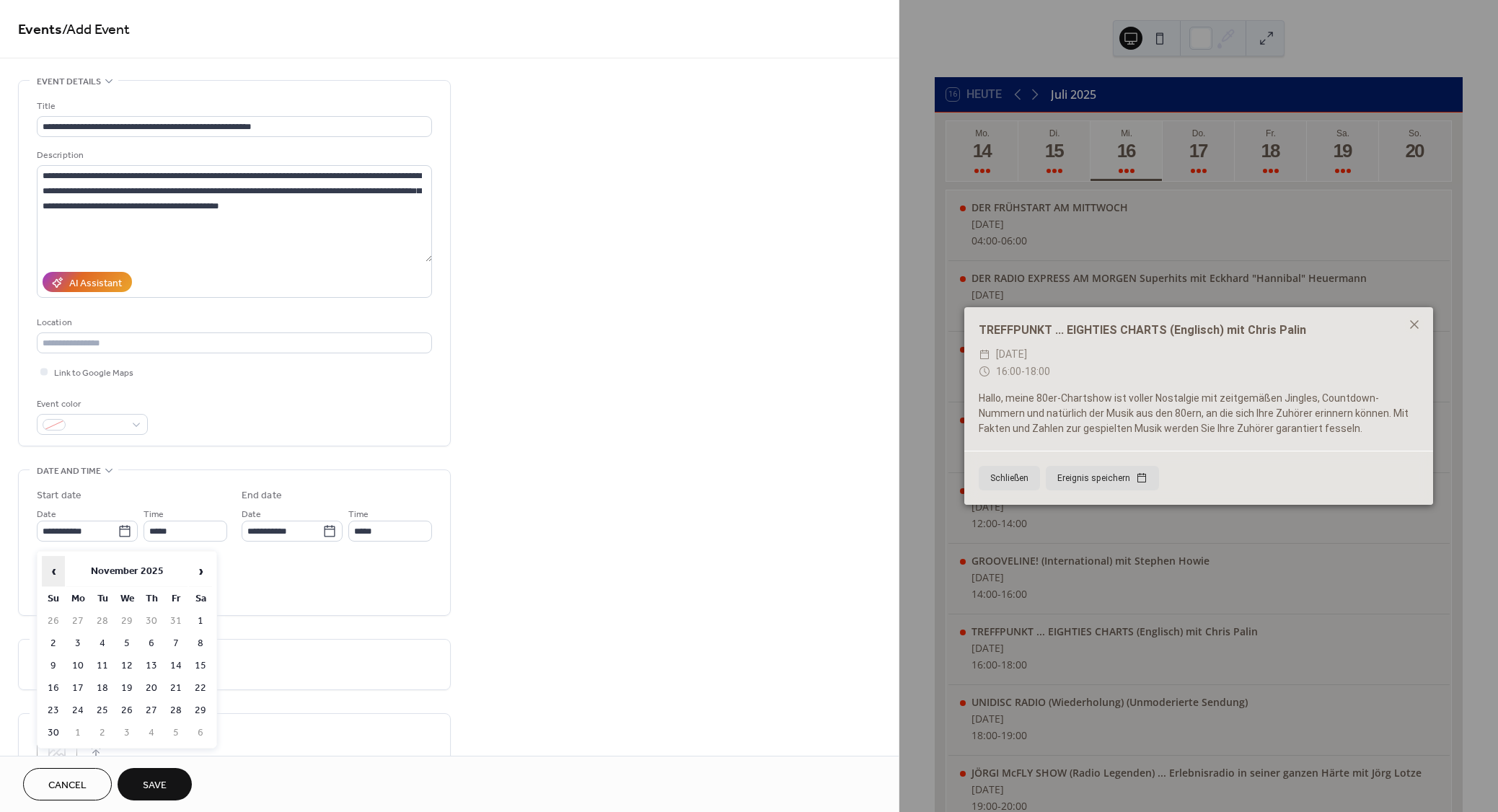click on "‹" at bounding box center (53, 571) 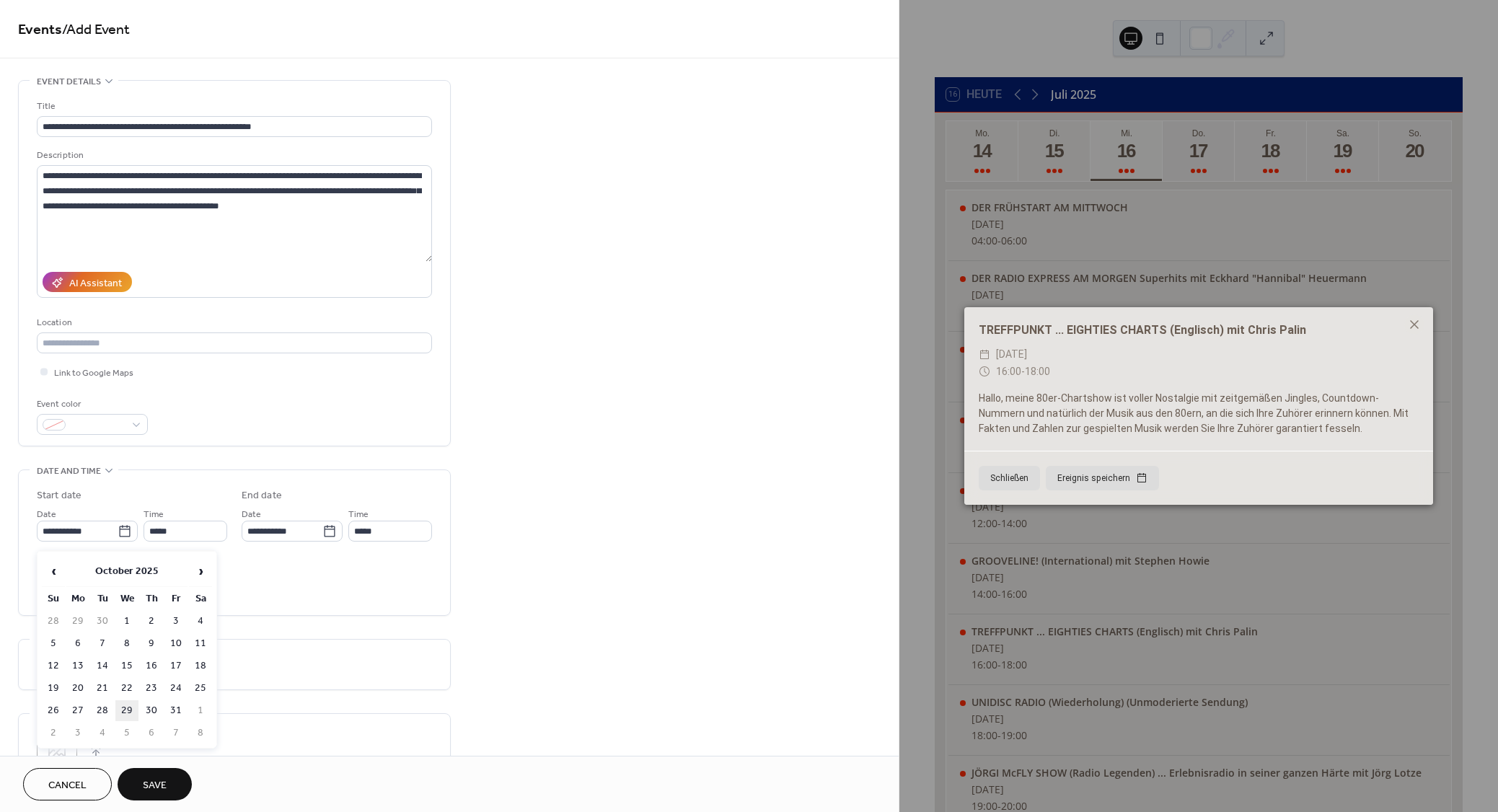 click on "29" at bounding box center [127, 710] 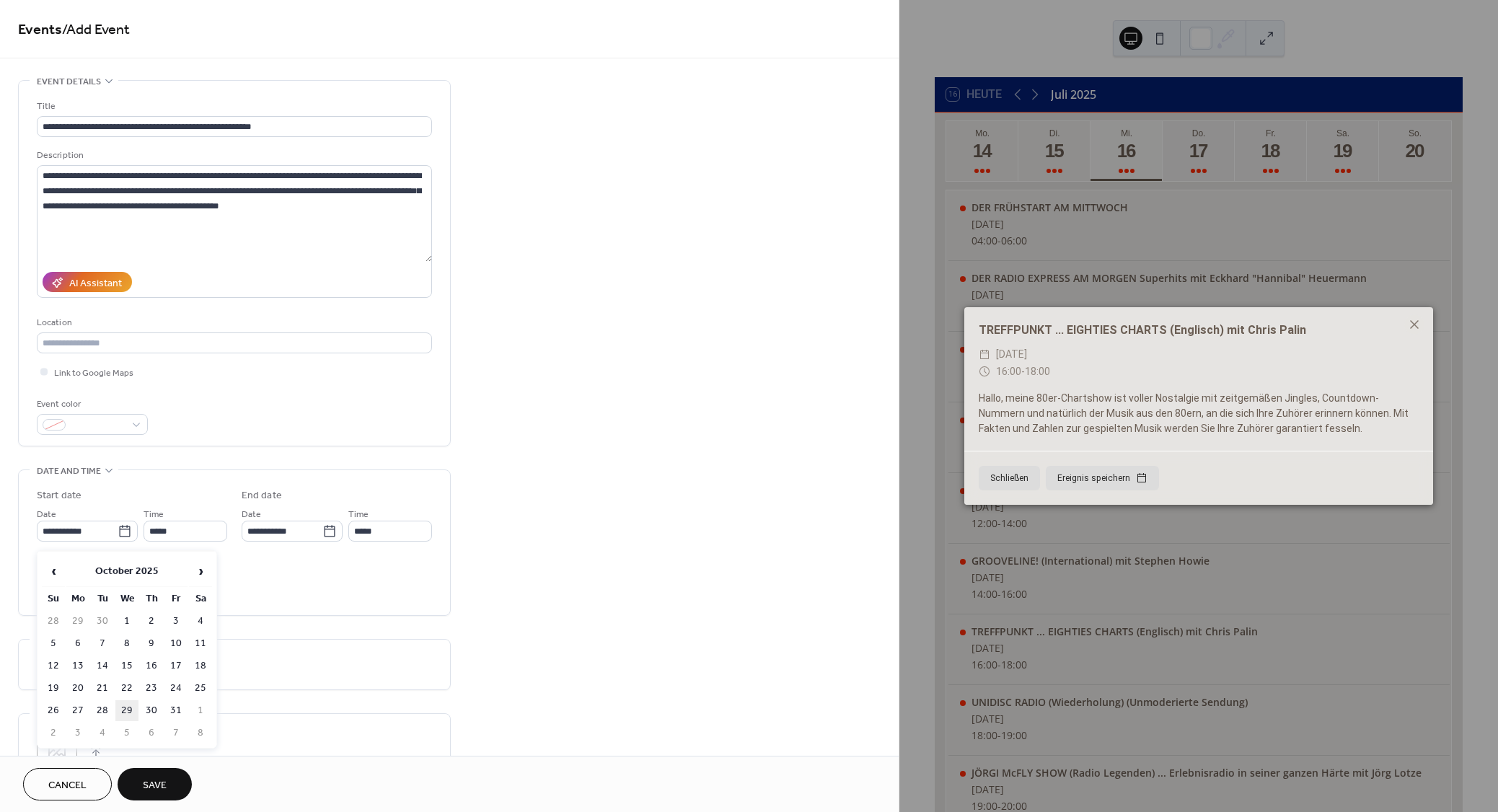type on "**********" 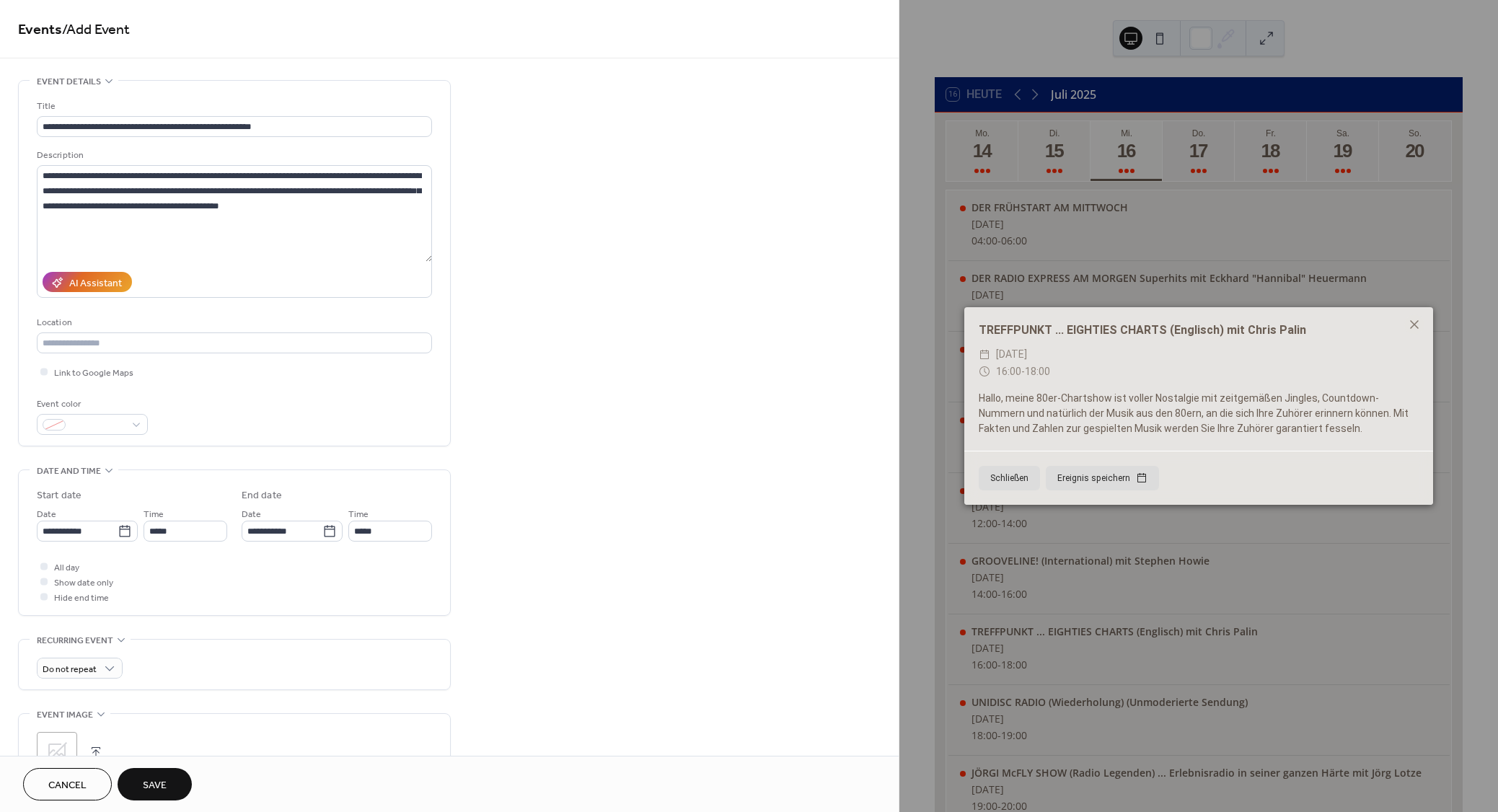 click on "Save" at bounding box center (154, 785) 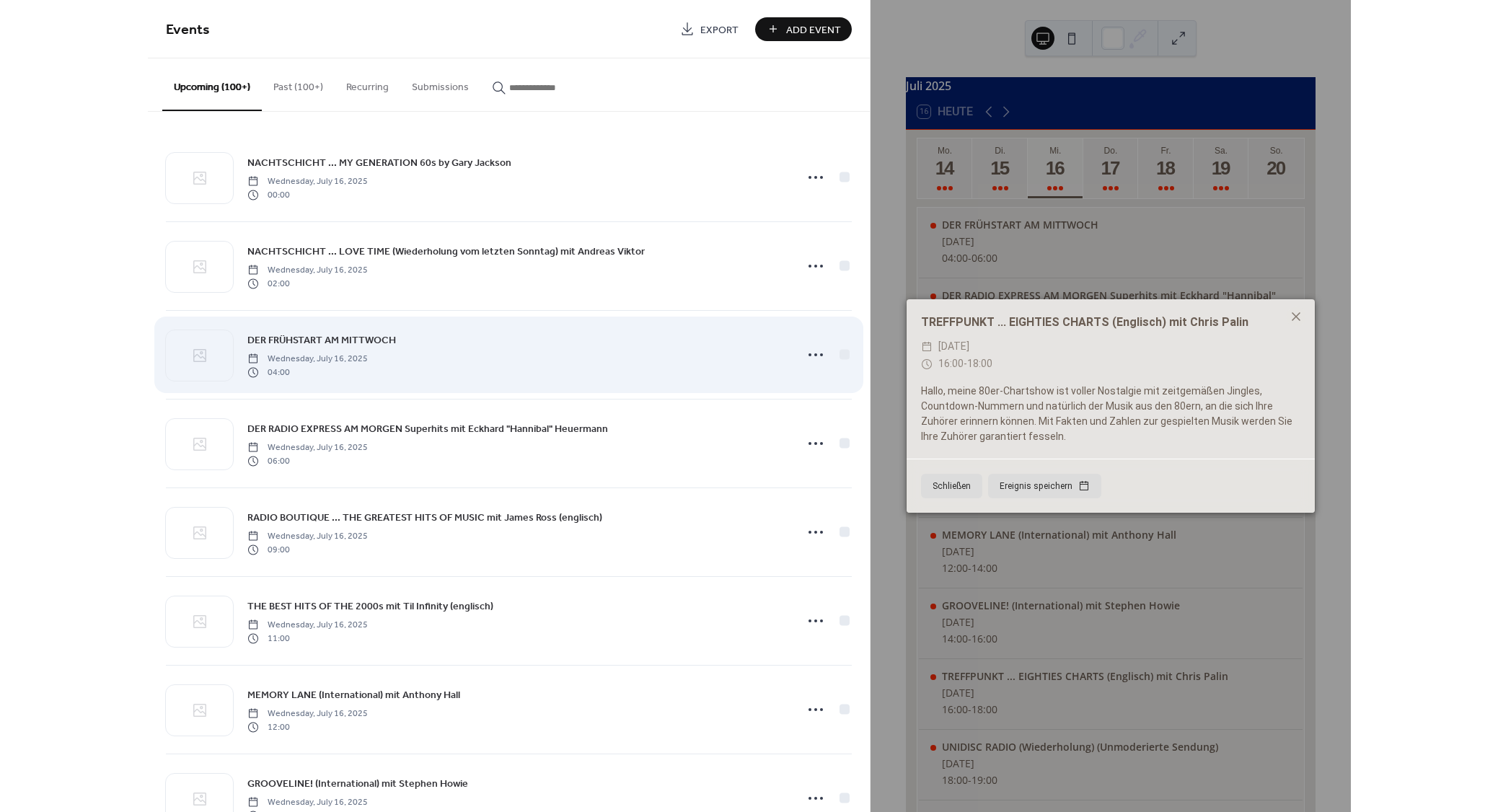 scroll, scrollTop: 147, scrollLeft: 0, axis: vertical 